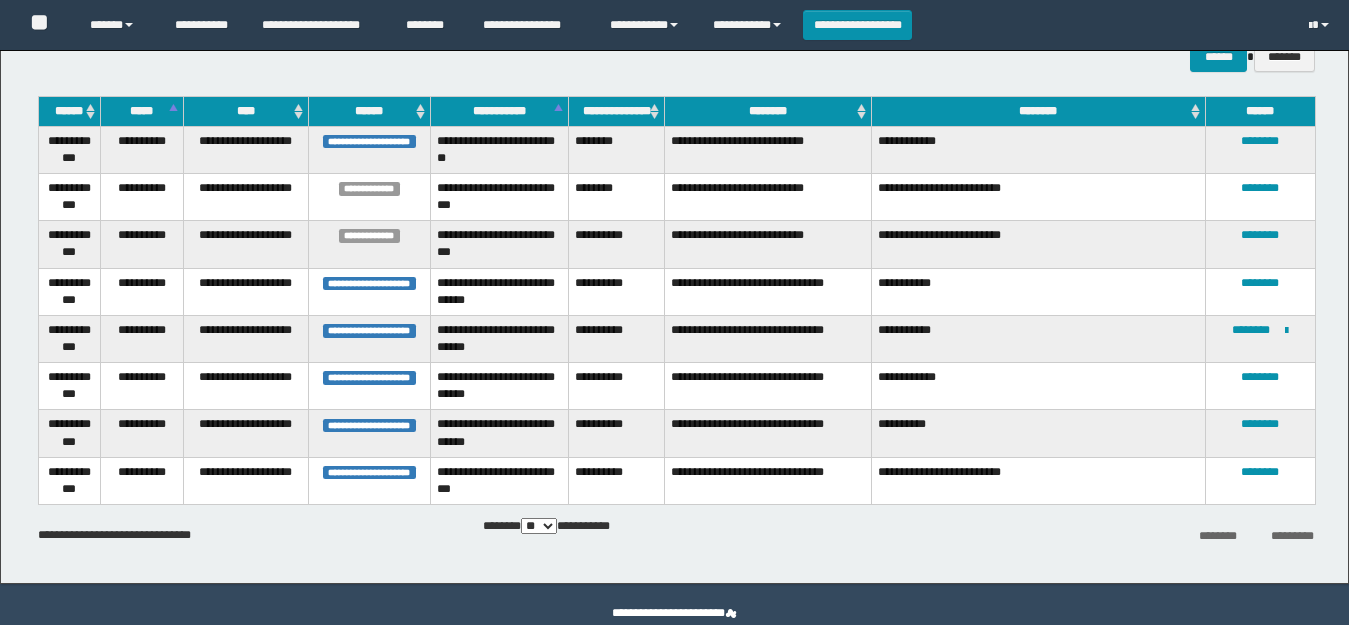 scroll, scrollTop: 200, scrollLeft: 0, axis: vertical 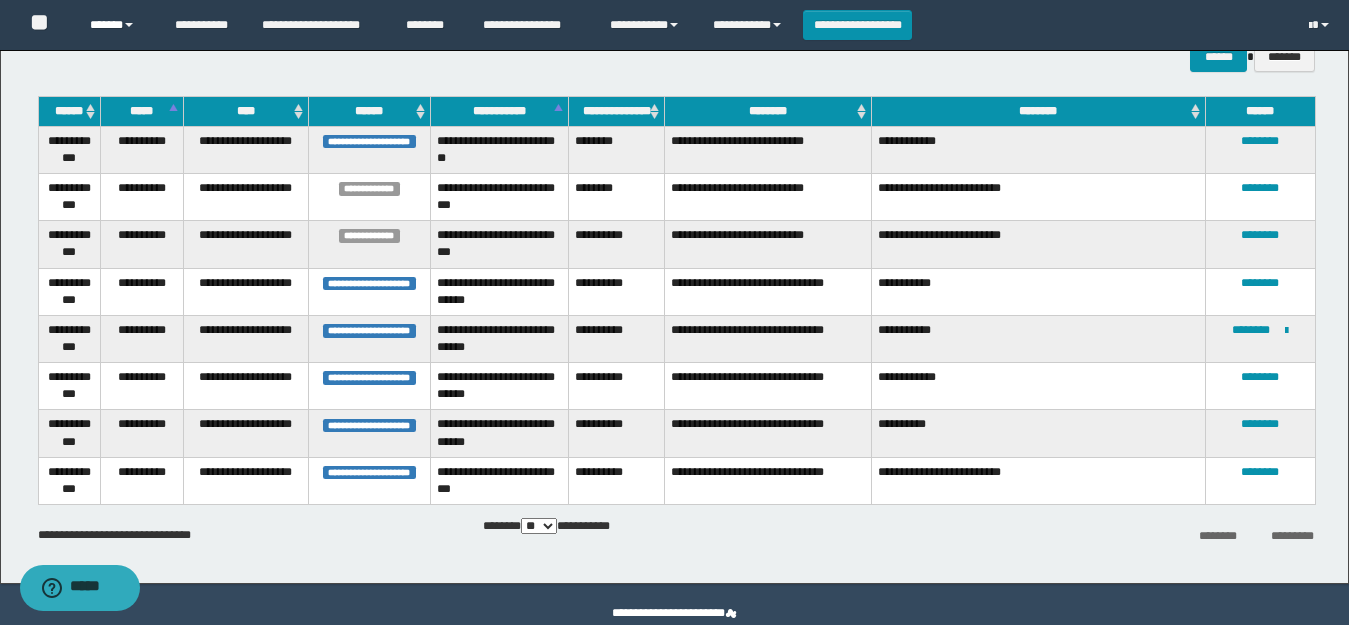 click on "******" at bounding box center (117, 25) 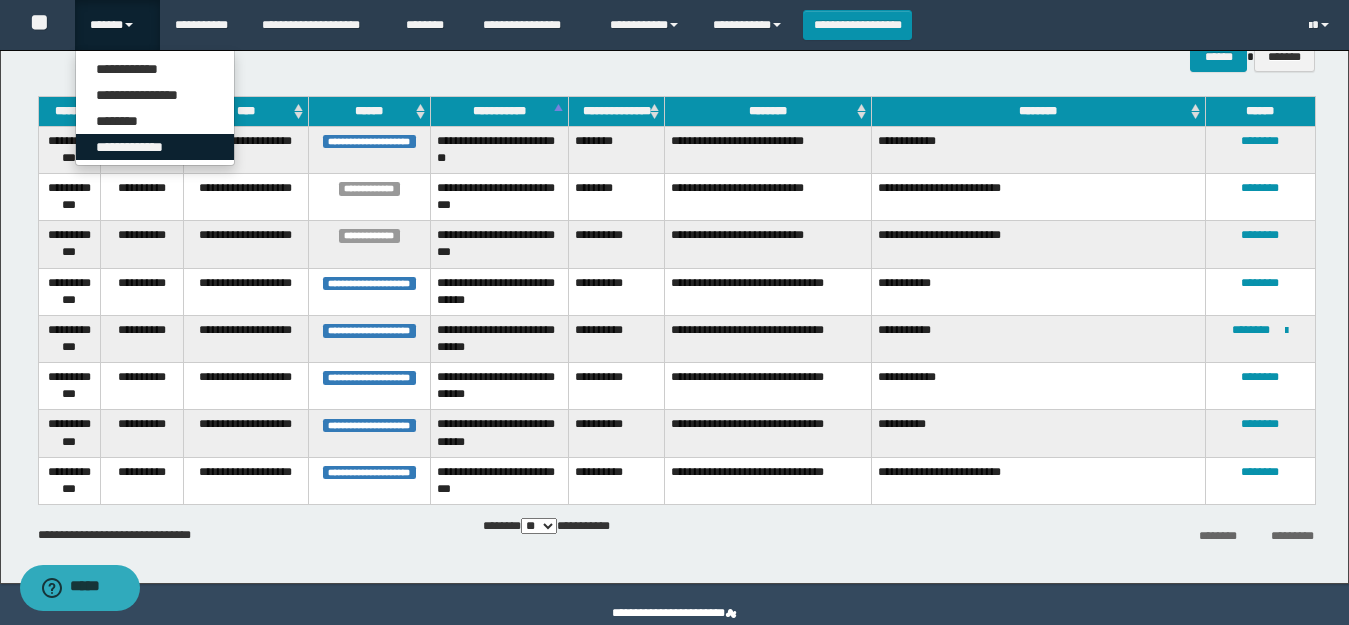 click on "**********" at bounding box center [155, 147] 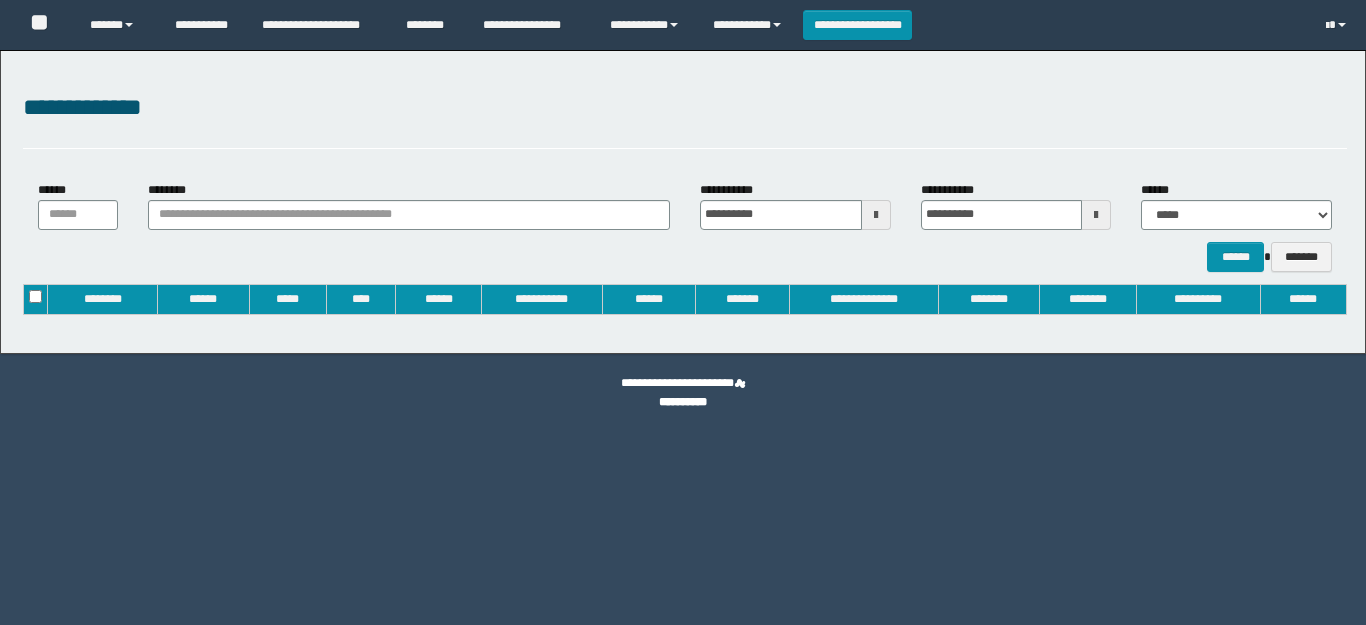 type on "**********" 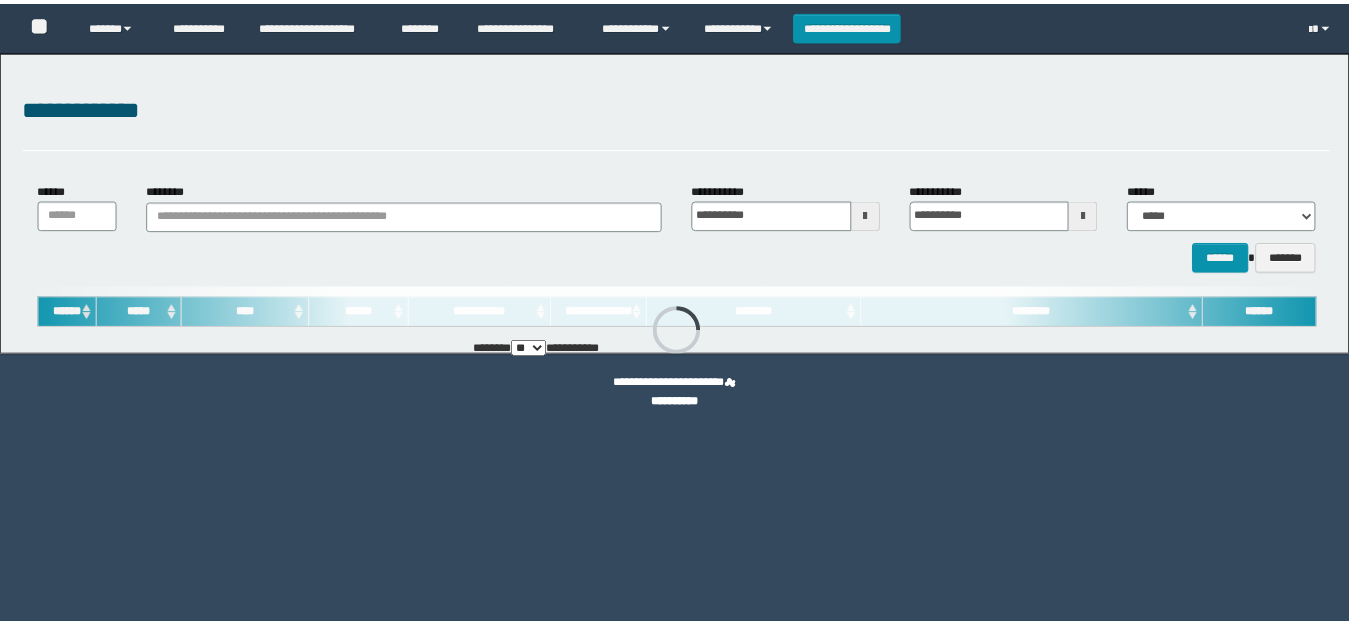 scroll, scrollTop: 0, scrollLeft: 0, axis: both 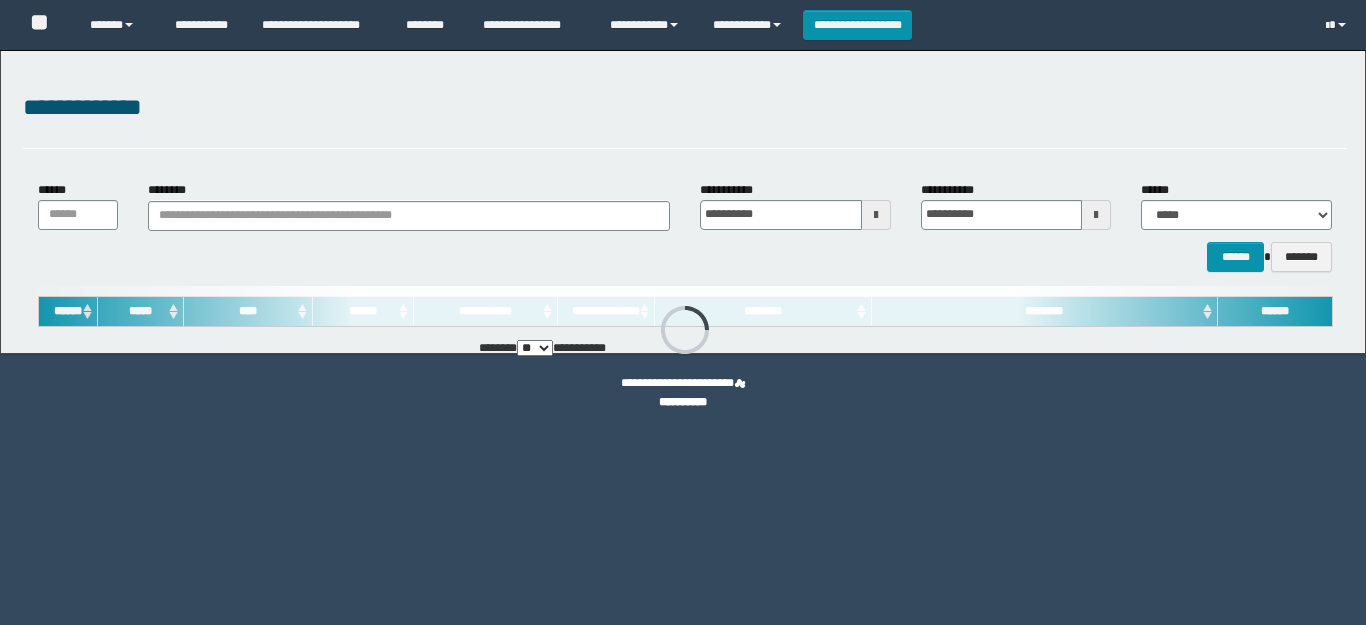 type on "**********" 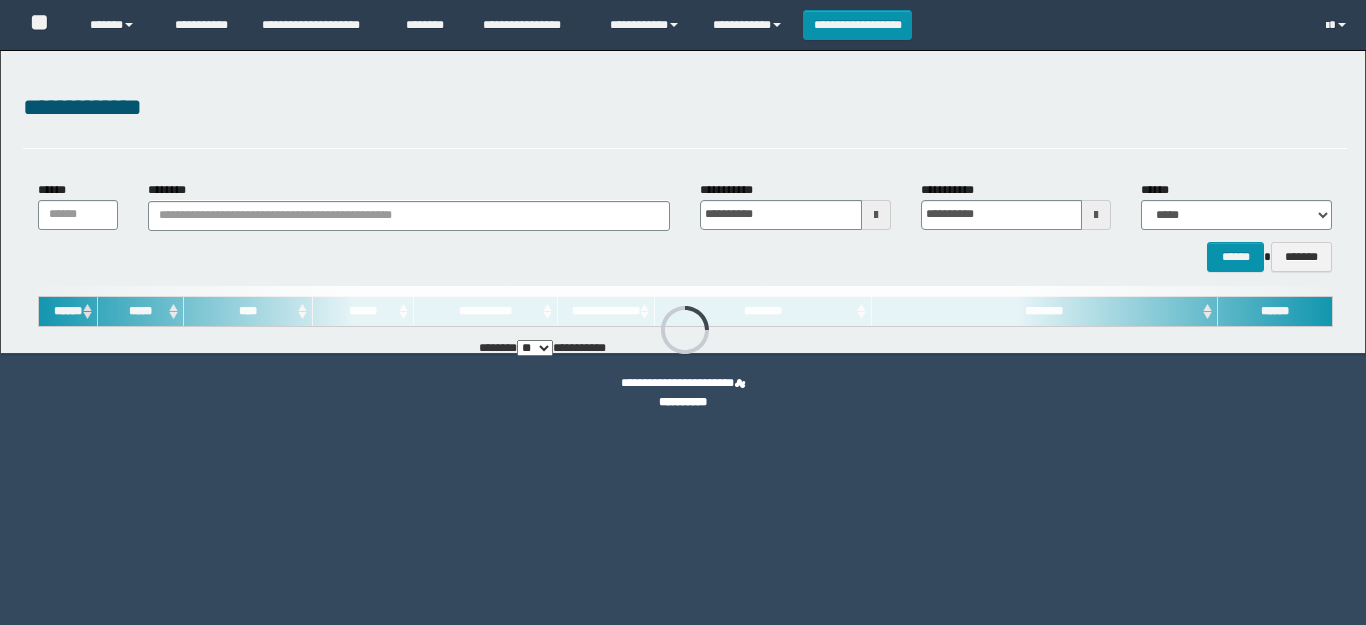 type on "**********" 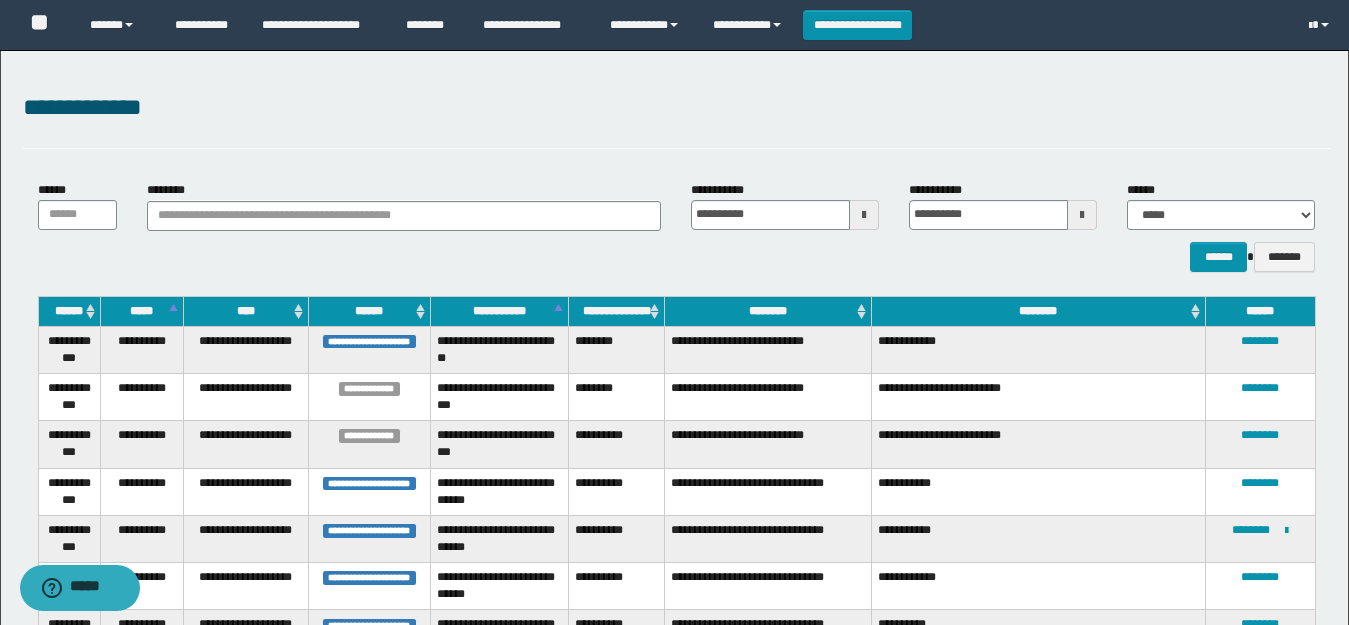 scroll, scrollTop: 0, scrollLeft: 0, axis: both 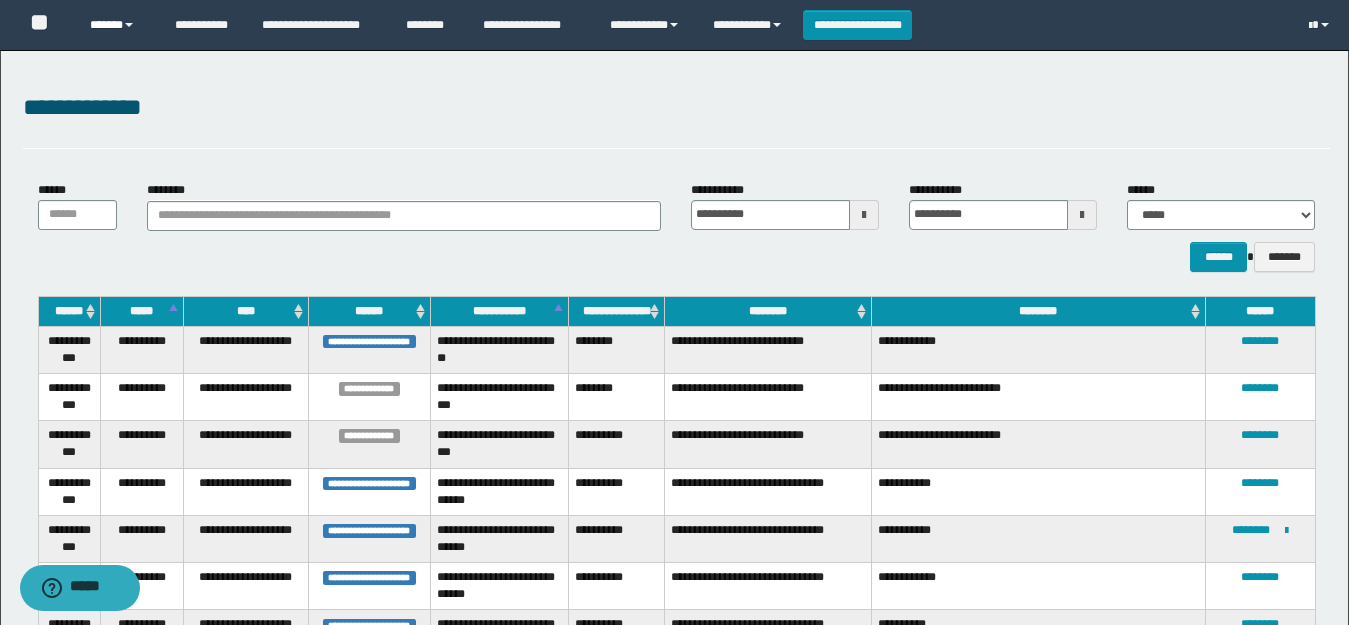 click on "******" at bounding box center (117, 25) 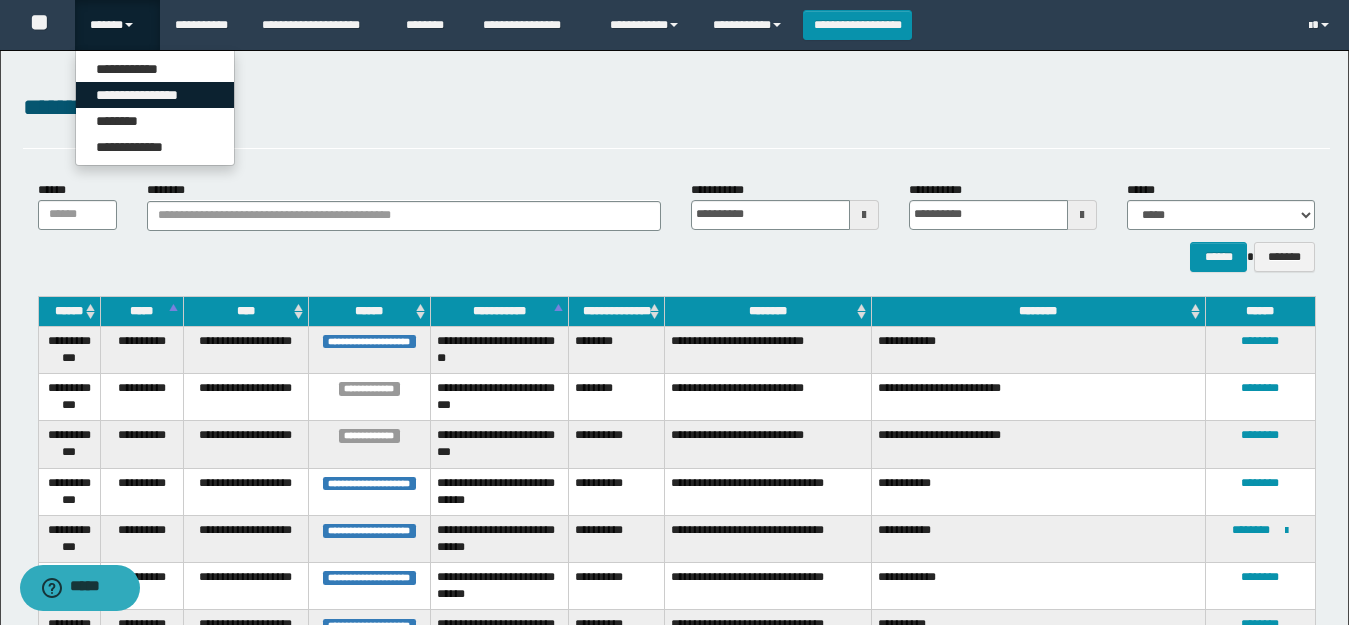 click on "**********" at bounding box center (155, 95) 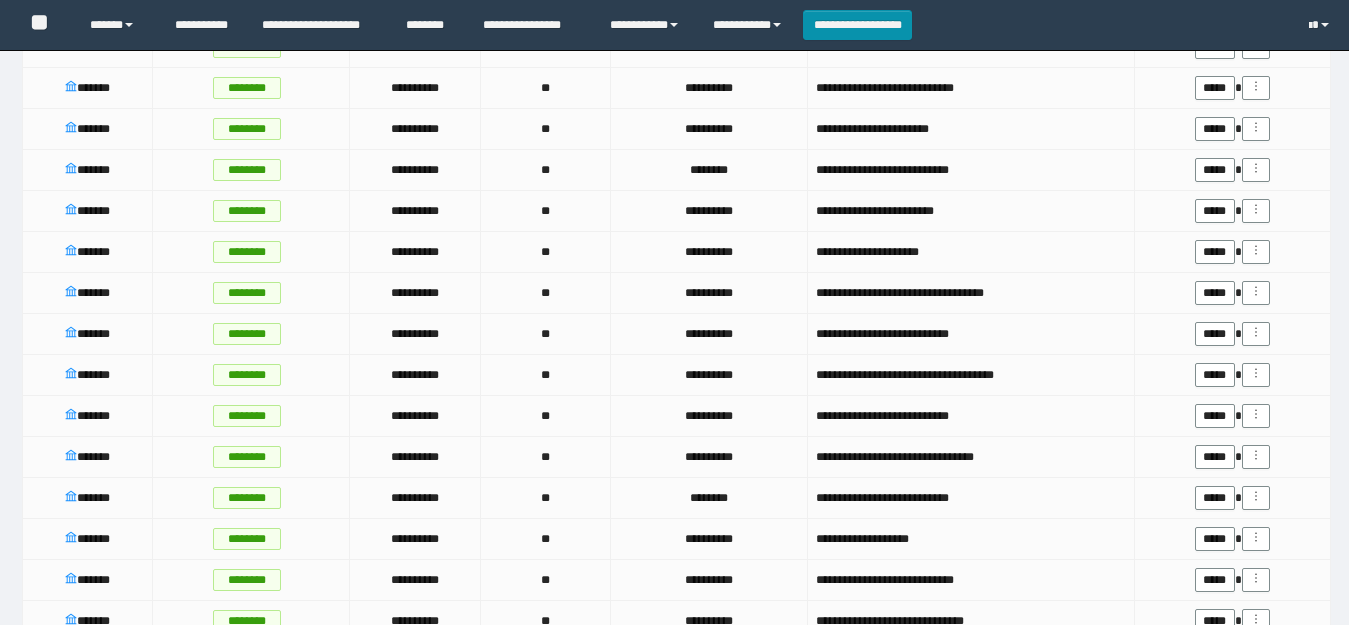 scroll, scrollTop: 1200, scrollLeft: 0, axis: vertical 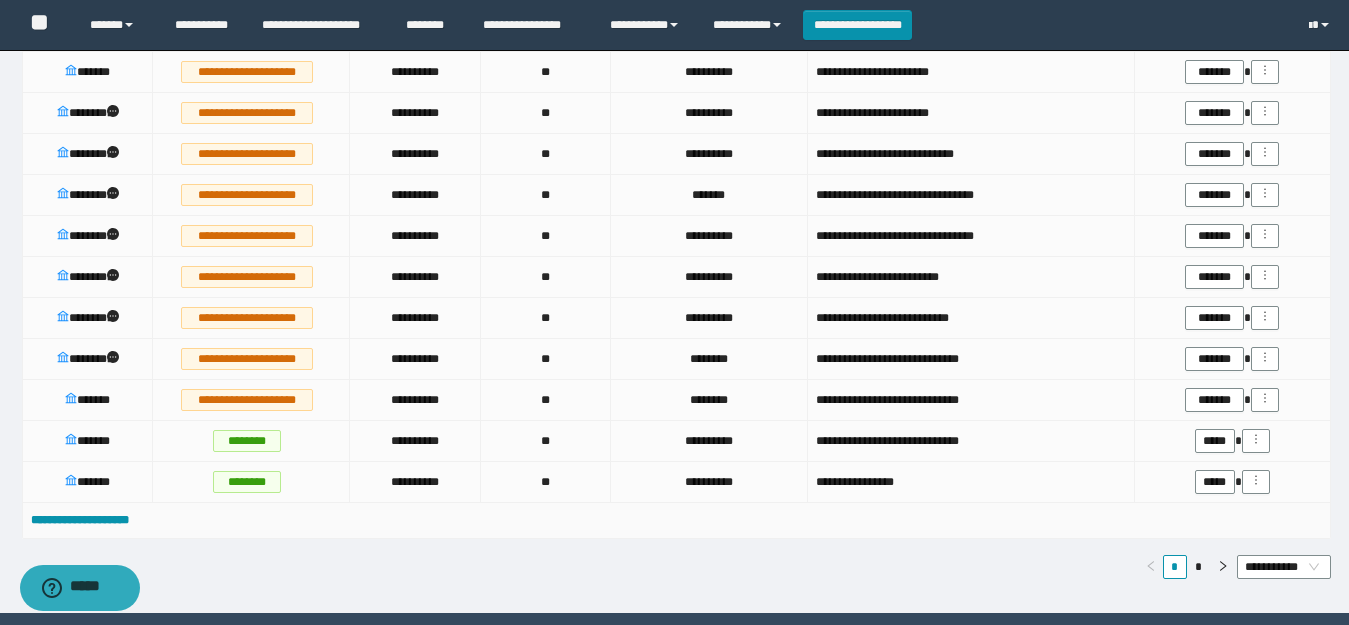 click on "*" at bounding box center [1199, 567] 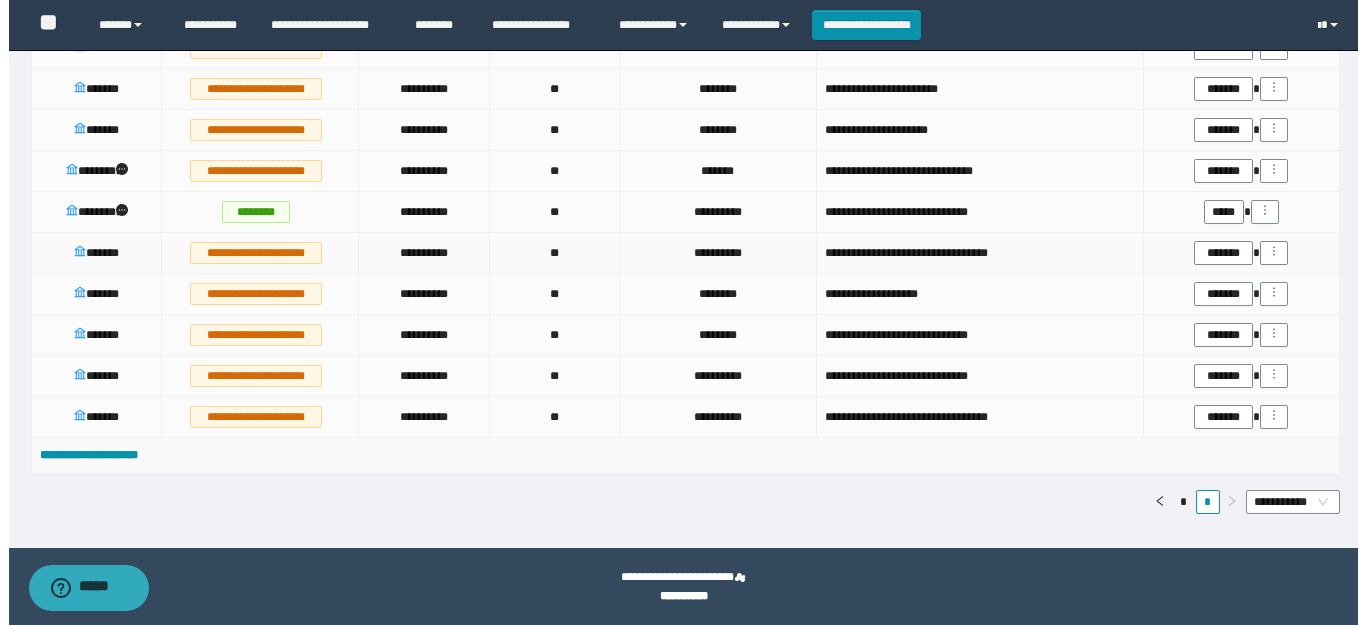 scroll, scrollTop: 1050, scrollLeft: 0, axis: vertical 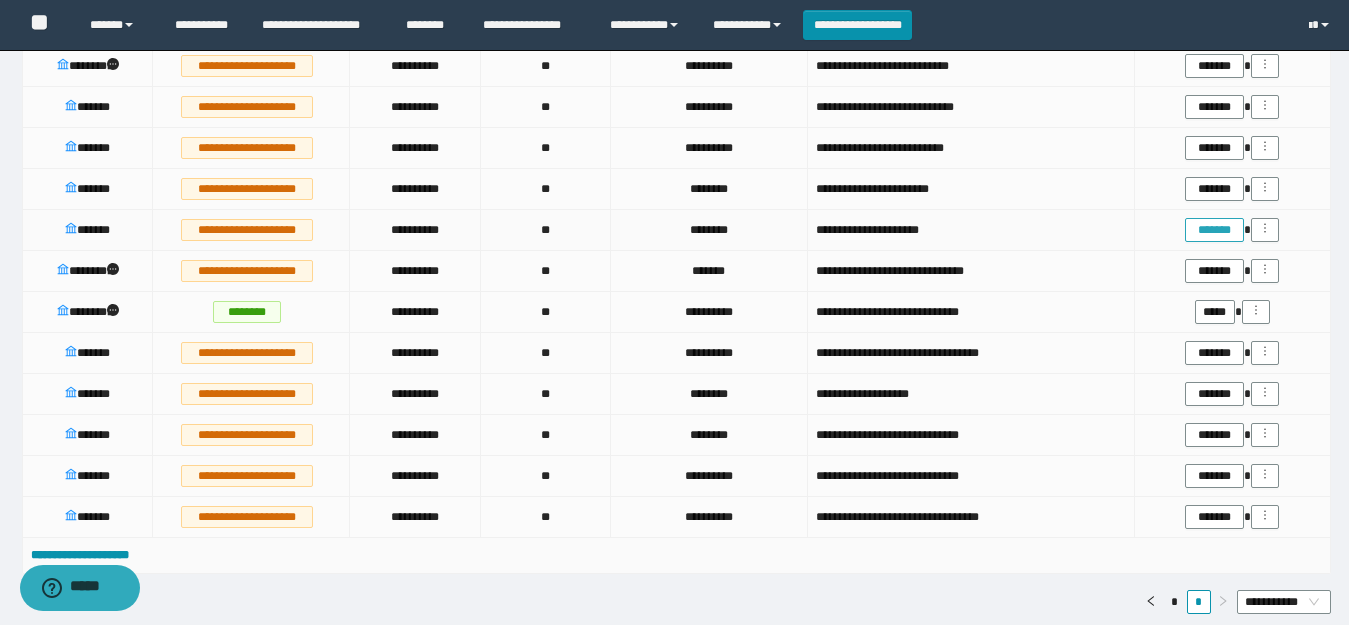 click on "*******" at bounding box center [1214, 230] 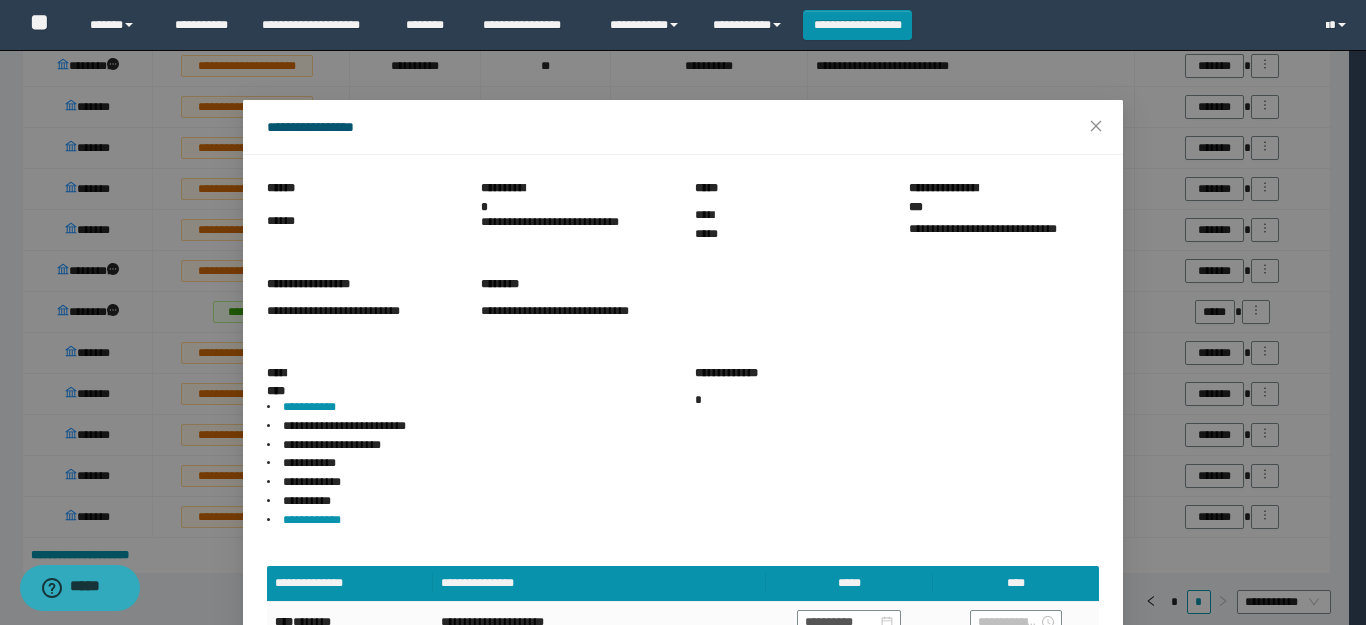 scroll, scrollTop: 105, scrollLeft: 0, axis: vertical 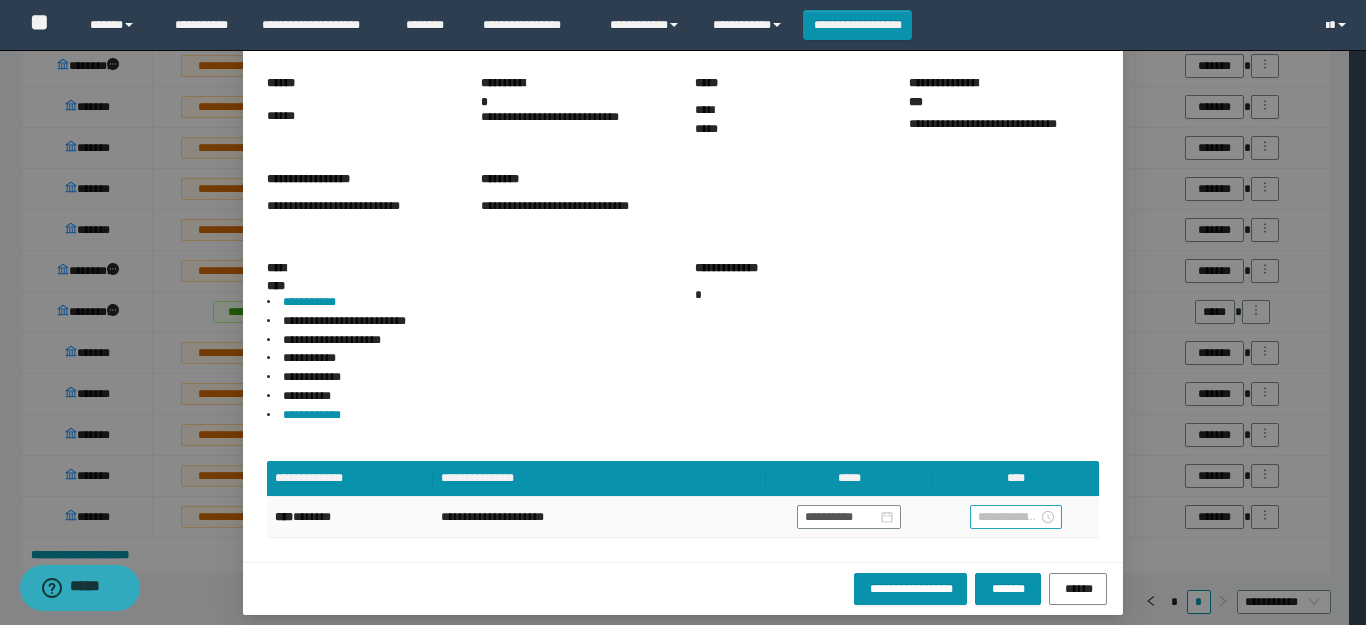 click at bounding box center [1016, 517] 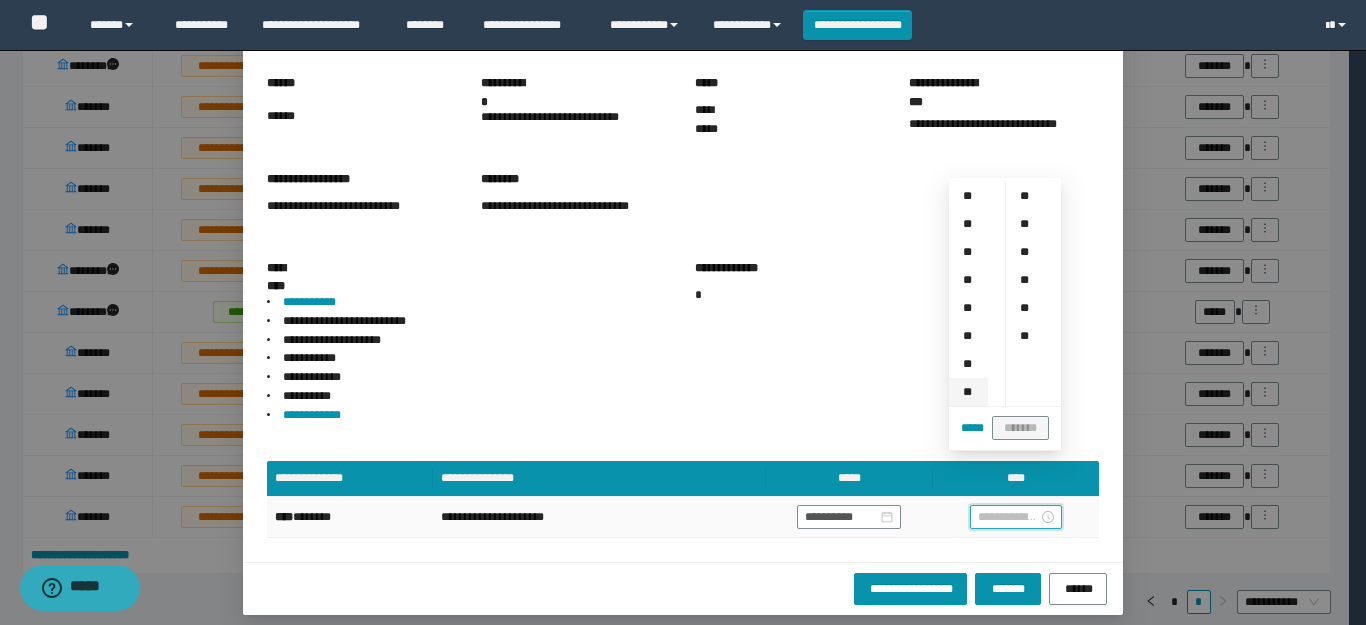 click on "**" at bounding box center [968, 392] 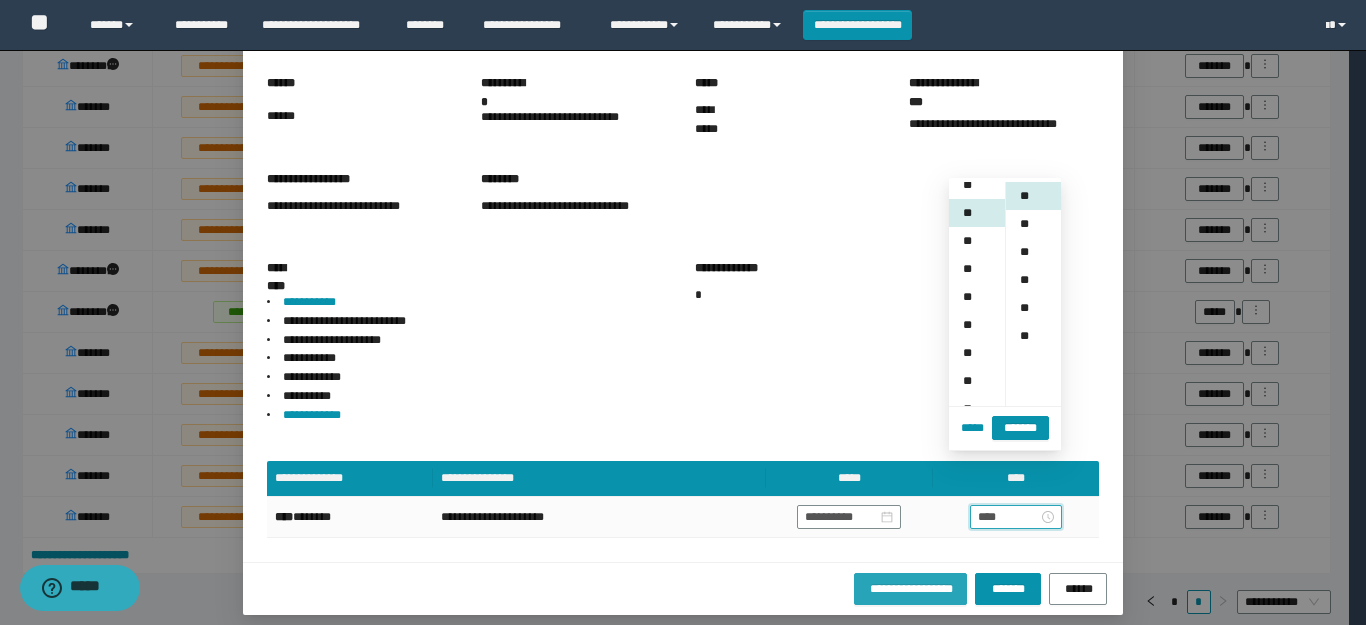scroll, scrollTop: 196, scrollLeft: 0, axis: vertical 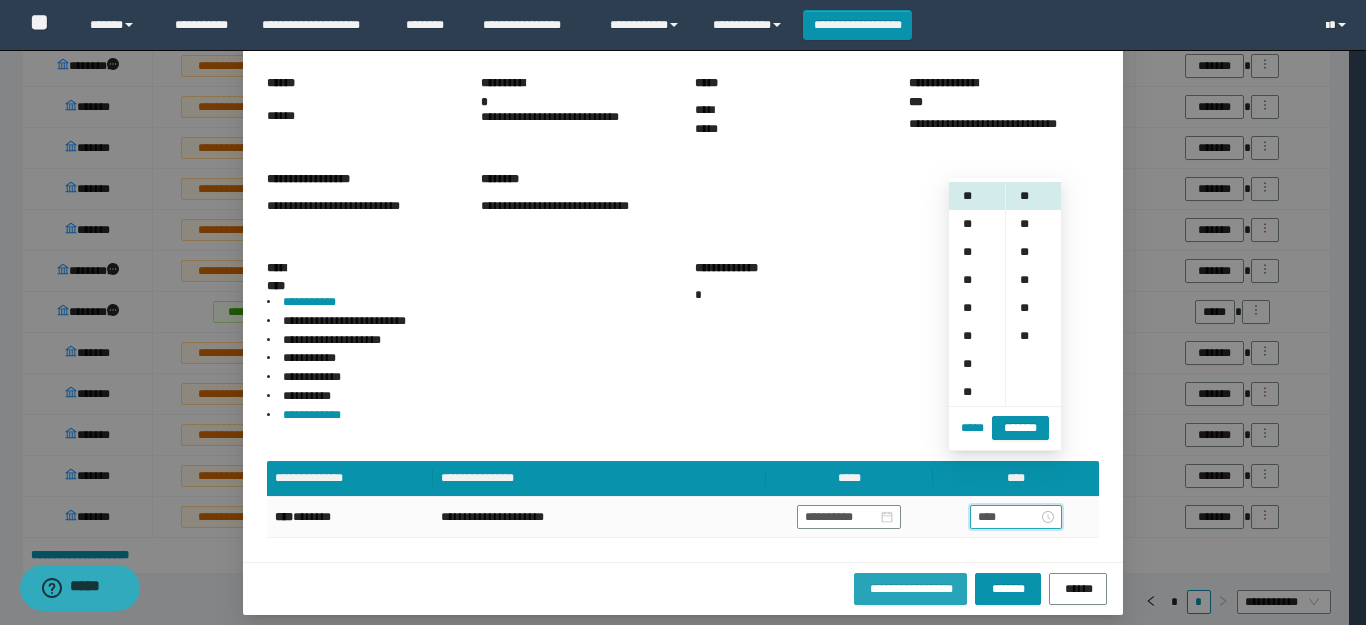 click on "**********" at bounding box center [910, 587] 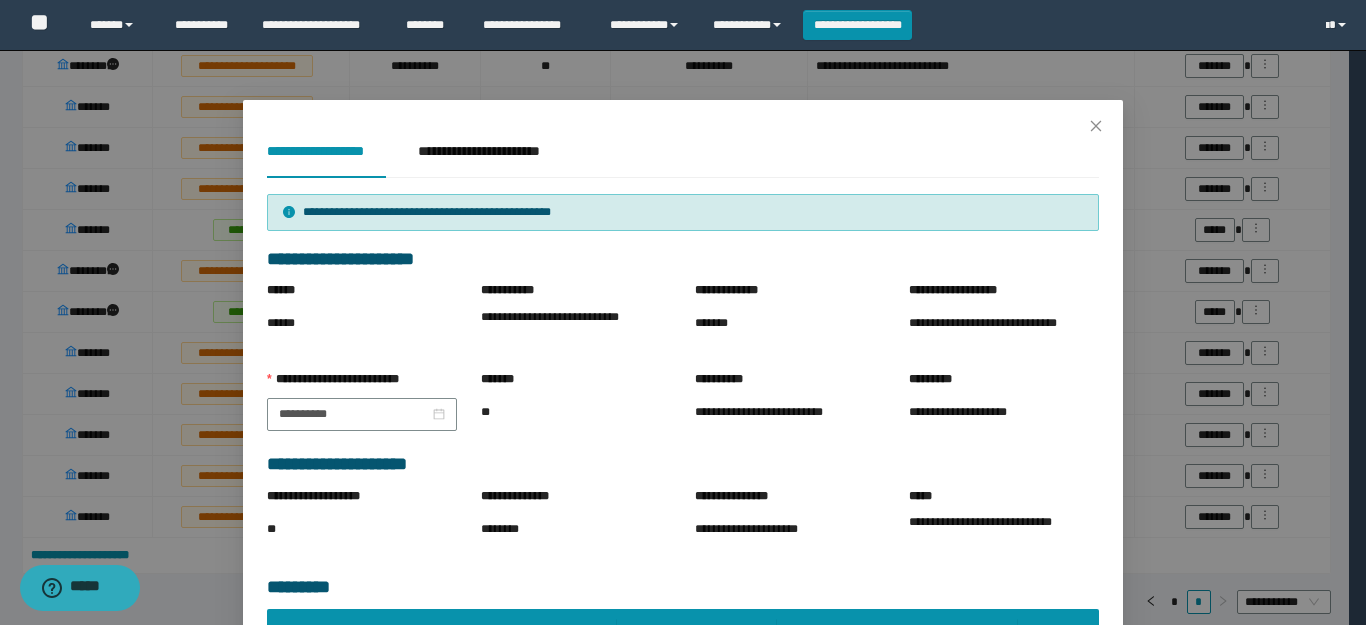 scroll, scrollTop: 400, scrollLeft: 0, axis: vertical 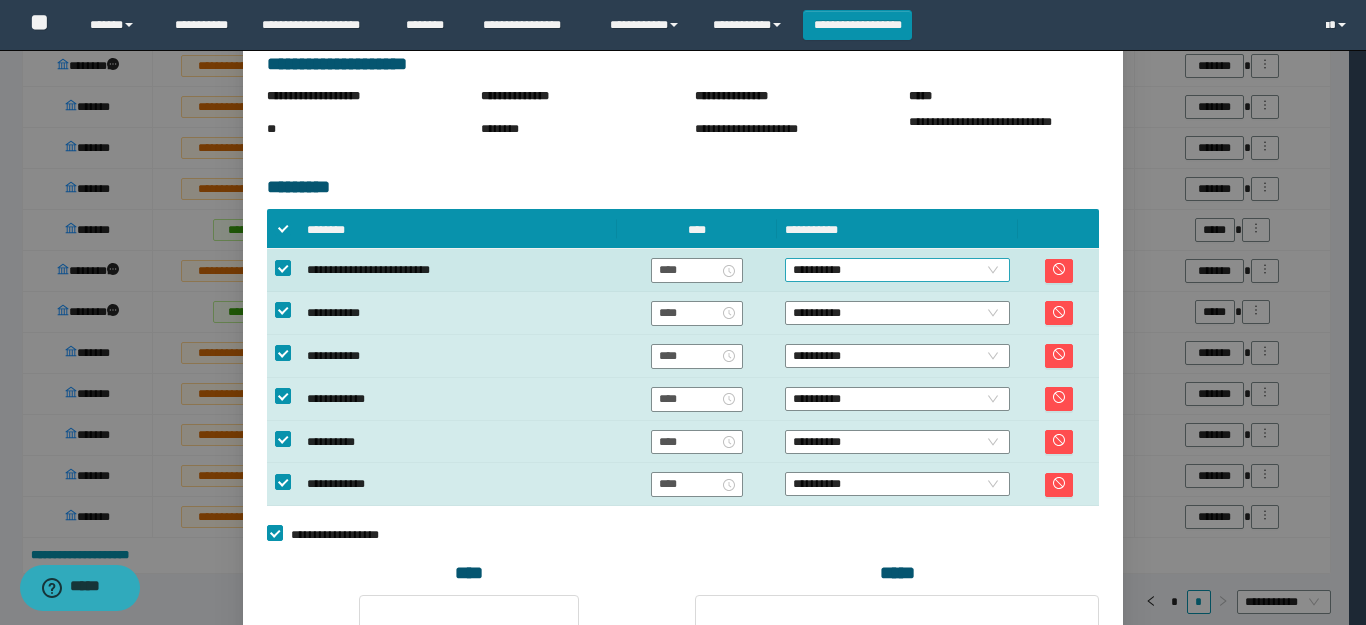 click on "**********" at bounding box center (897, 270) 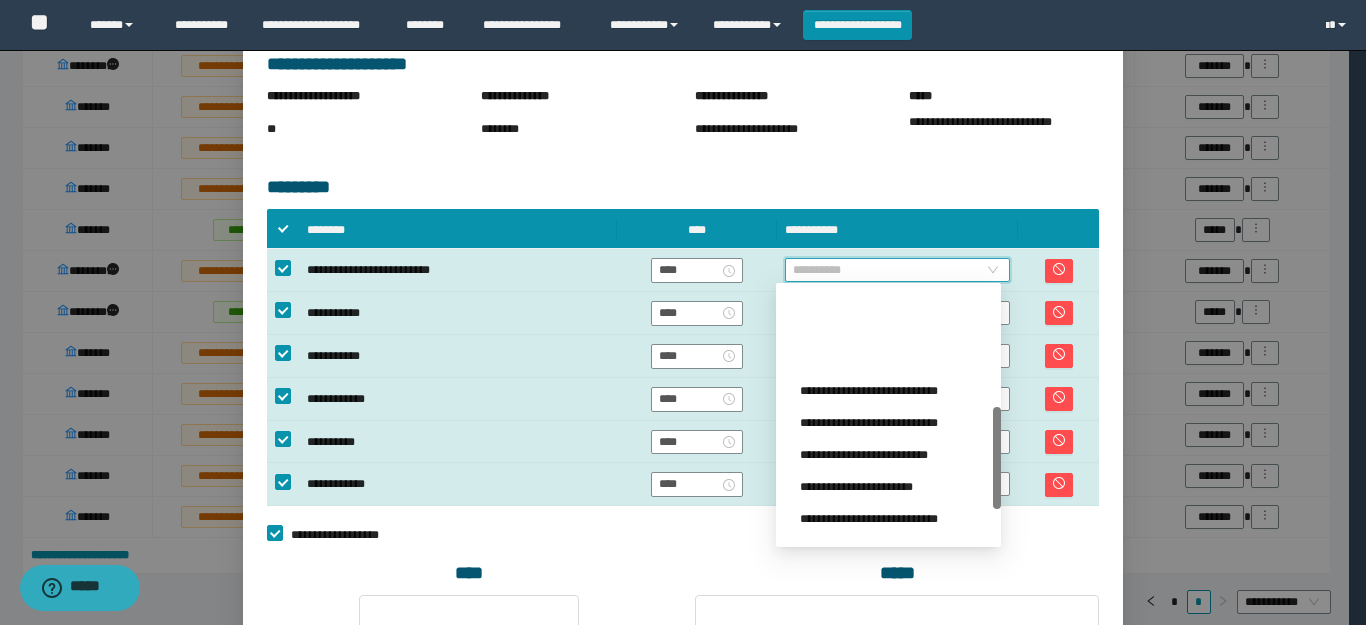 scroll, scrollTop: 300, scrollLeft: 0, axis: vertical 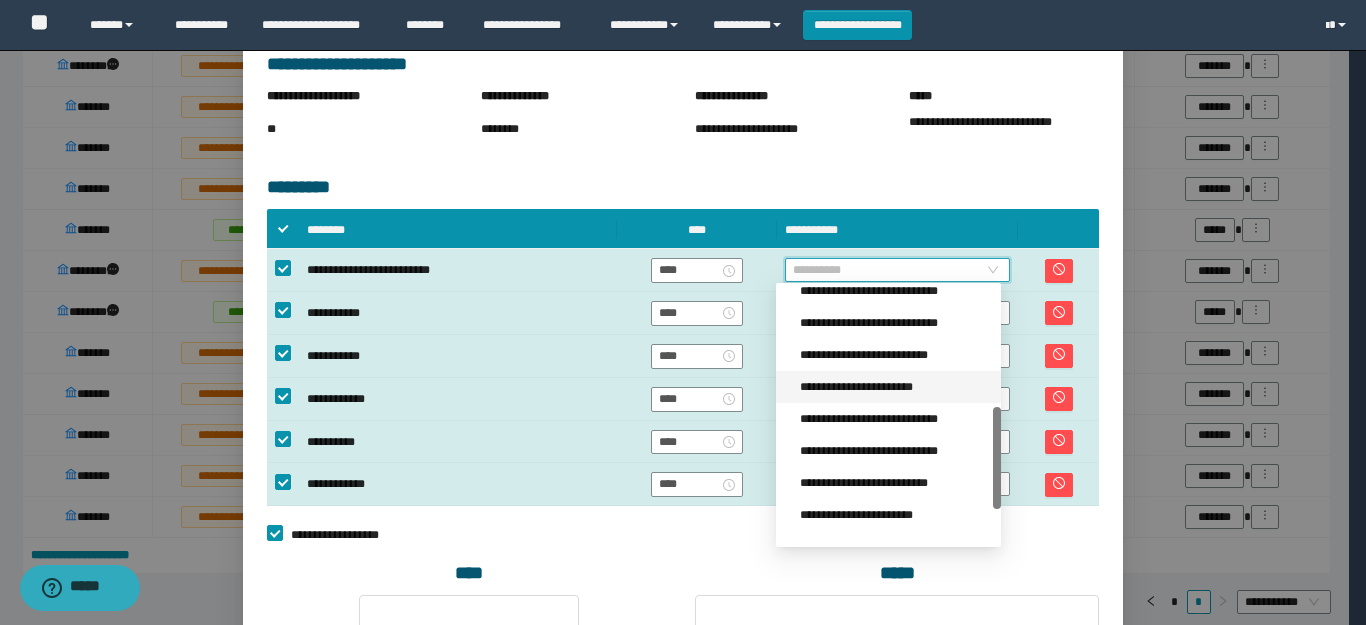 click on "**********" at bounding box center [894, 387] 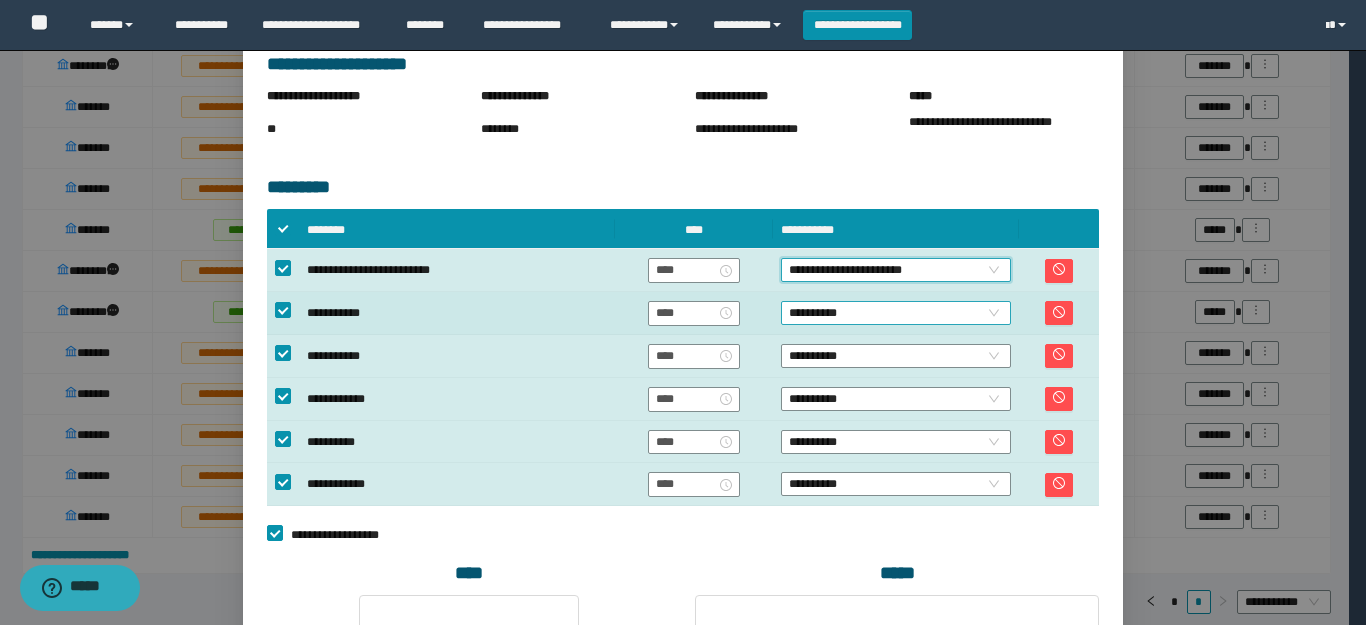 click on "**********" at bounding box center (896, 313) 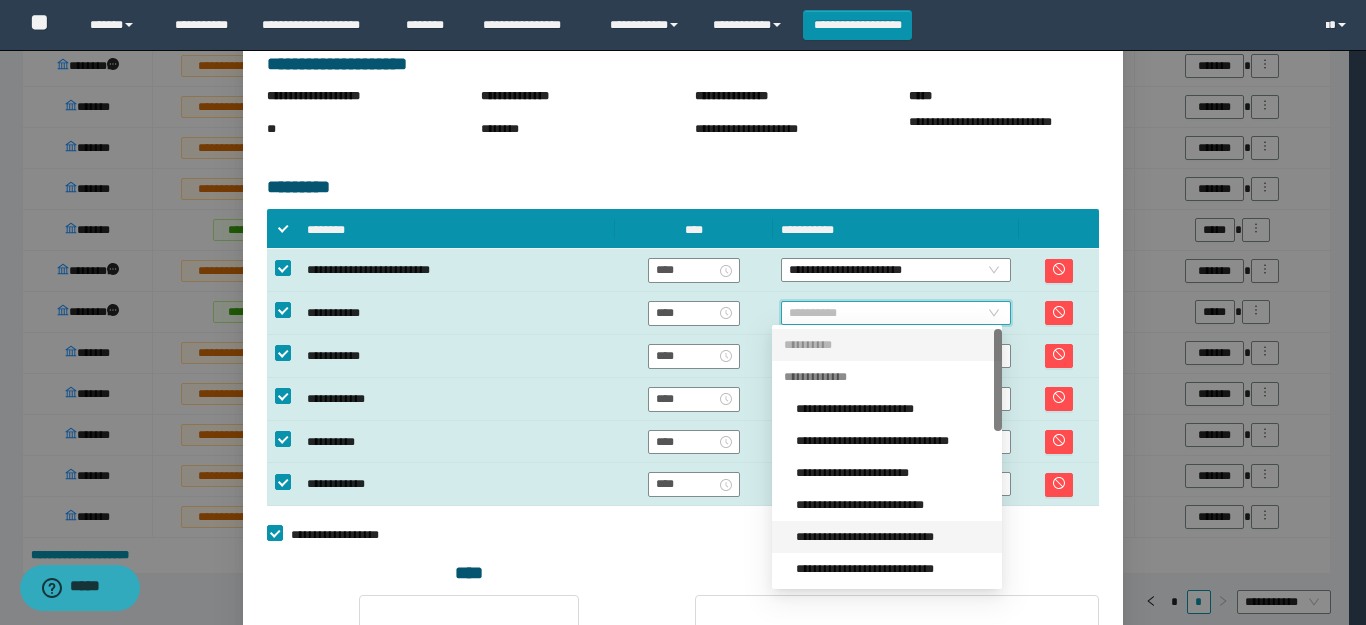 click on "**********" at bounding box center [893, 537] 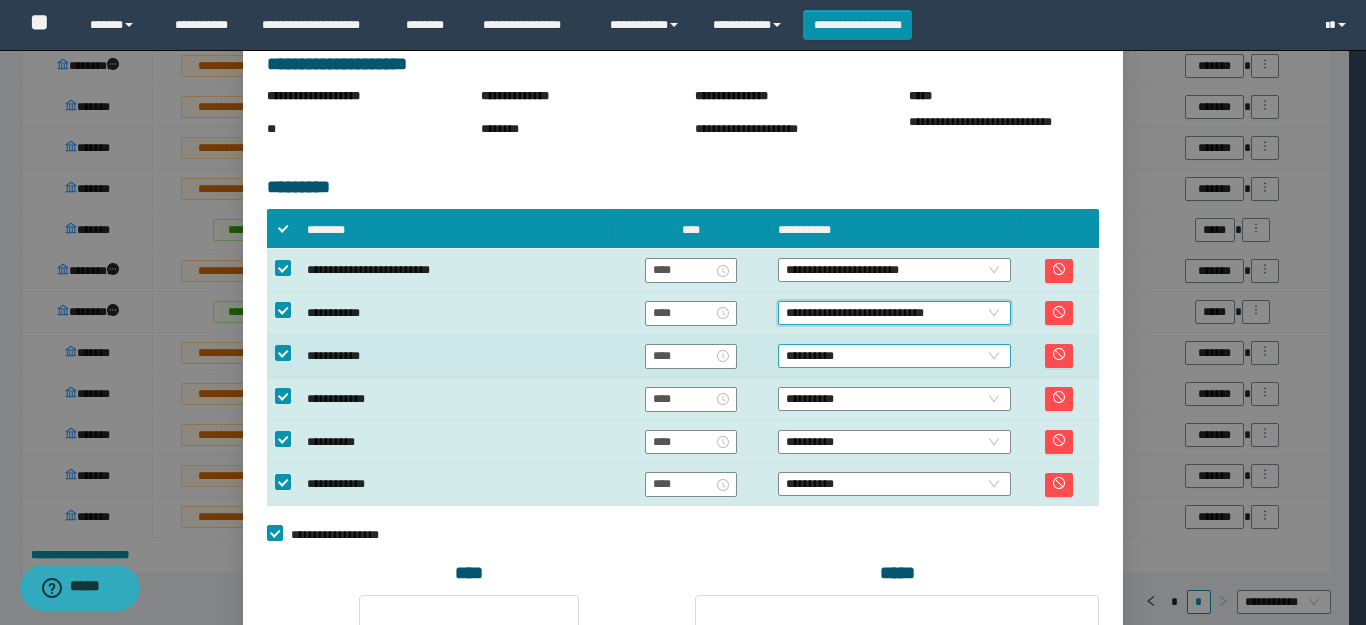 click on "**********" at bounding box center (894, 356) 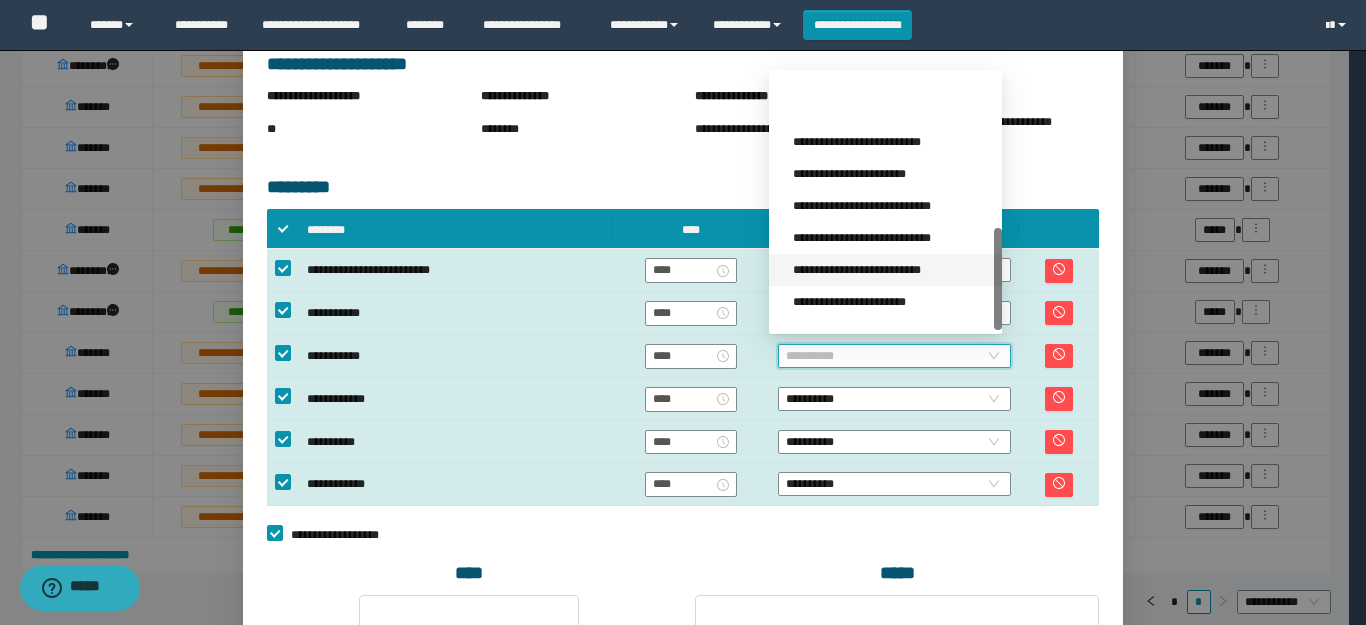 scroll, scrollTop: 384, scrollLeft: 0, axis: vertical 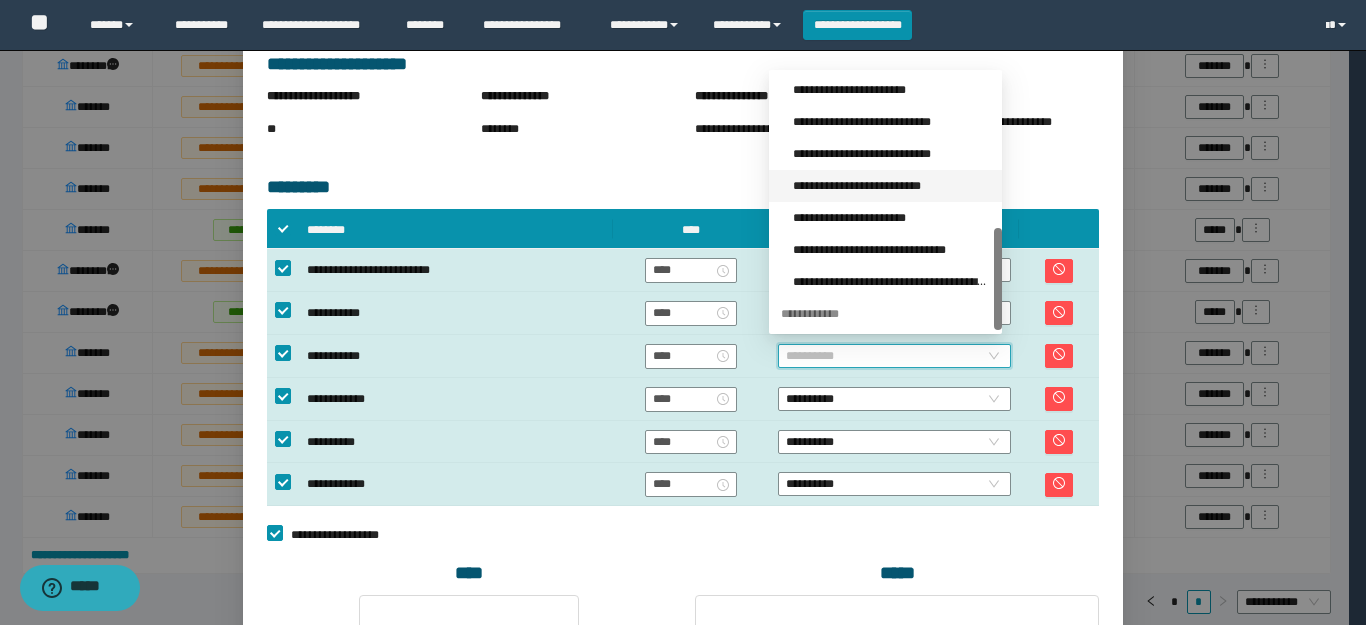 click on "**********" at bounding box center (891, 186) 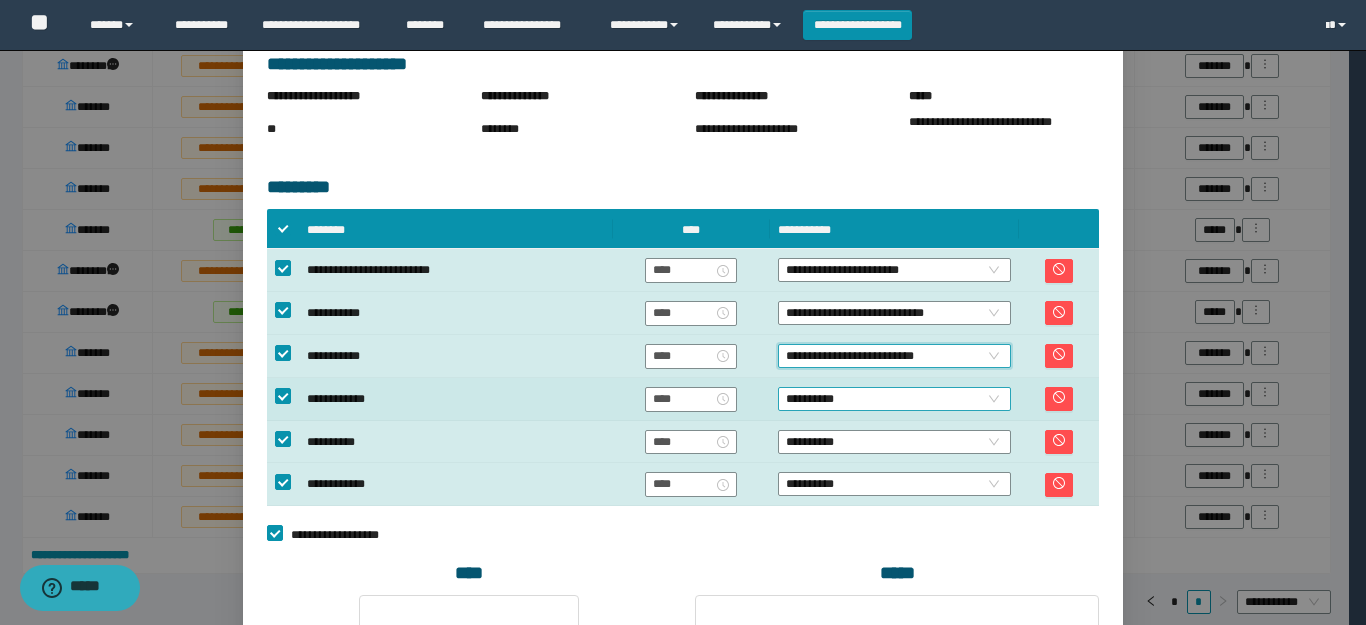 click on "**********" at bounding box center [894, 399] 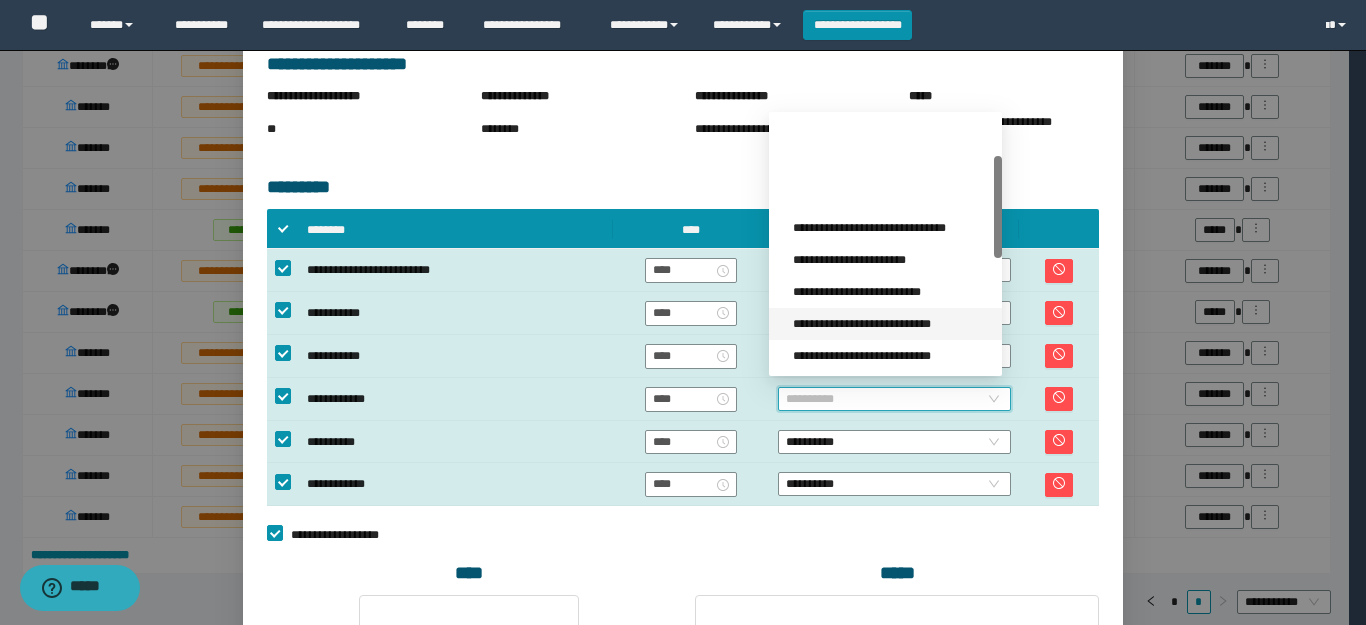 scroll, scrollTop: 100, scrollLeft: 0, axis: vertical 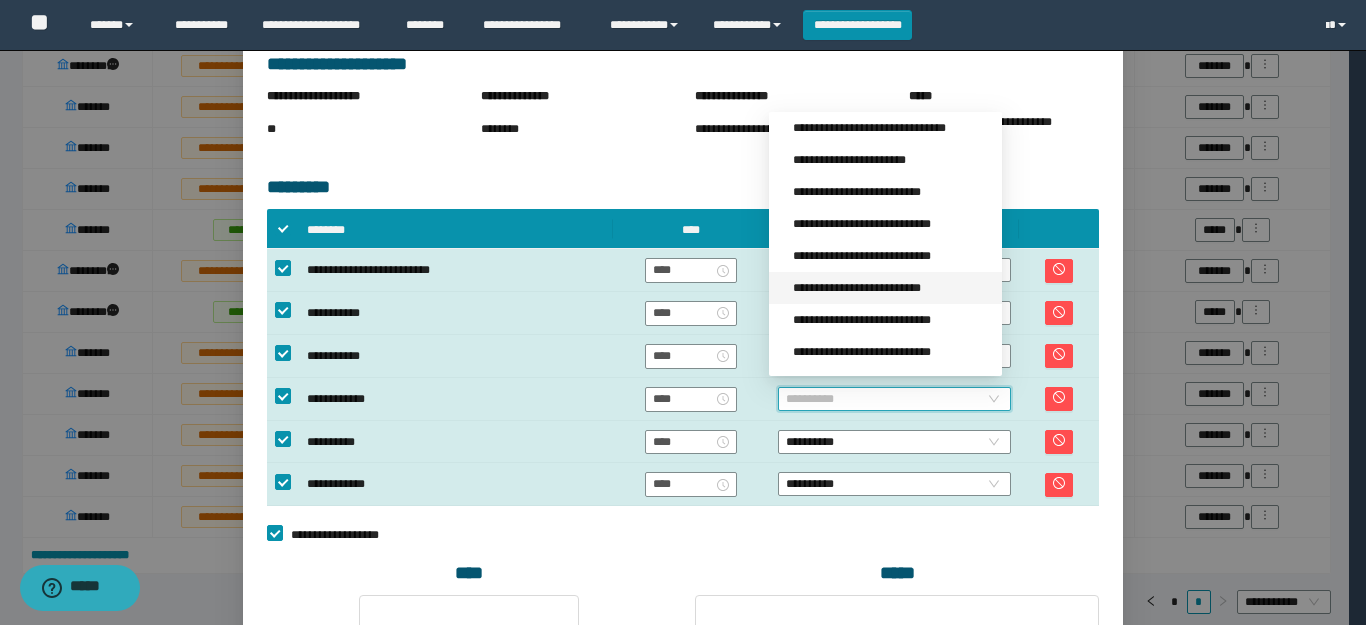 click on "**********" at bounding box center [891, 288] 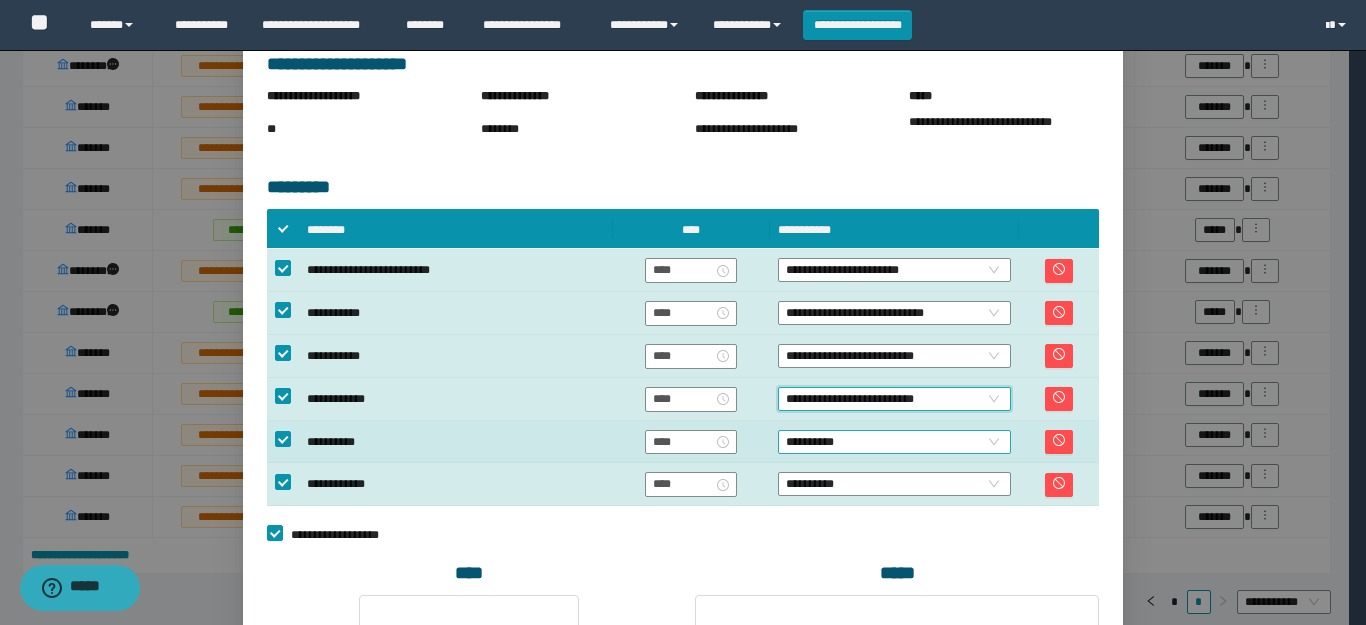 click on "**********" at bounding box center (894, 442) 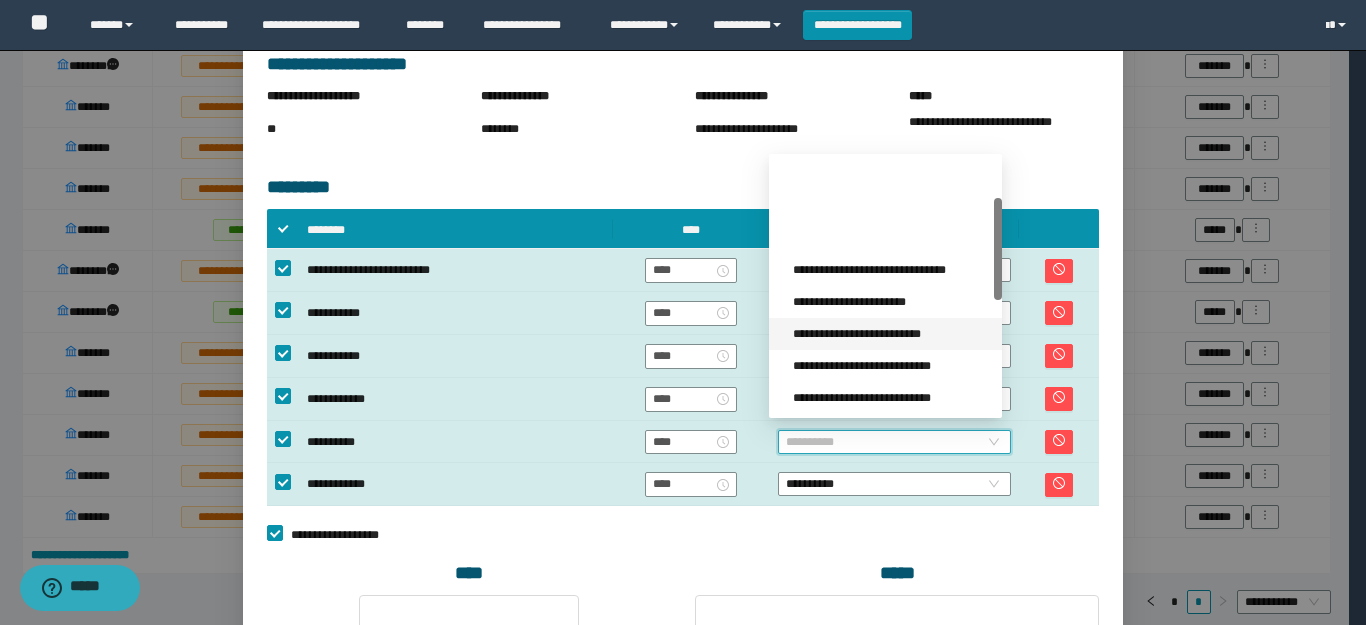 scroll, scrollTop: 100, scrollLeft: 0, axis: vertical 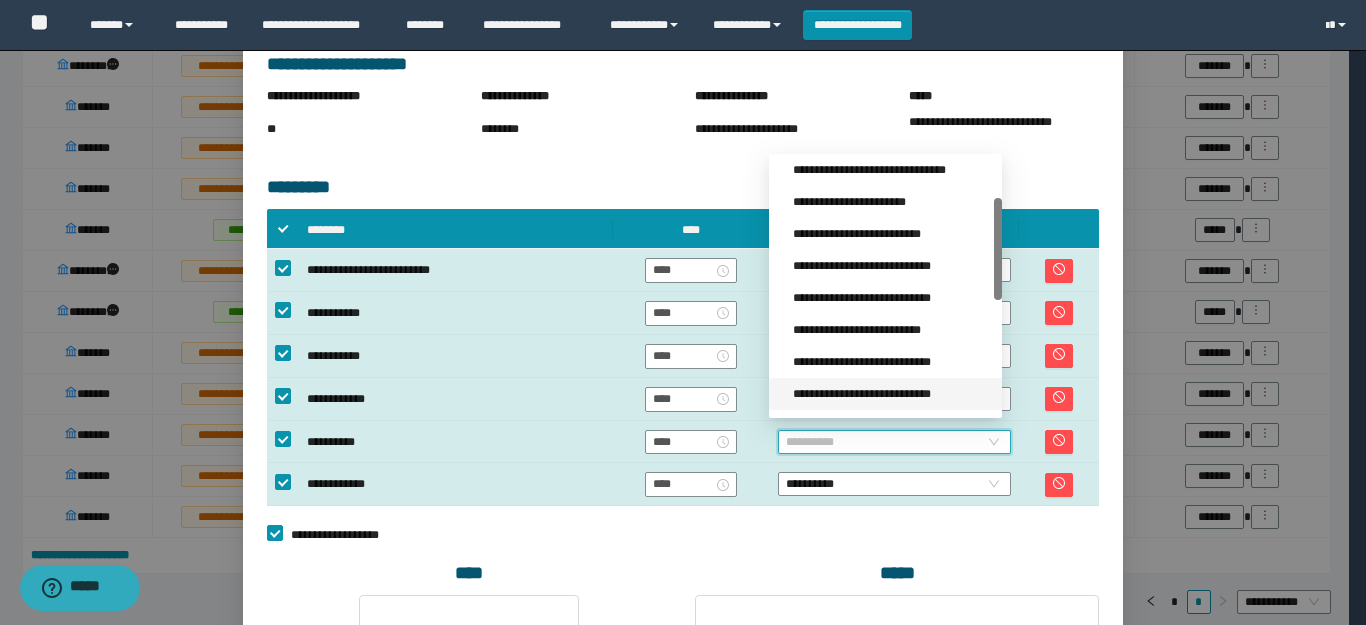 click on "**********" at bounding box center [891, 394] 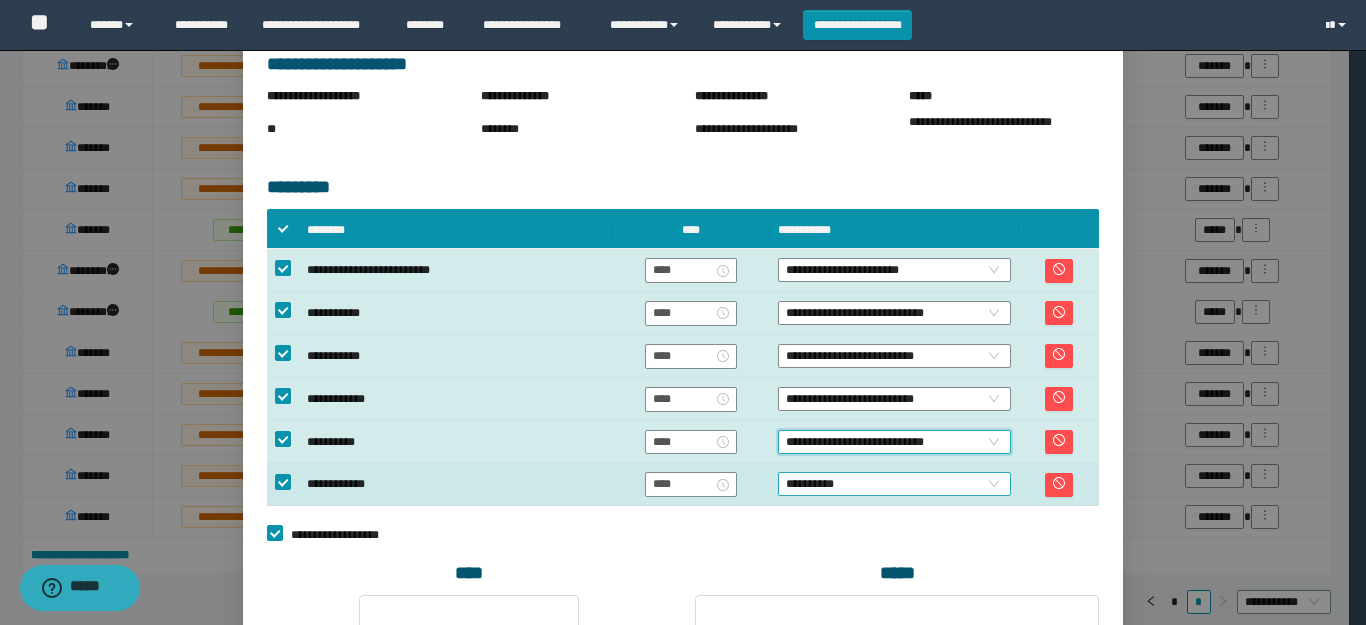 click on "**********" at bounding box center (894, 484) 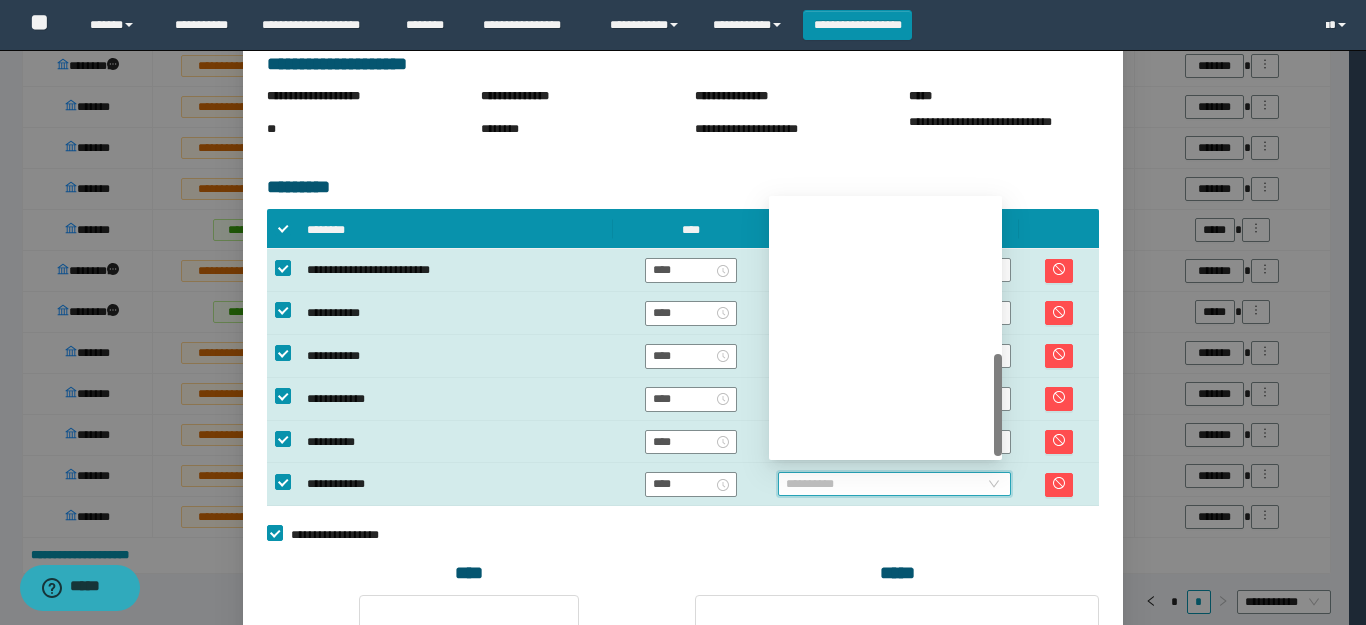scroll, scrollTop: 384, scrollLeft: 0, axis: vertical 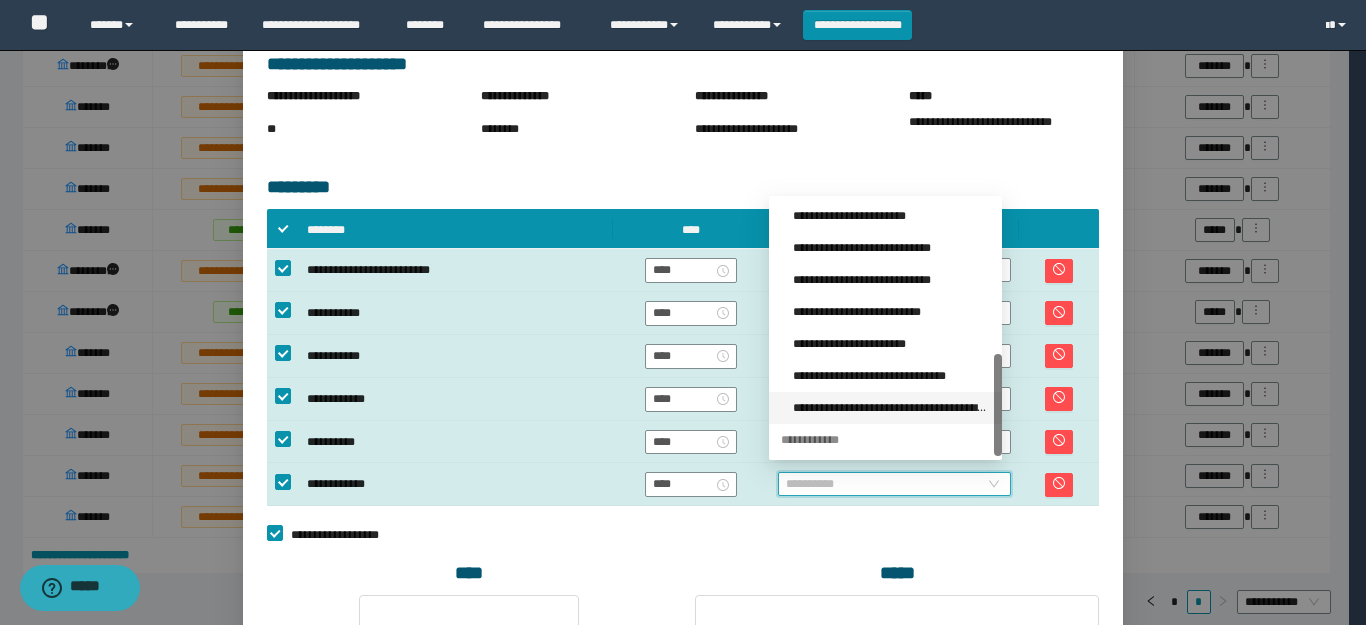 click on "**********" at bounding box center (891, 408) 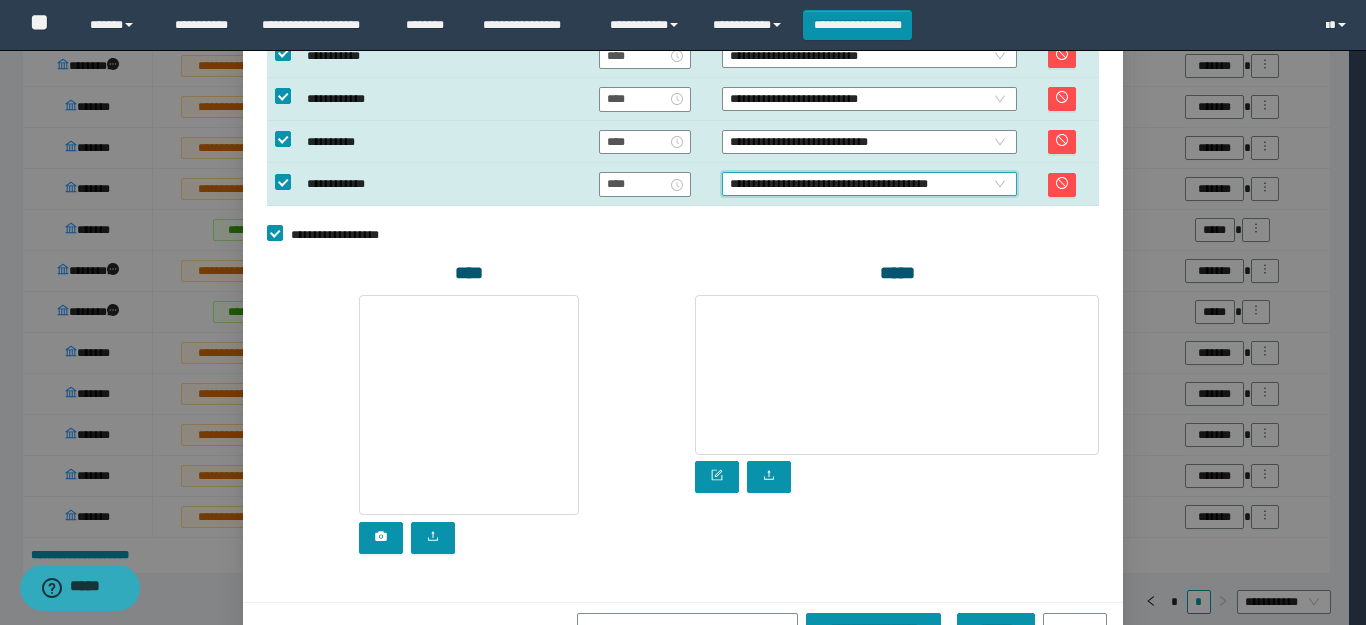 scroll, scrollTop: 742, scrollLeft: 0, axis: vertical 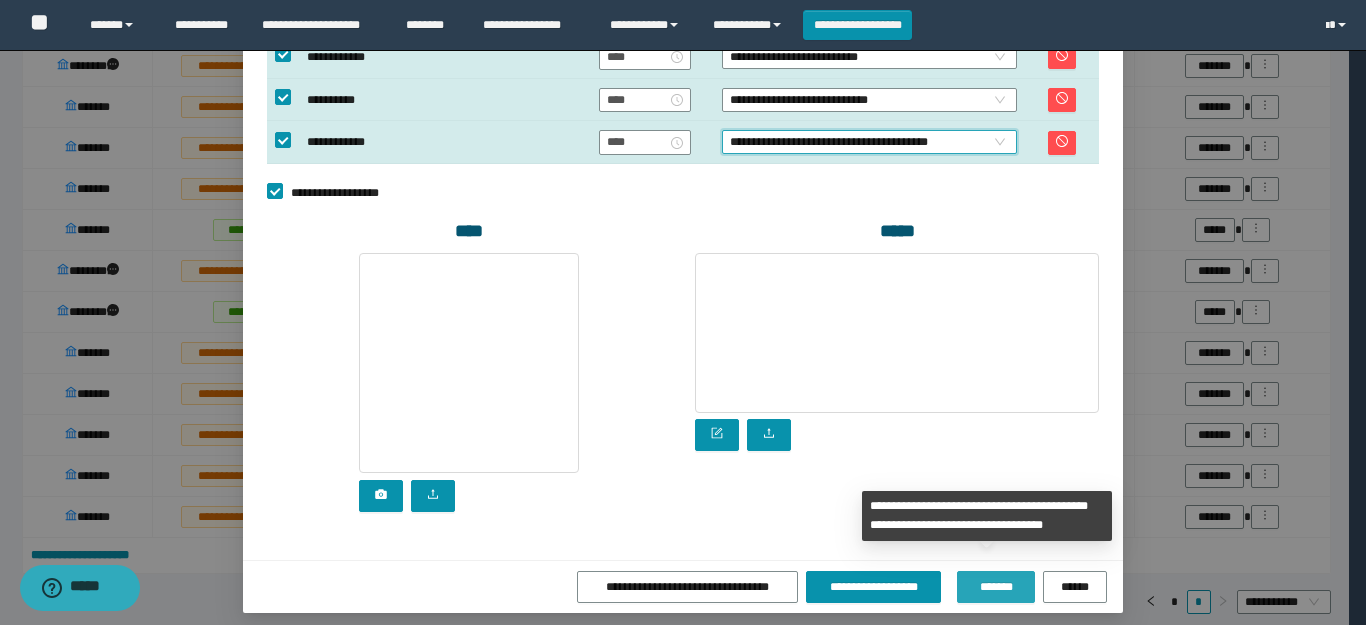 click on "*******" at bounding box center (995, 587) 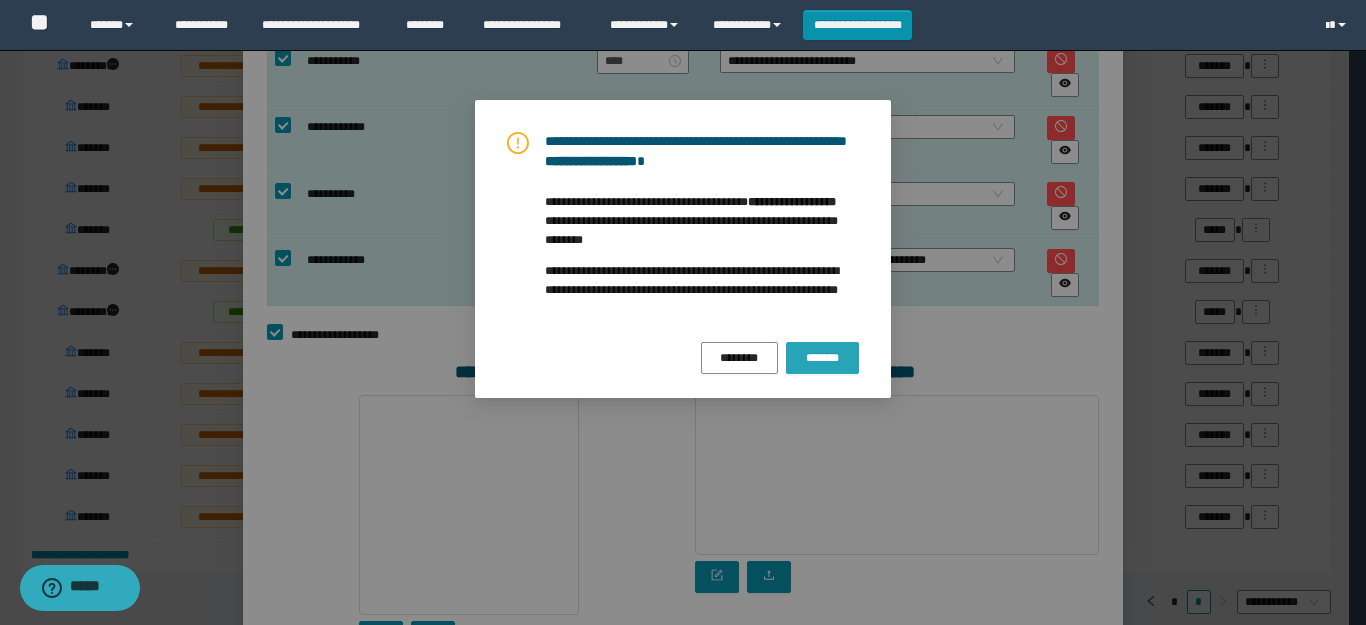 click on "*******" at bounding box center (822, 358) 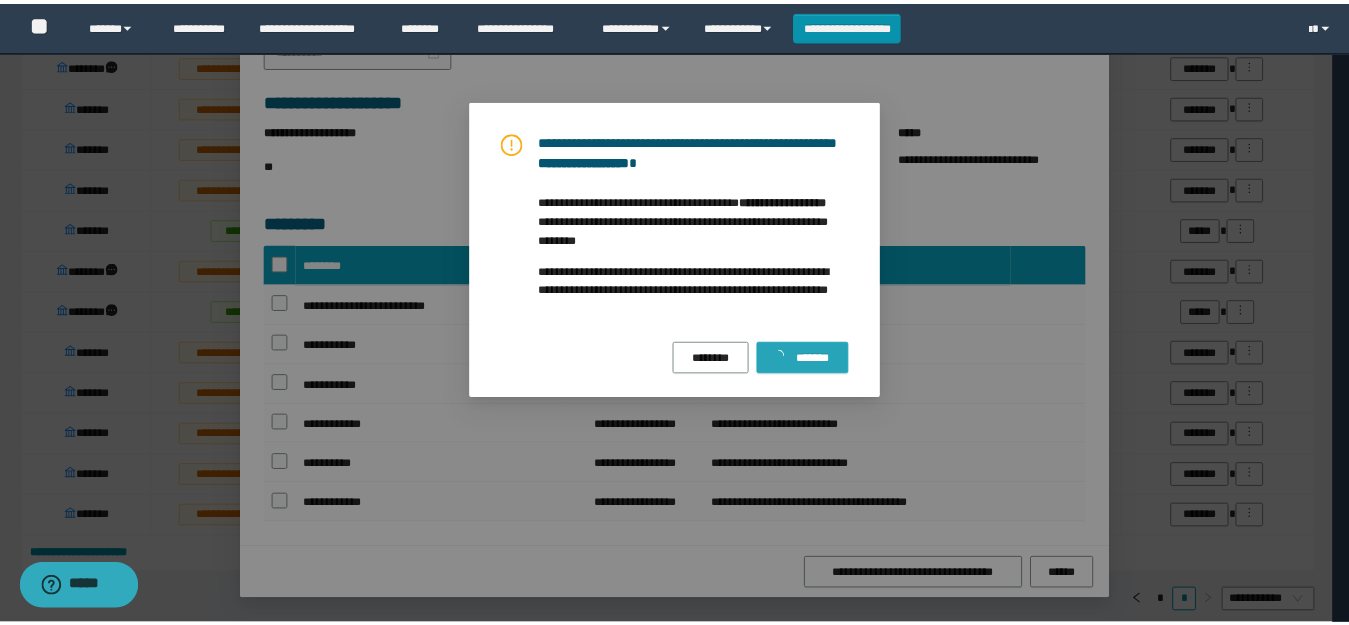 scroll, scrollTop: 422, scrollLeft: 0, axis: vertical 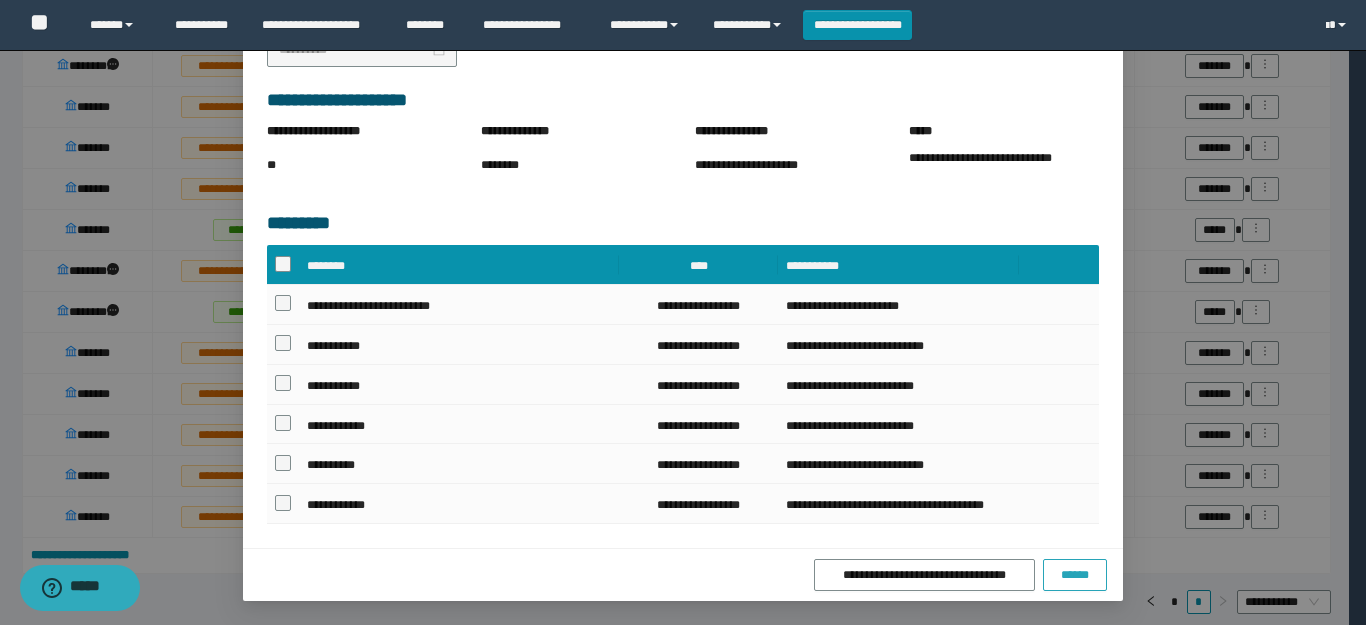 click on "******" at bounding box center (1075, 575) 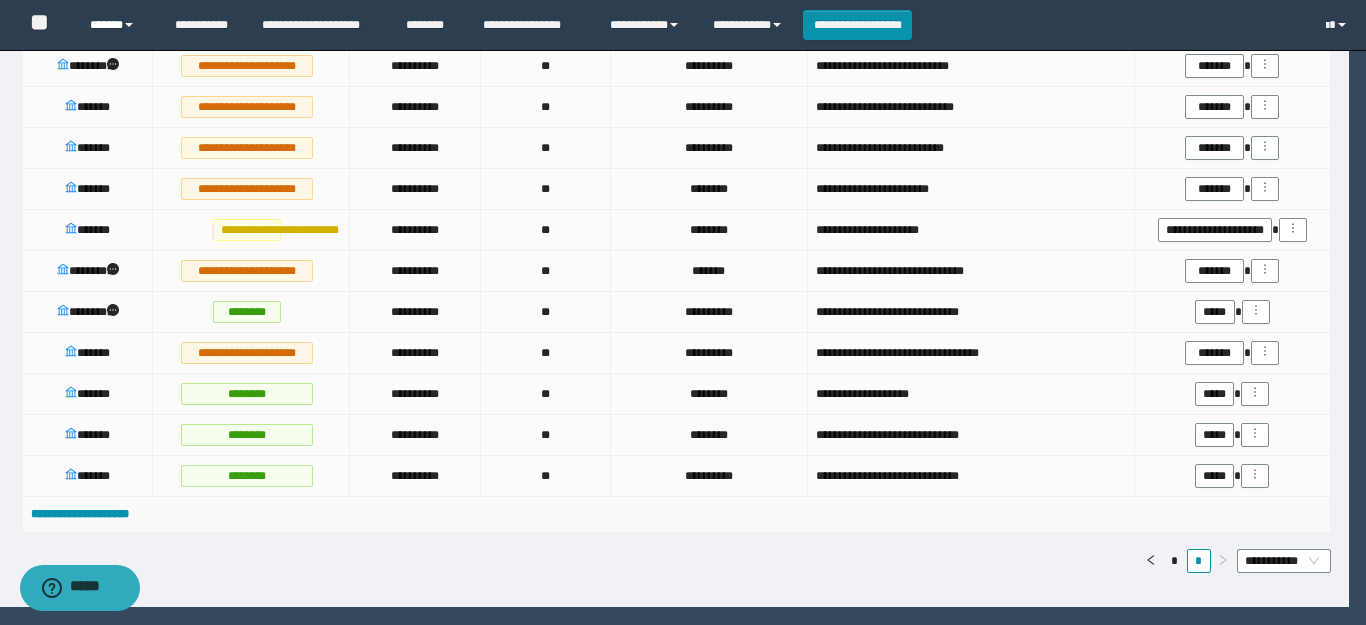 click on "******" at bounding box center [117, 25] 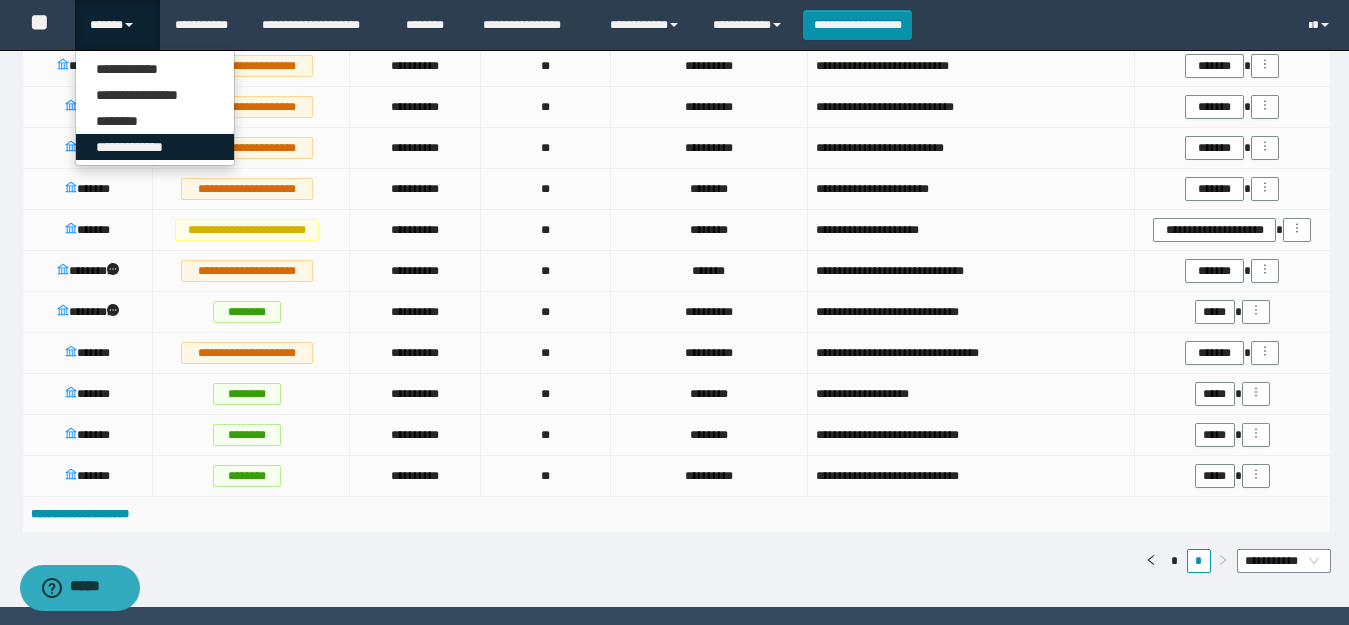 click on "**********" at bounding box center [155, 147] 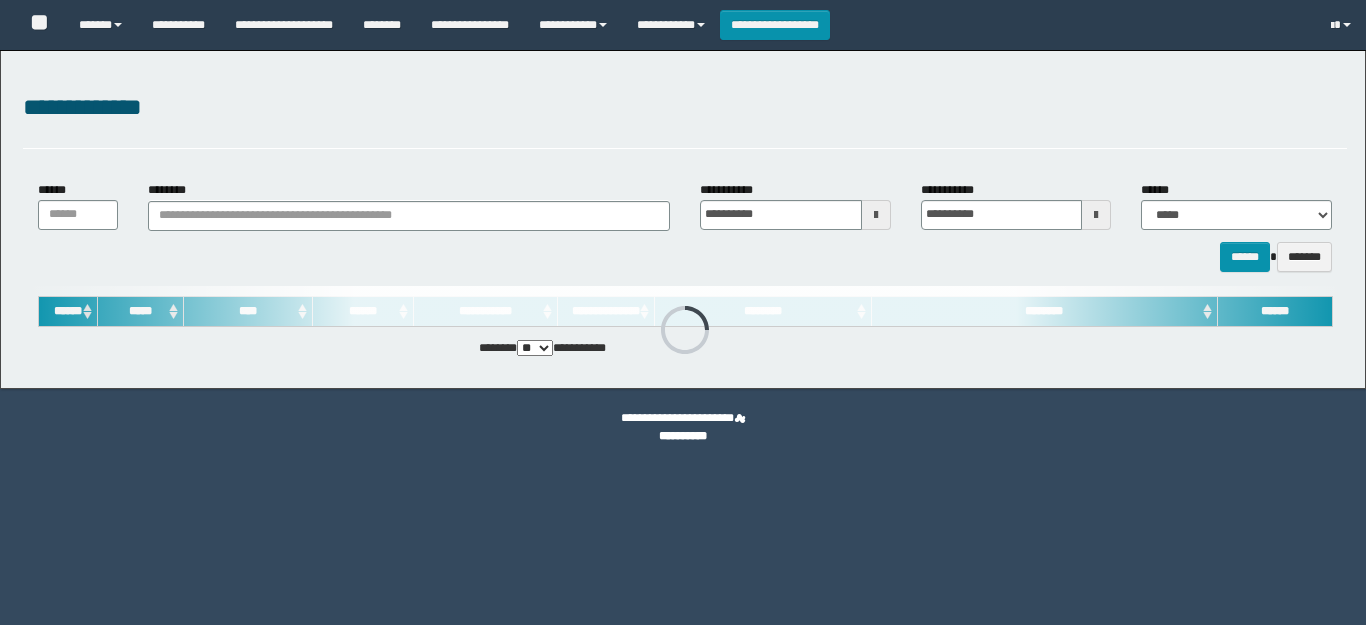 type on "**********" 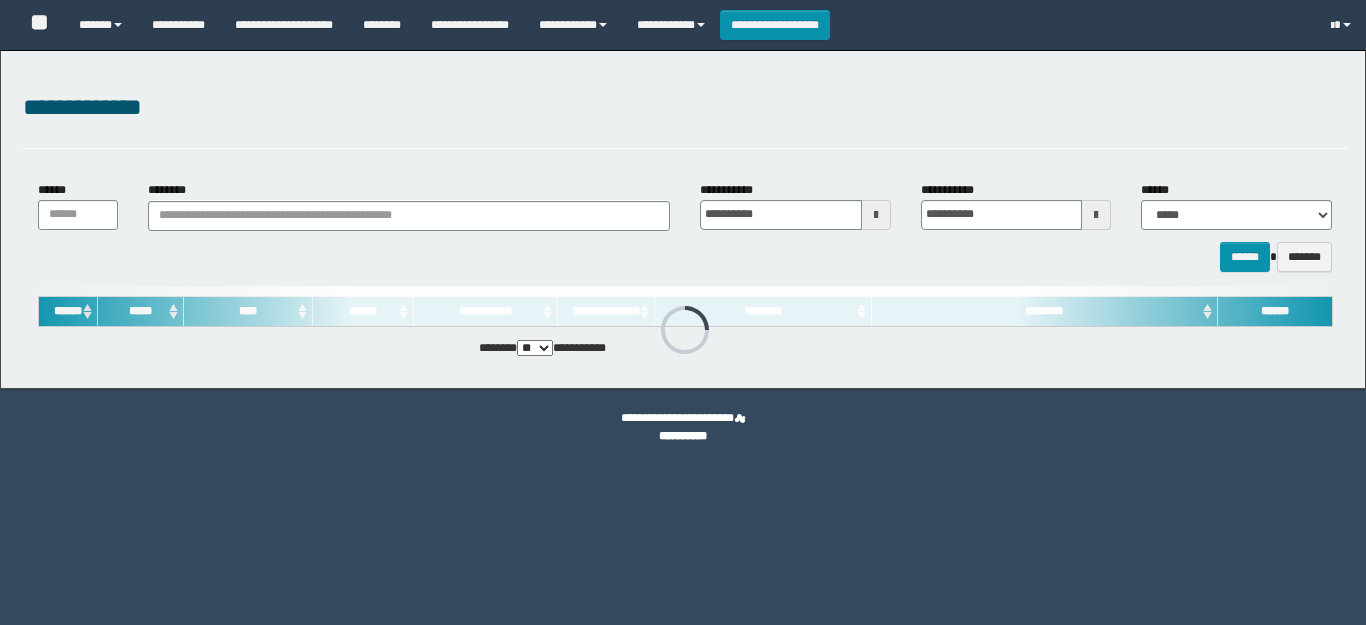 type on "**********" 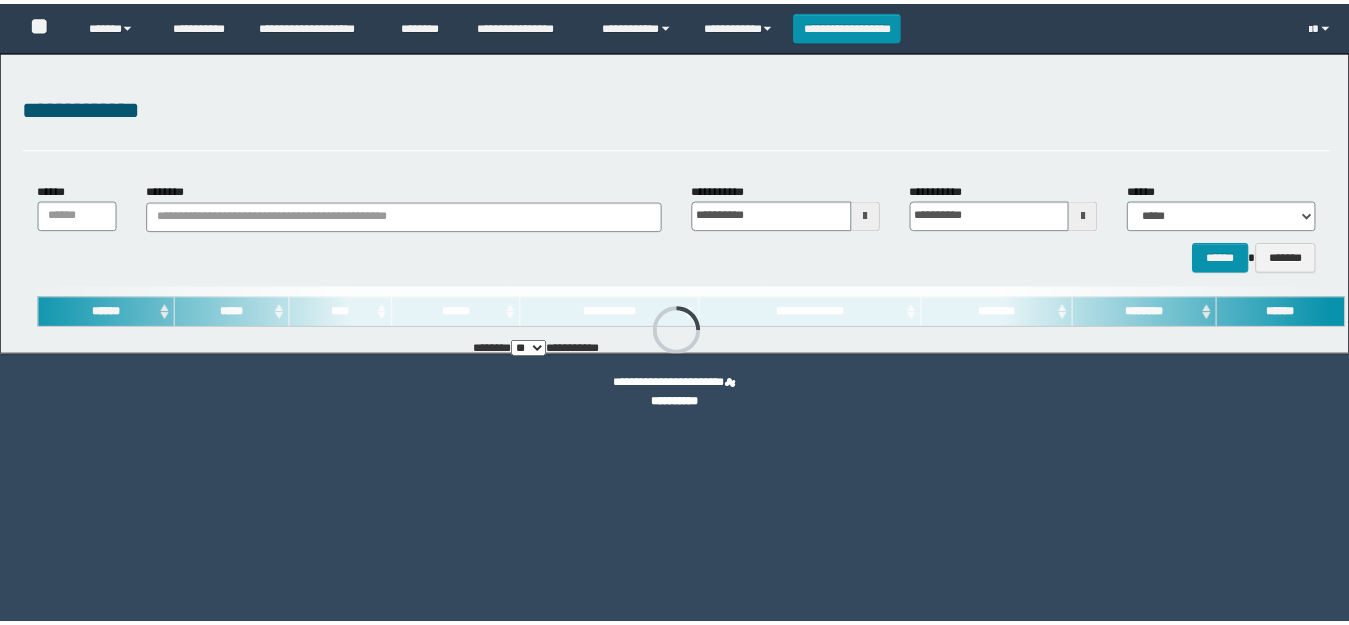scroll, scrollTop: 0, scrollLeft: 0, axis: both 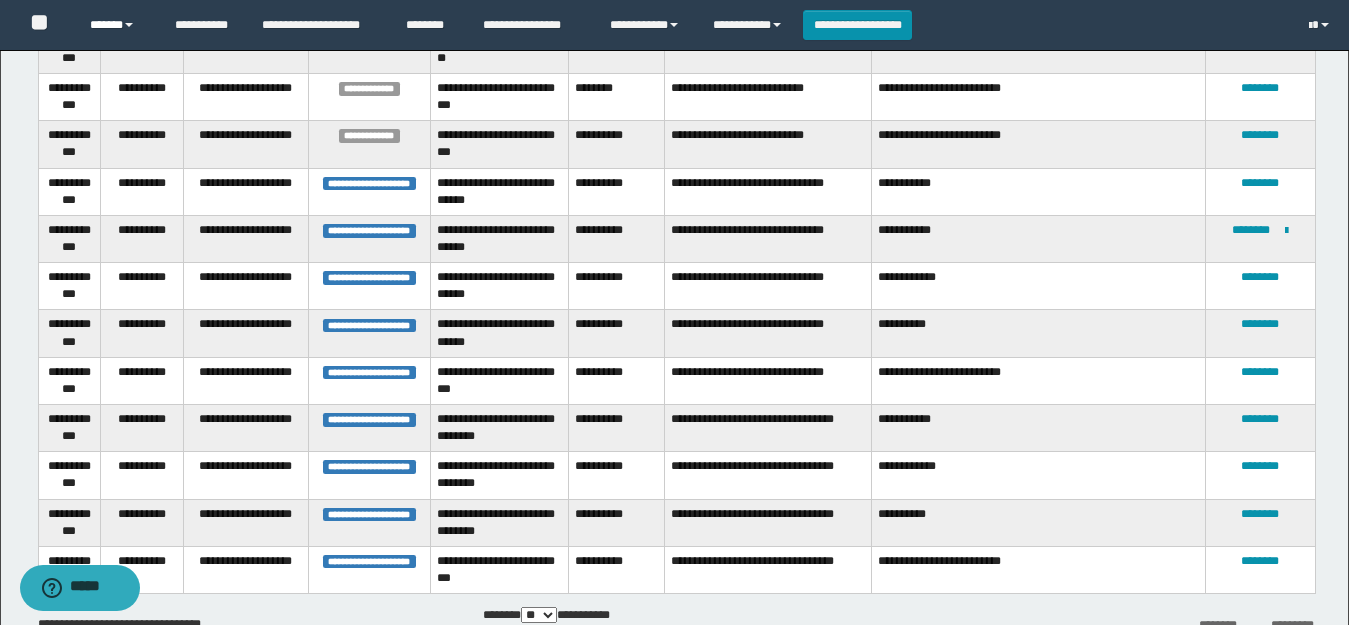 click on "******" at bounding box center [117, 25] 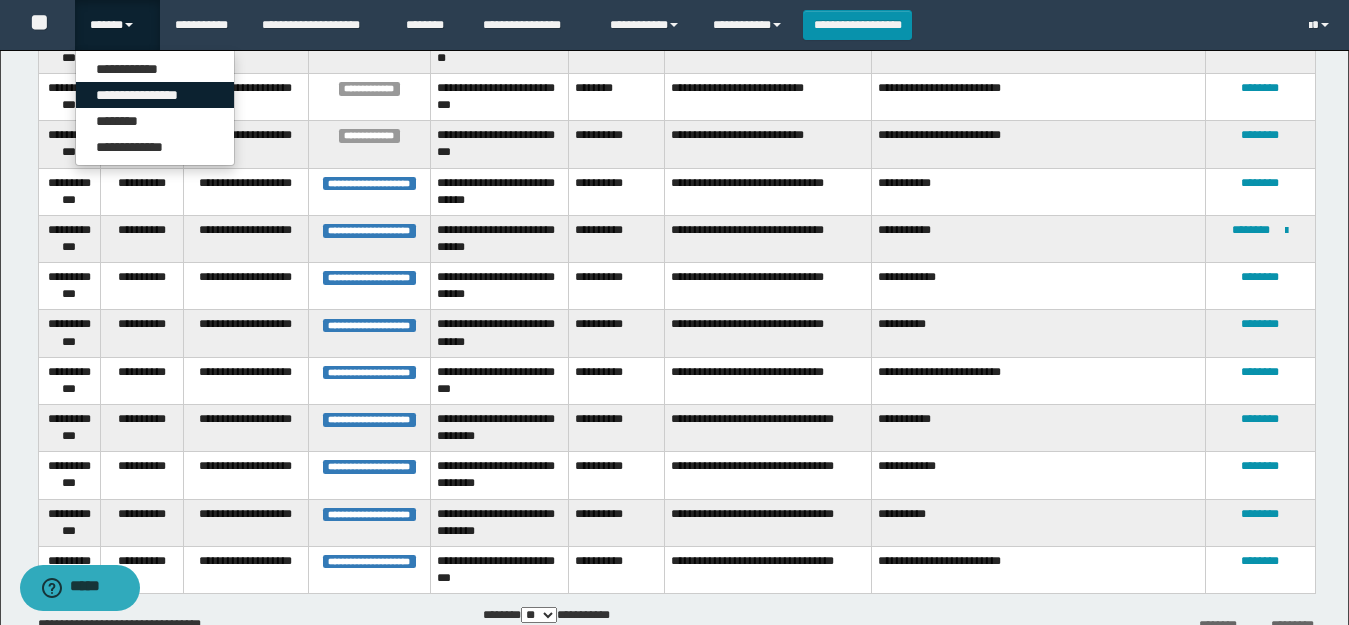click on "**********" at bounding box center [155, 95] 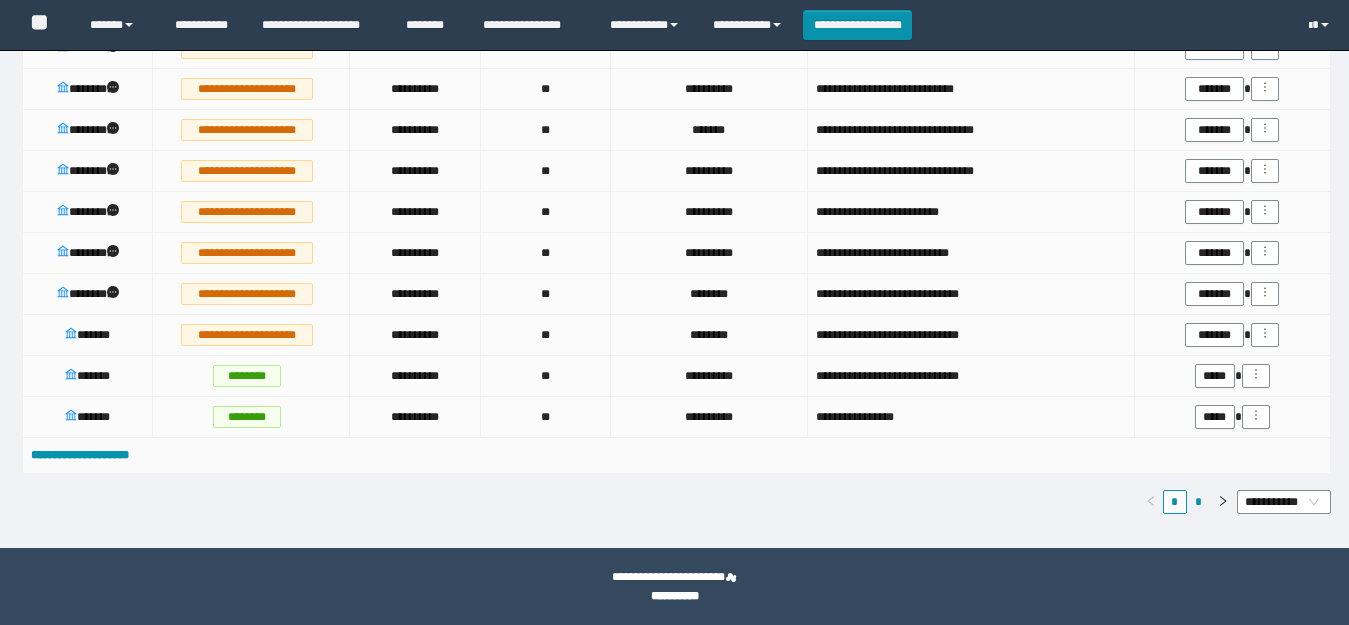 scroll, scrollTop: 1765, scrollLeft: 0, axis: vertical 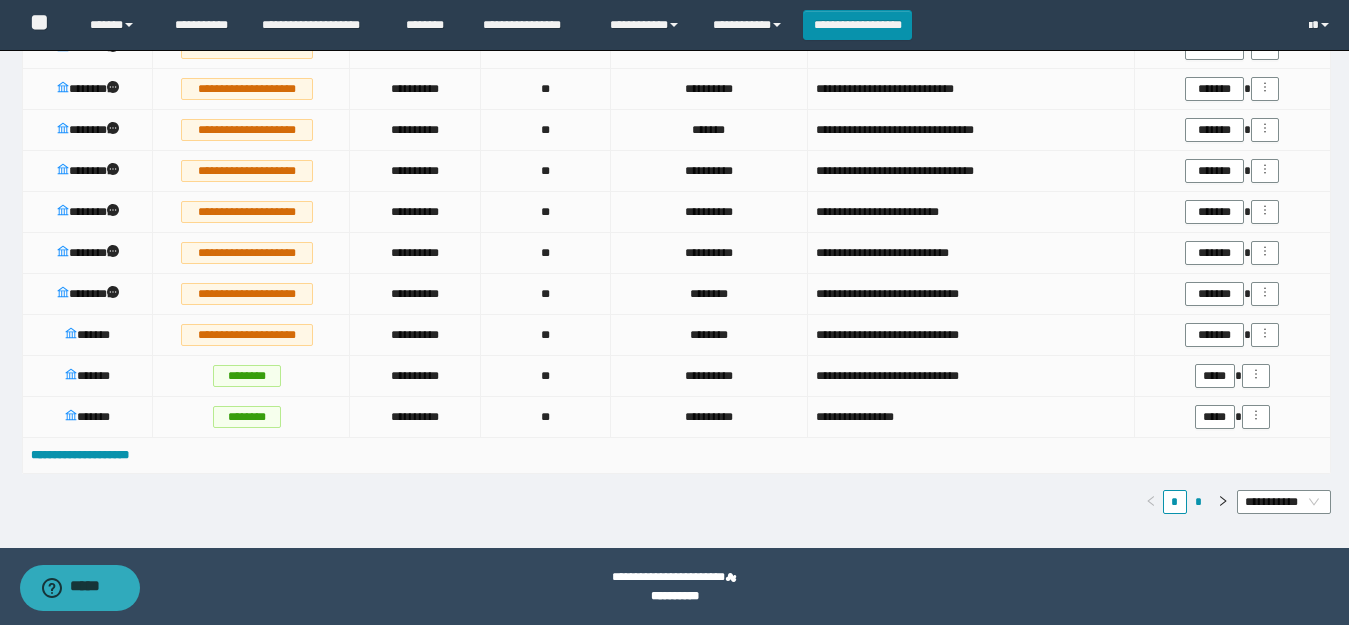 click on "*" at bounding box center (1199, 502) 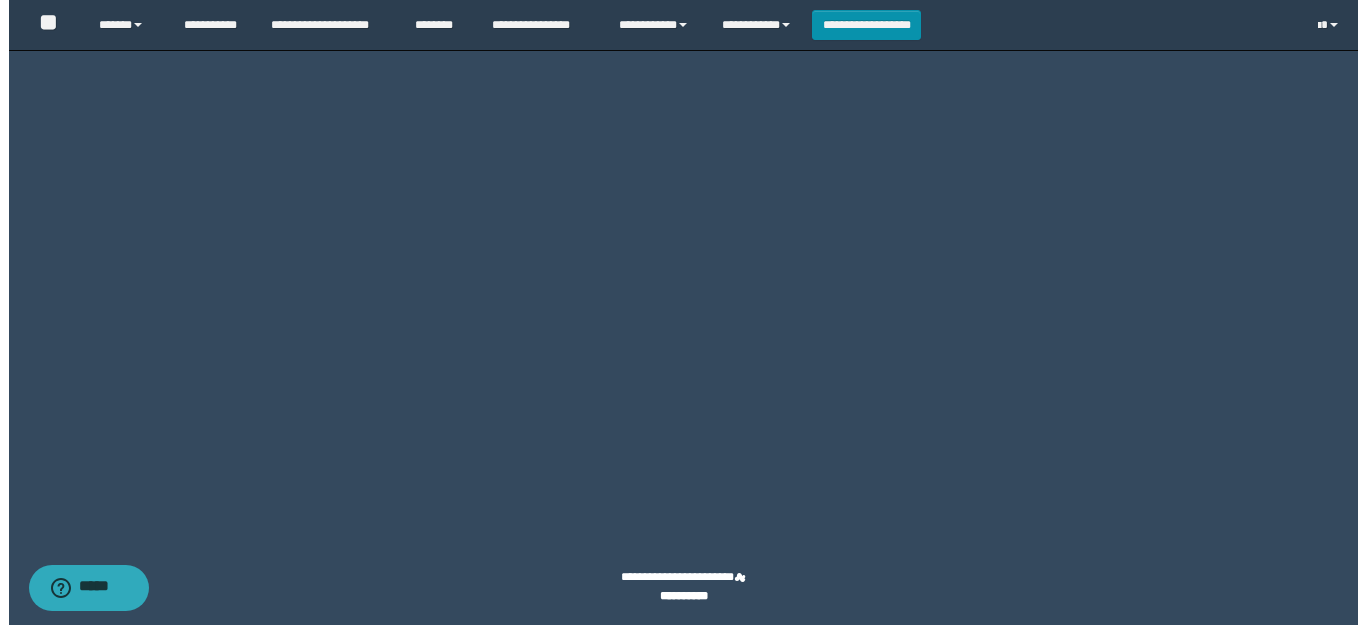 scroll, scrollTop: 1109, scrollLeft: 0, axis: vertical 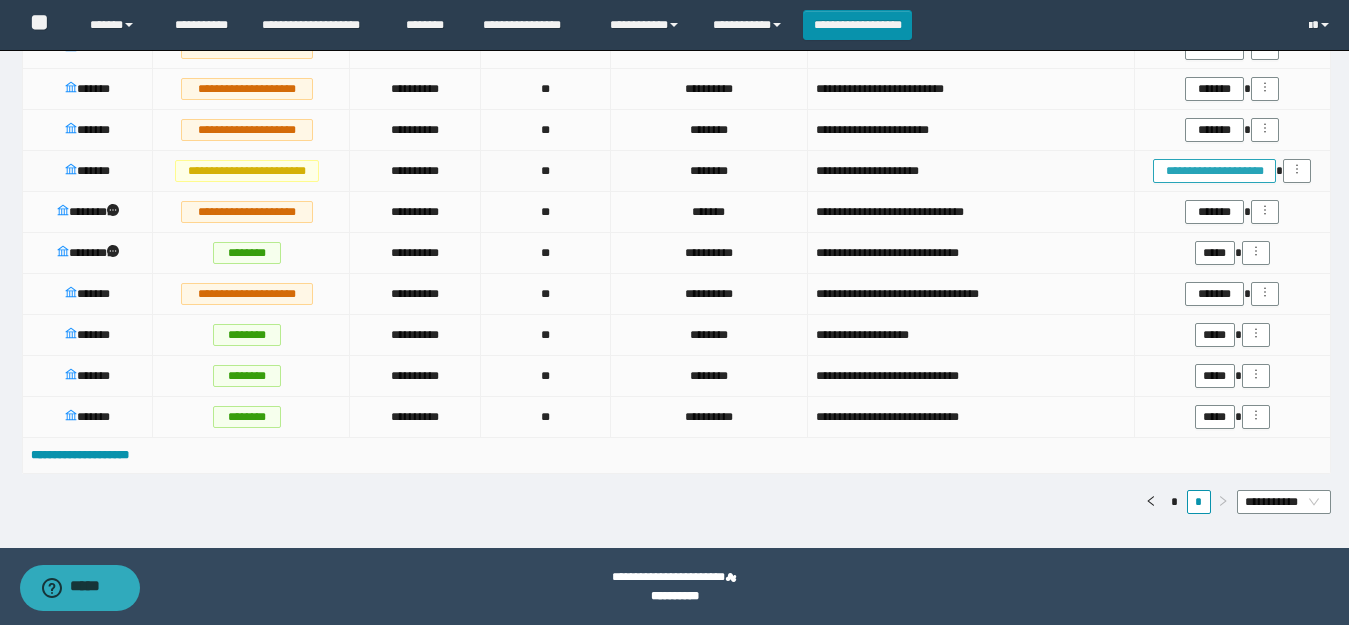 click on "**********" at bounding box center [1214, 171] 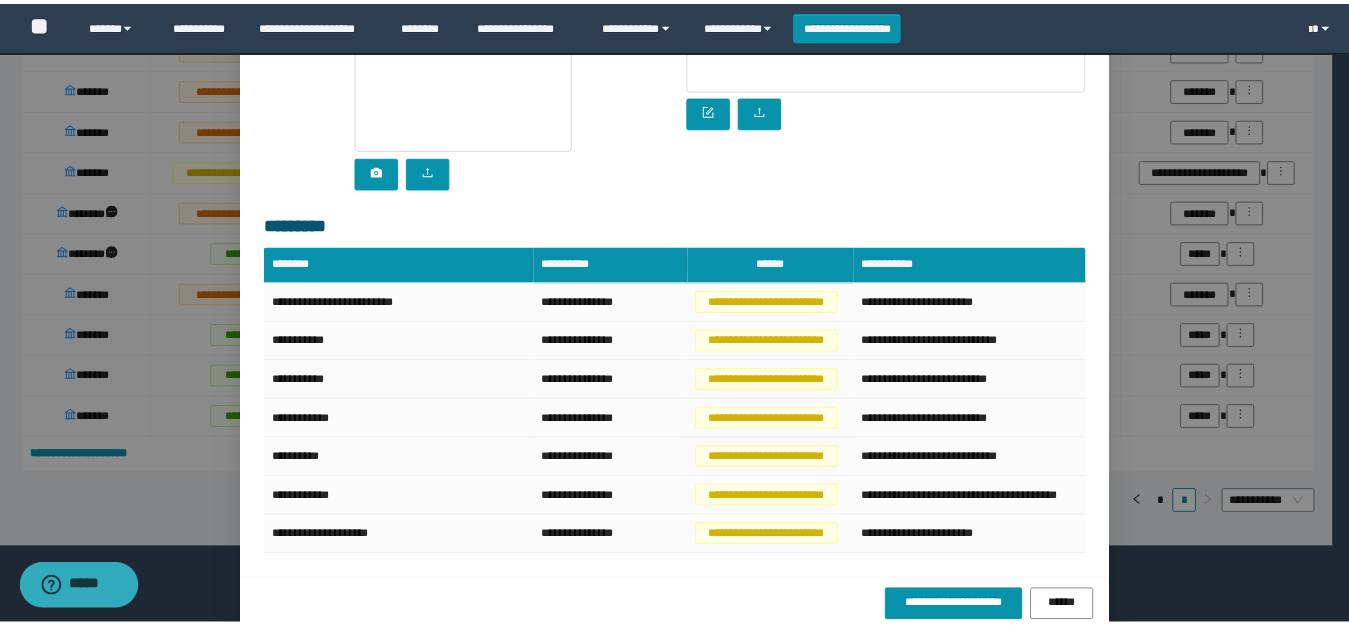 scroll, scrollTop: 547, scrollLeft: 0, axis: vertical 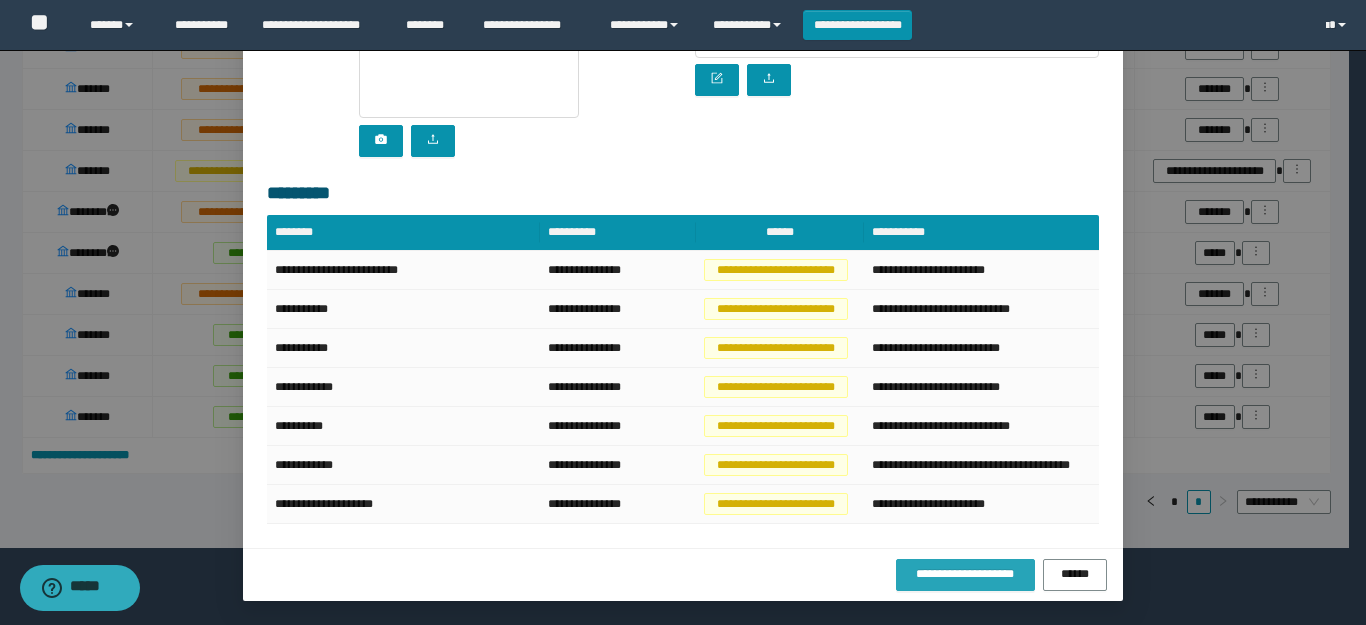 click on "**********" at bounding box center [965, 574] 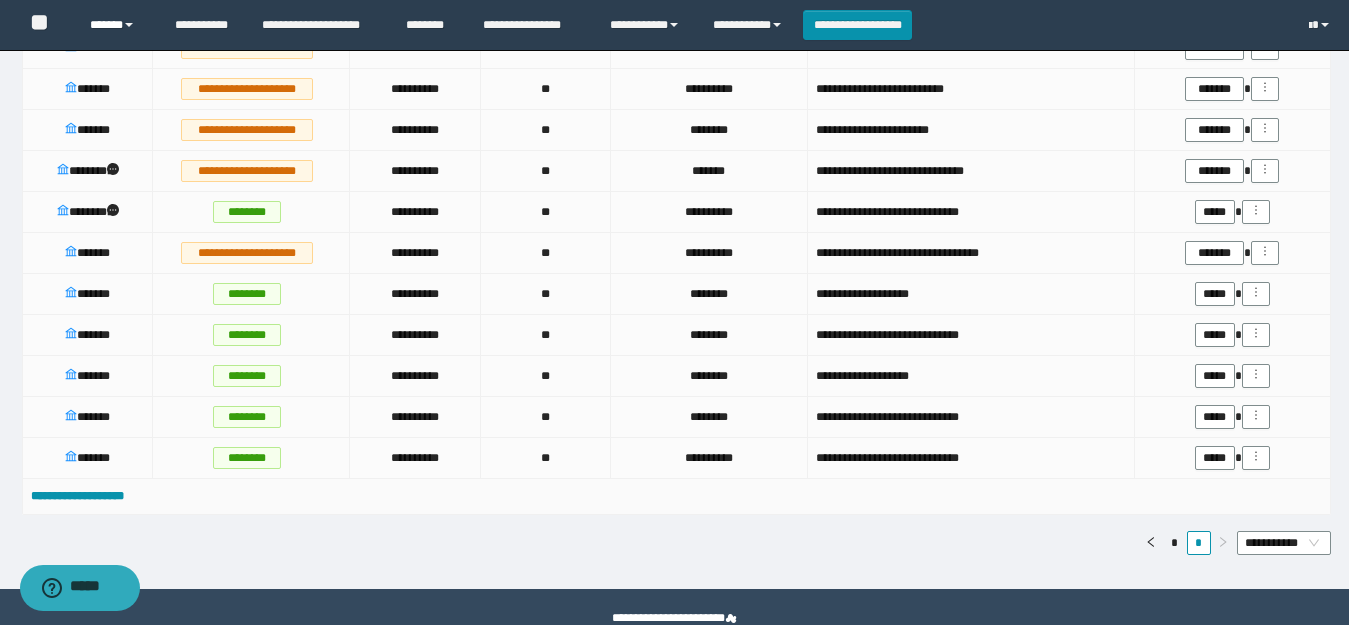 click on "******" at bounding box center [117, 25] 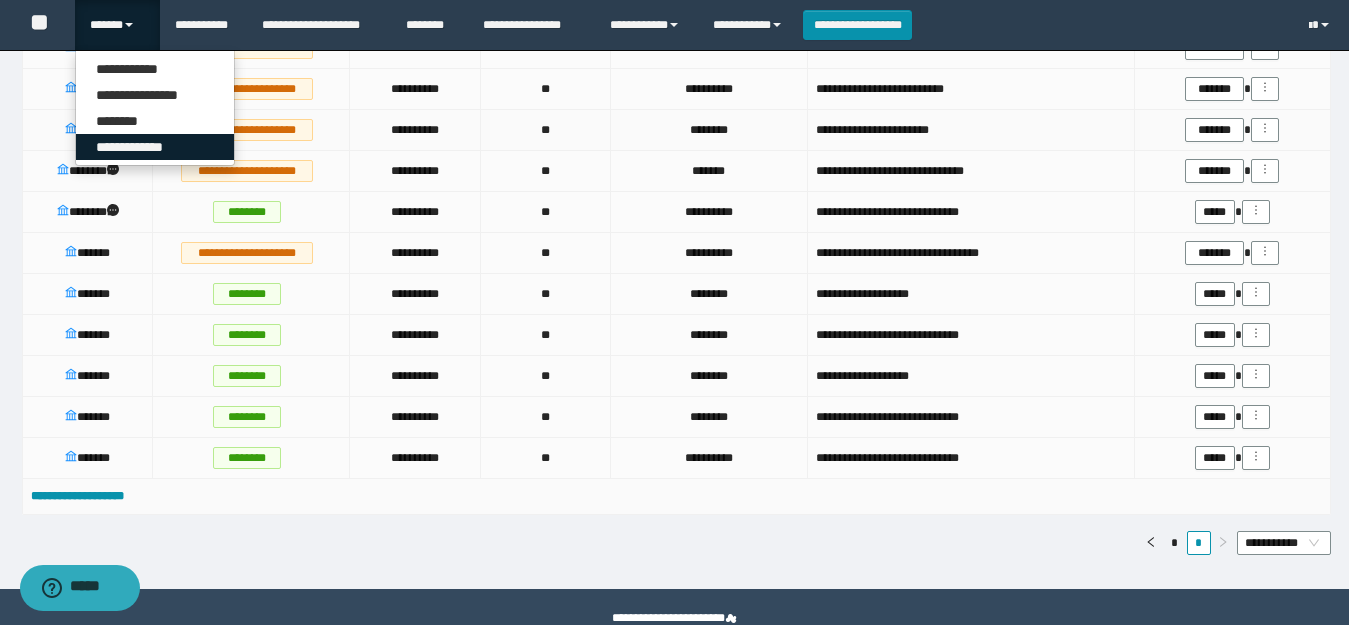click on "**********" at bounding box center (155, 147) 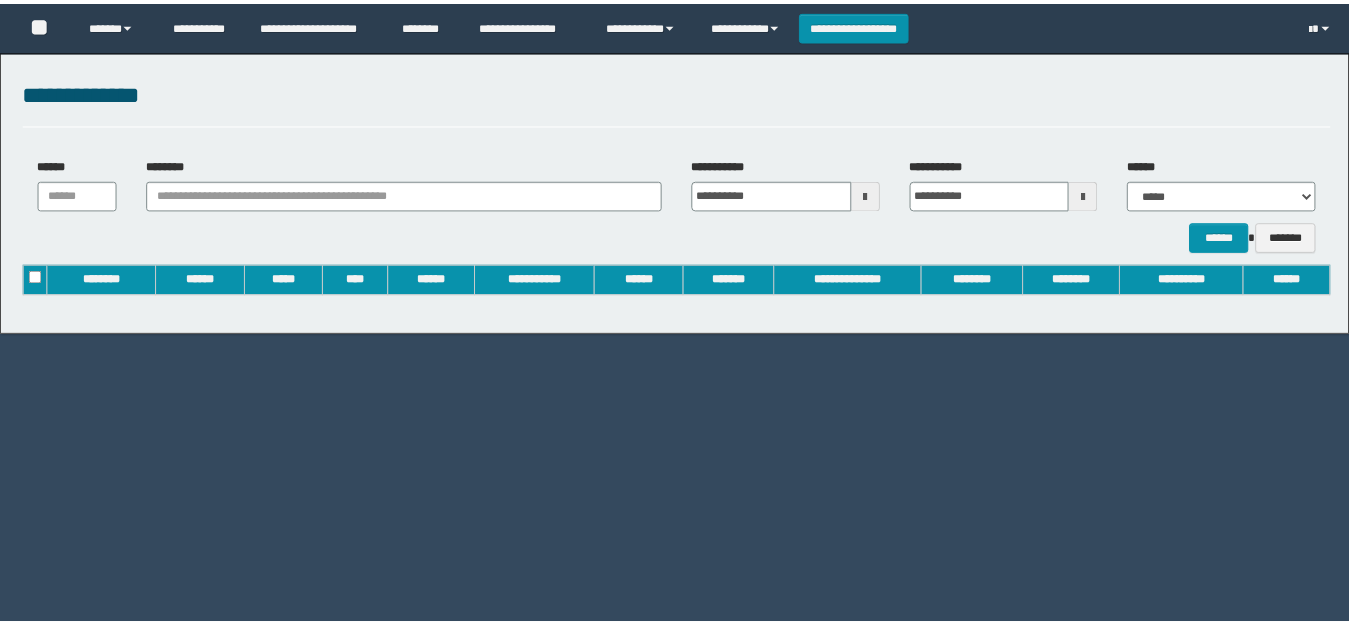 scroll, scrollTop: 0, scrollLeft: 0, axis: both 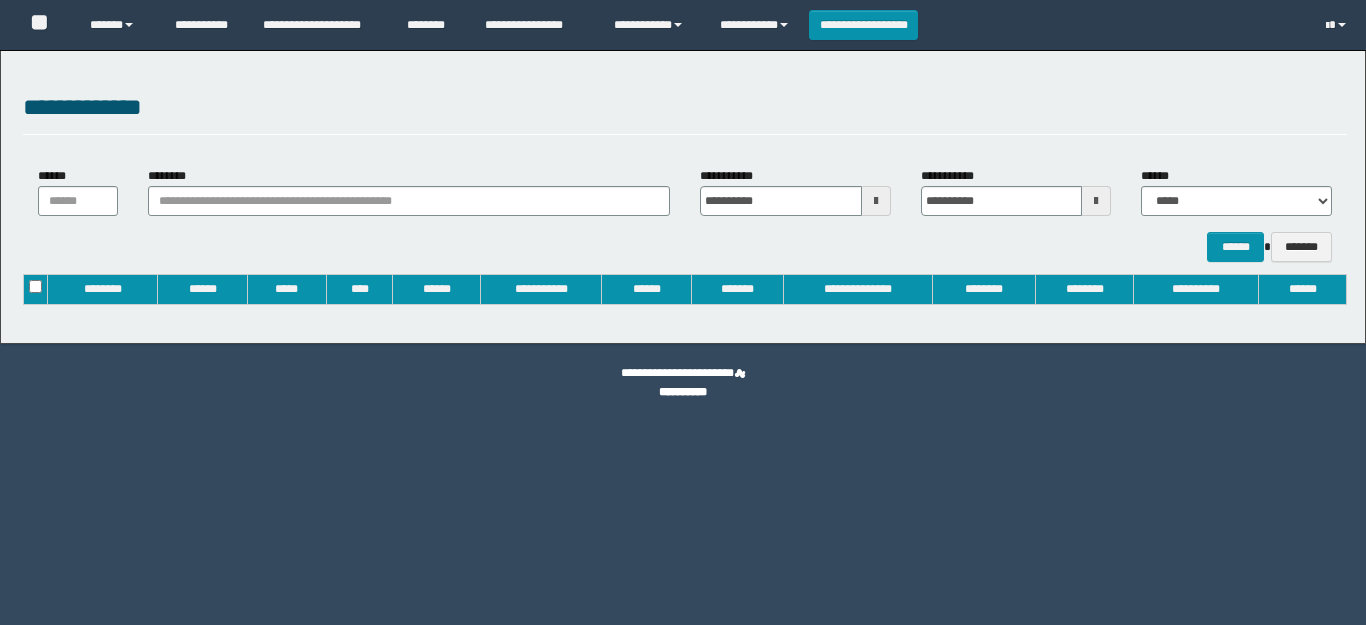 type on "**********" 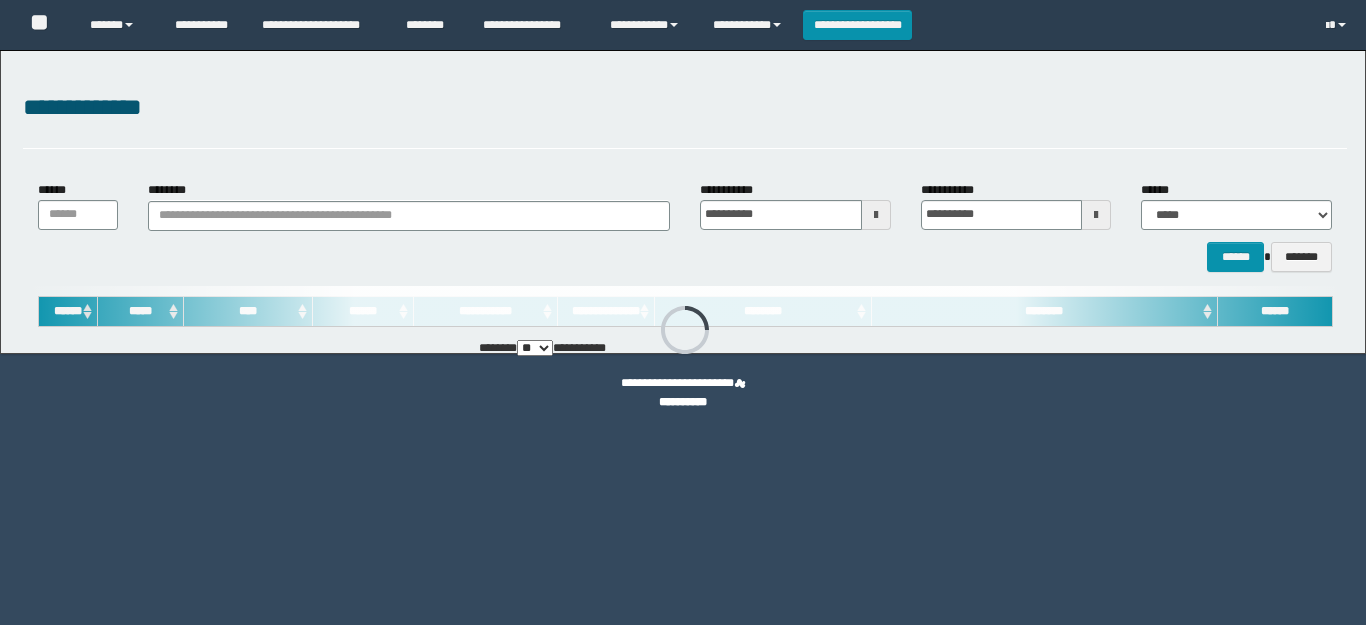 type on "**********" 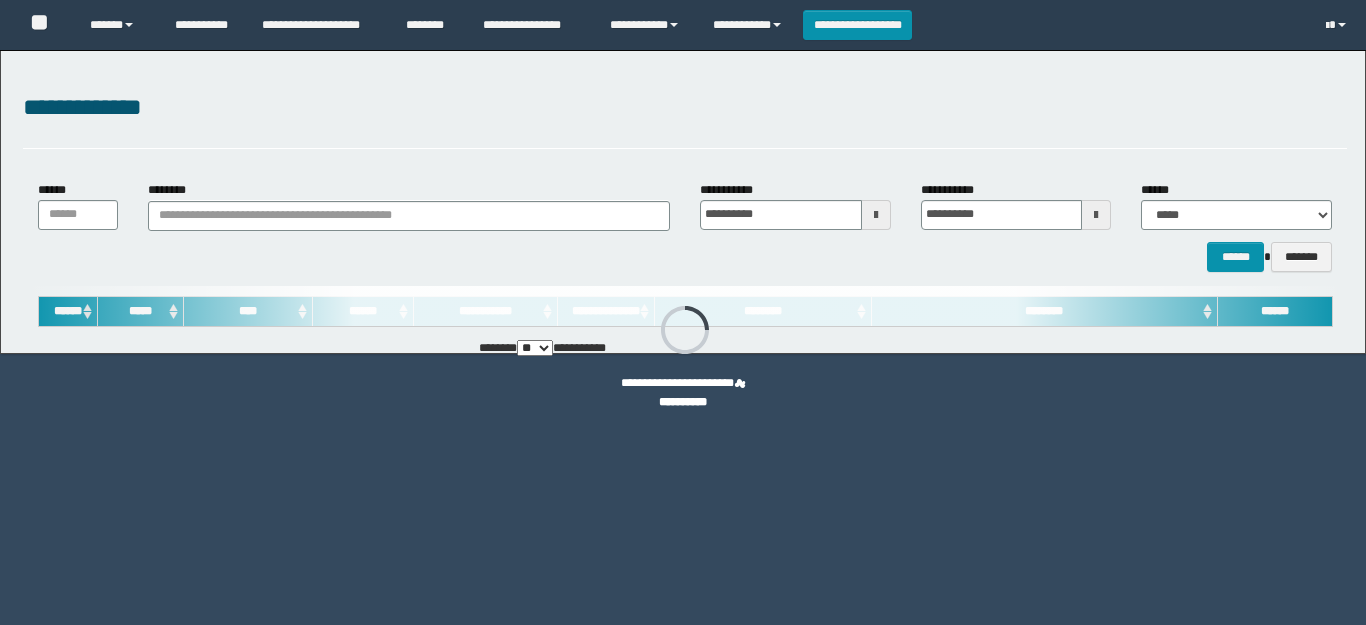 type on "**********" 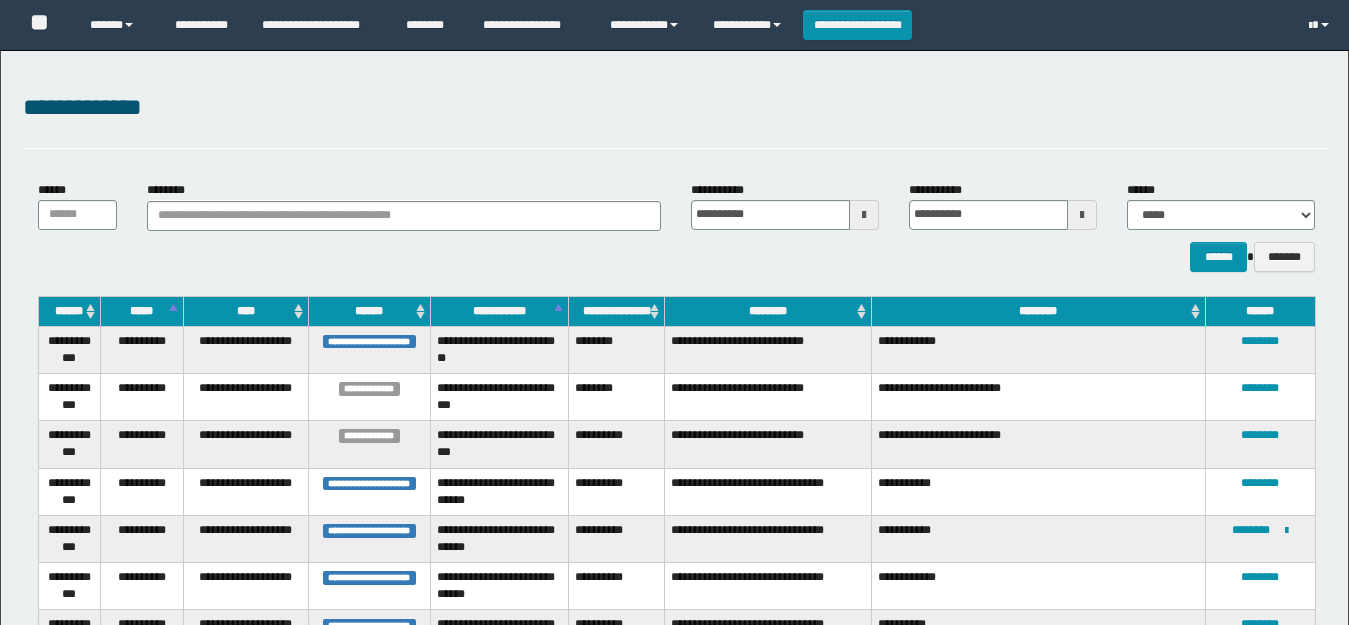 scroll, scrollTop: 200, scrollLeft: 0, axis: vertical 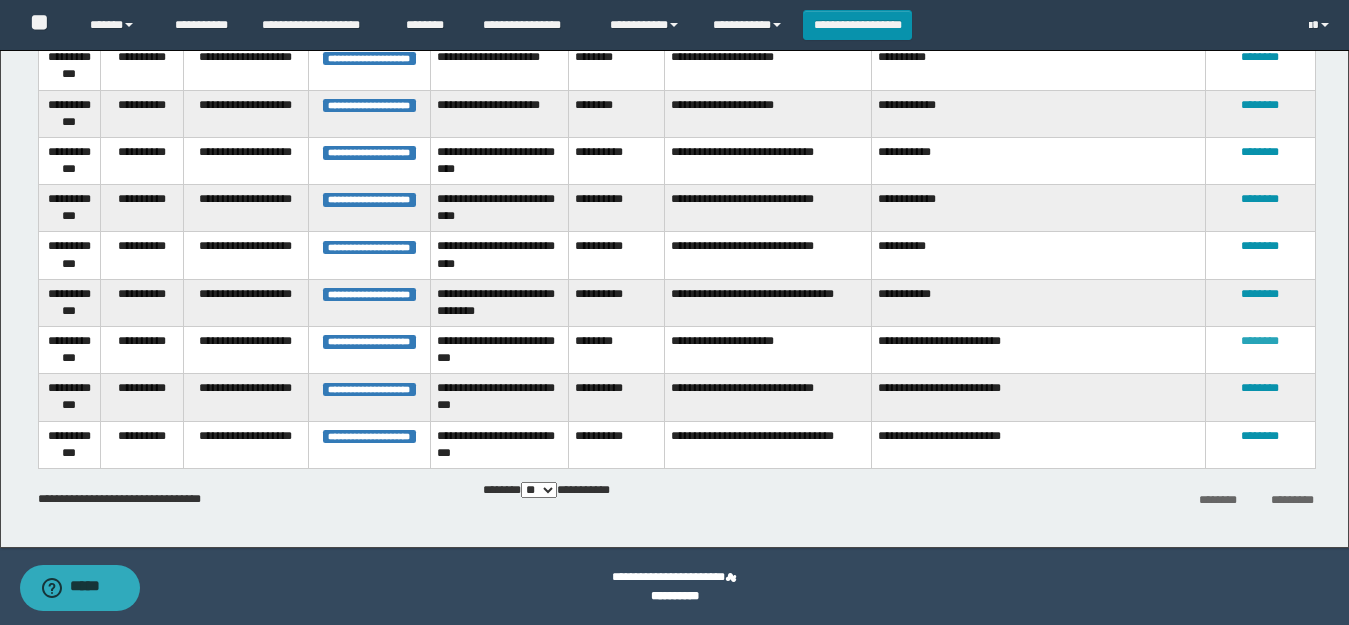 click on "********" at bounding box center (1260, 341) 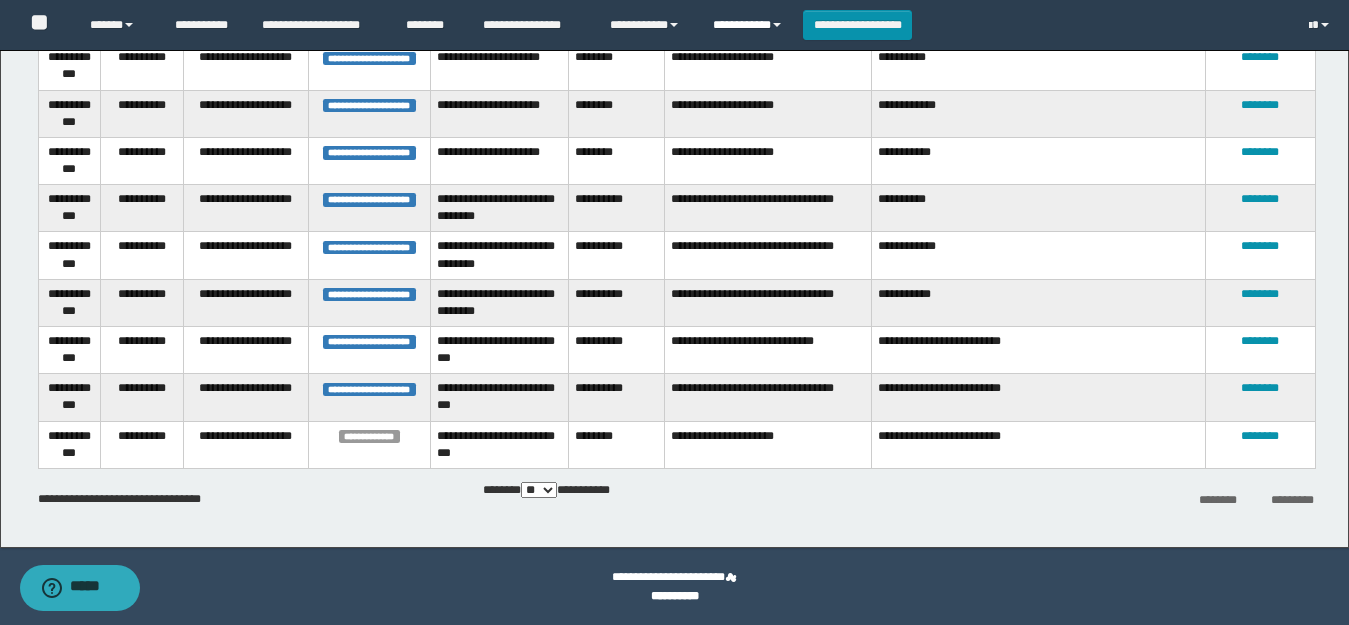 click on "**********" at bounding box center (750, 25) 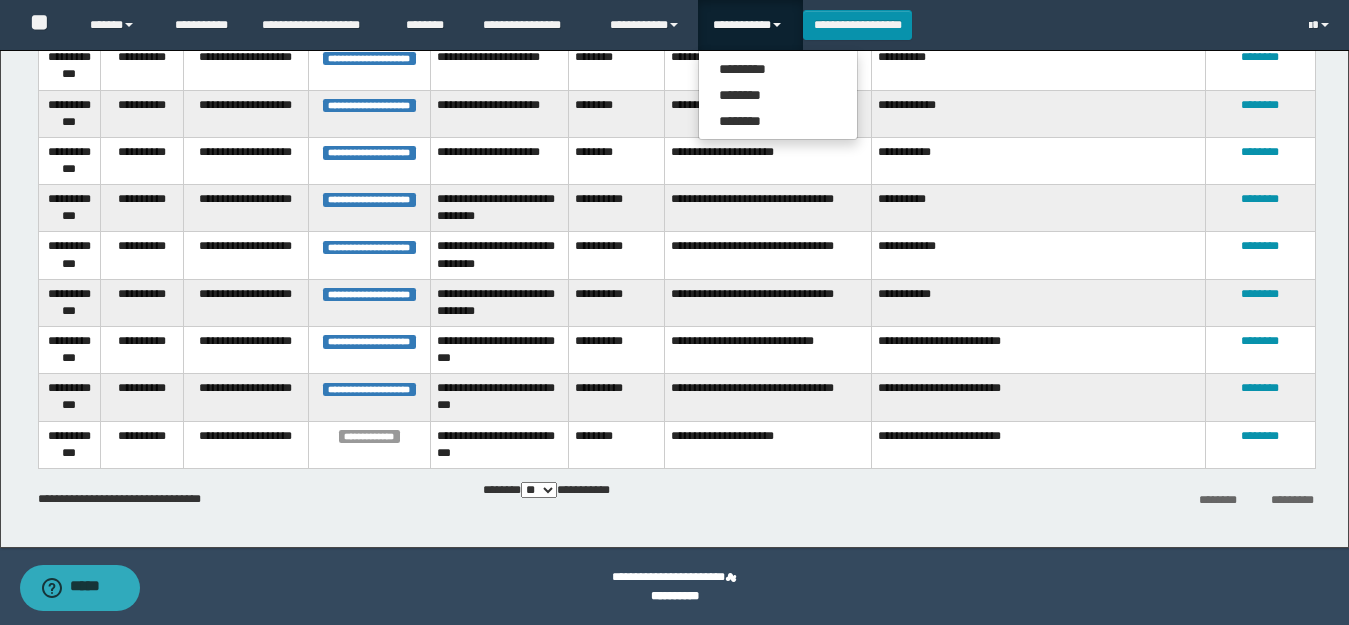 click on "**********" at bounding box center (616, 350) 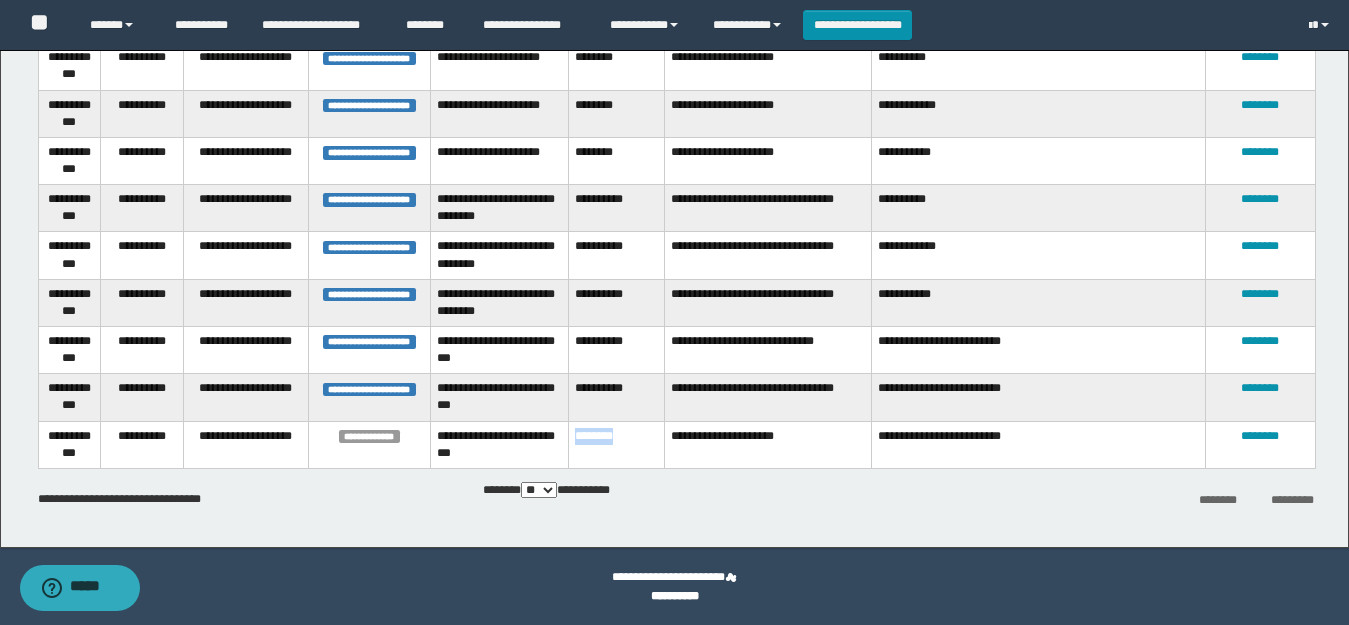 drag, startPoint x: 636, startPoint y: 431, endPoint x: 574, endPoint y: 434, distance: 62.072536 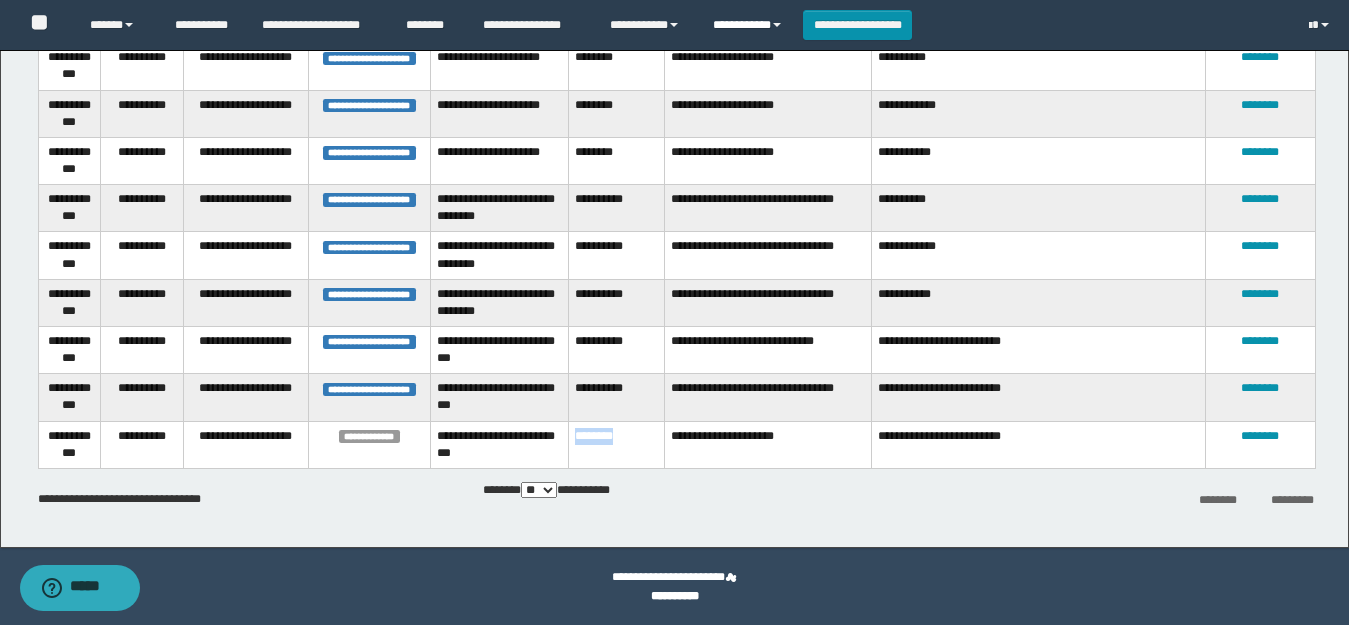 drag, startPoint x: 746, startPoint y: 35, endPoint x: 744, endPoint y: 50, distance: 15.132746 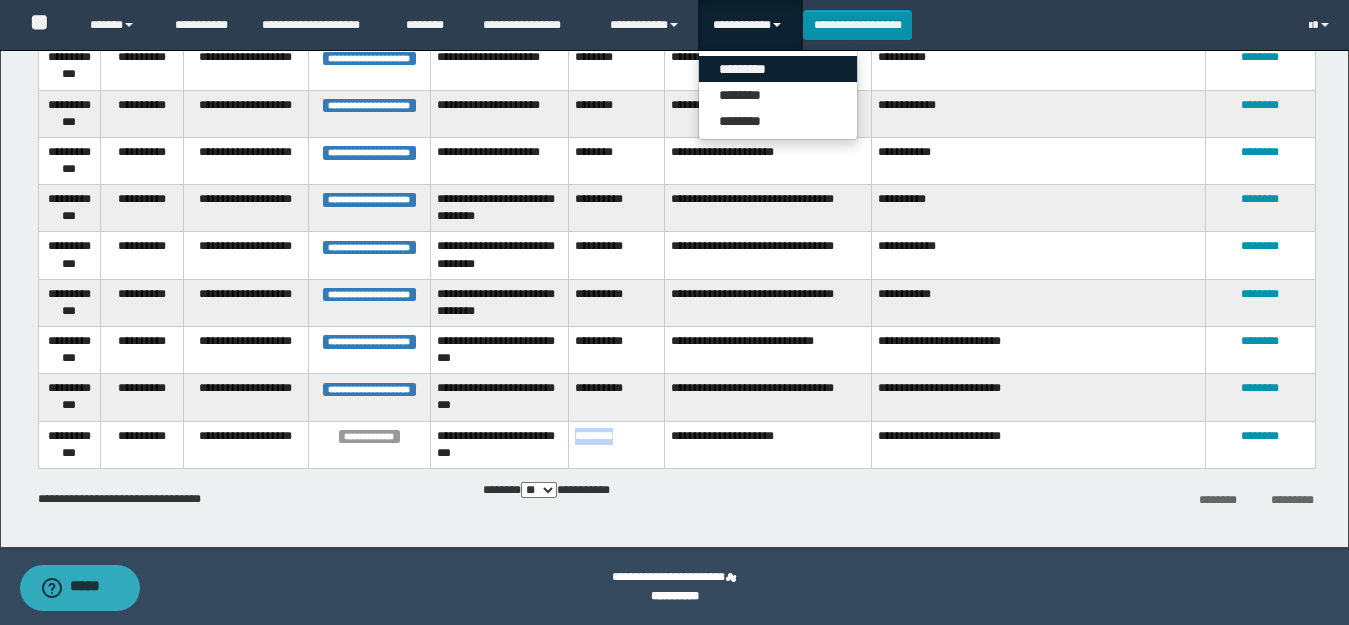 click on "*********" at bounding box center (778, 69) 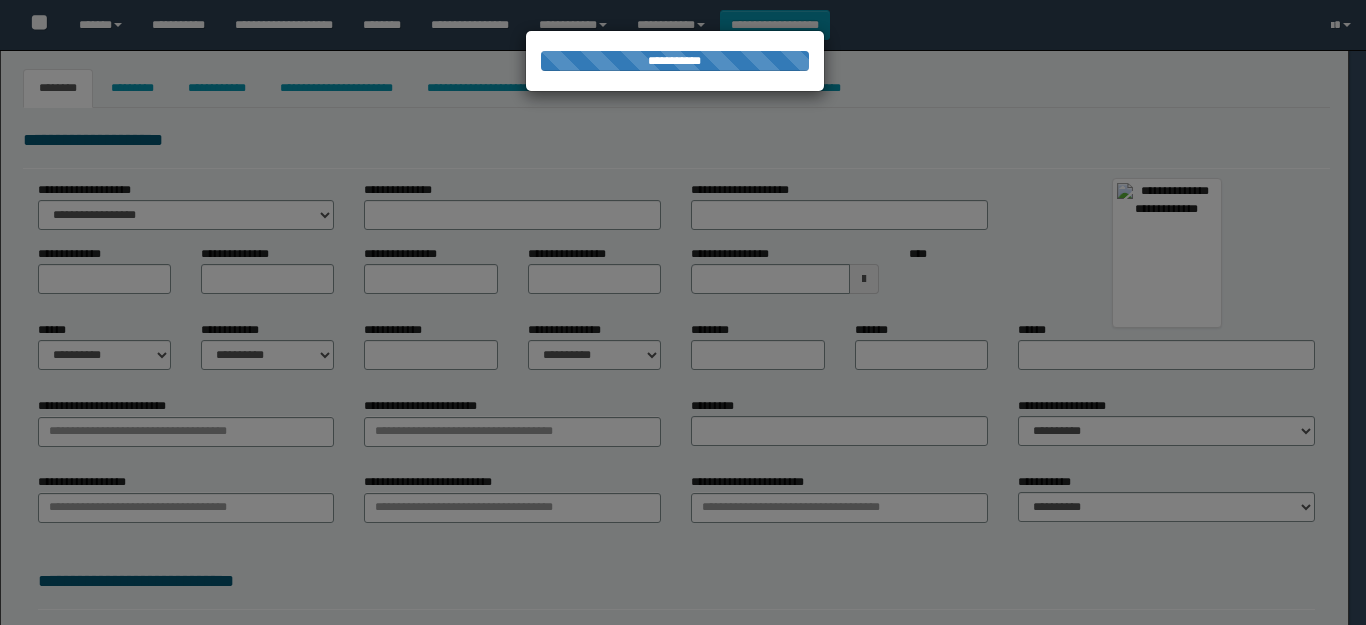 select on "**" 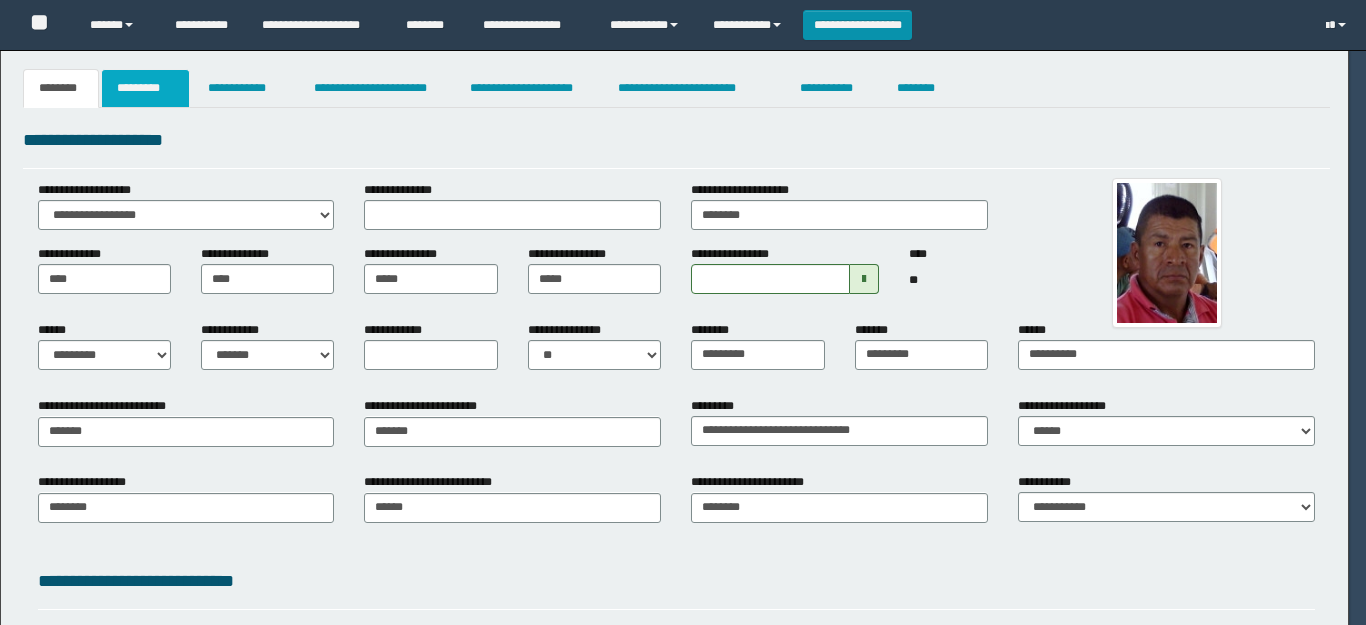 click on "*********" at bounding box center (145, 88) 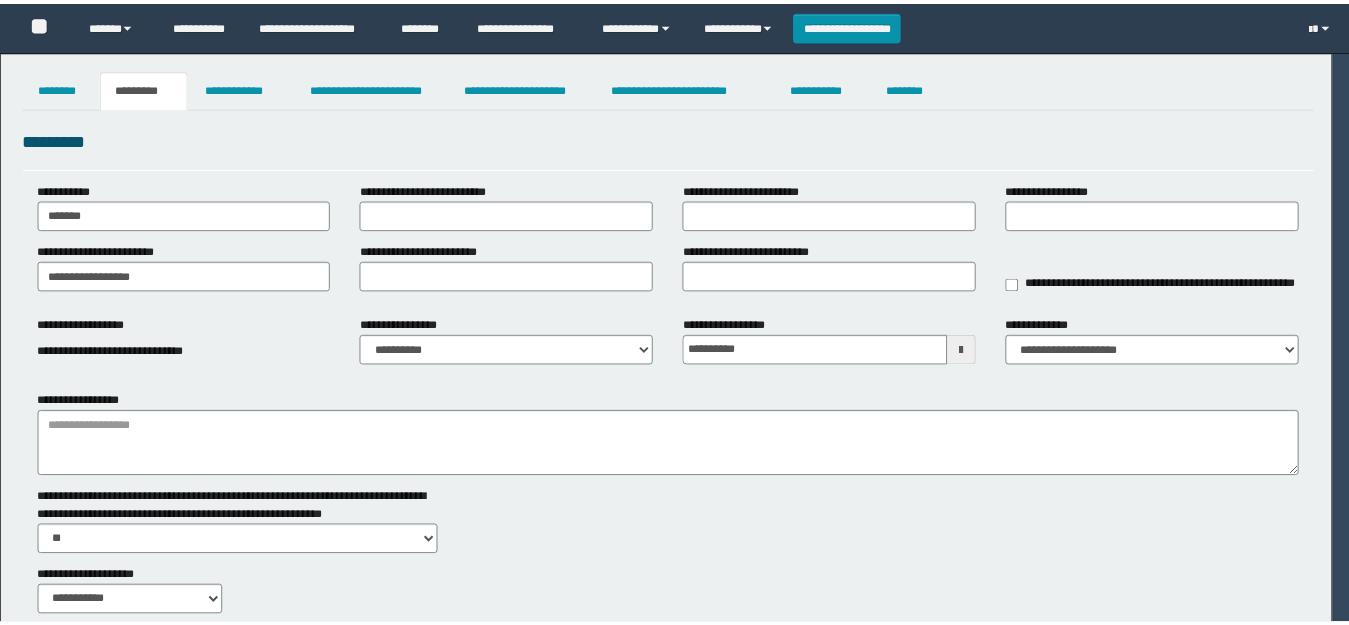 scroll, scrollTop: 0, scrollLeft: 0, axis: both 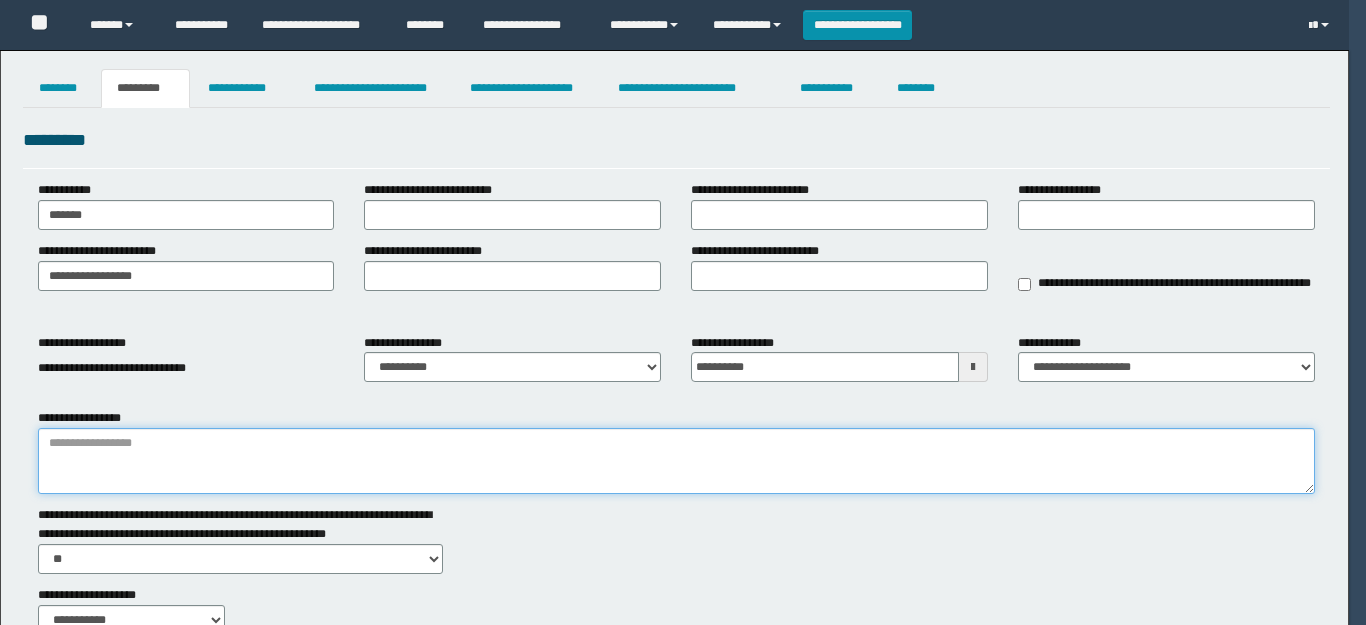 click on "**********" at bounding box center [676, 461] 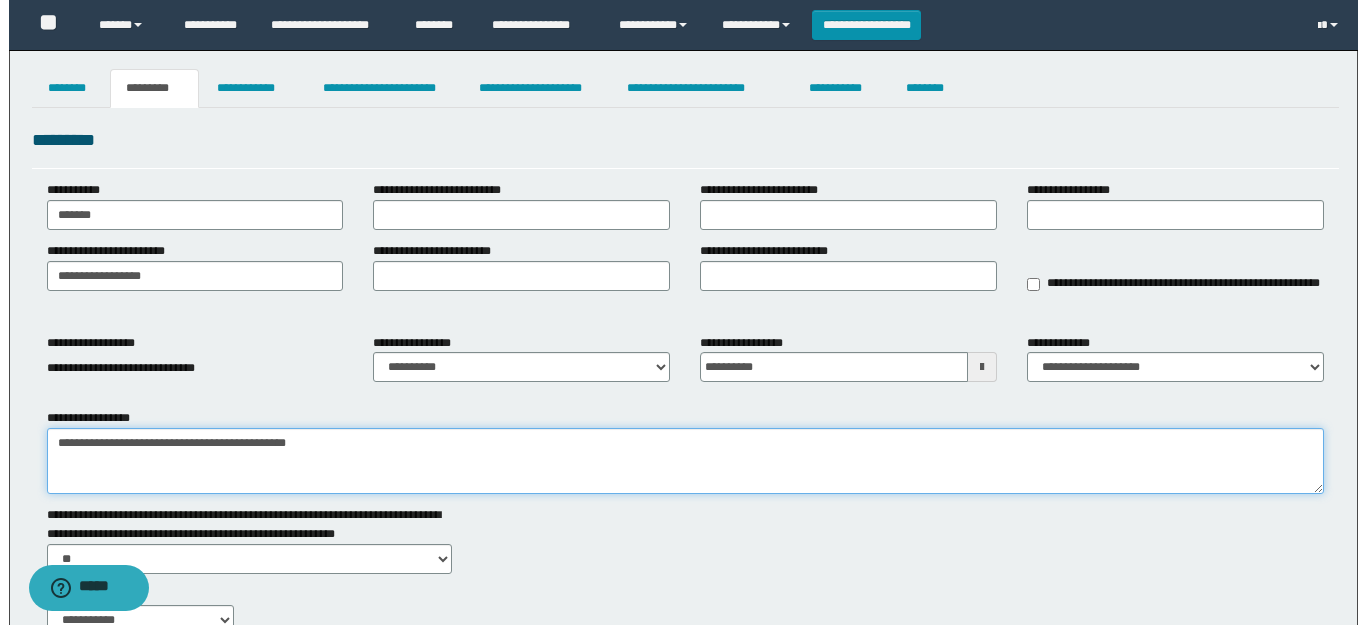scroll, scrollTop: 0, scrollLeft: 0, axis: both 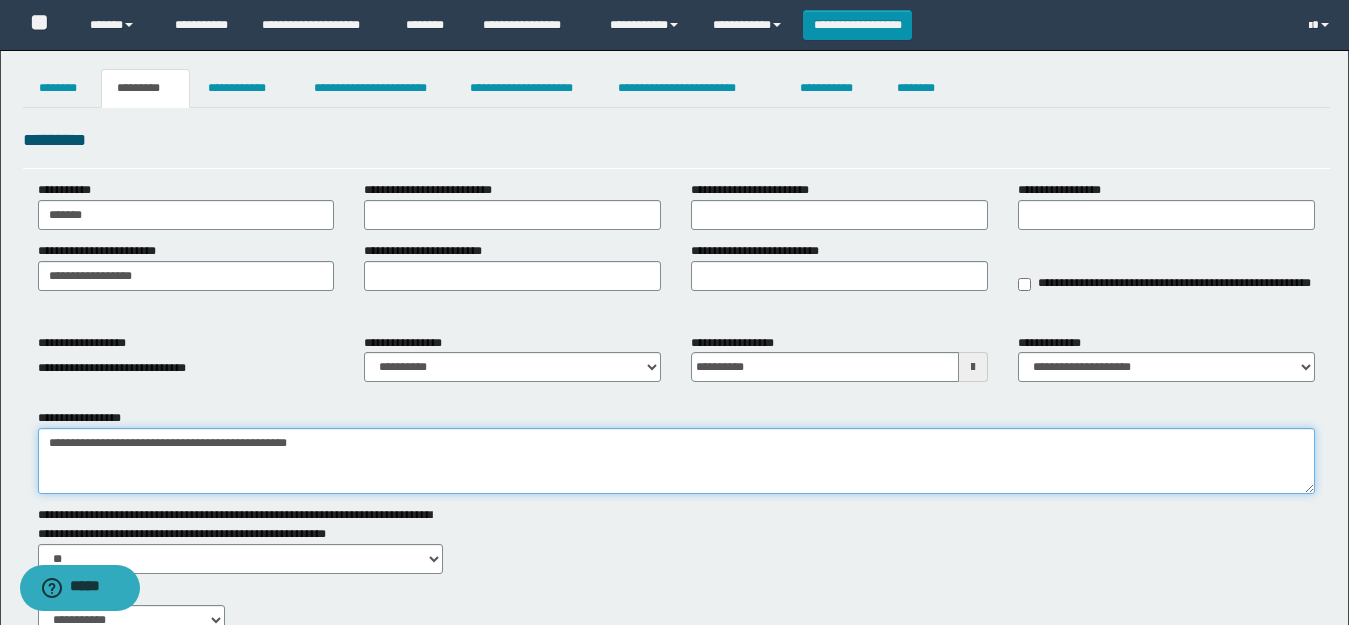 paste on "**********" 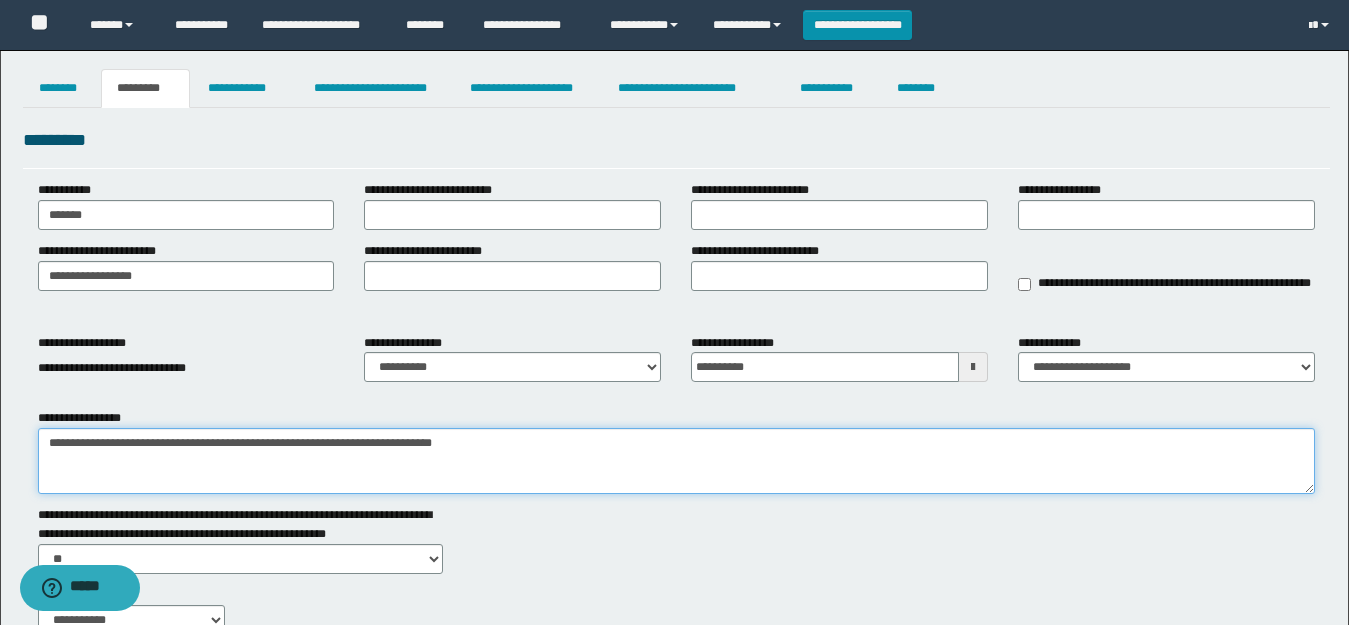 type on "**********" 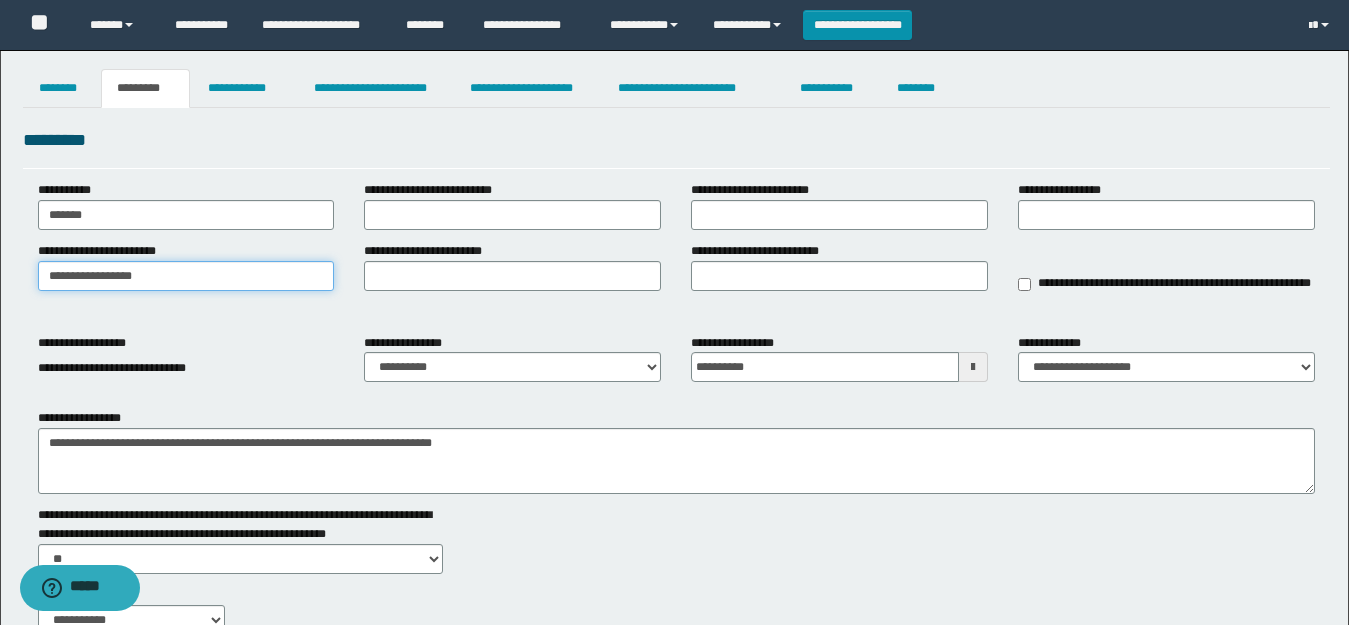 click on "**********" at bounding box center [674, 450] 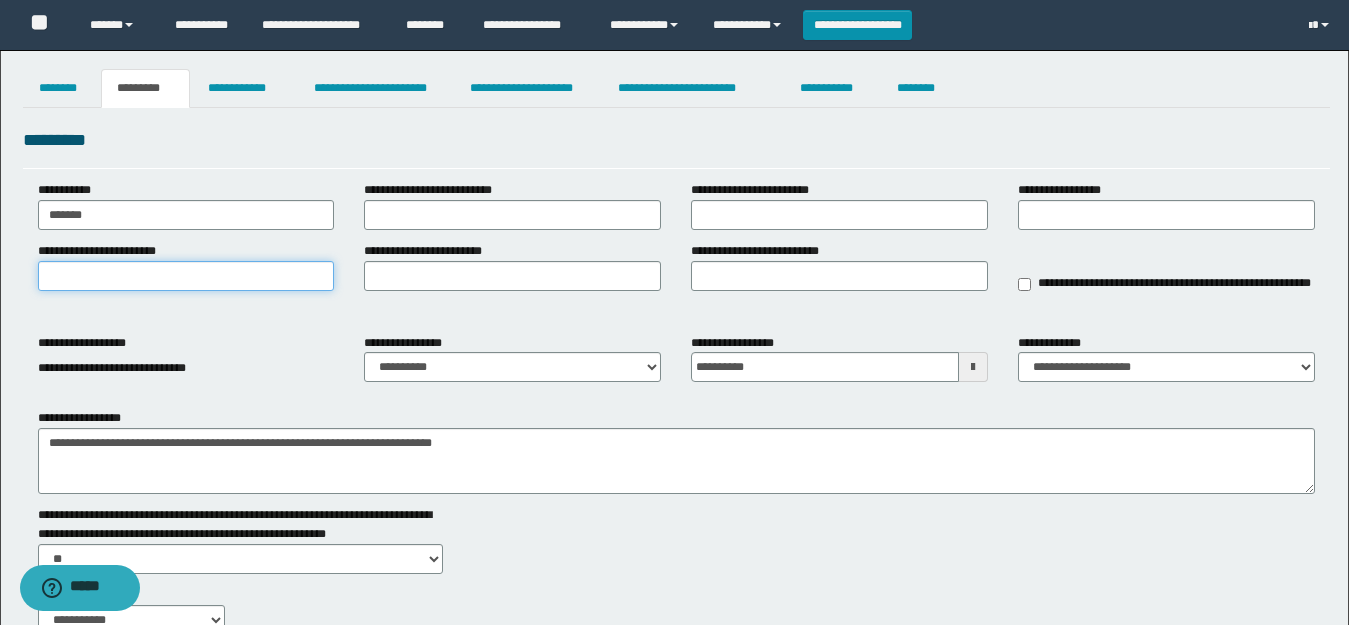 type on "*" 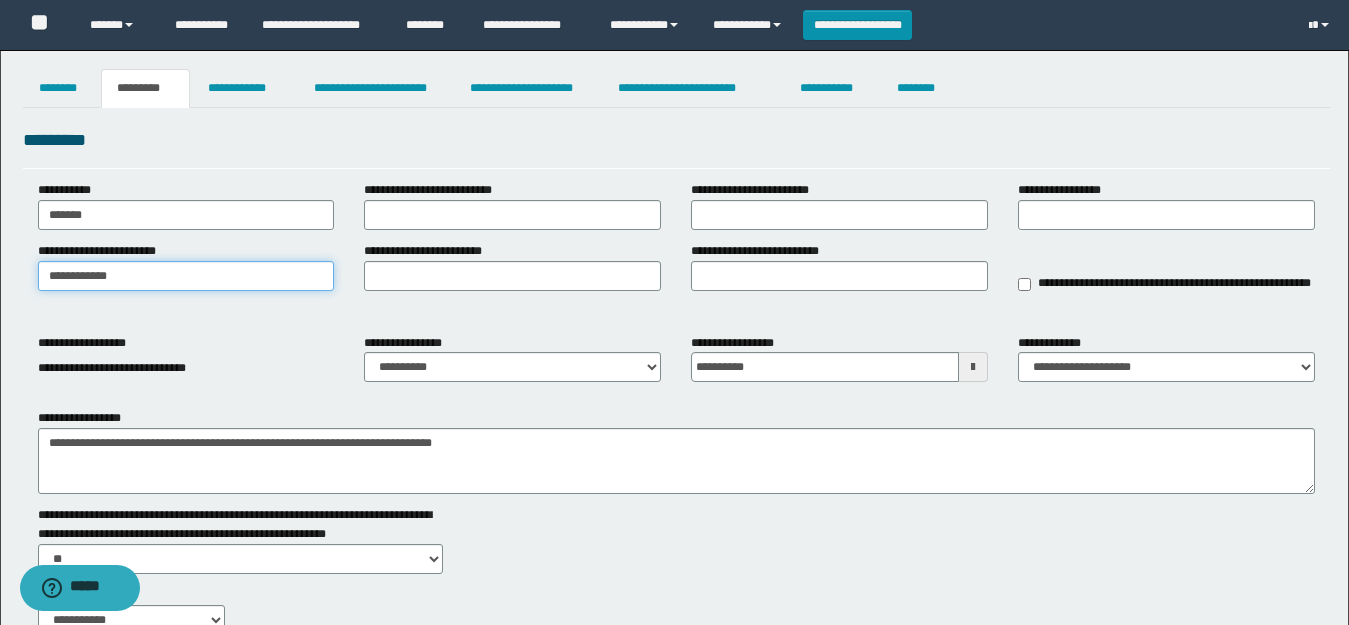 type on "**********" 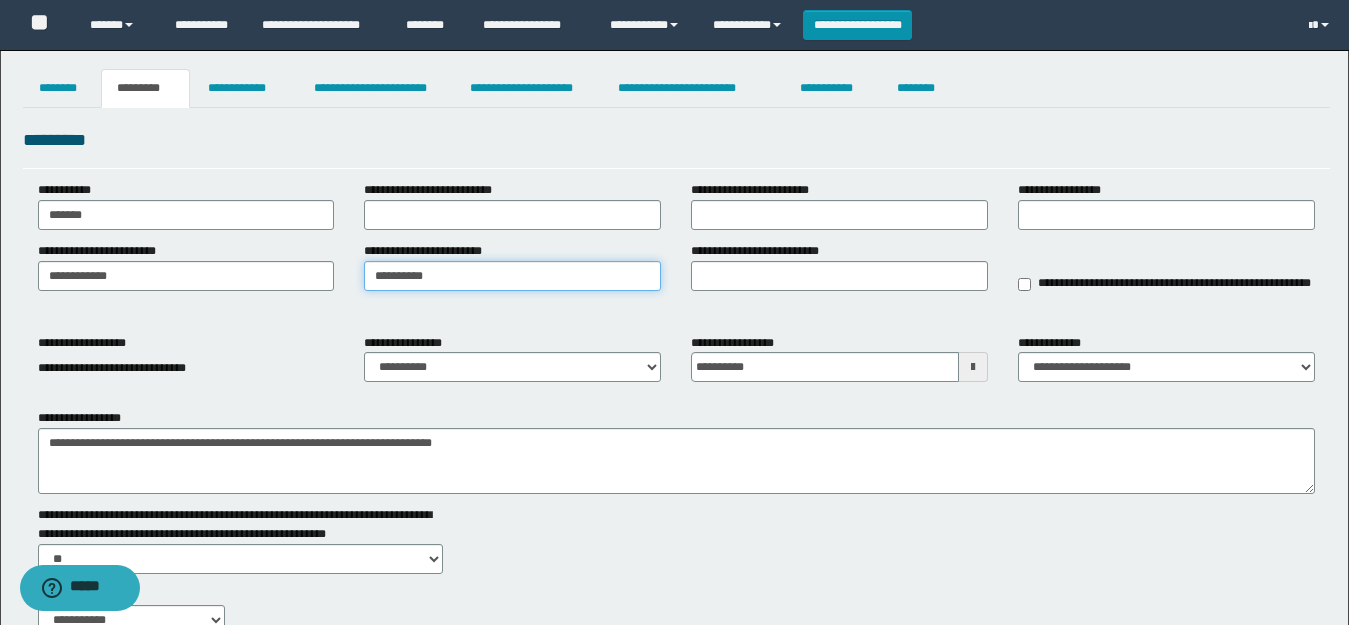type on "**********" 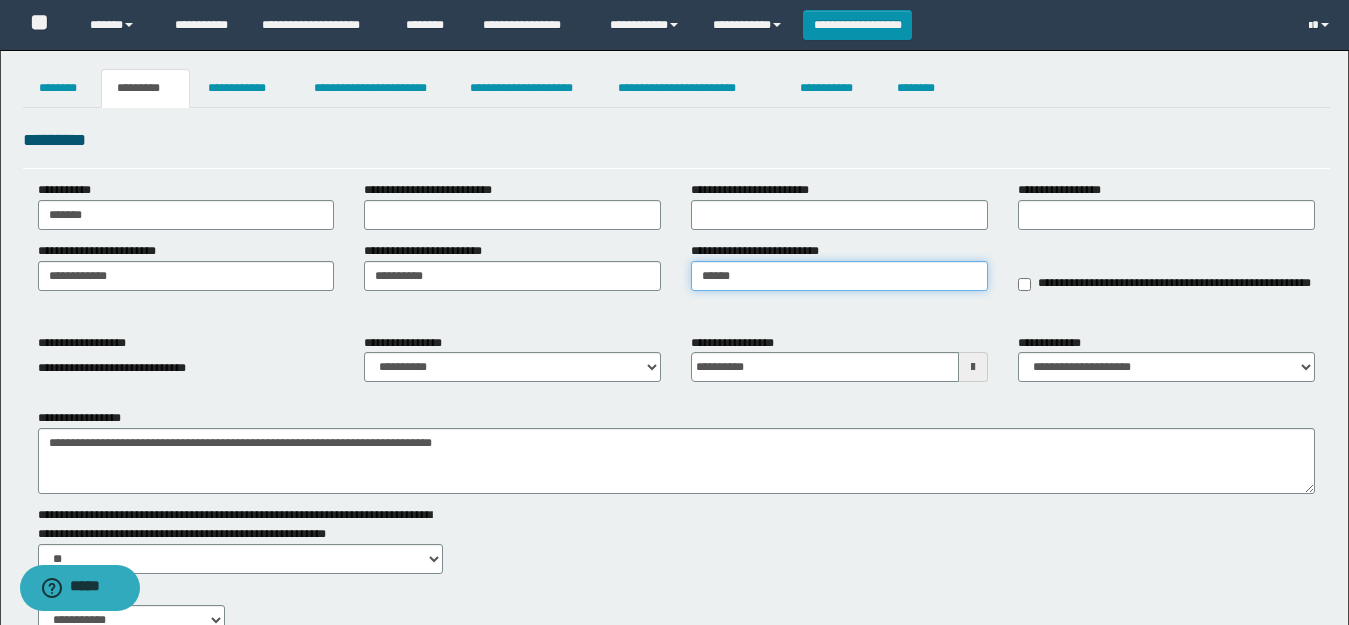 type on "******" 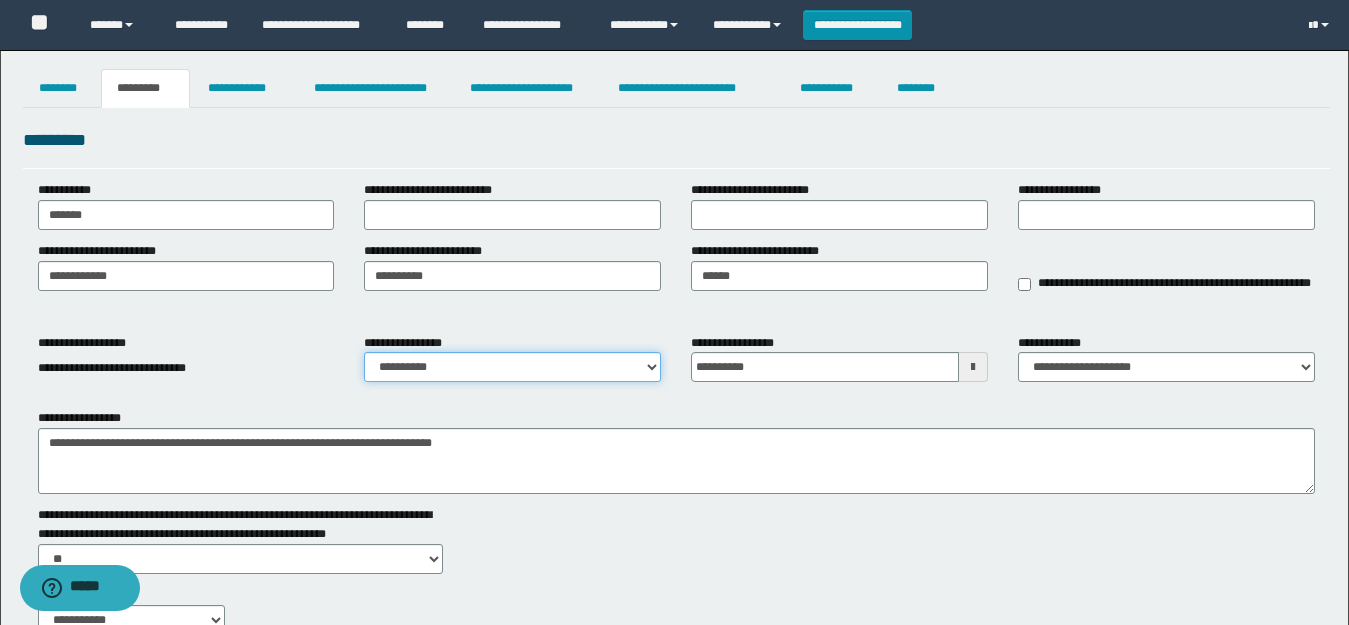 click on "**********" at bounding box center [512, 367] 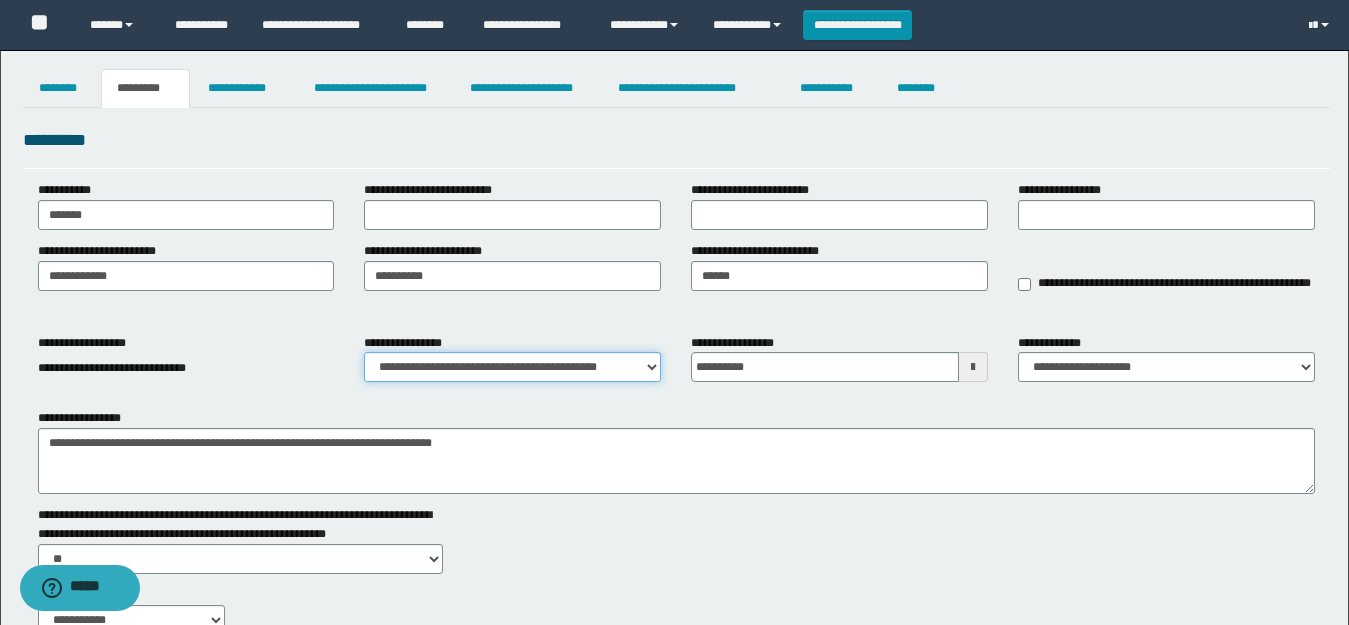 click on "**********" at bounding box center (512, 367) 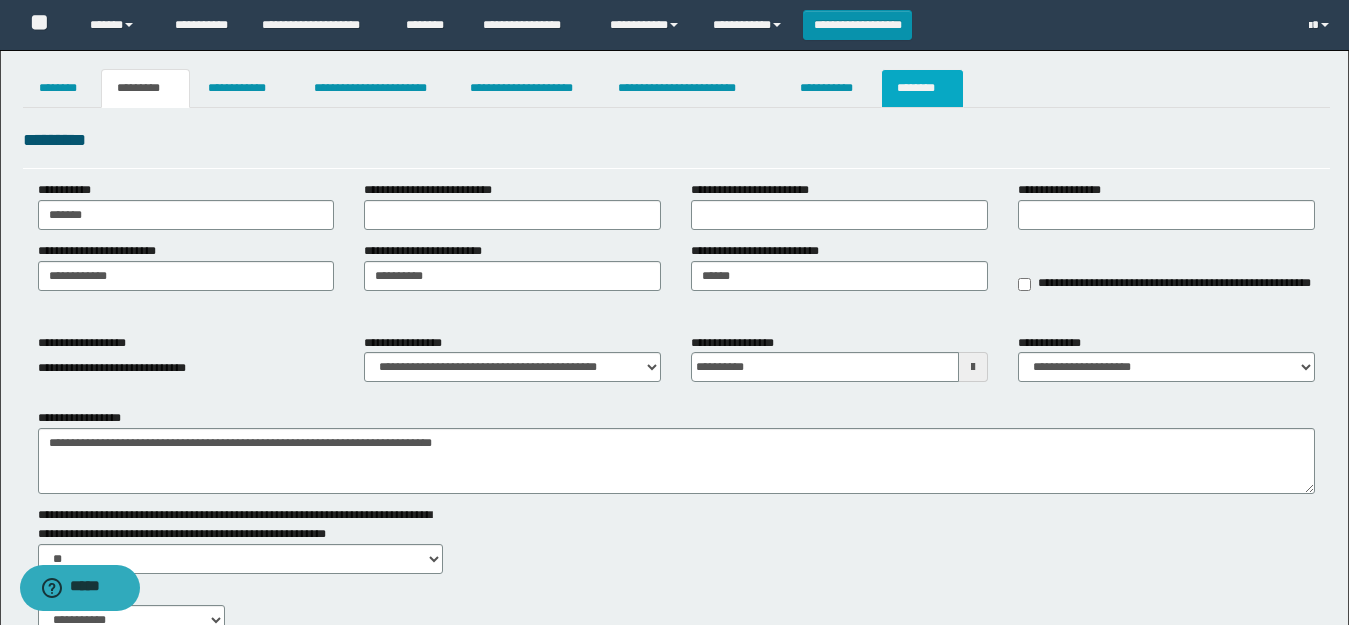 click on "********" at bounding box center [922, 88] 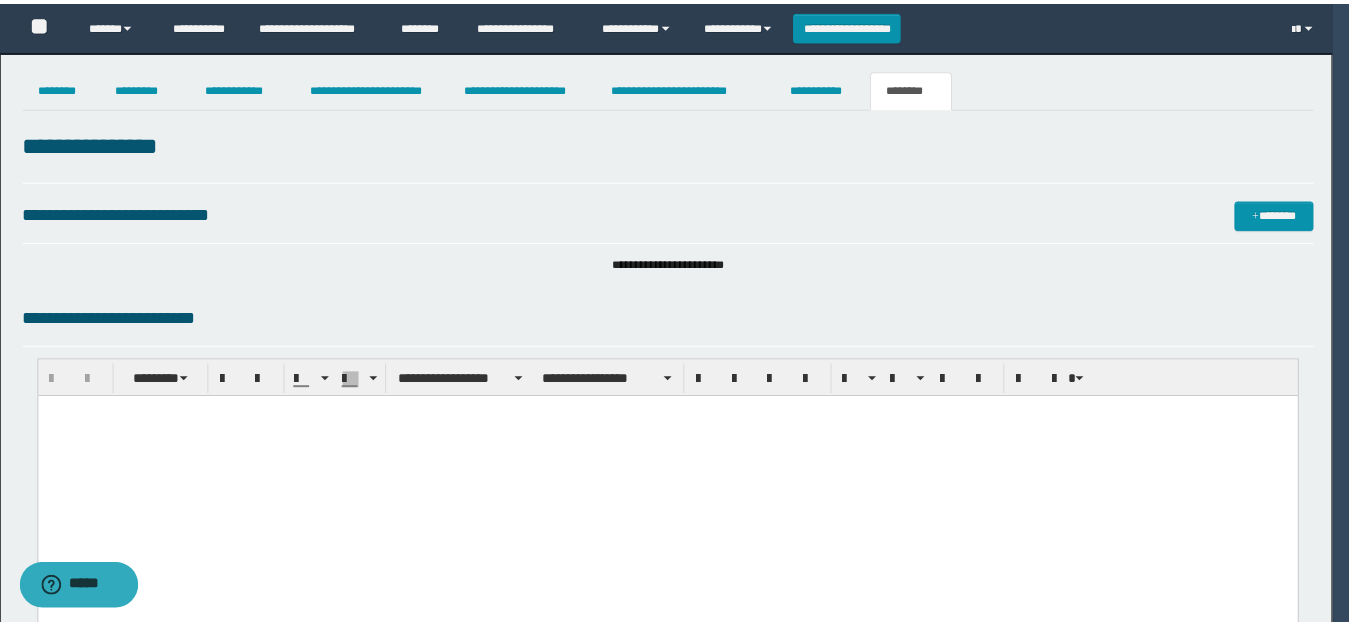 scroll, scrollTop: 964, scrollLeft: 0, axis: vertical 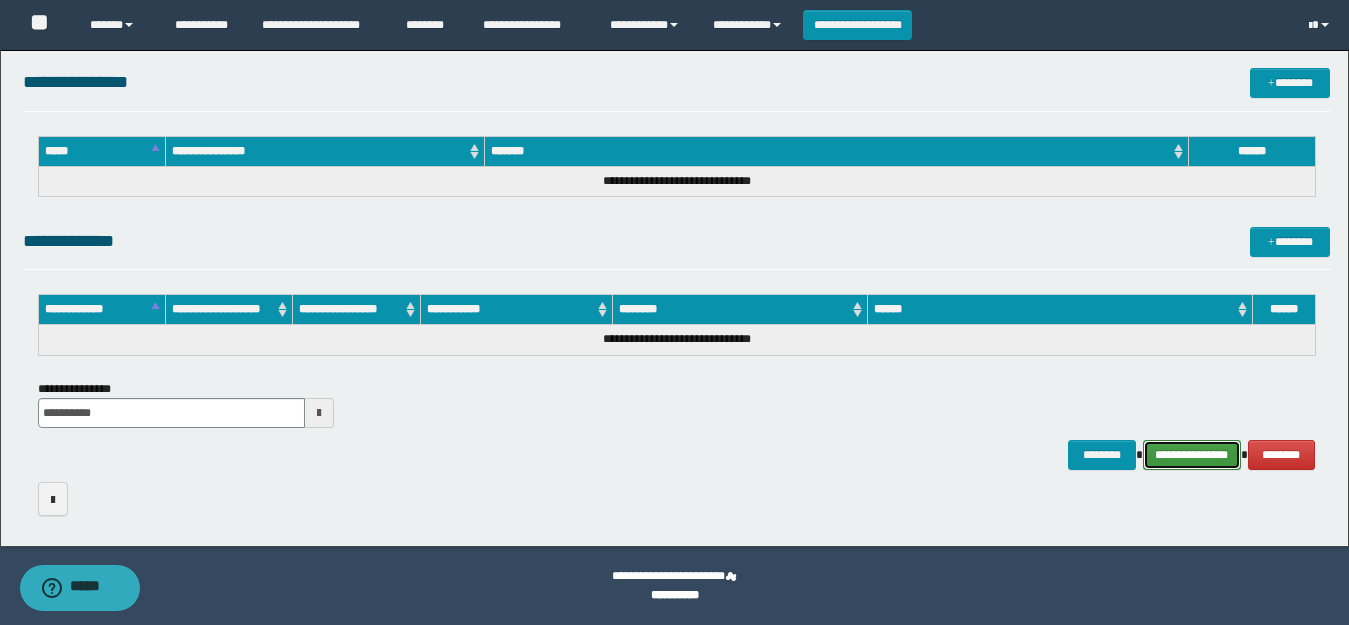 click on "**********" at bounding box center (1192, 455) 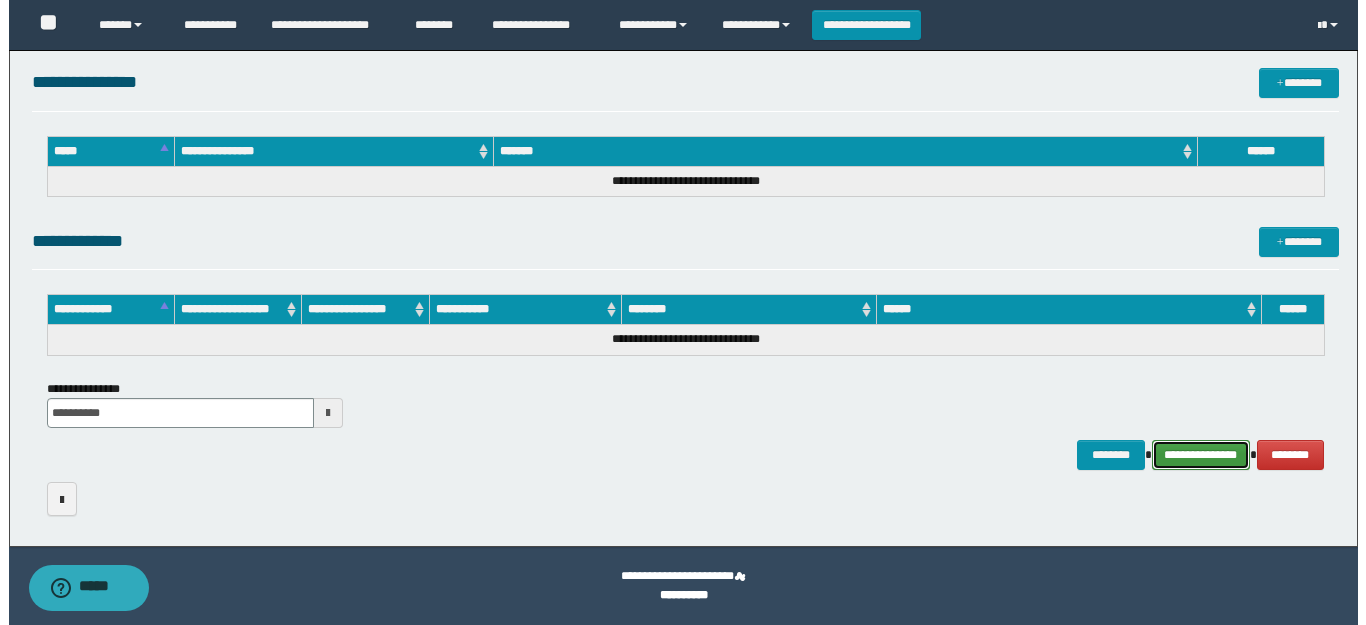 scroll, scrollTop: 0, scrollLeft: 0, axis: both 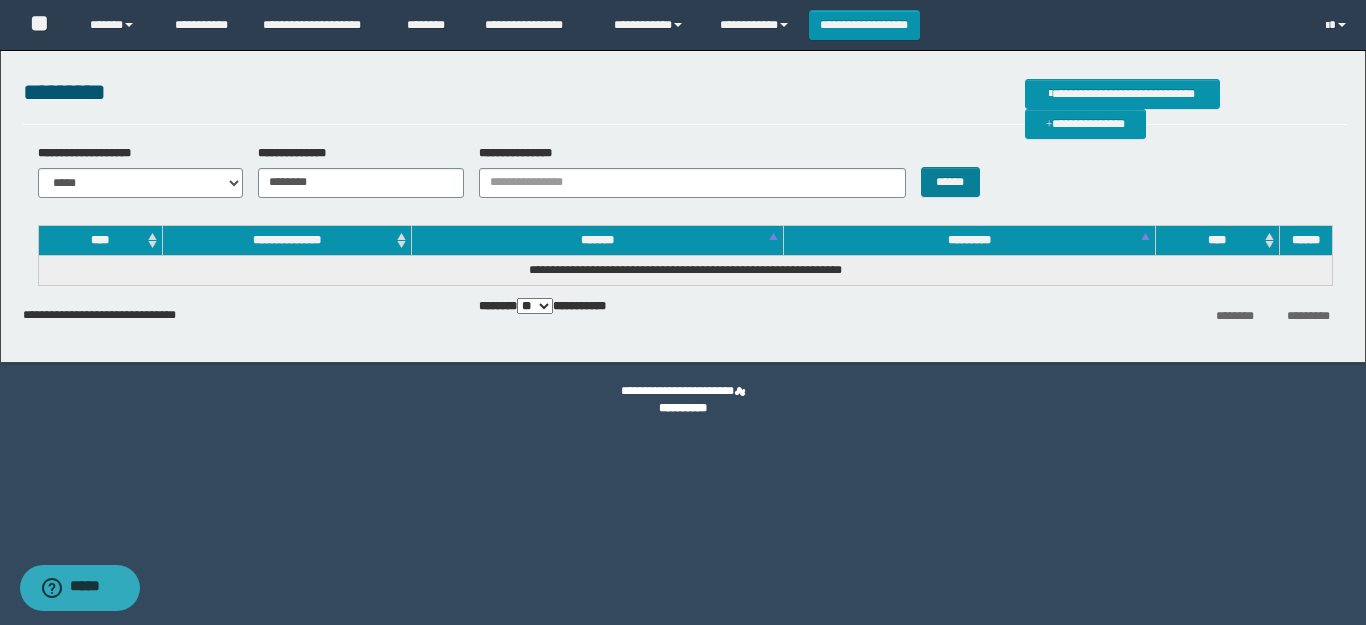 type on "********" 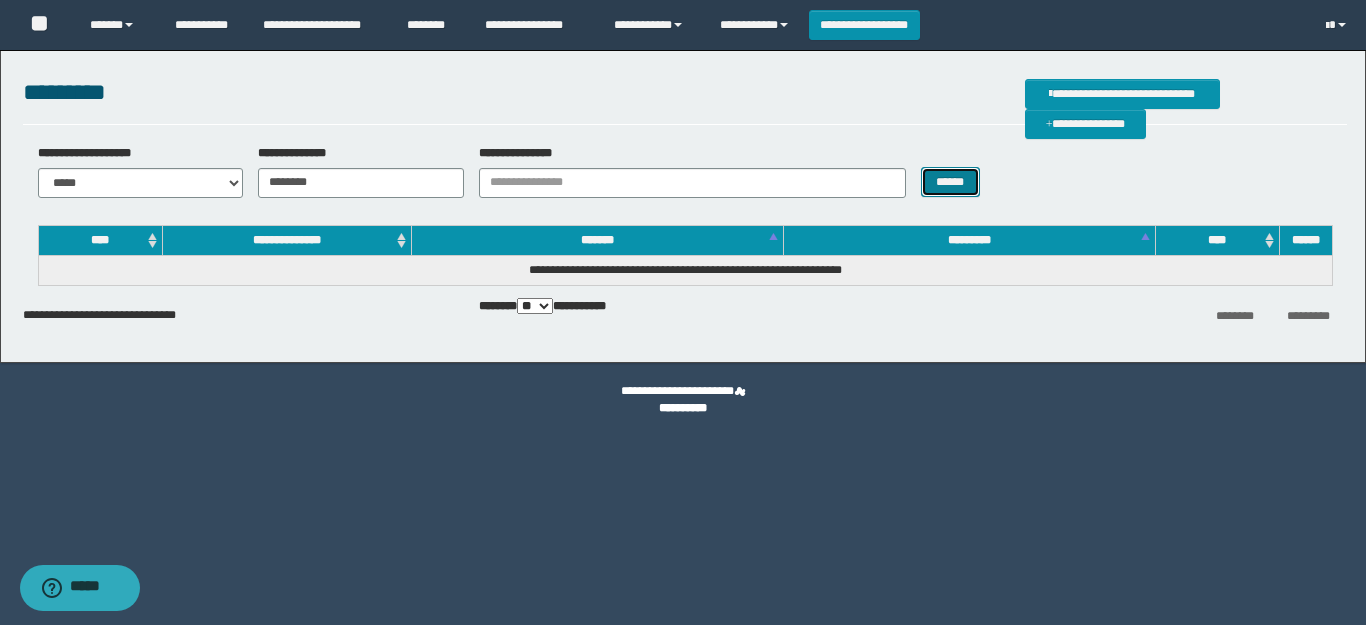 click on "******" at bounding box center (950, 182) 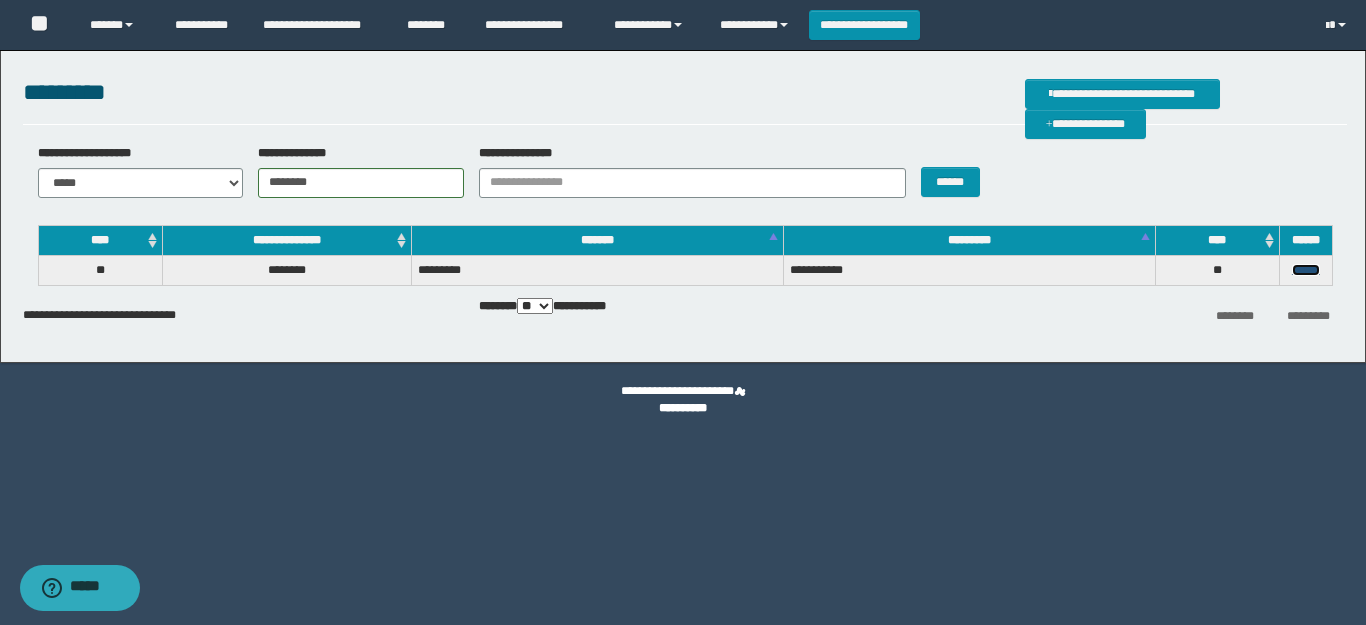 click on "******" at bounding box center [1306, 270] 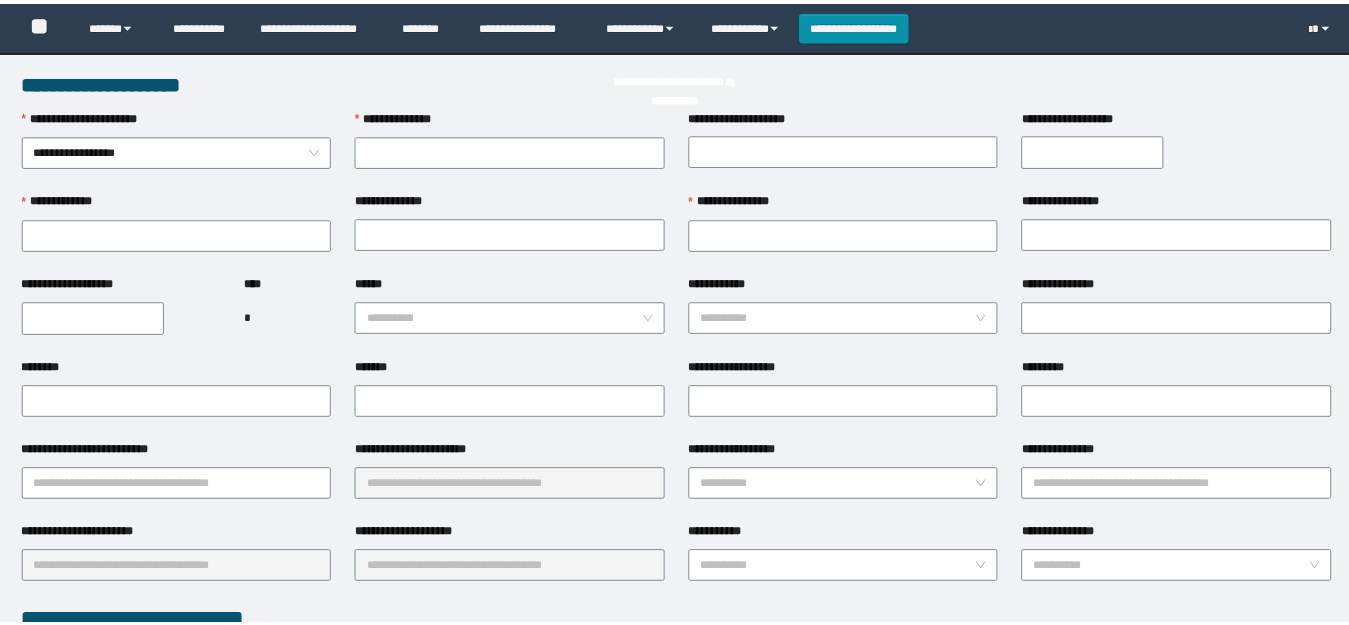 scroll, scrollTop: 0, scrollLeft: 0, axis: both 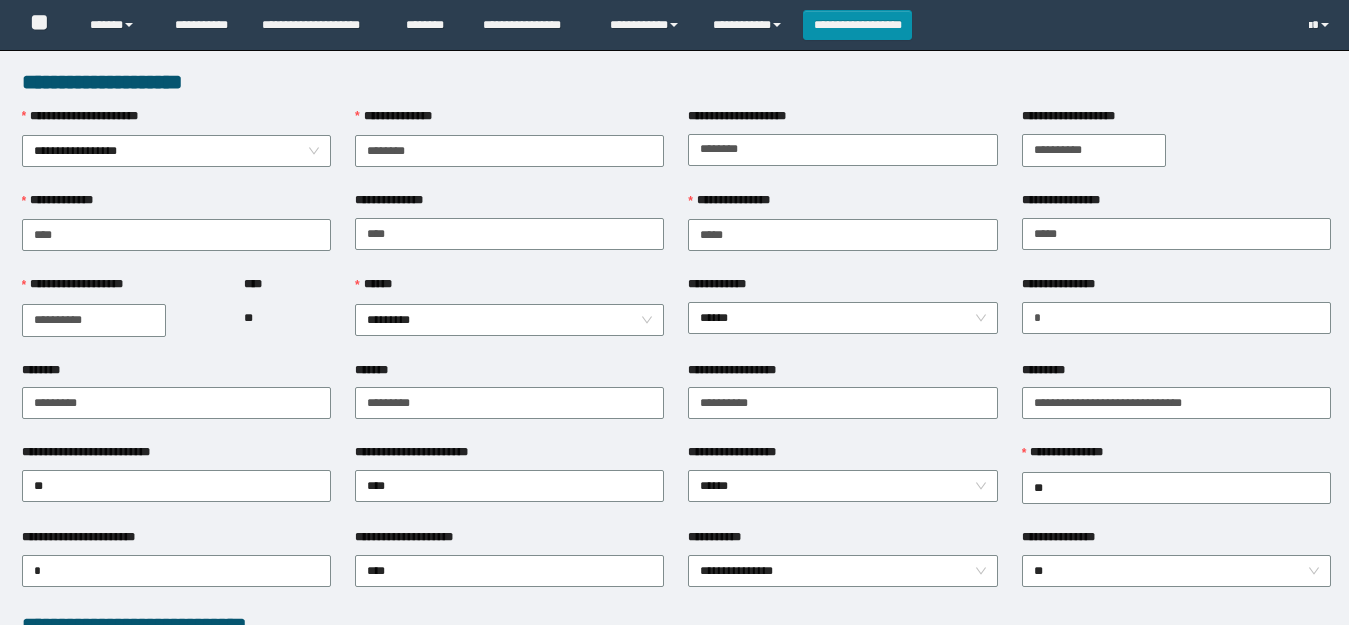 type on "********" 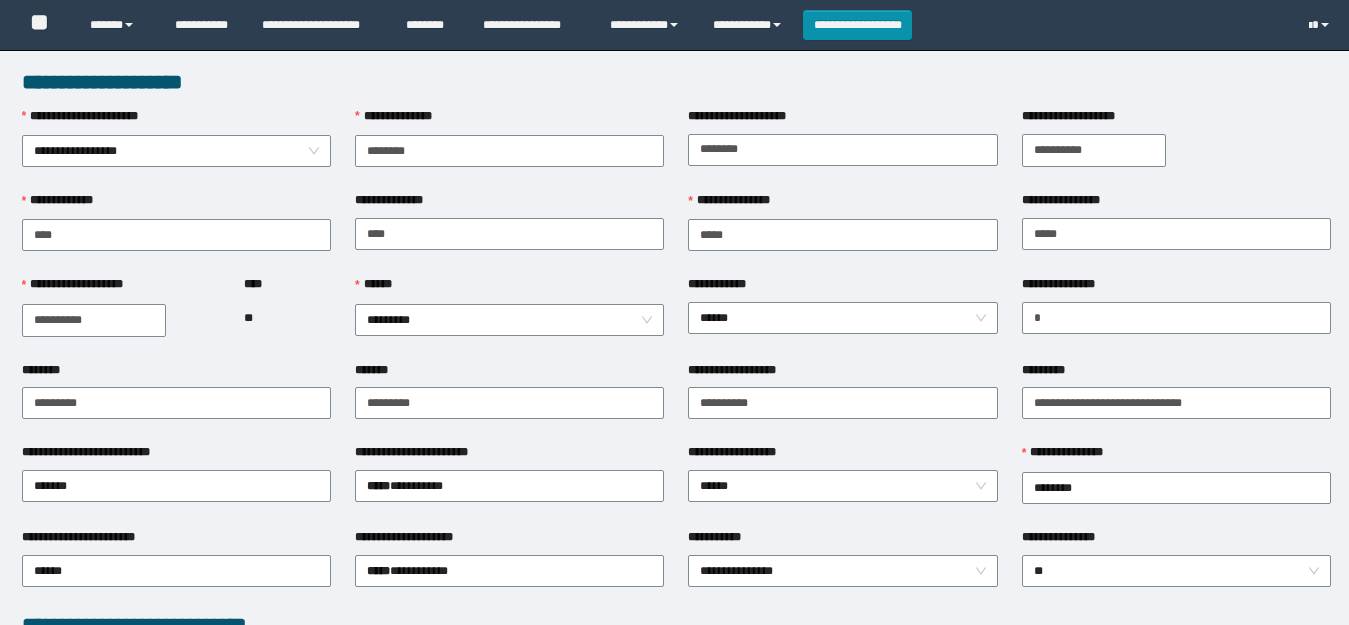 scroll, scrollTop: 0, scrollLeft: 0, axis: both 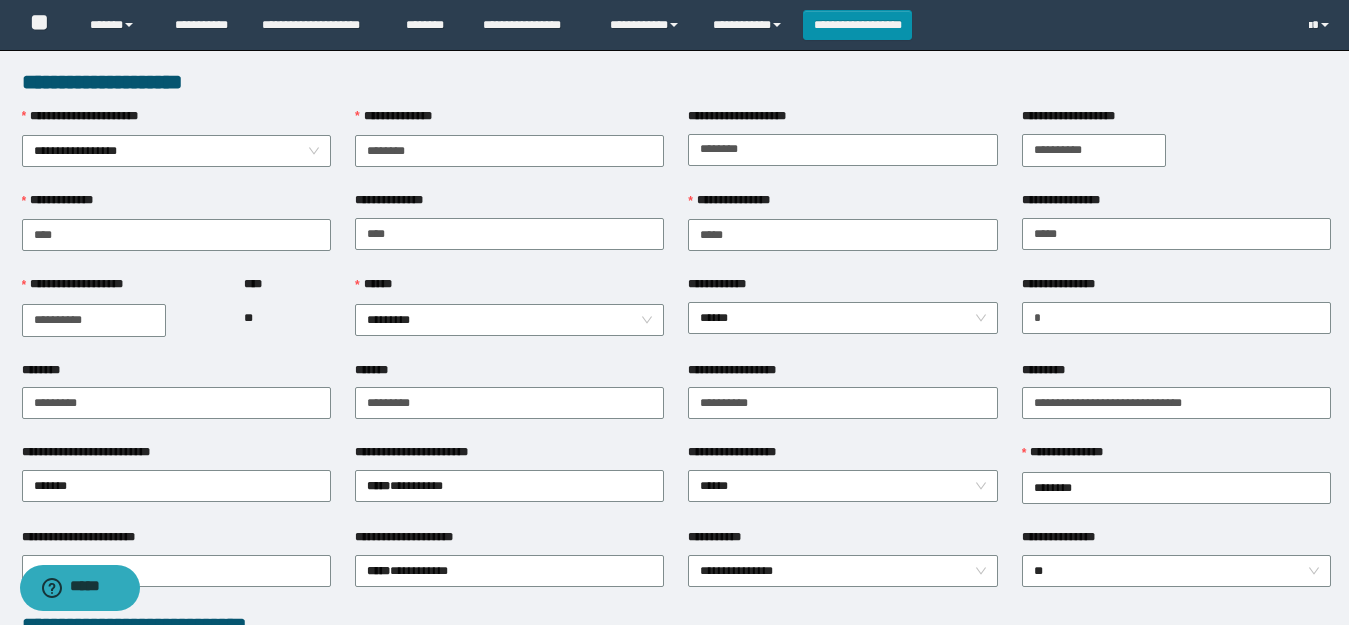 click on "******* *********" at bounding box center (509, 402) 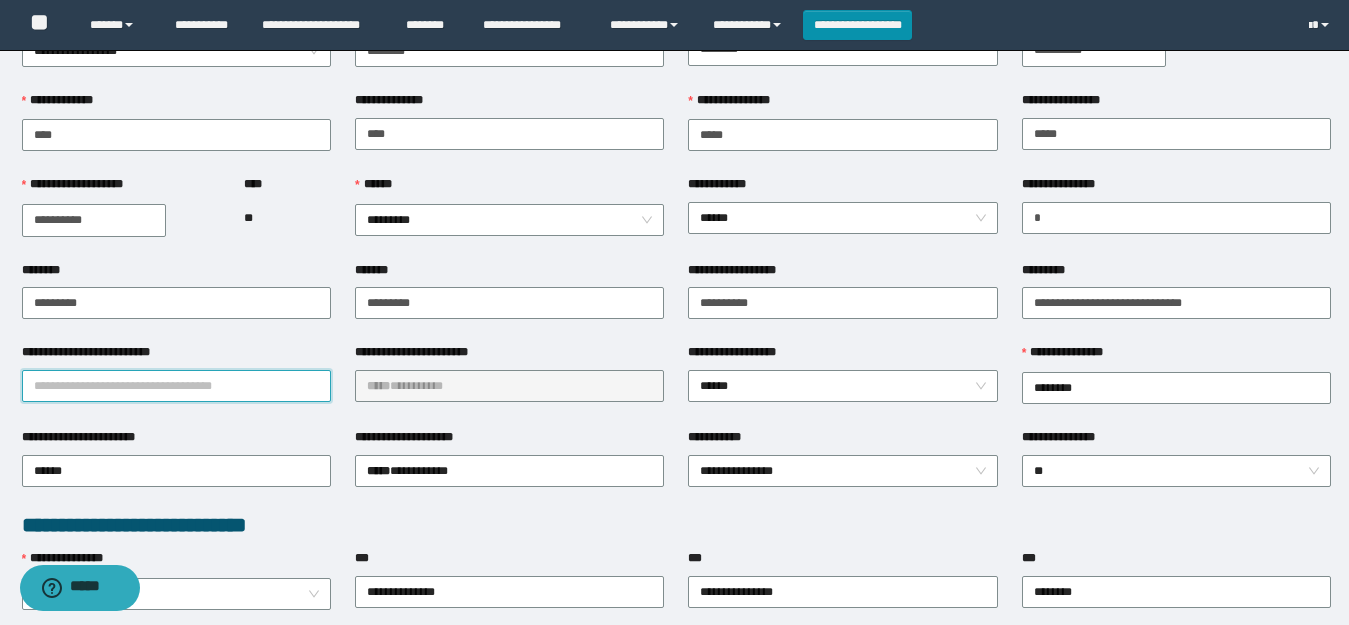click on "**********" at bounding box center (176, 386) 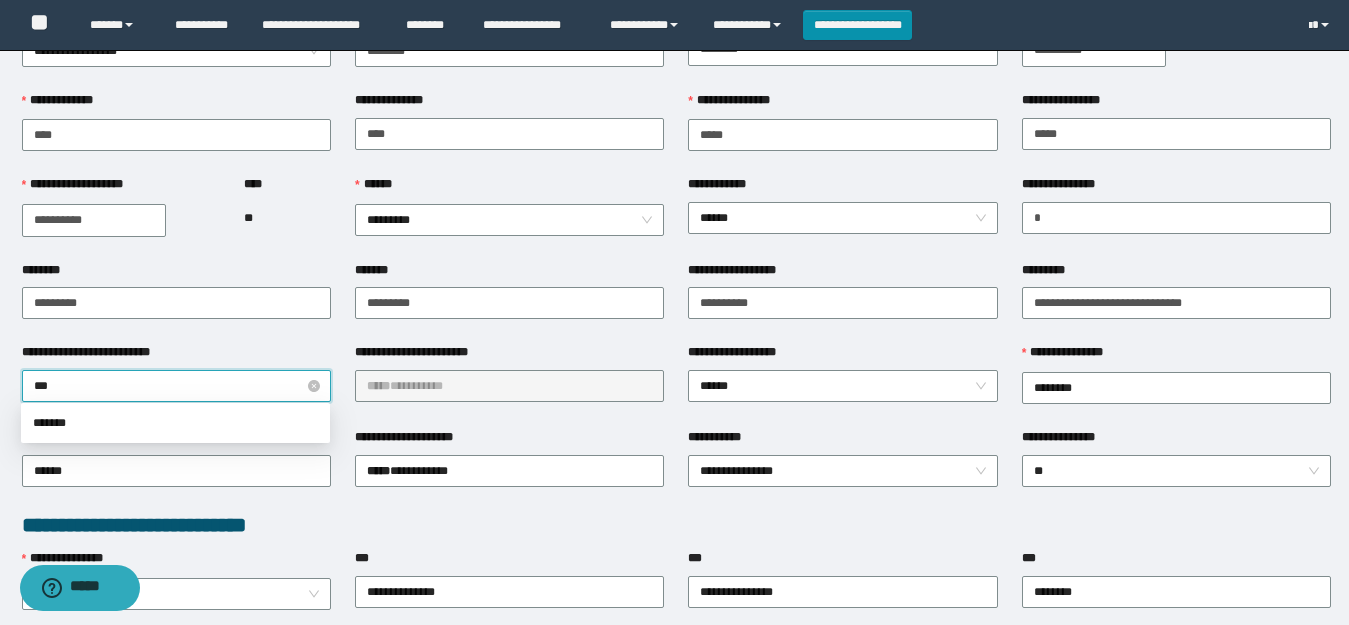 type on "****" 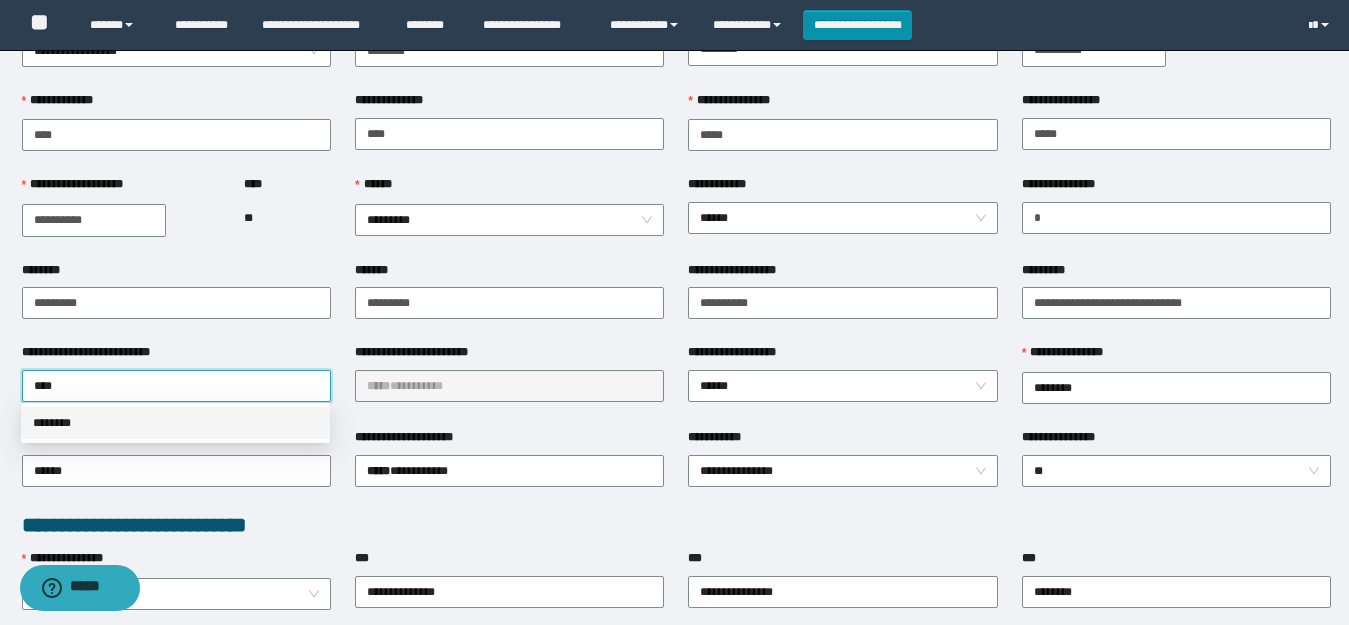 click on "********" at bounding box center [175, 423] 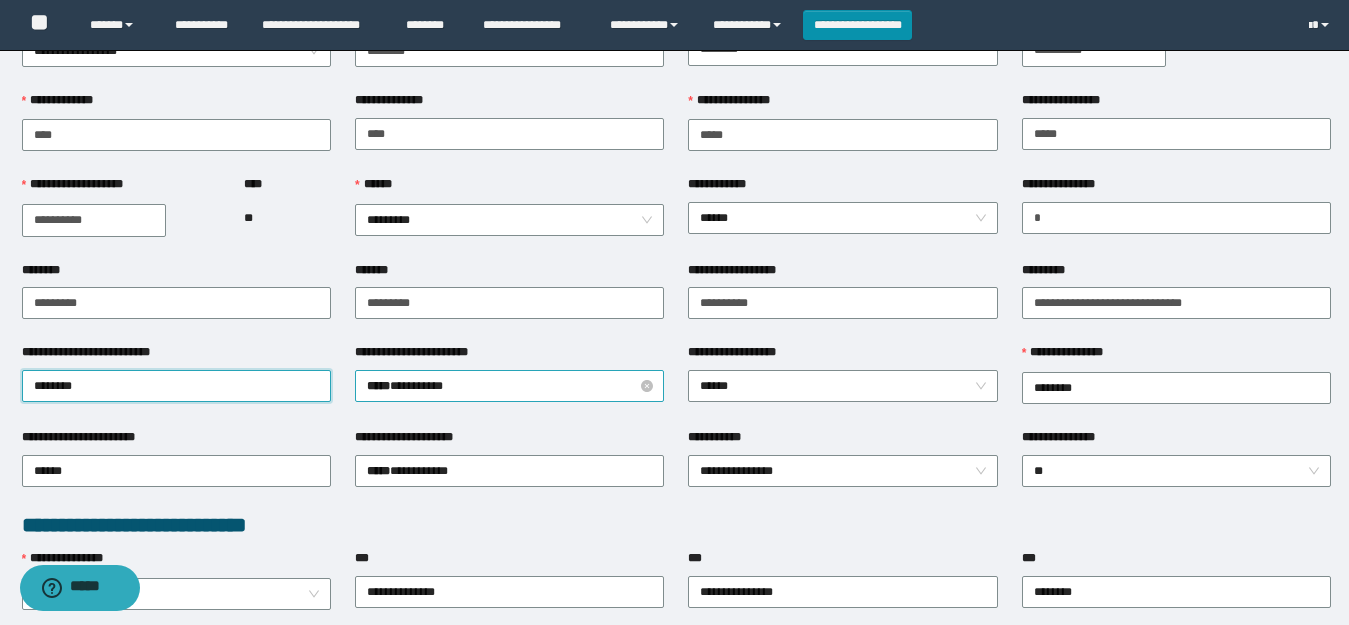 click on "***** * *******" at bounding box center (509, 386) 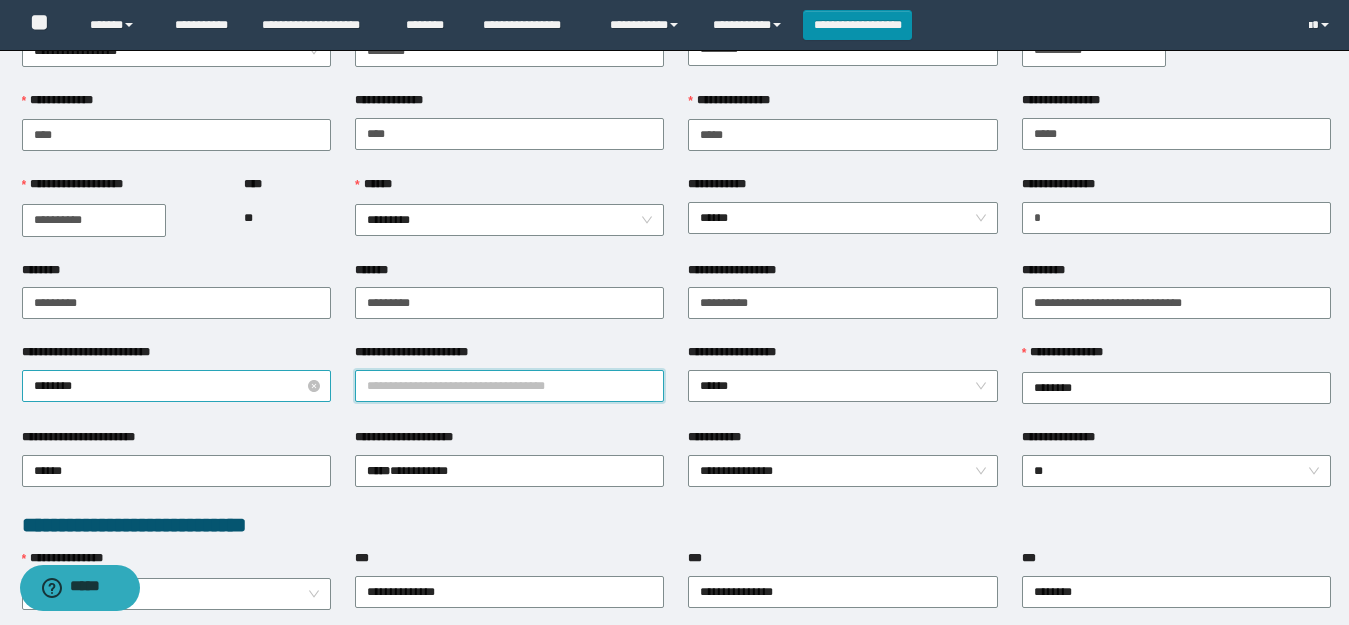 click on "********" at bounding box center [176, 386] 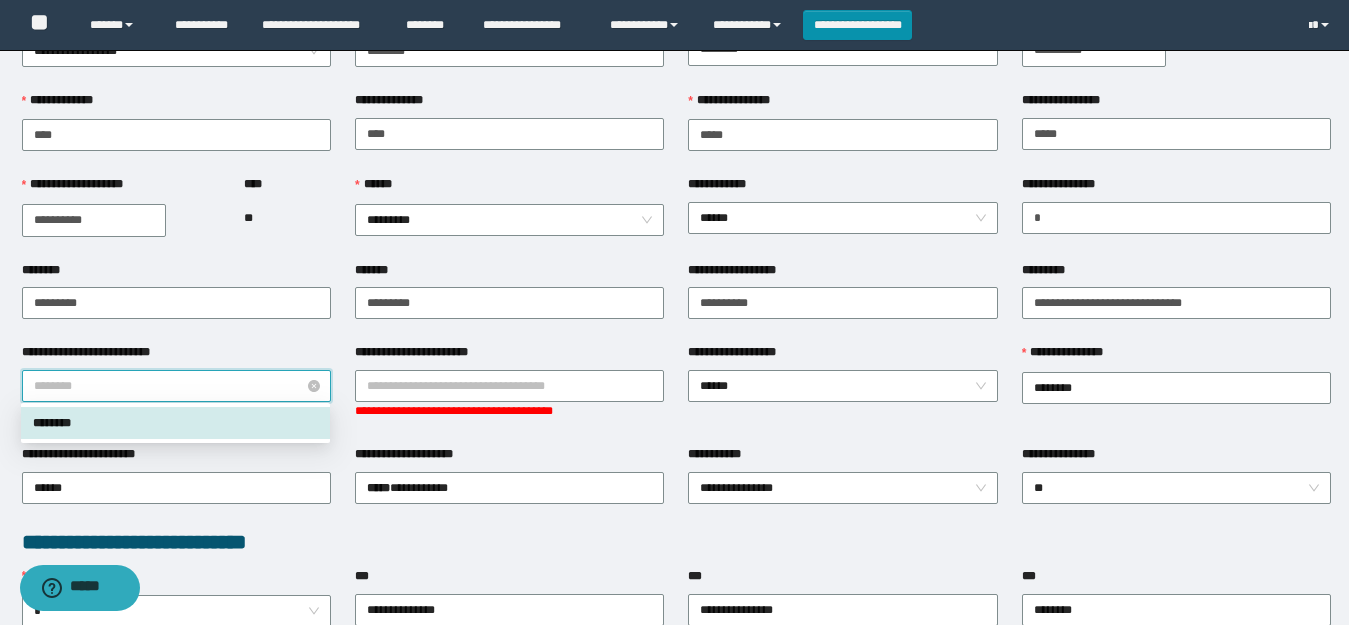 drag, startPoint x: 312, startPoint y: 388, endPoint x: 195, endPoint y: 388, distance: 117 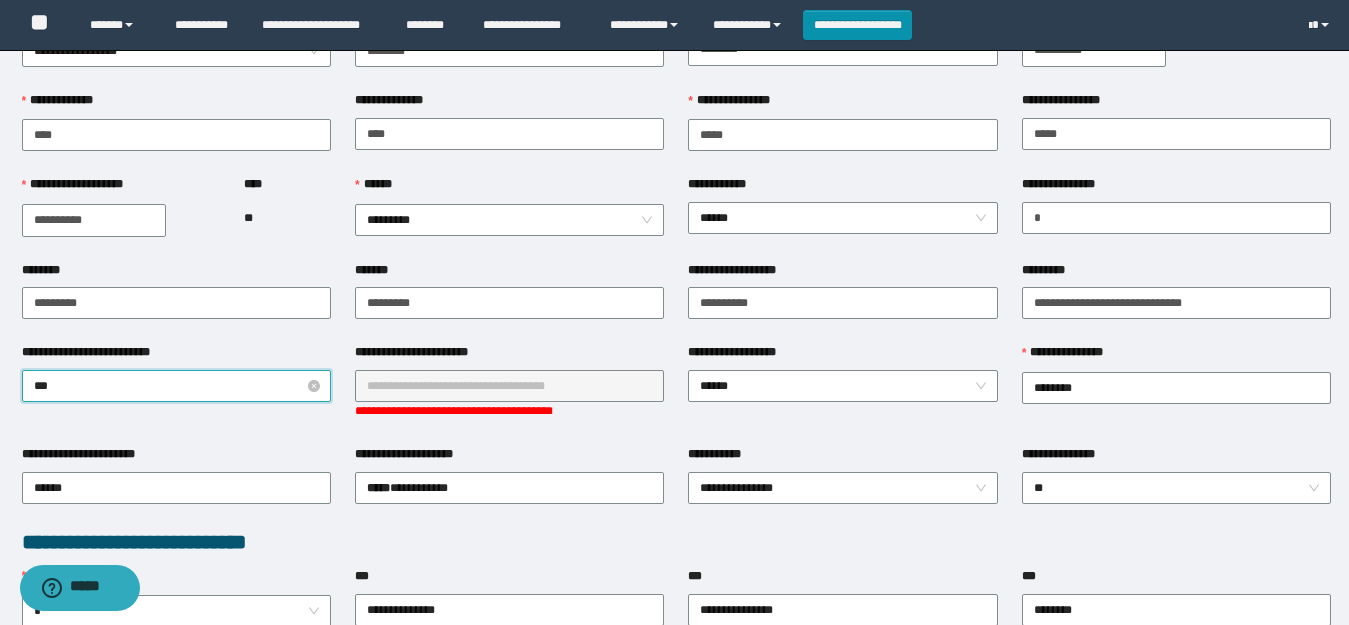 type on "****" 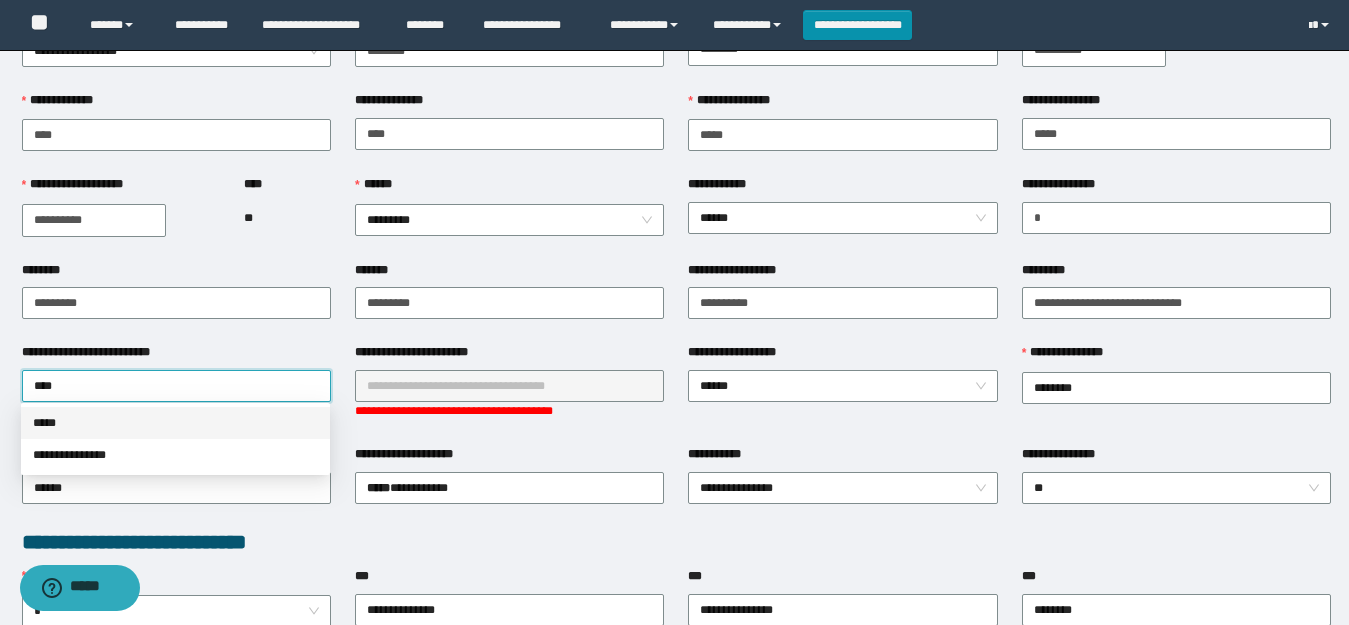 drag, startPoint x: 103, startPoint y: 427, endPoint x: 427, endPoint y: 394, distance: 325.6762 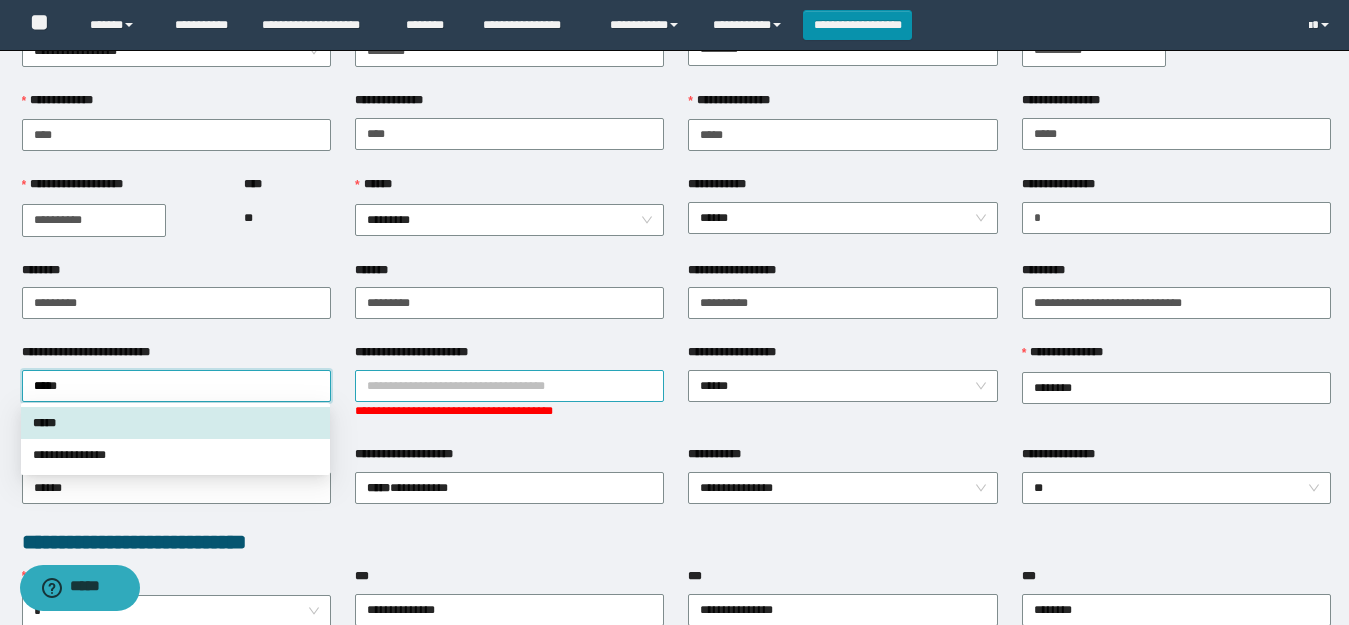 type 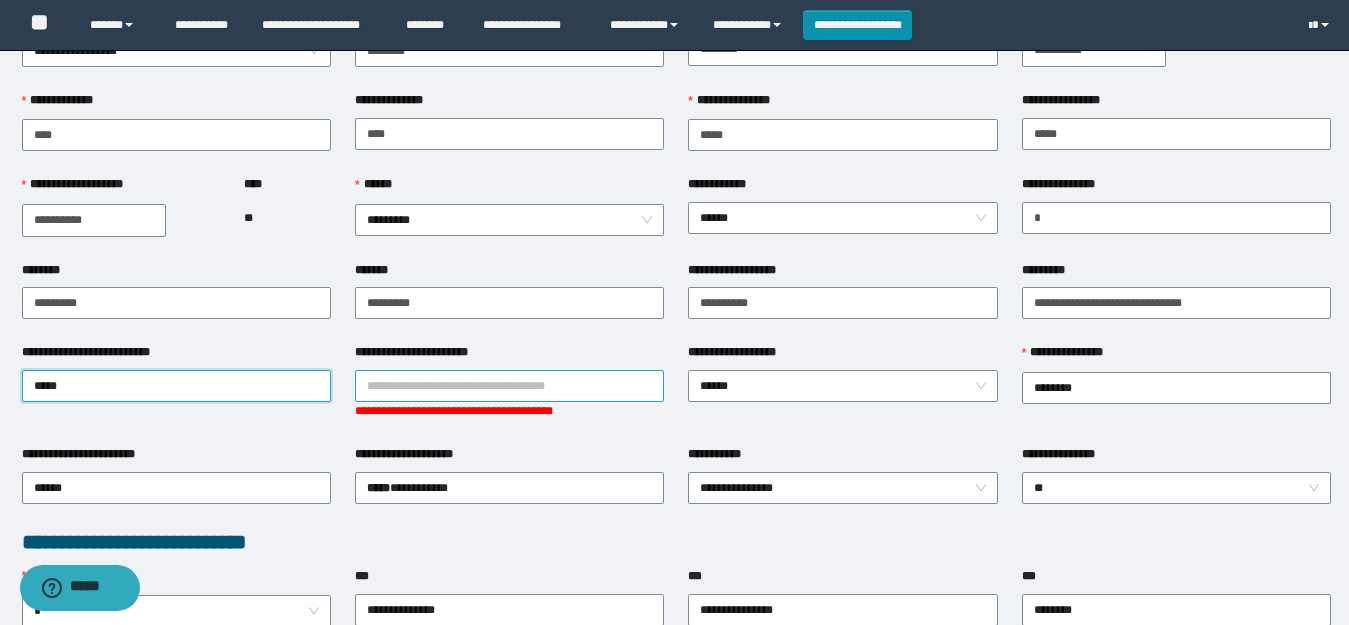 click on "**********" at bounding box center (509, 386) 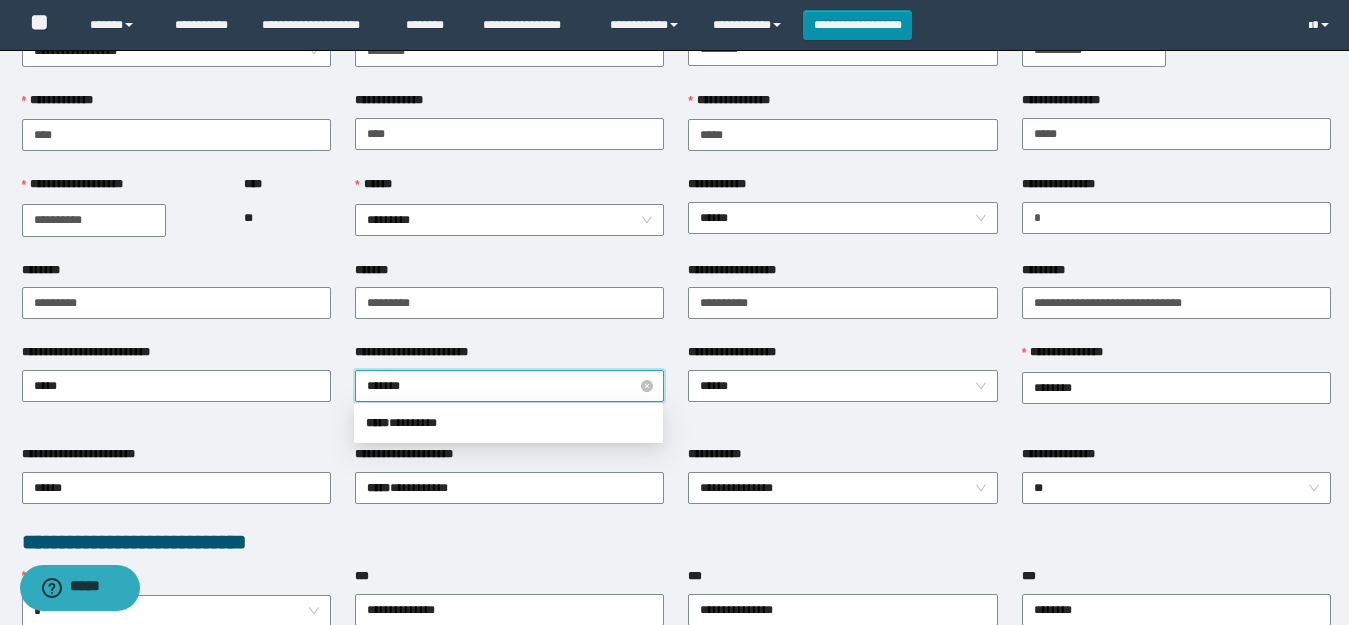 type on "********" 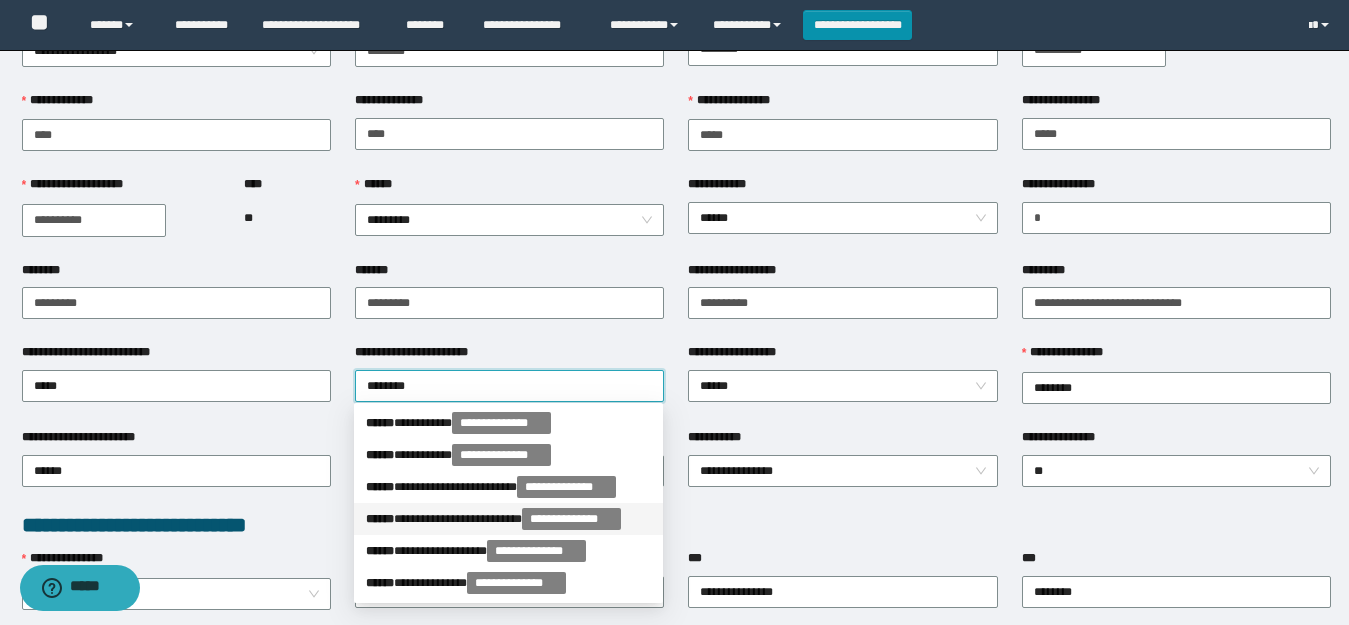 click on "**********" at bounding box center [508, 519] 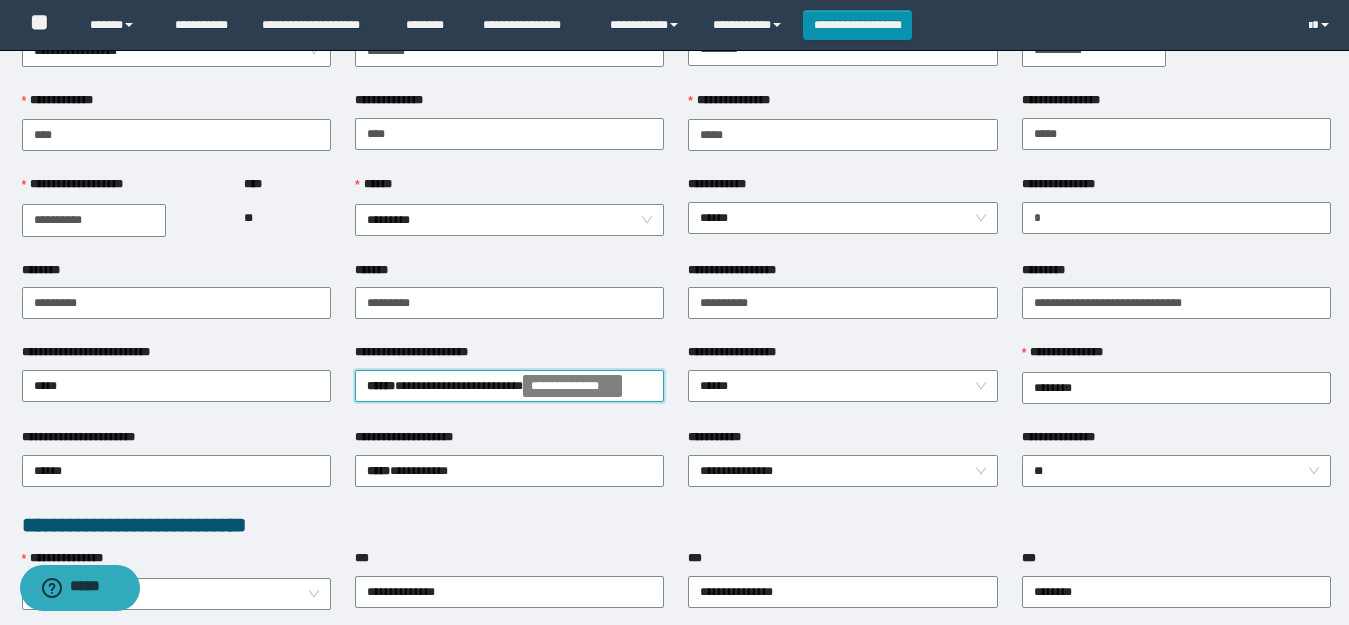 click on "**********" at bounding box center [509, 385] 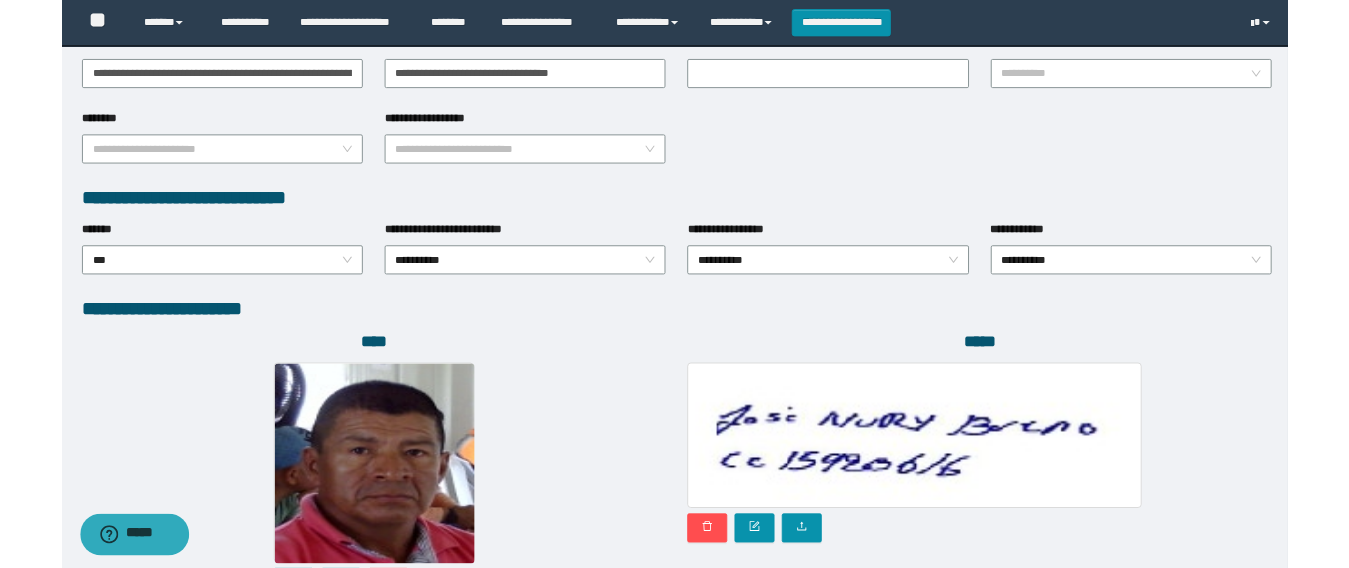 scroll, scrollTop: 1080, scrollLeft: 0, axis: vertical 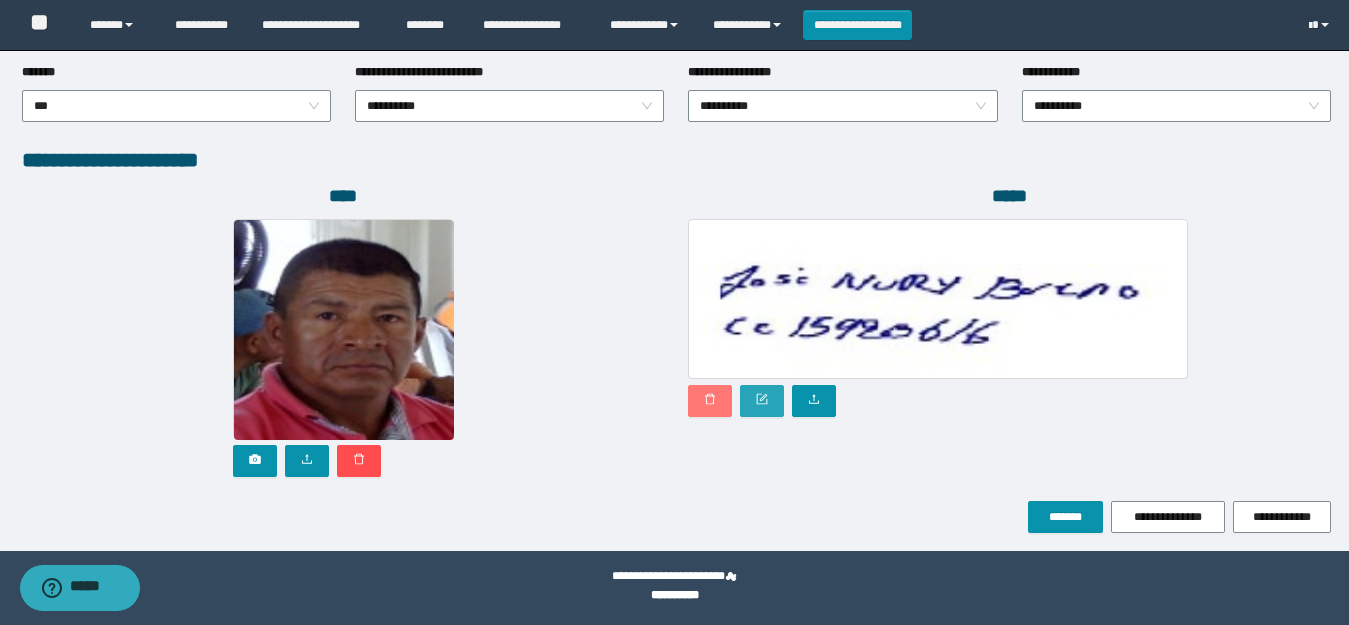click at bounding box center [710, 400] 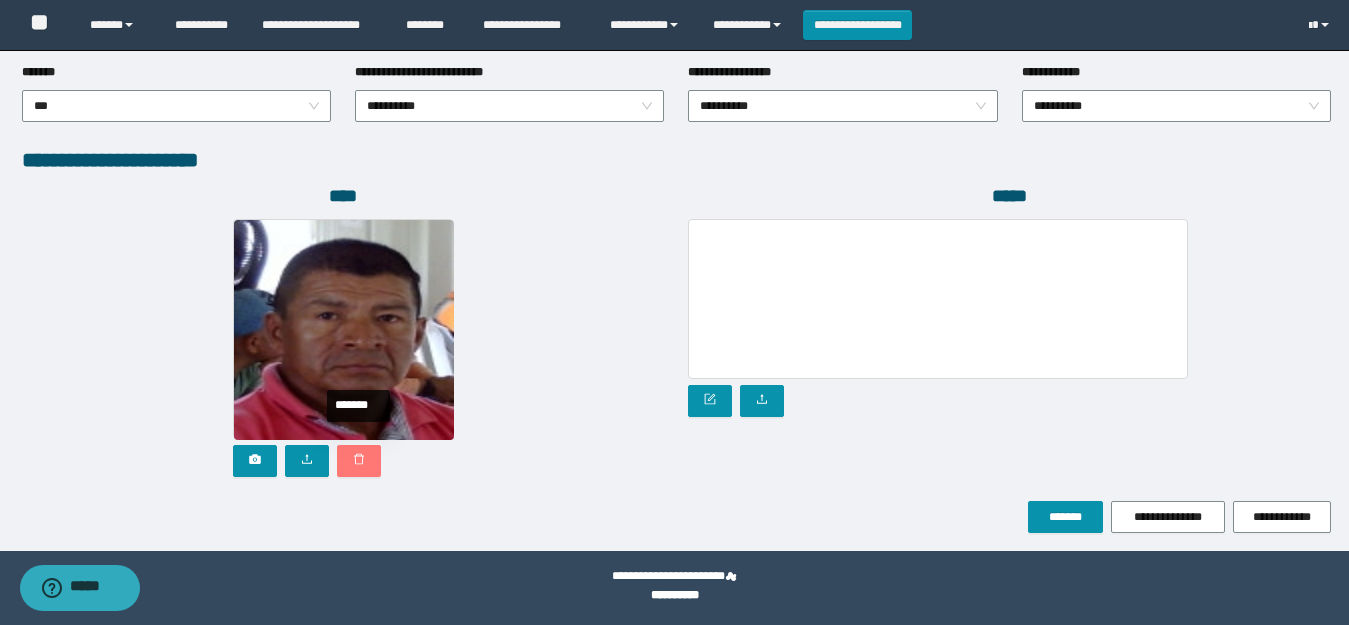 click at bounding box center [359, 461] 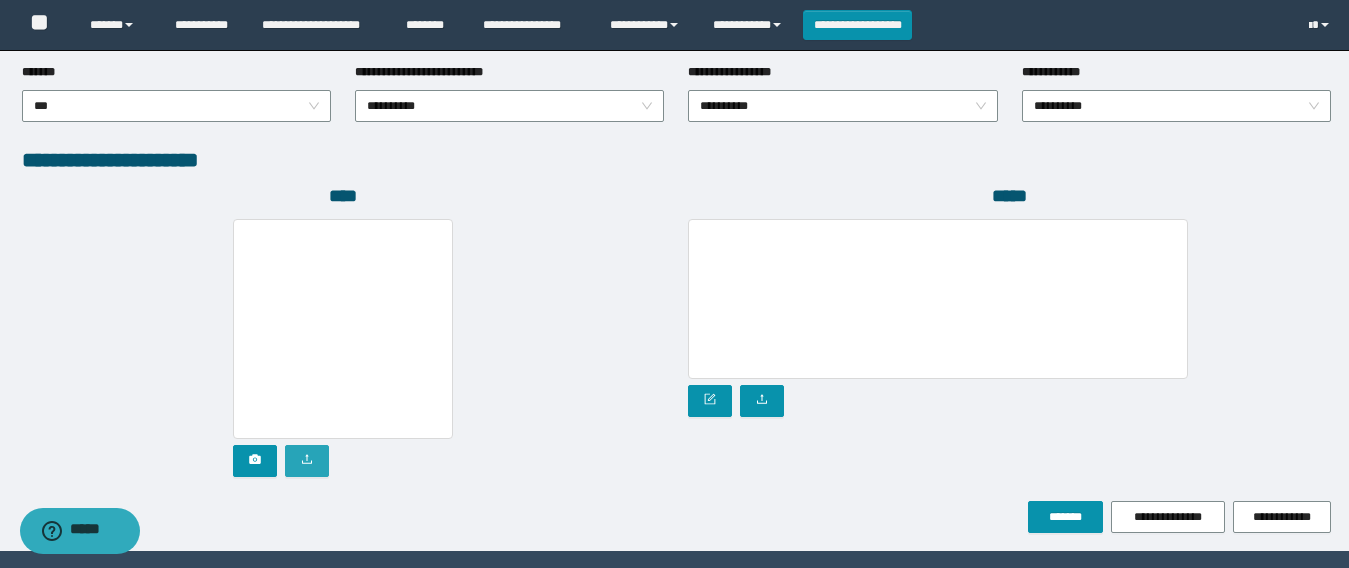 click at bounding box center (307, 461) 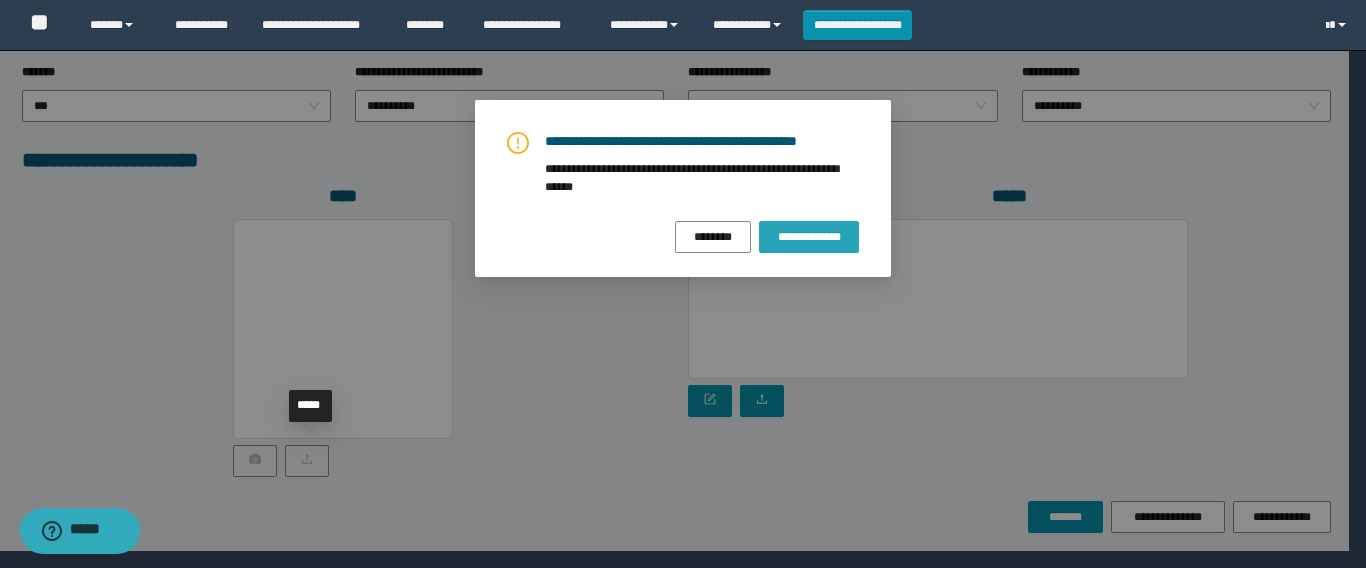 click on "**********" at bounding box center [809, 237] 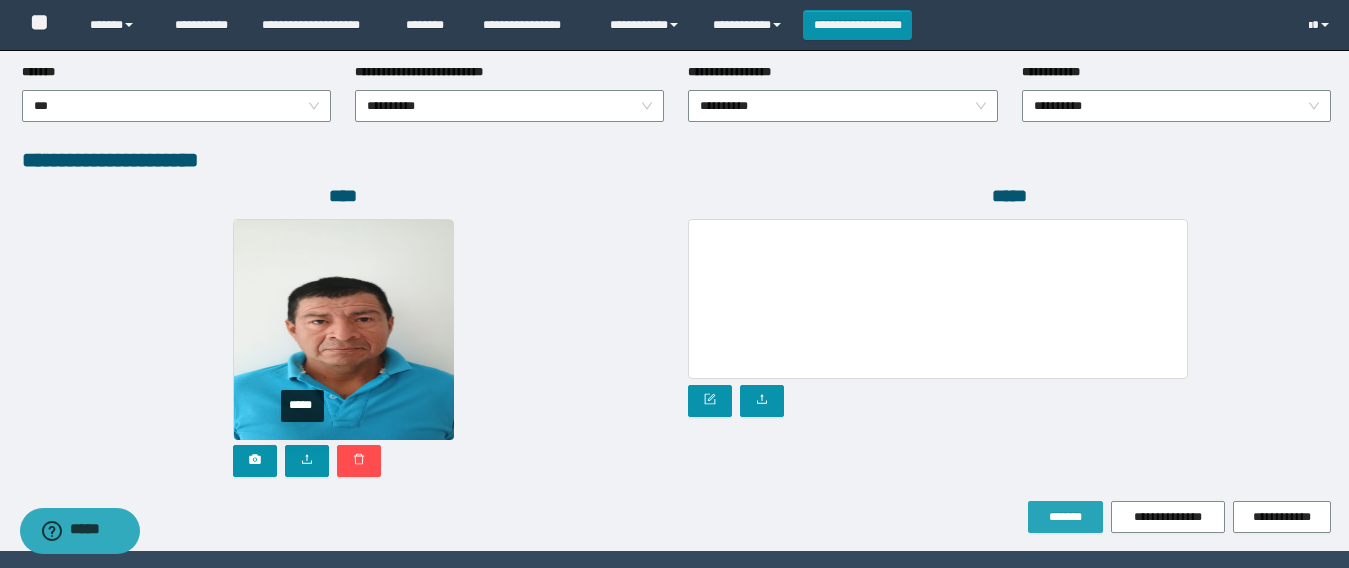 click on "*******" at bounding box center (1065, 517) 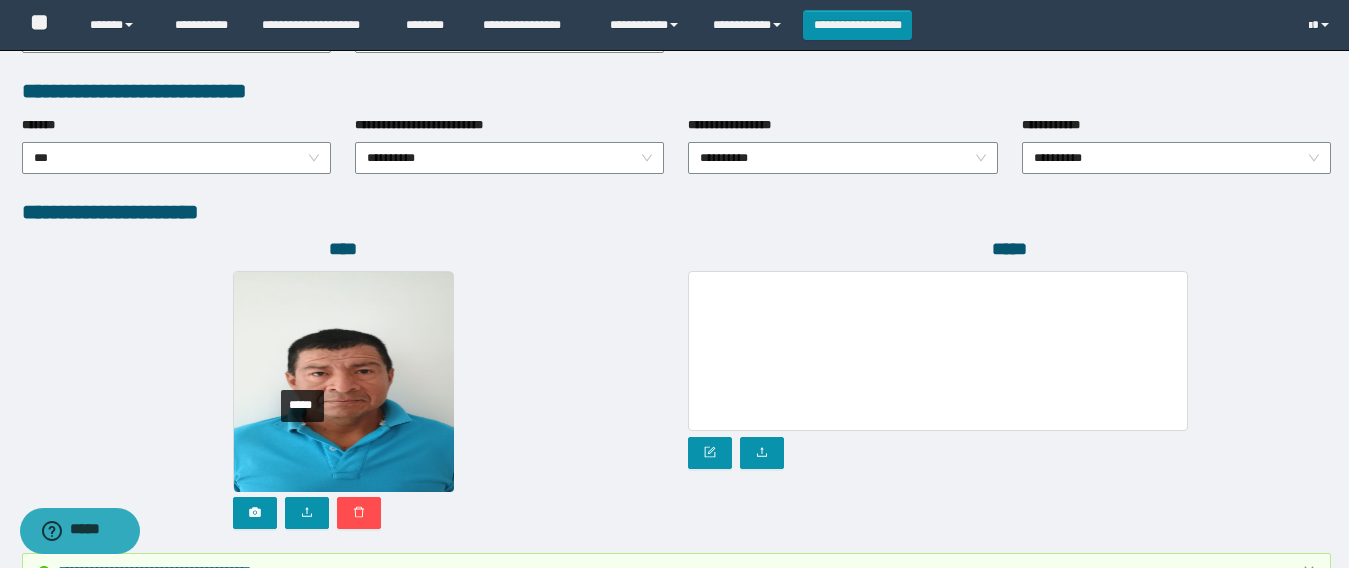 scroll, scrollTop: 1133, scrollLeft: 0, axis: vertical 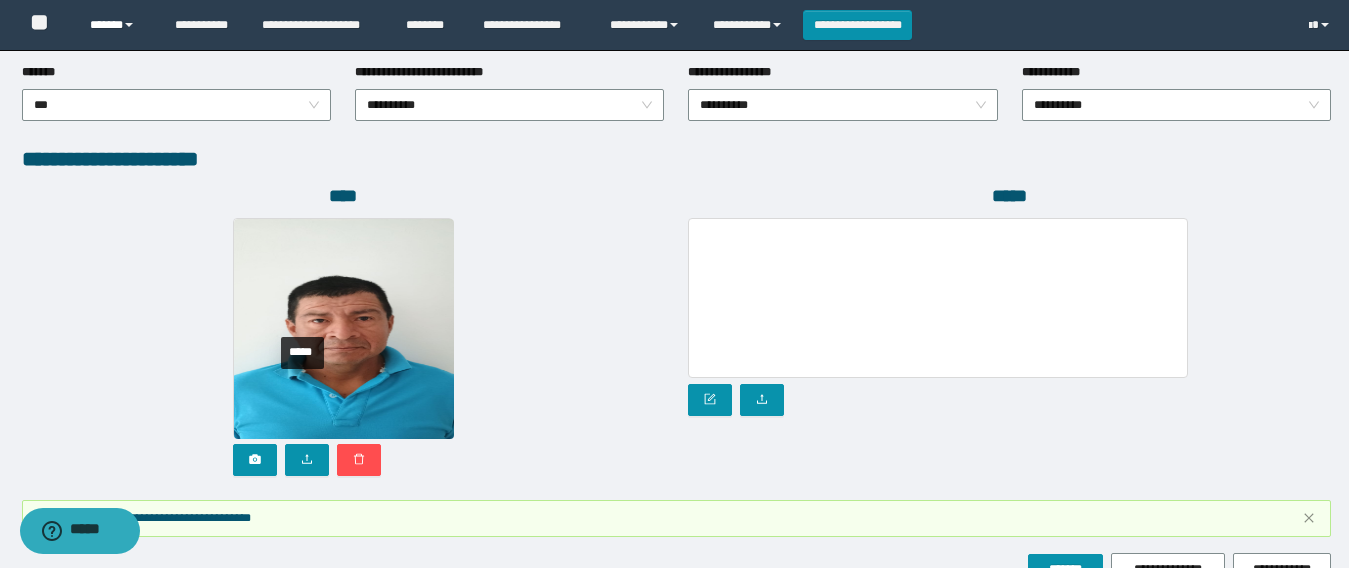 drag, startPoint x: 116, startPoint y: 35, endPoint x: 109, endPoint y: 53, distance: 19.313208 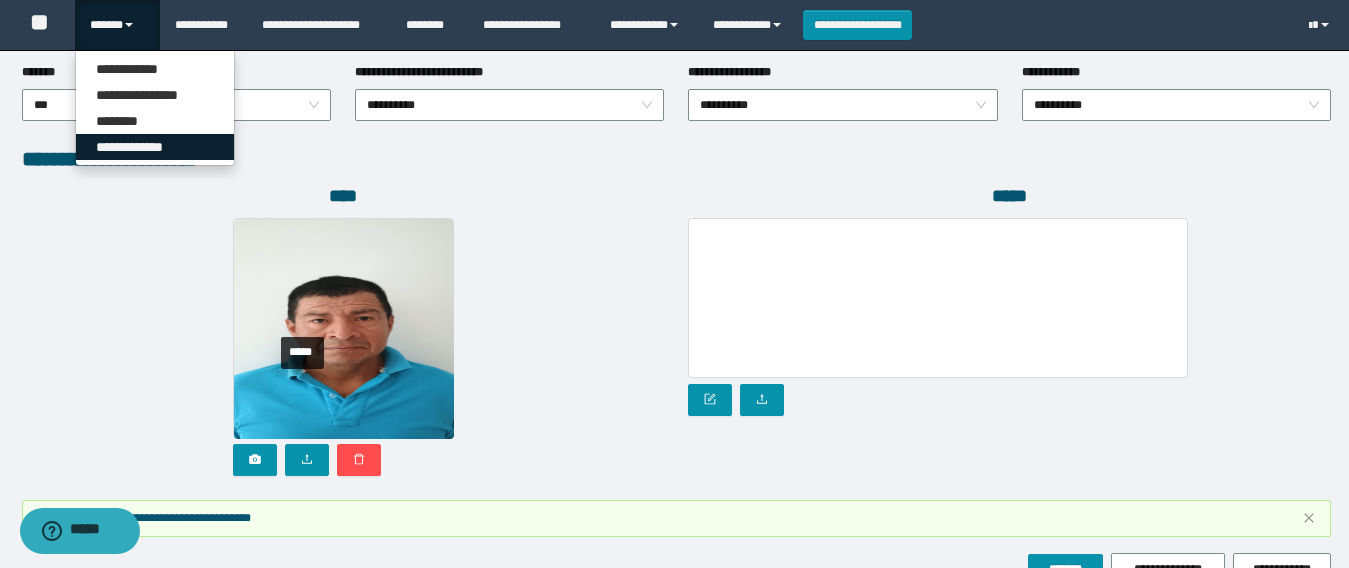 drag, startPoint x: 163, startPoint y: 145, endPoint x: 209, endPoint y: 168, distance: 51.42956 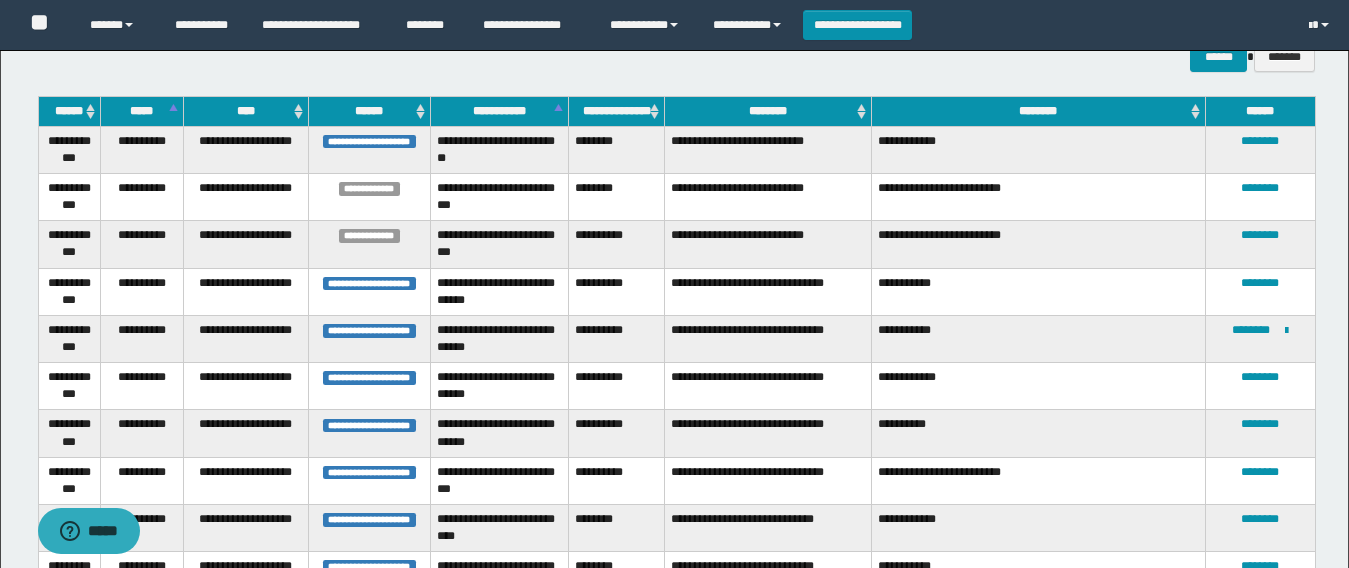 scroll, scrollTop: 400, scrollLeft: 0, axis: vertical 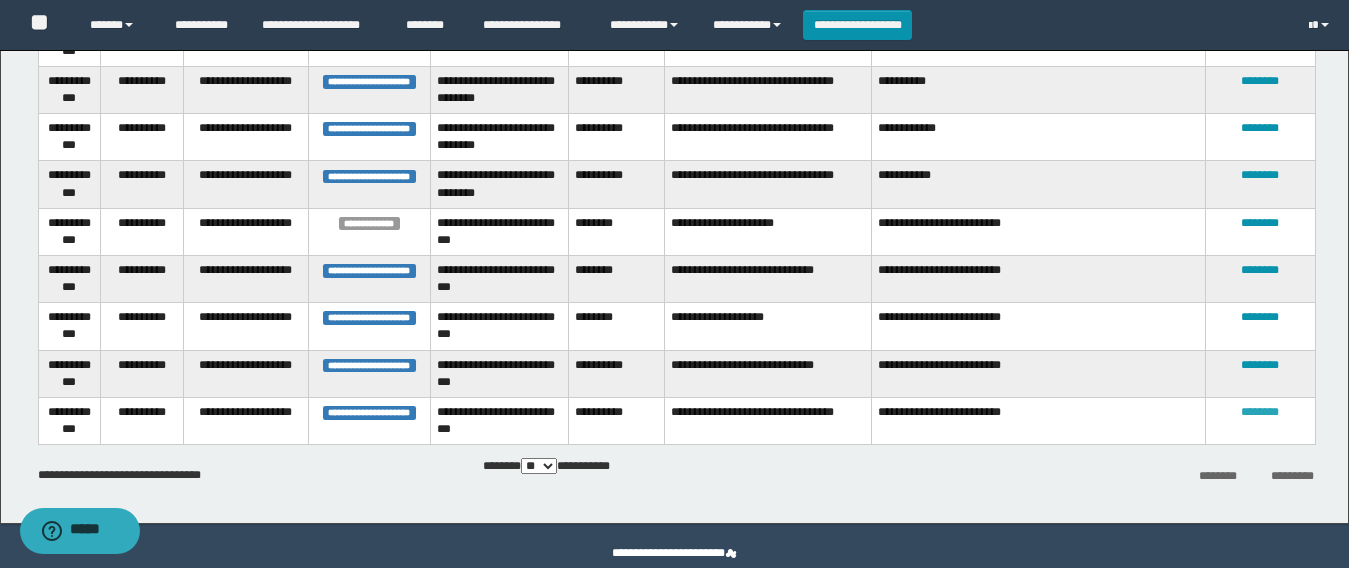 click on "********" at bounding box center [1260, 412] 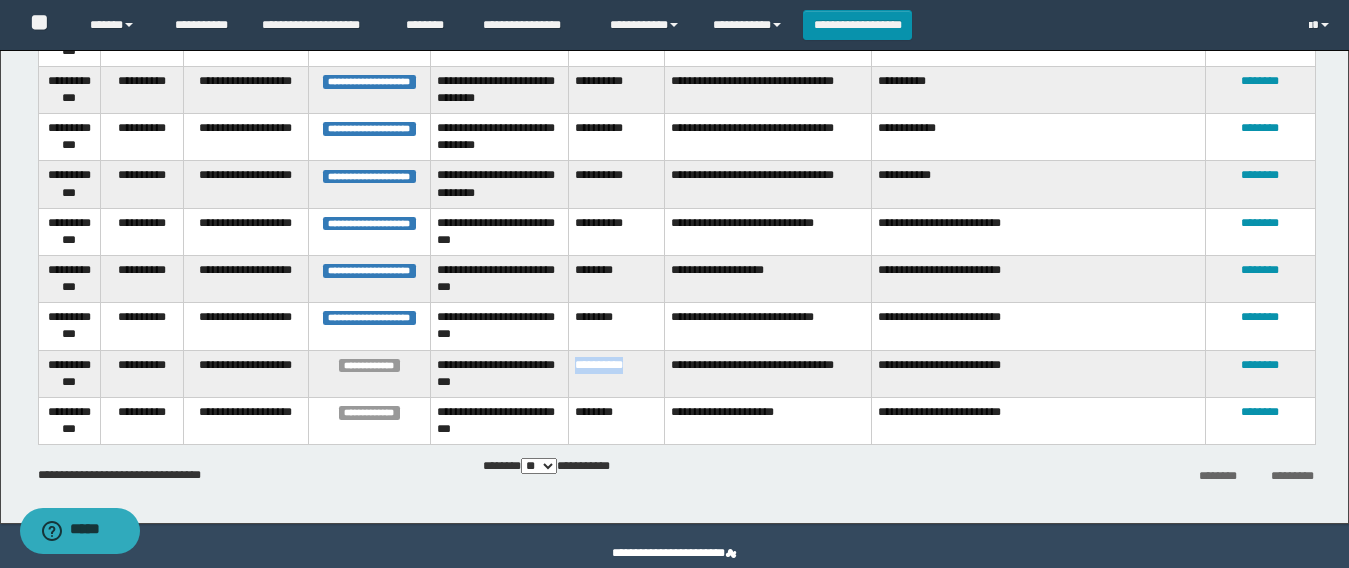 drag, startPoint x: 642, startPoint y: 369, endPoint x: 590, endPoint y: 370, distance: 52.009613 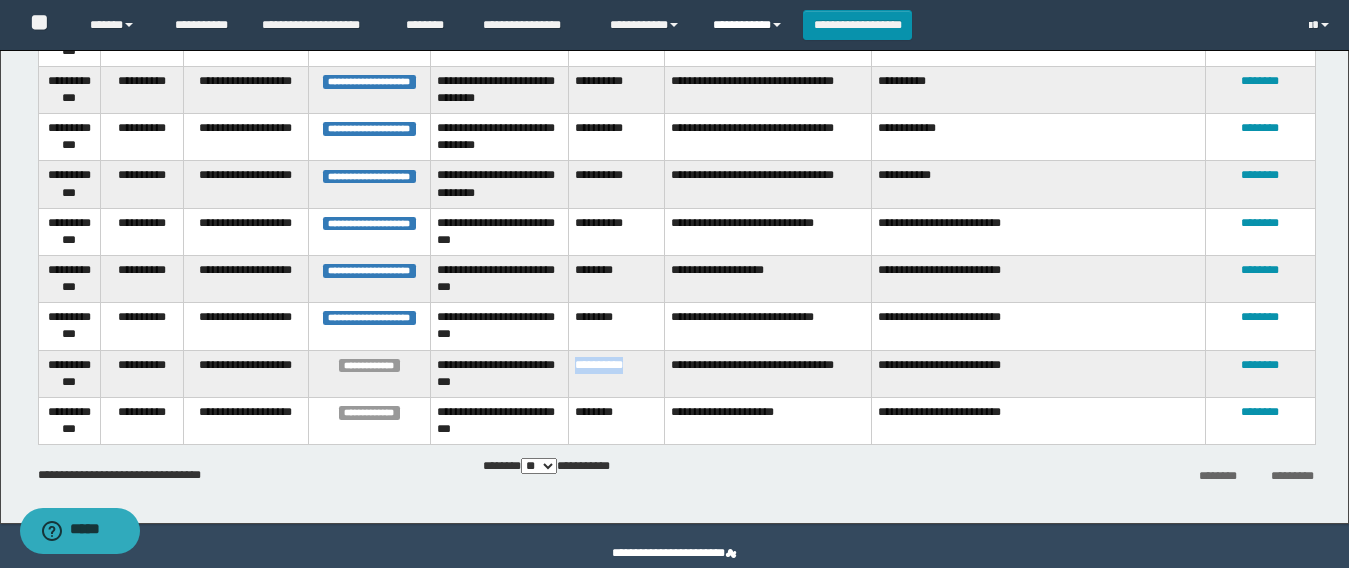 click on "**********" at bounding box center (750, 25) 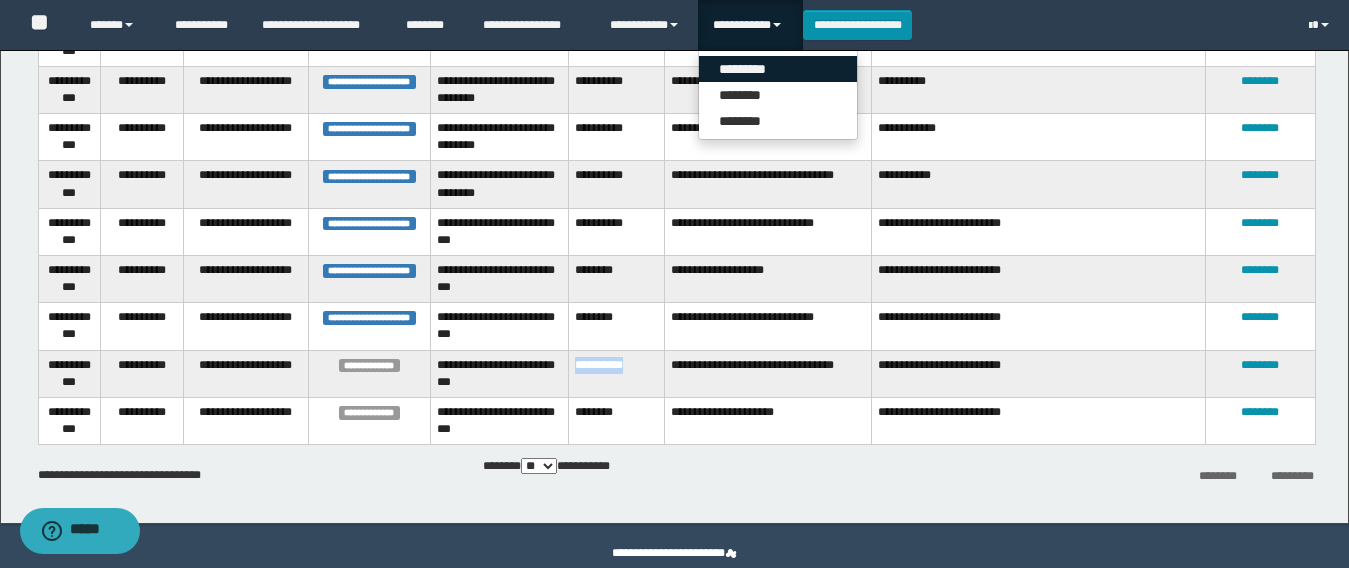 click on "*********" at bounding box center [778, 69] 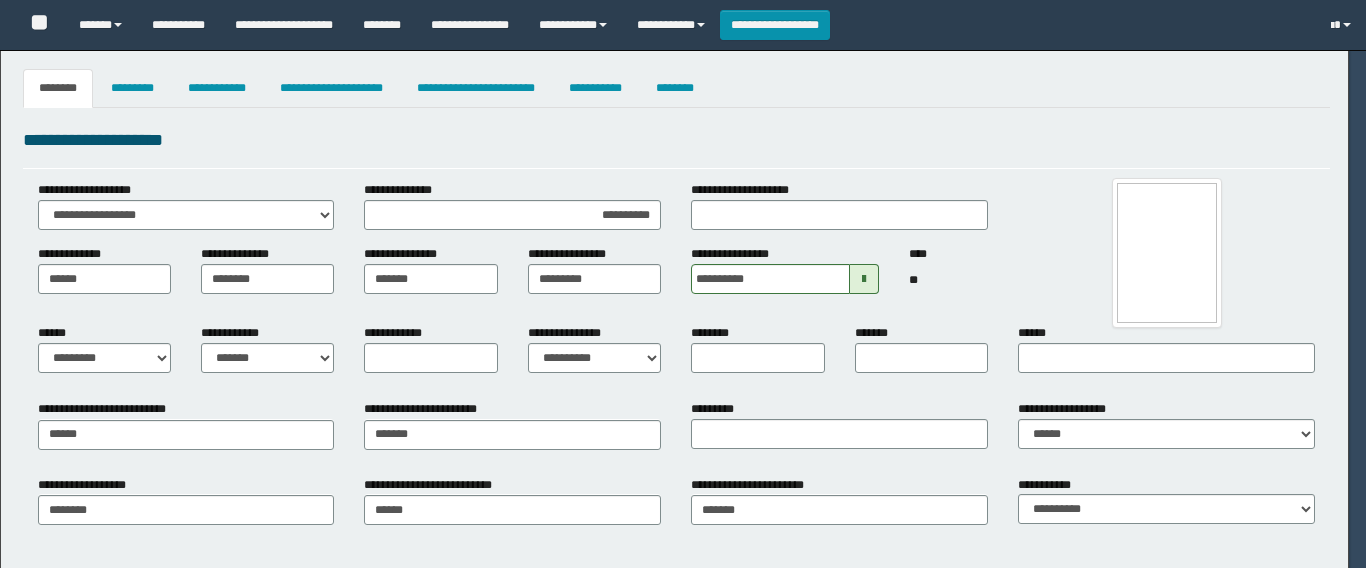 select on "*" 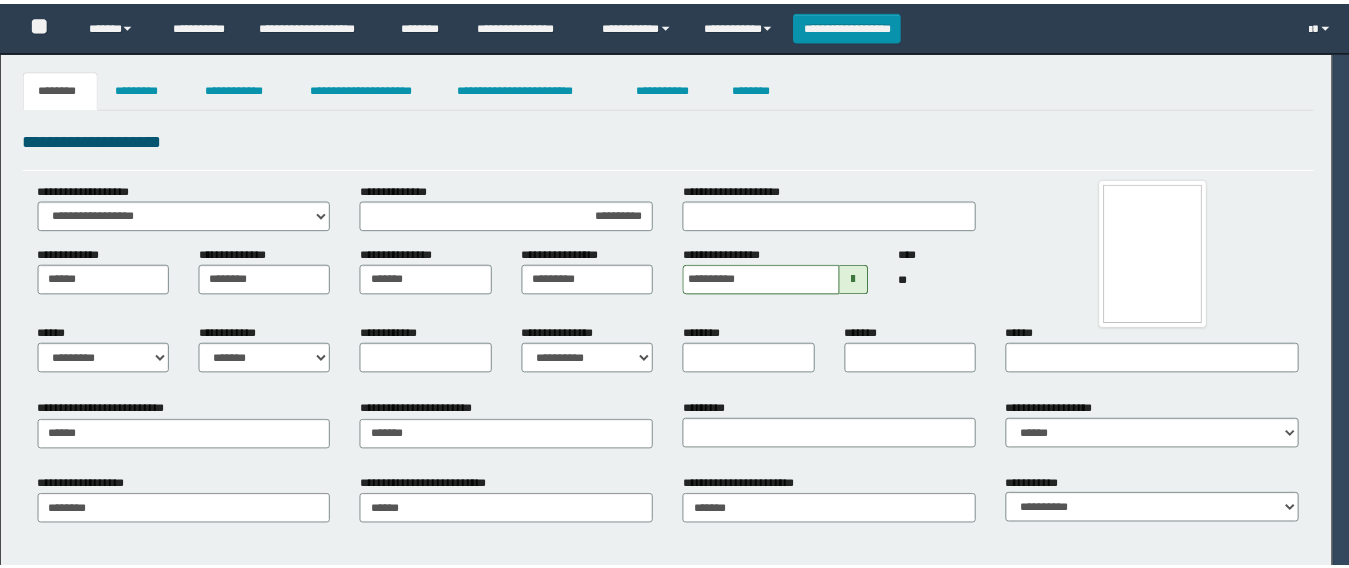 scroll, scrollTop: 0, scrollLeft: 0, axis: both 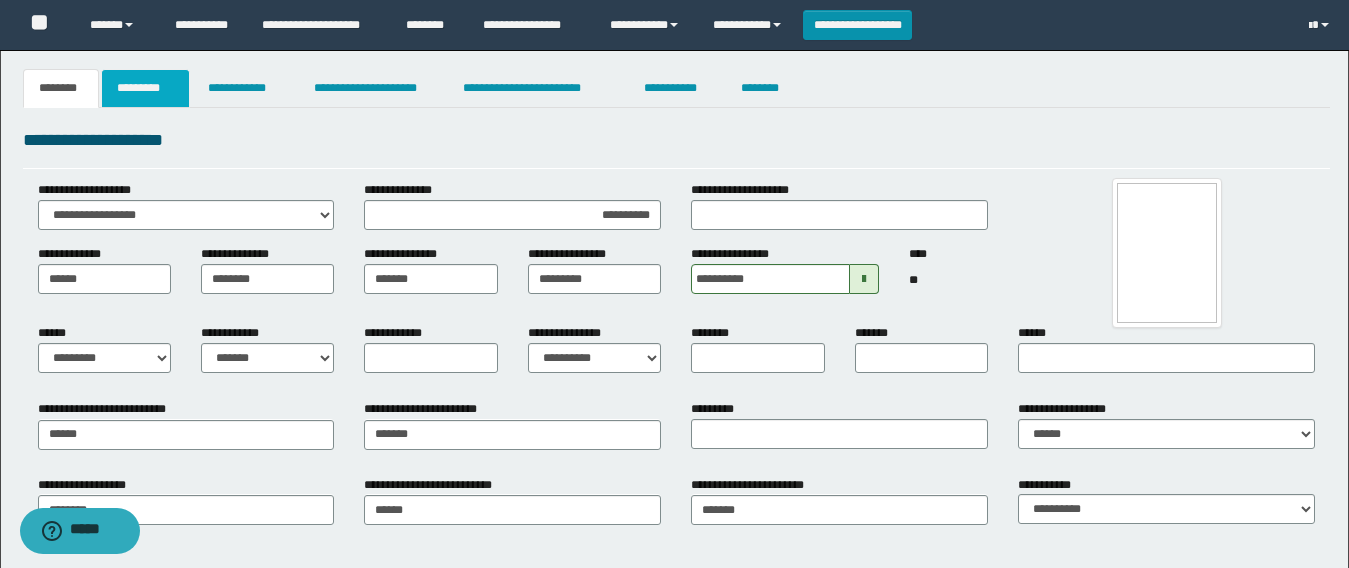 click on "*********" at bounding box center [145, 88] 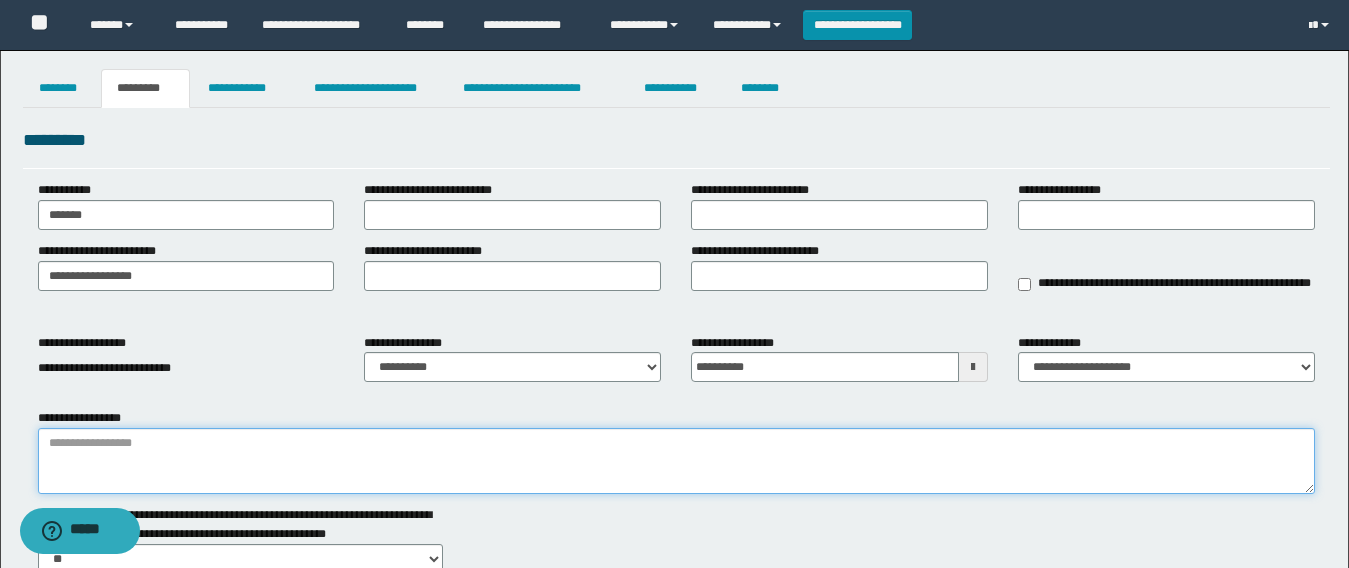 click on "**********" at bounding box center [676, 461] 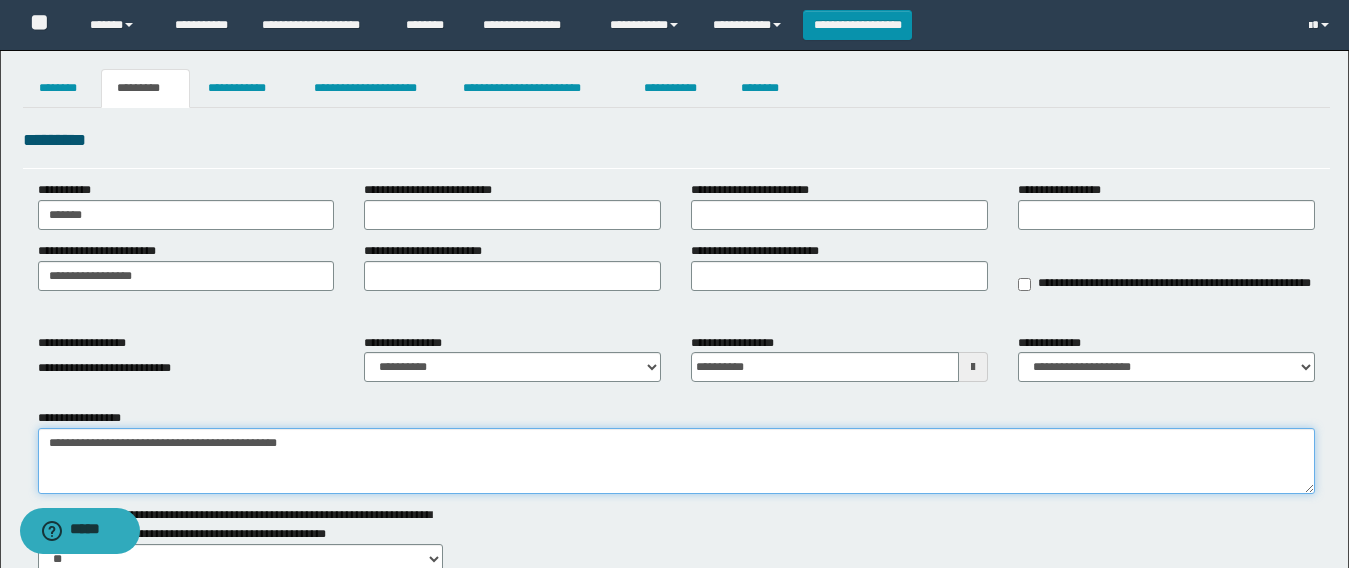 paste on "**********" 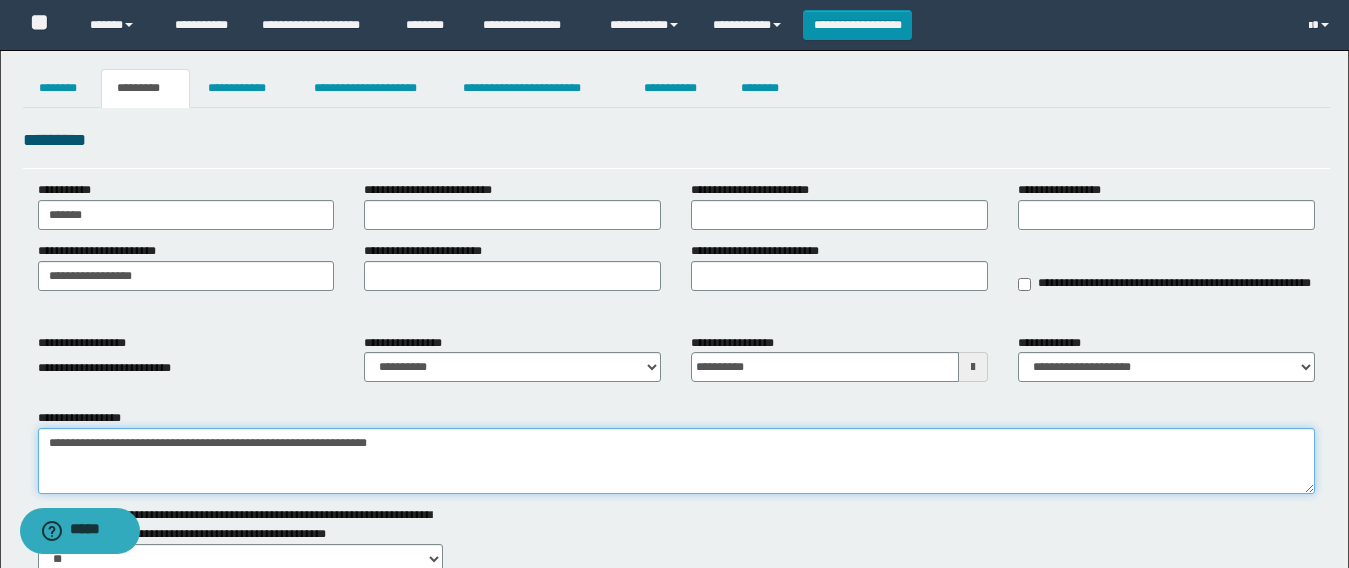 type on "**********" 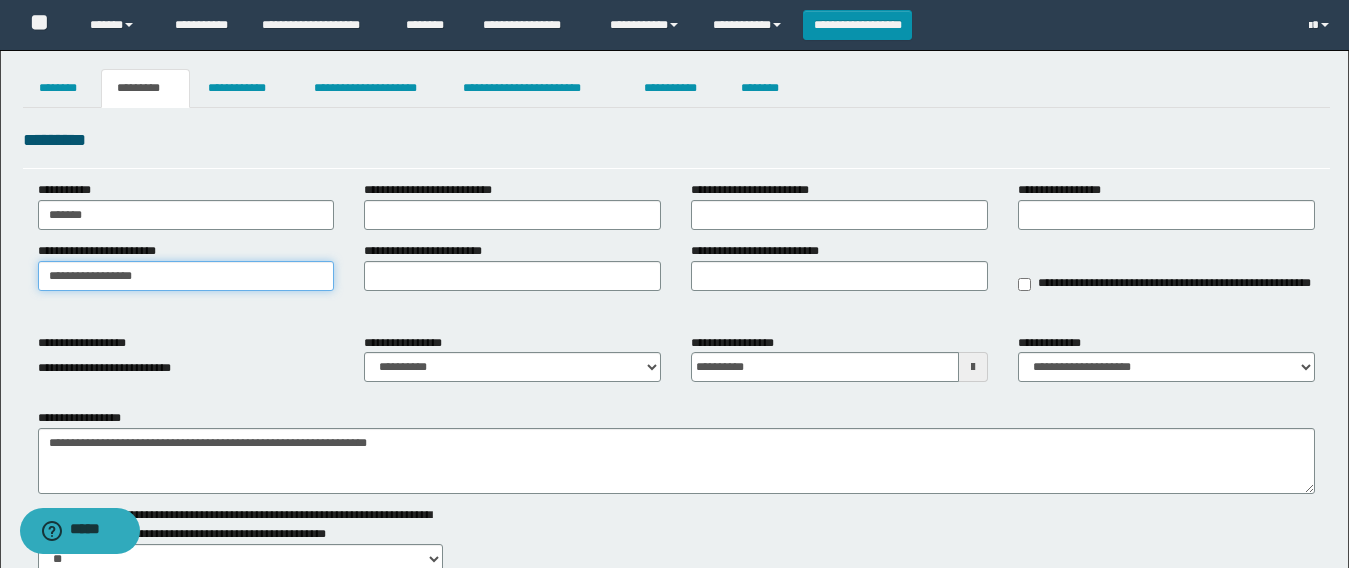 drag, startPoint x: 171, startPoint y: 269, endPoint x: 0, endPoint y: 277, distance: 171.18703 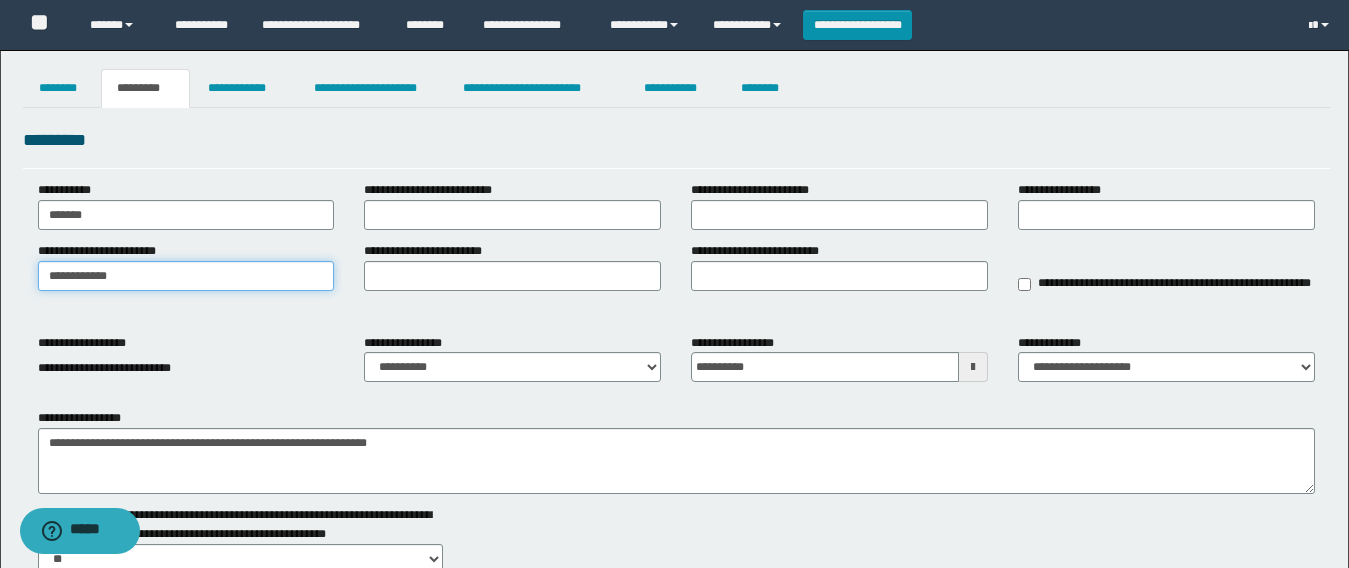 type on "**********" 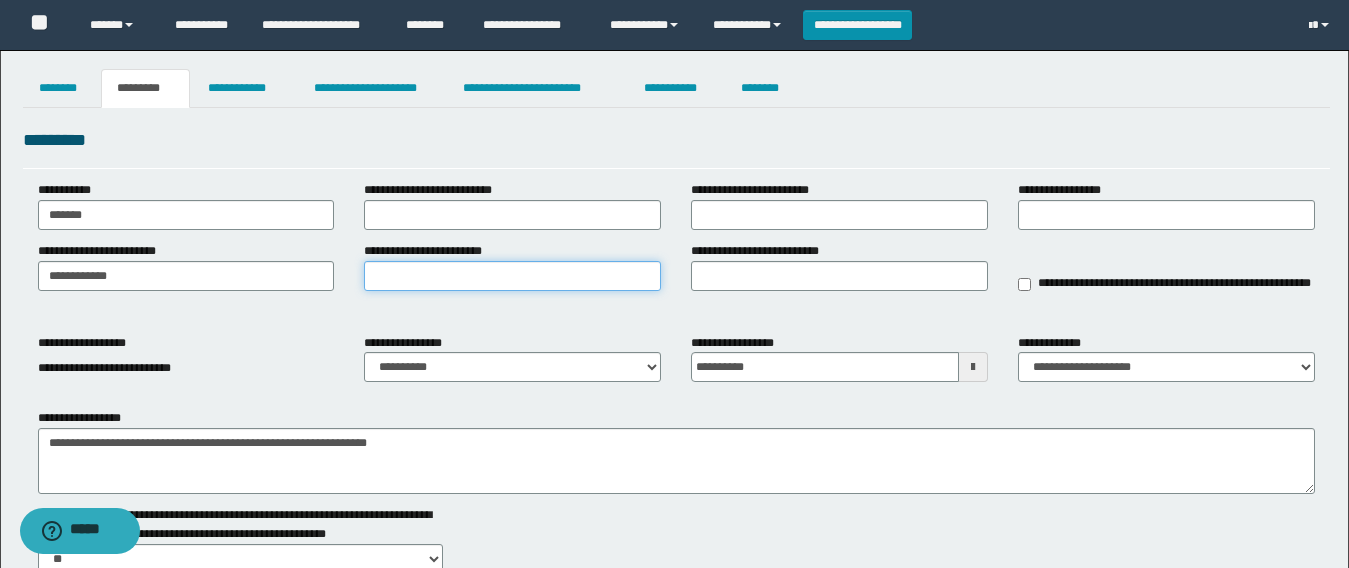 click on "**********" at bounding box center [512, 276] 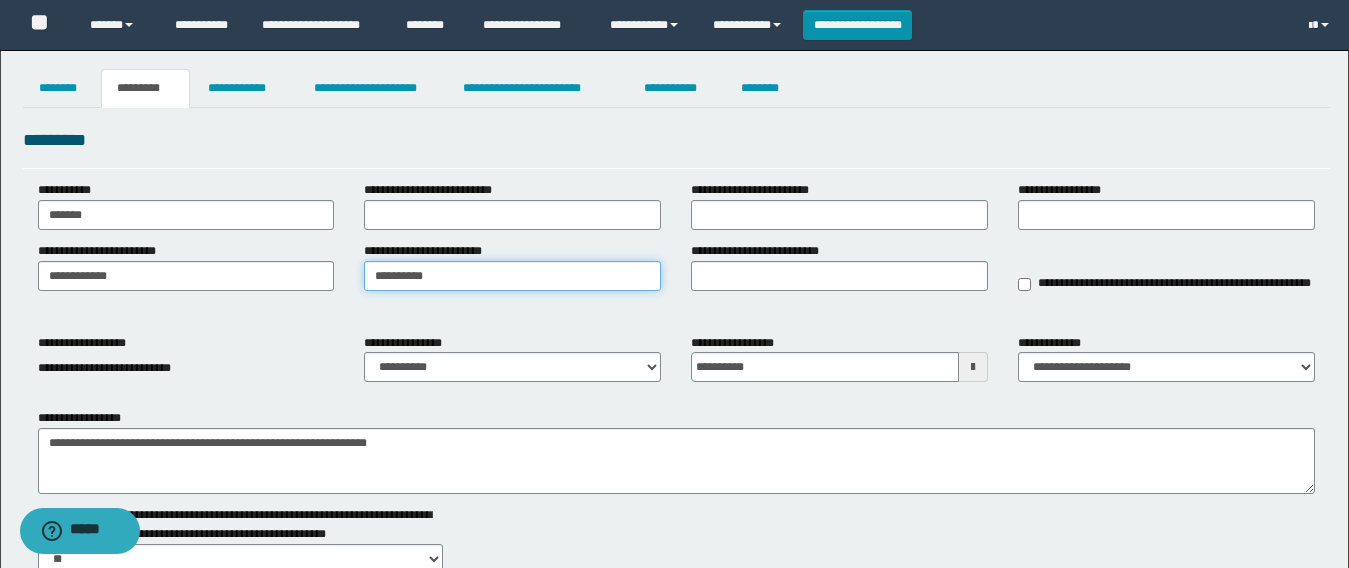 type on "**********" 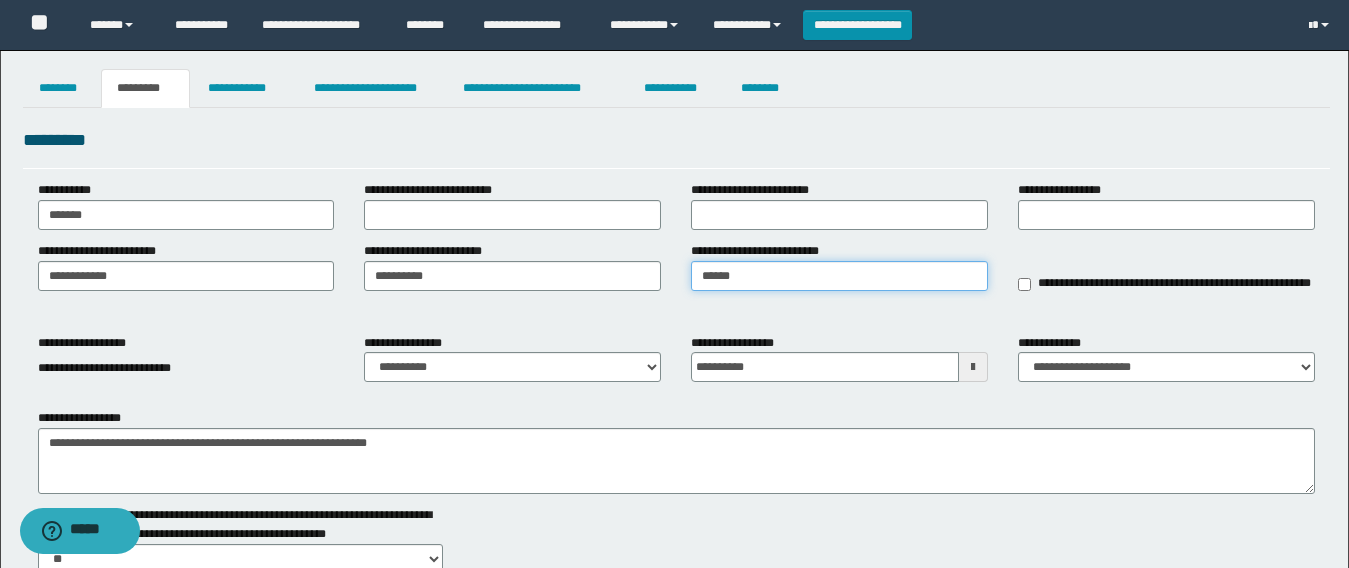 type on "******" 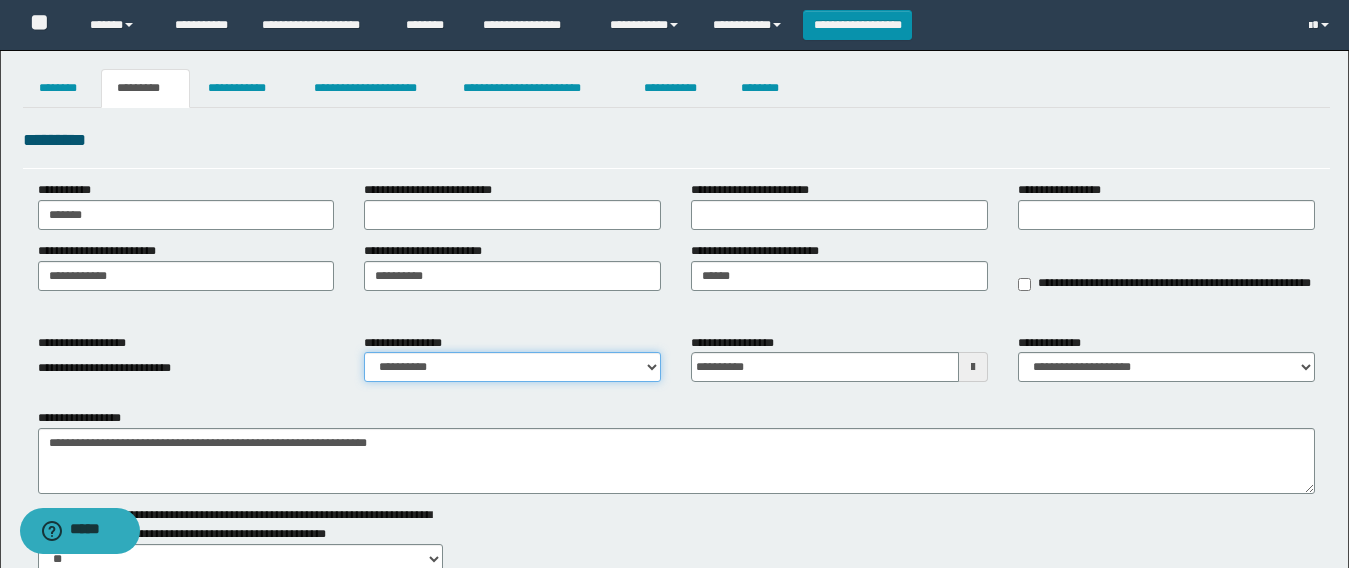 click on "**********" at bounding box center (512, 367) 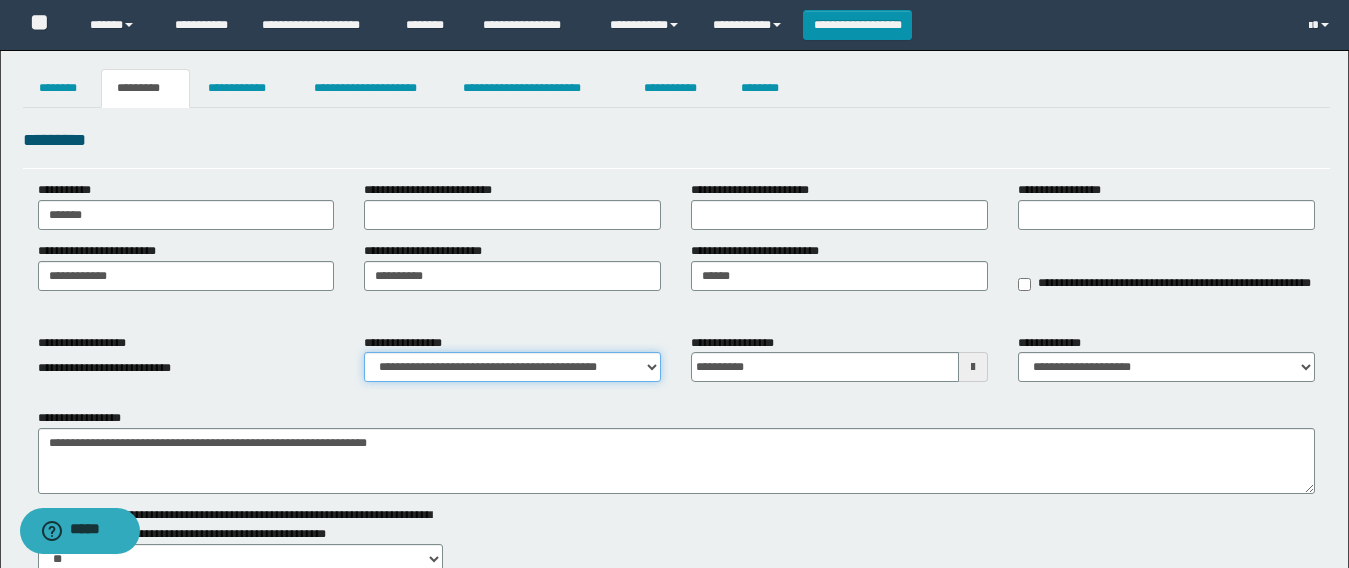 click on "**********" at bounding box center [512, 367] 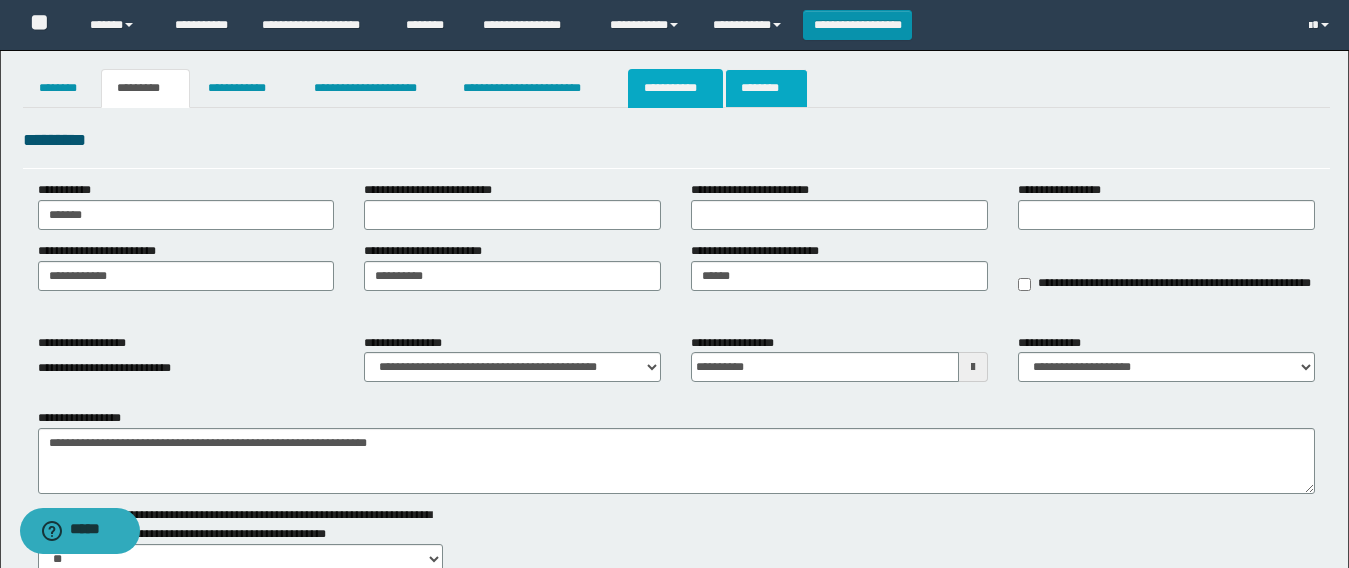 drag, startPoint x: 682, startPoint y: 91, endPoint x: 737, endPoint y: 100, distance: 55.7315 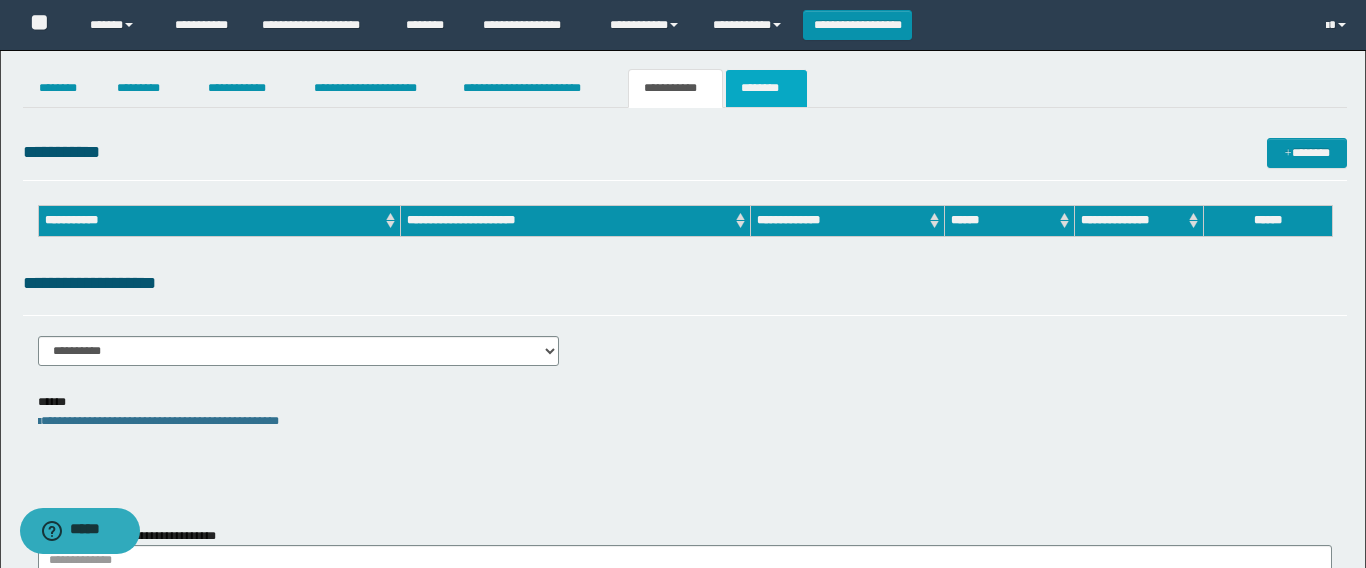 click on "********" at bounding box center (766, 88) 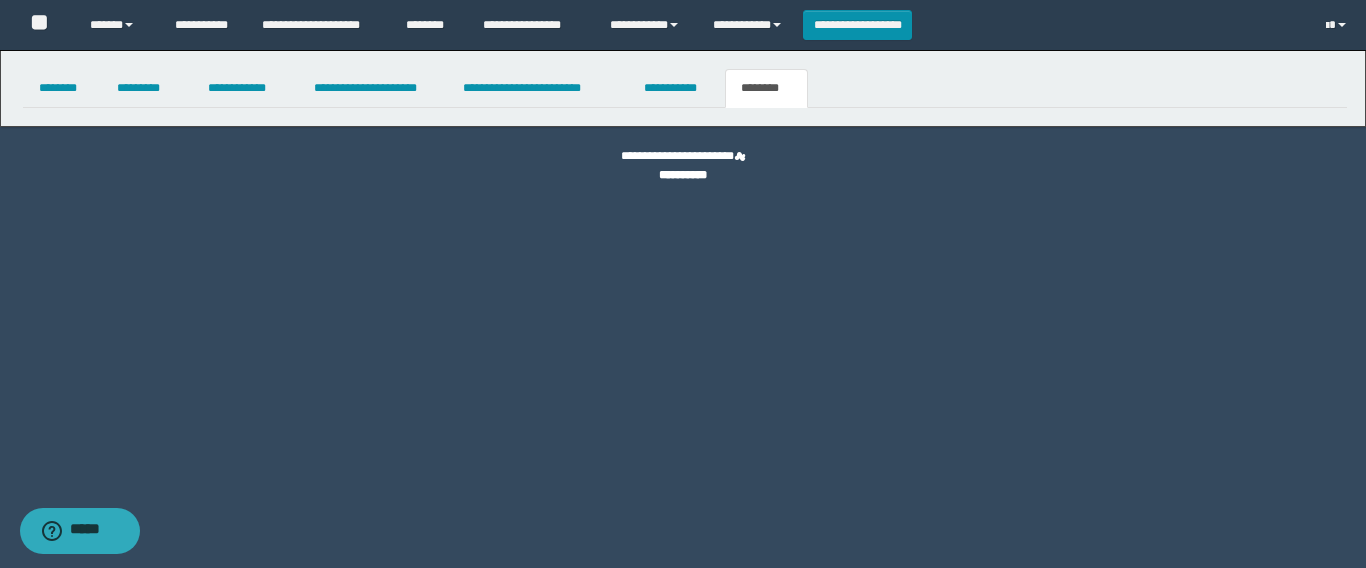 scroll, scrollTop: 0, scrollLeft: 0, axis: both 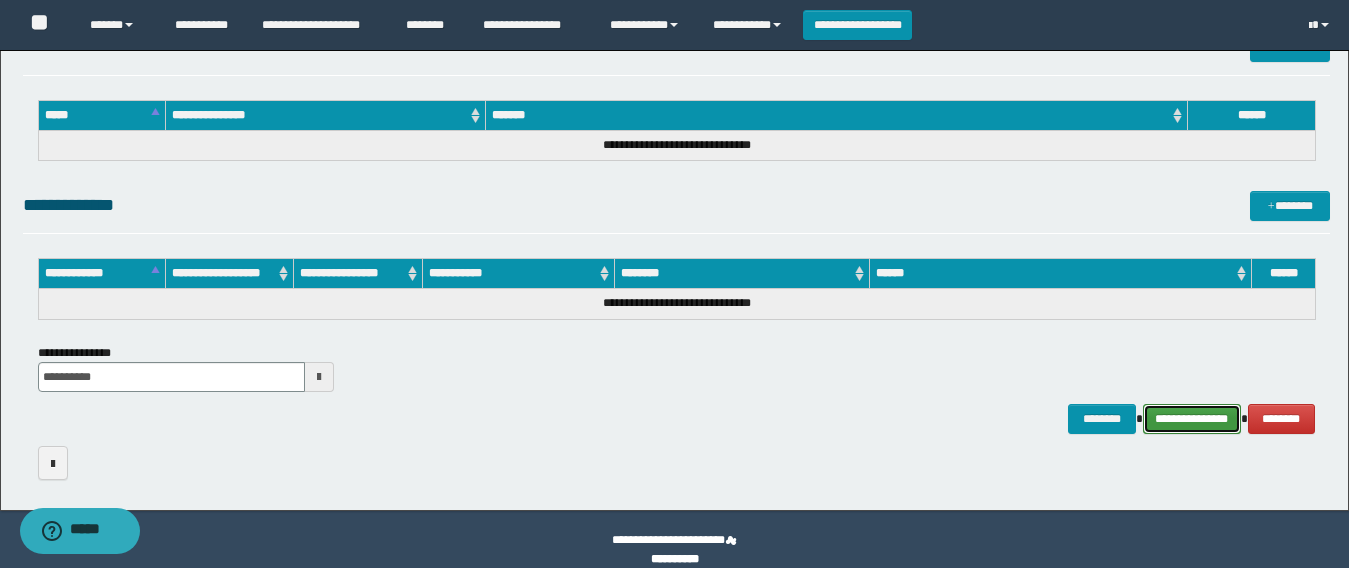click on "**********" at bounding box center (1192, 419) 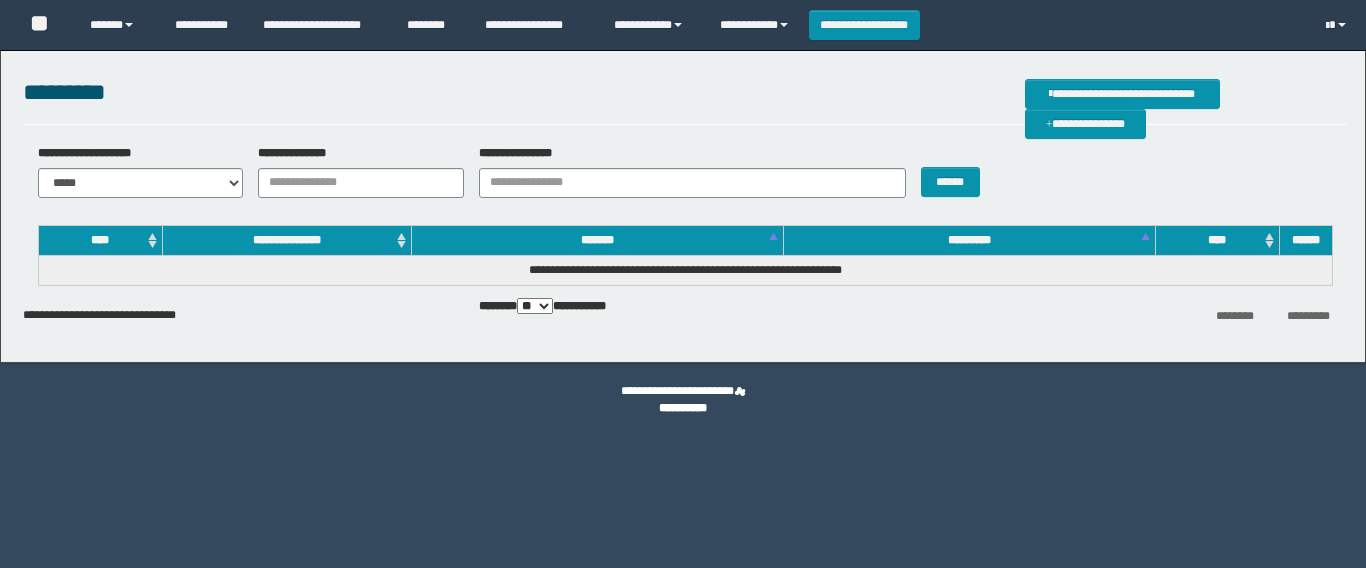 scroll, scrollTop: 0, scrollLeft: 0, axis: both 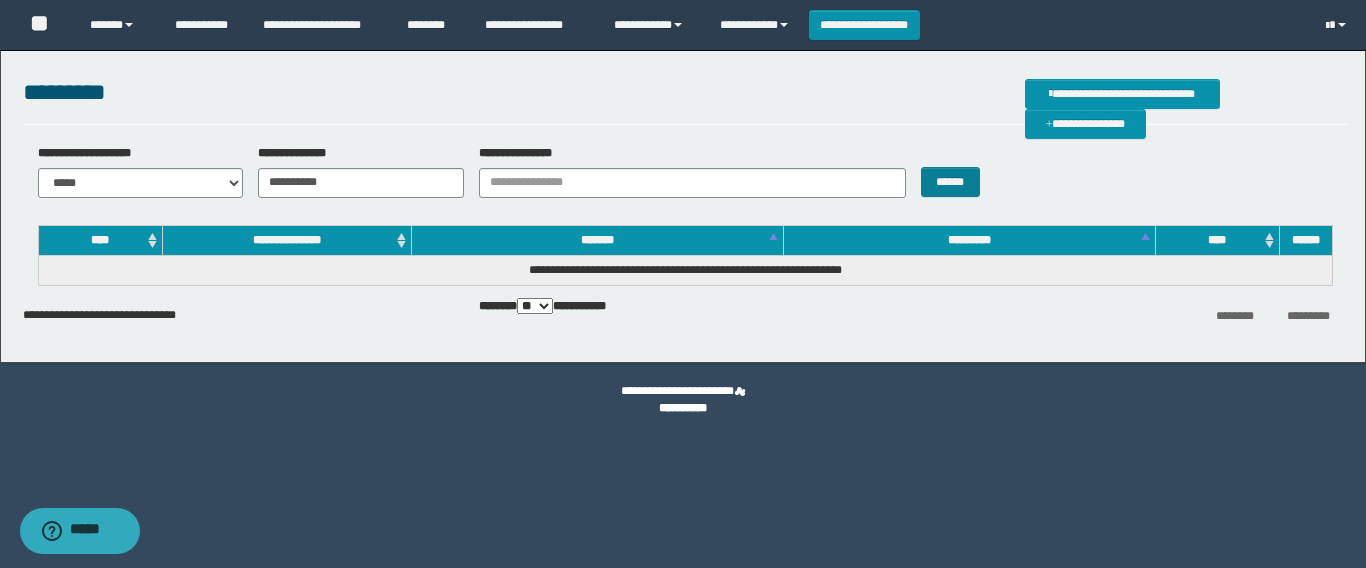 type on "**********" 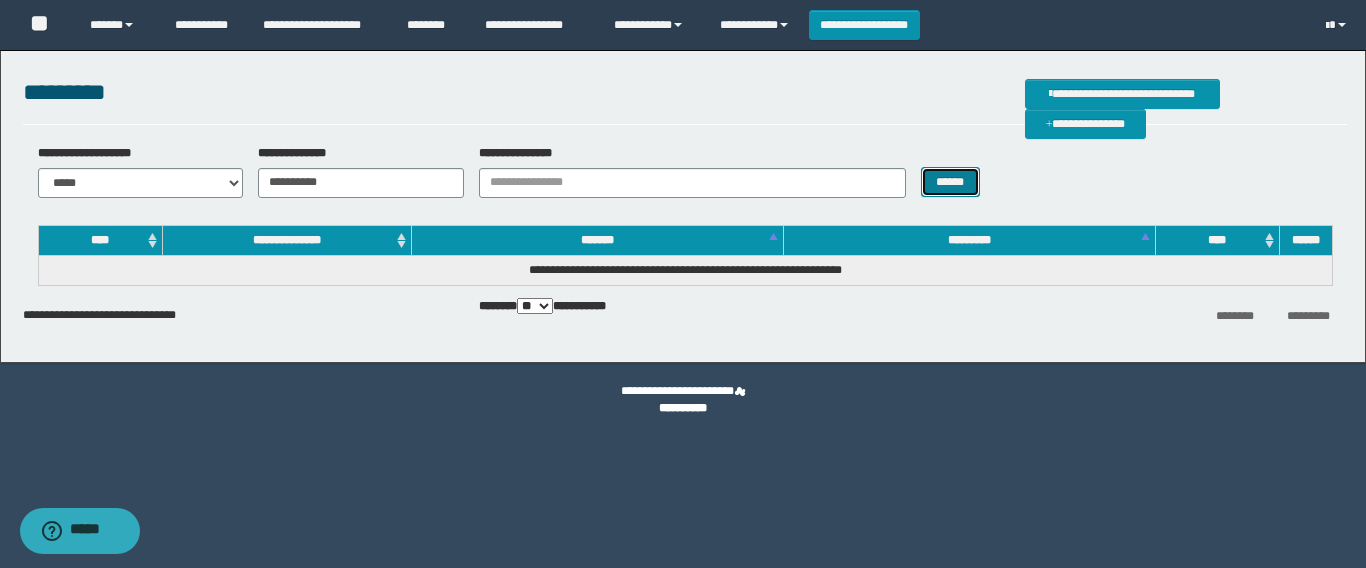 drag, startPoint x: 939, startPoint y: 187, endPoint x: 913, endPoint y: 190, distance: 26.172504 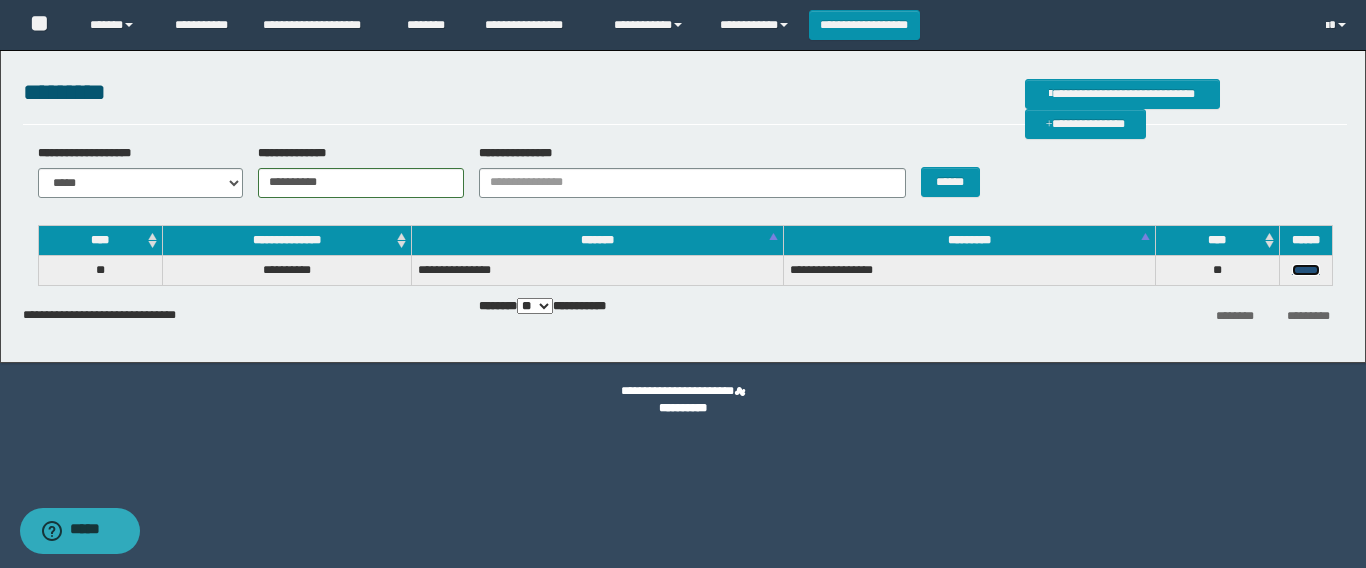 click on "******" at bounding box center (1306, 270) 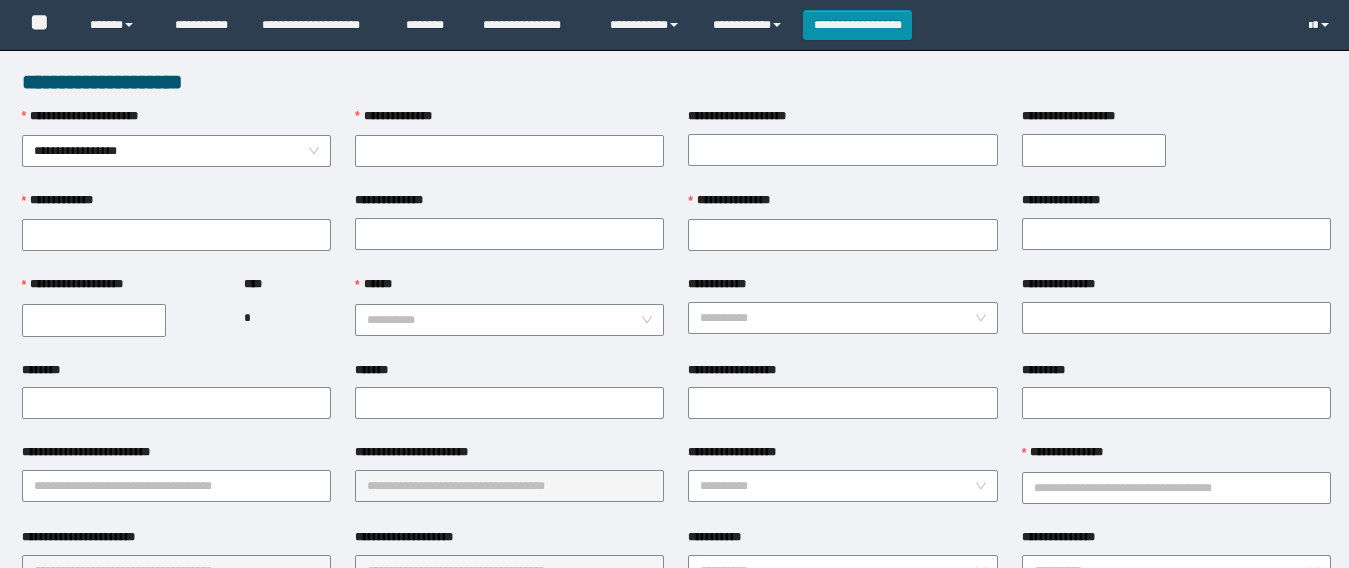 scroll, scrollTop: 0, scrollLeft: 0, axis: both 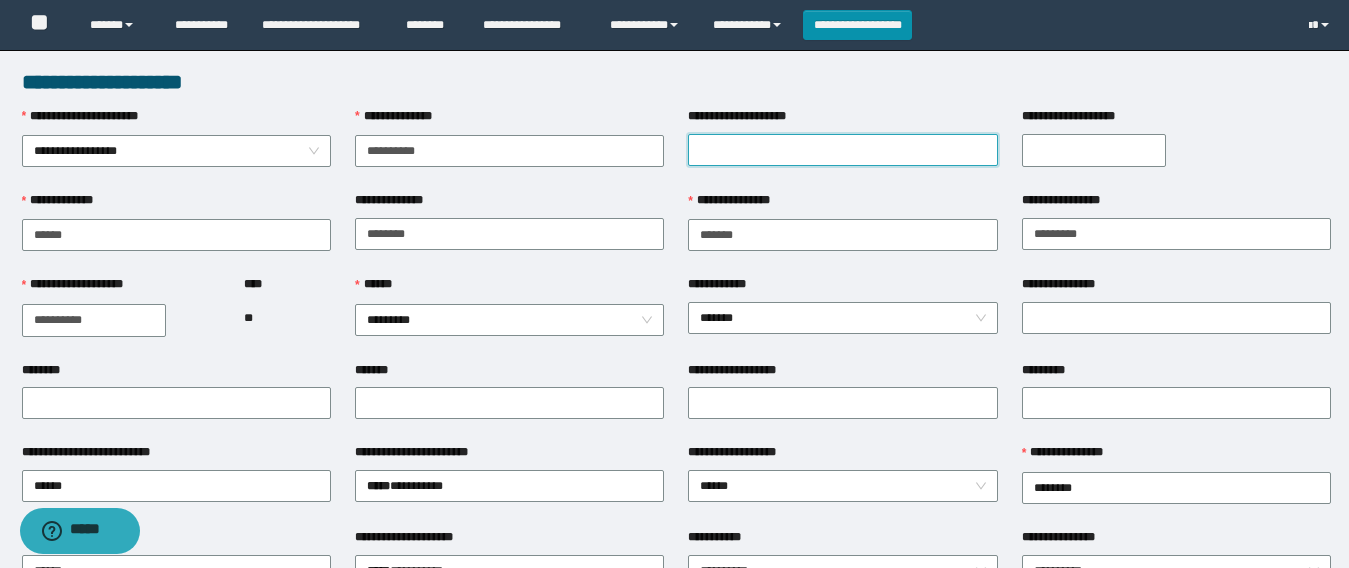 click on "**********" at bounding box center (842, 150) 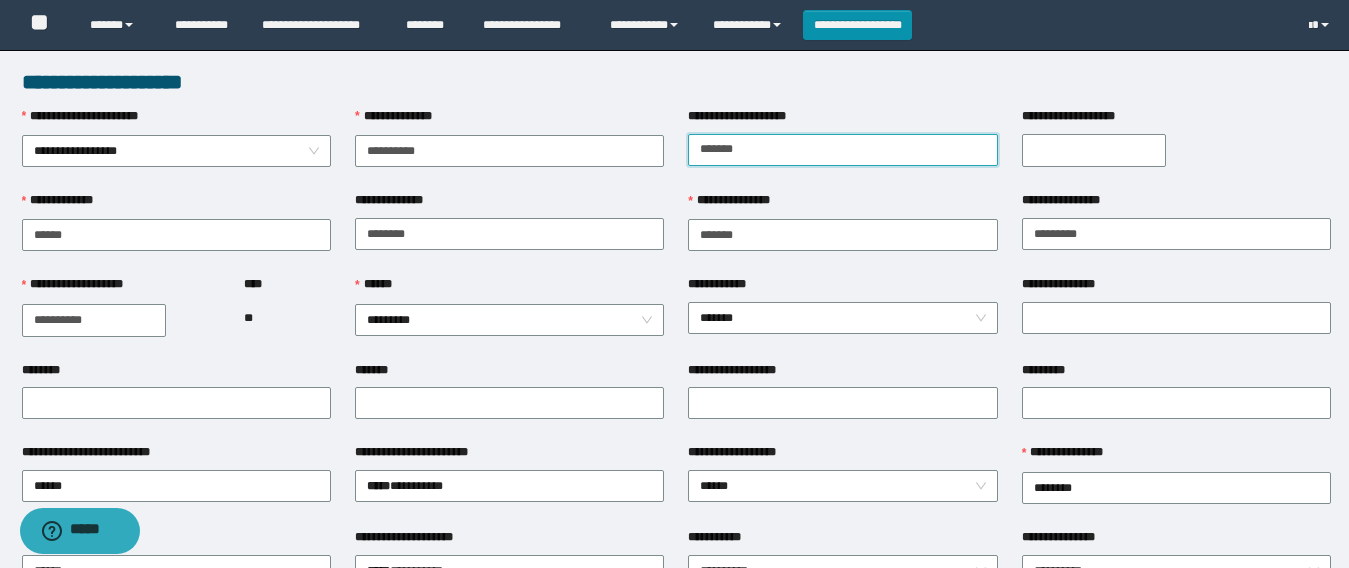 type on "*******" 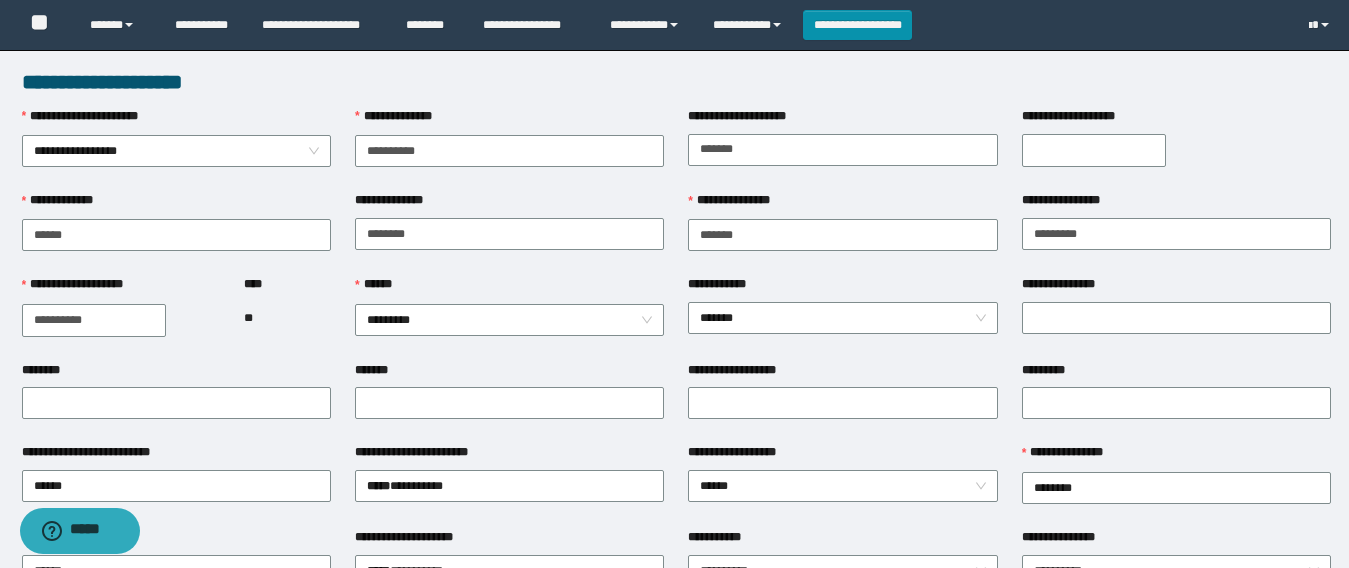 click on "**********" at bounding box center (1094, 150) 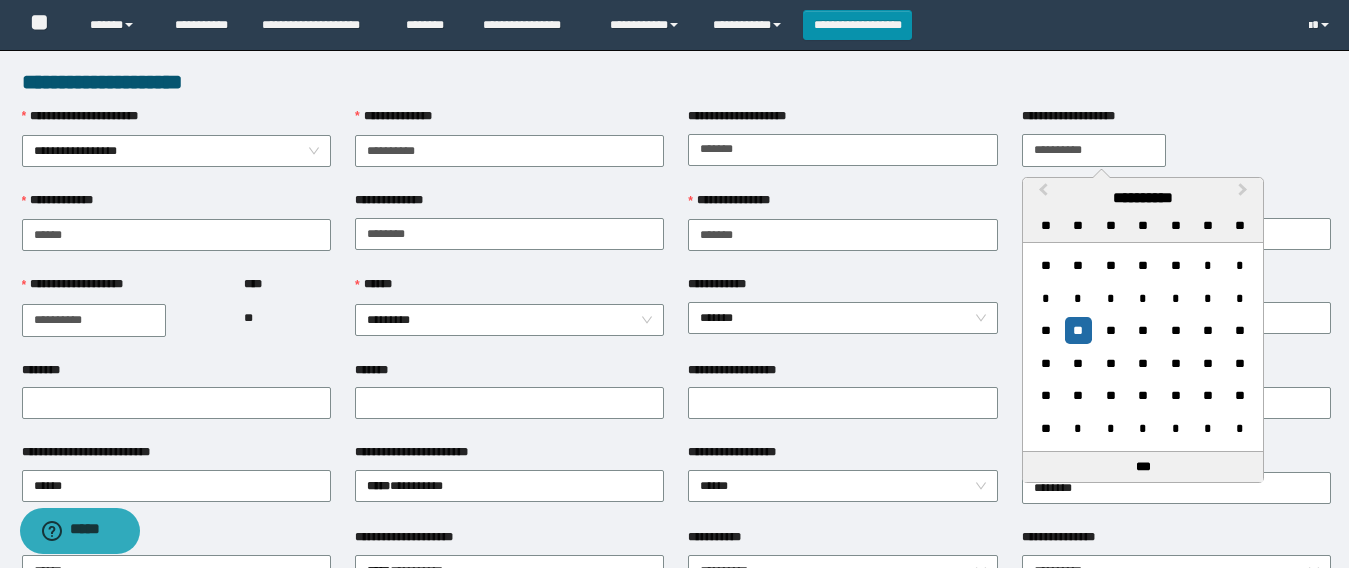 type on "**********" 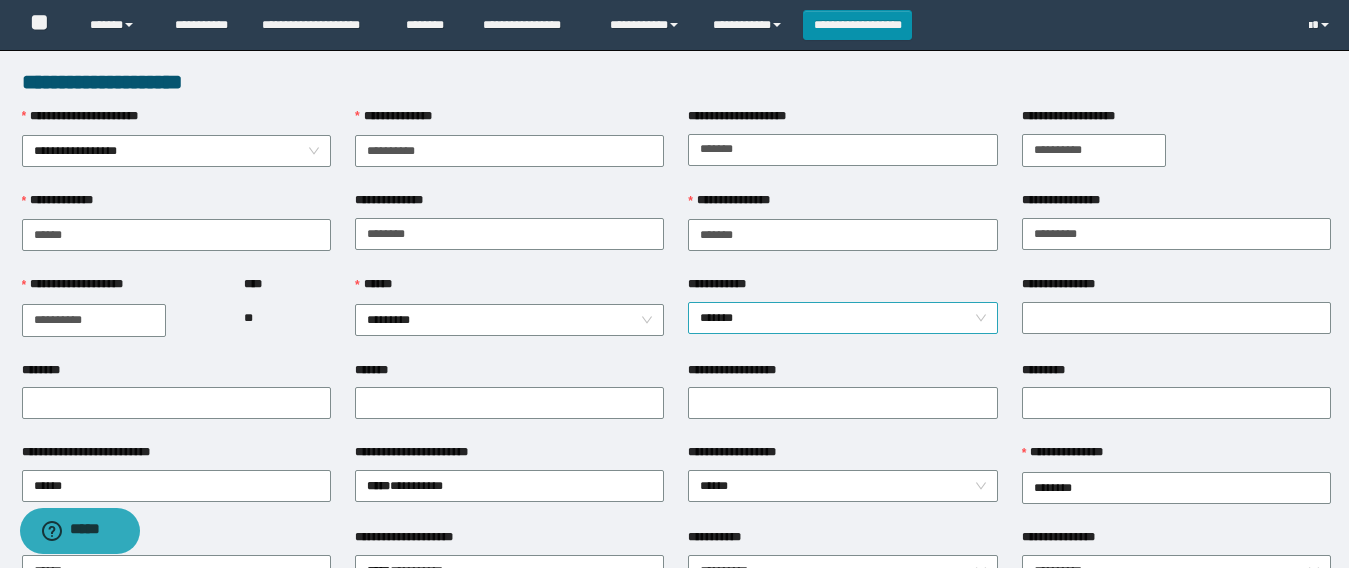 click on "*******" at bounding box center [842, 318] 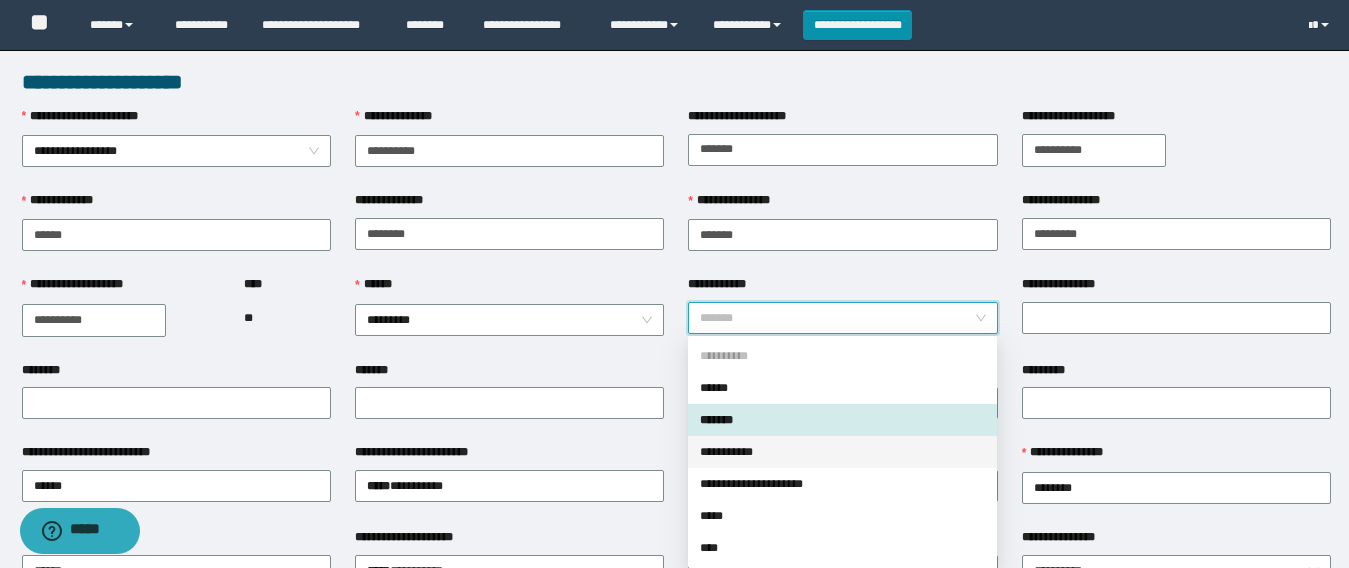 drag, startPoint x: 731, startPoint y: 454, endPoint x: 801, endPoint y: 435, distance: 72.53275 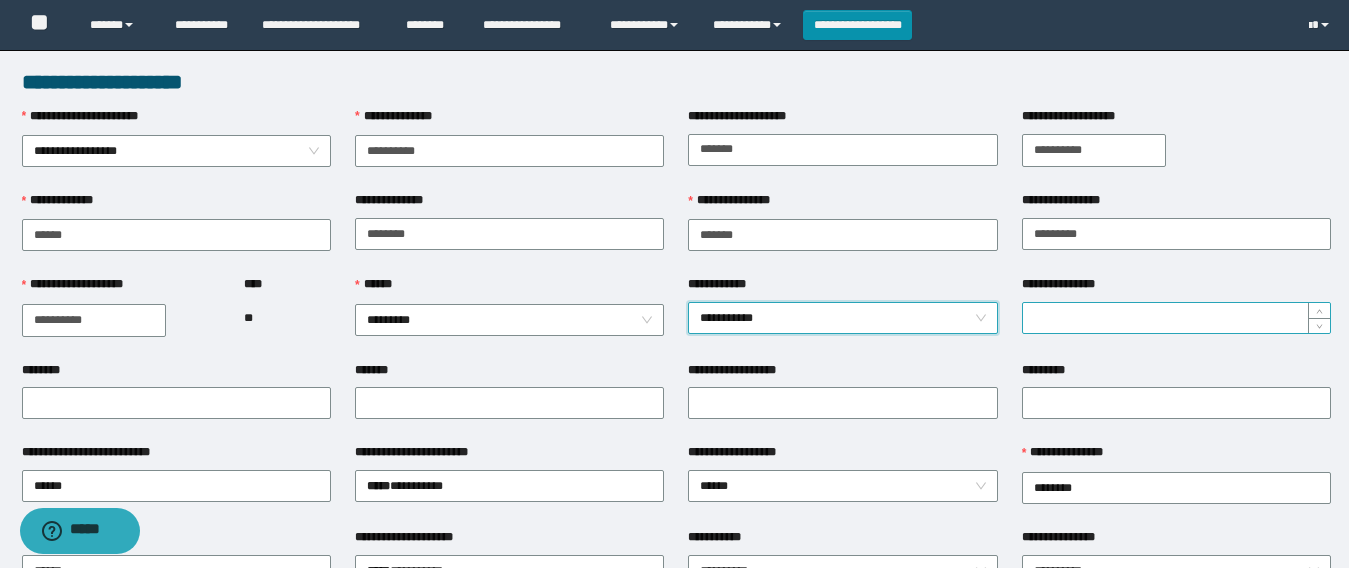 click on "**********" at bounding box center [1176, 318] 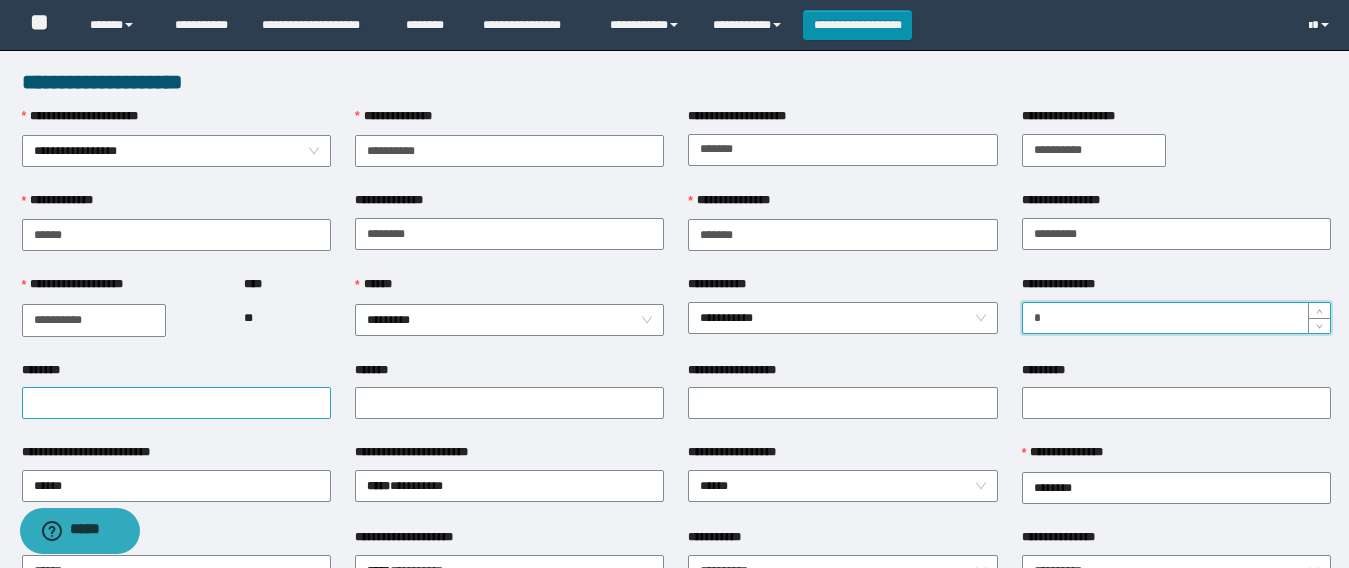 type on "*" 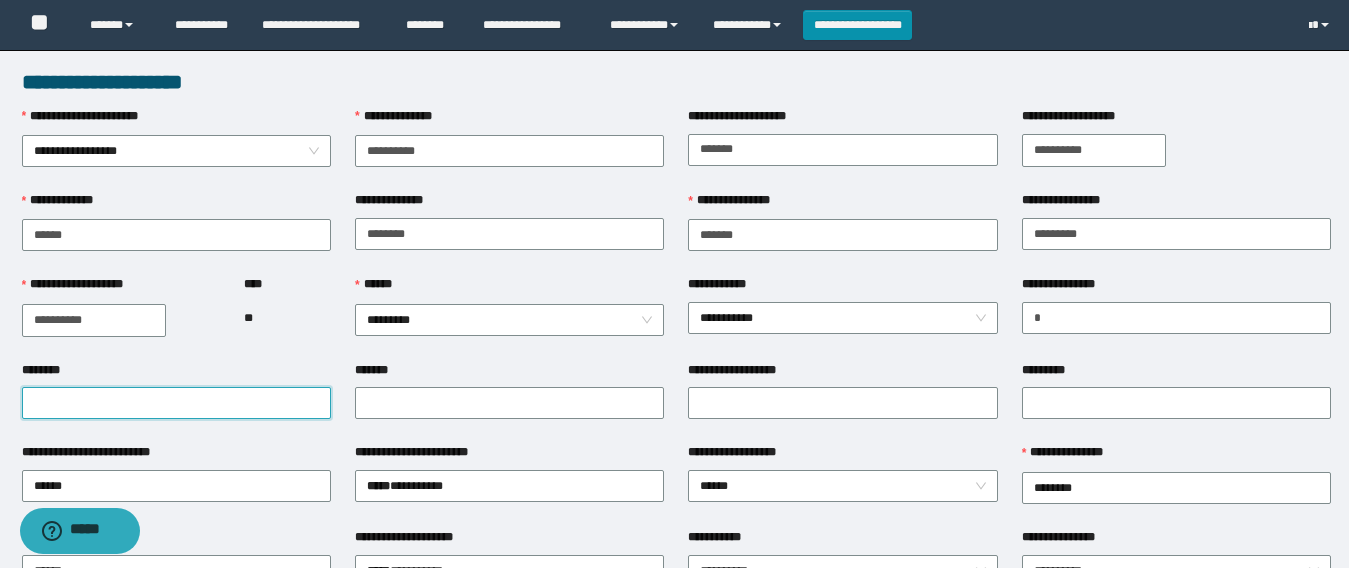 click on "********" at bounding box center (176, 403) 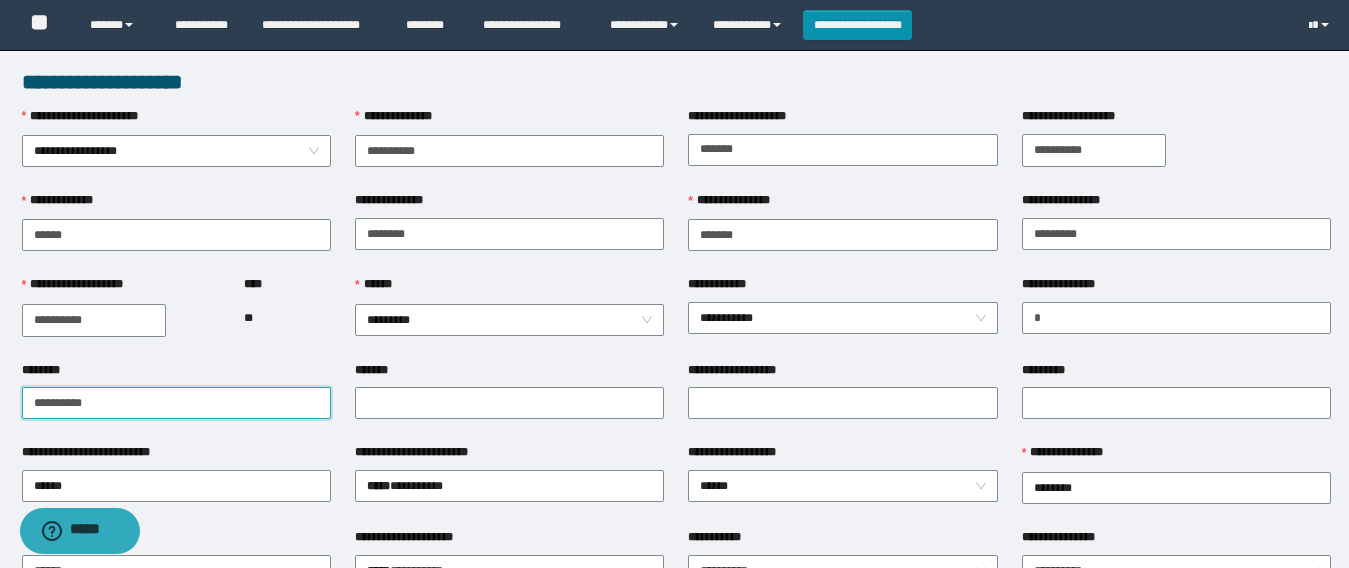 drag, startPoint x: 153, startPoint y: 393, endPoint x: 0, endPoint y: 396, distance: 153.0294 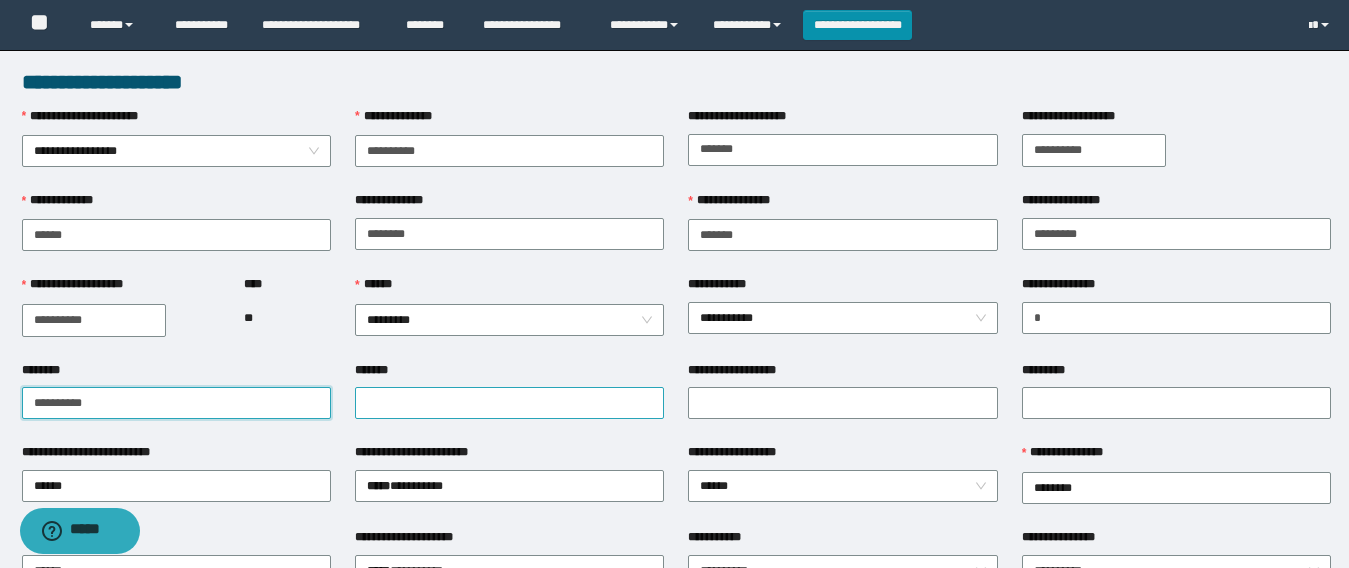 type on "**********" 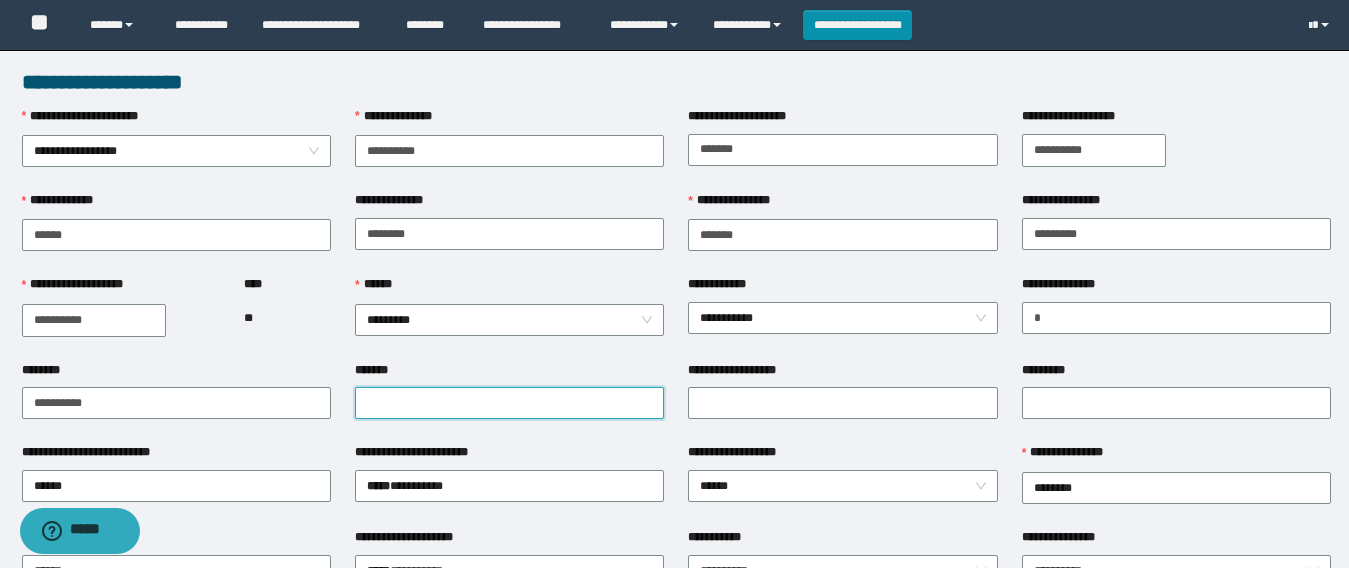 click on "*******" at bounding box center [509, 403] 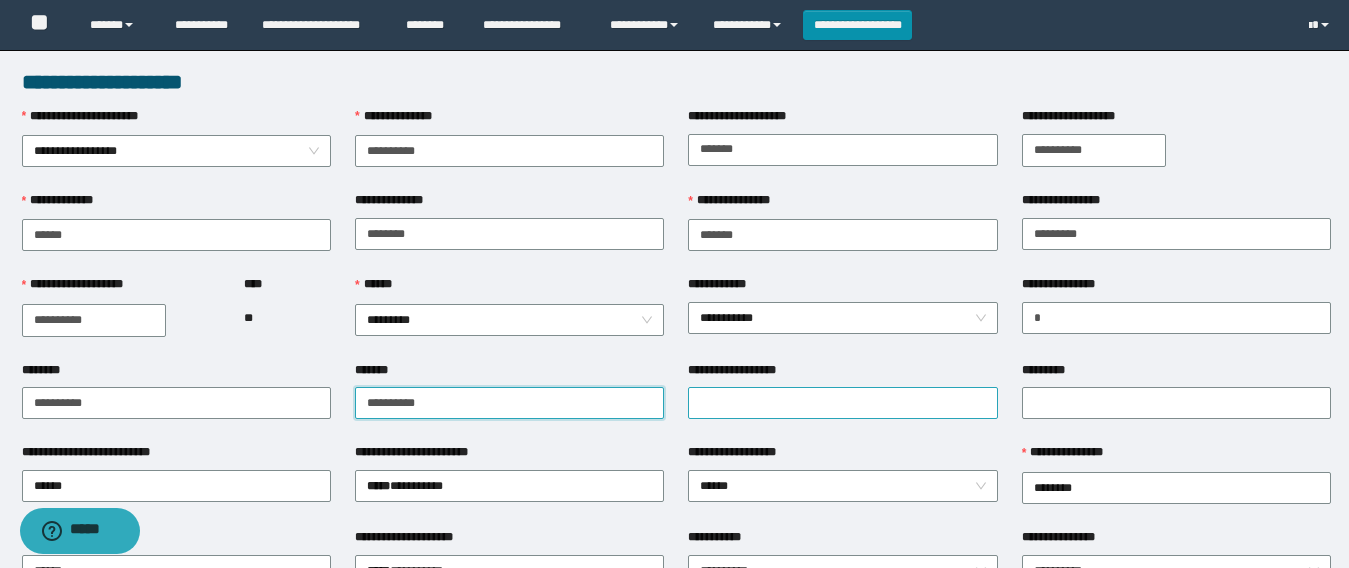 type on "**********" 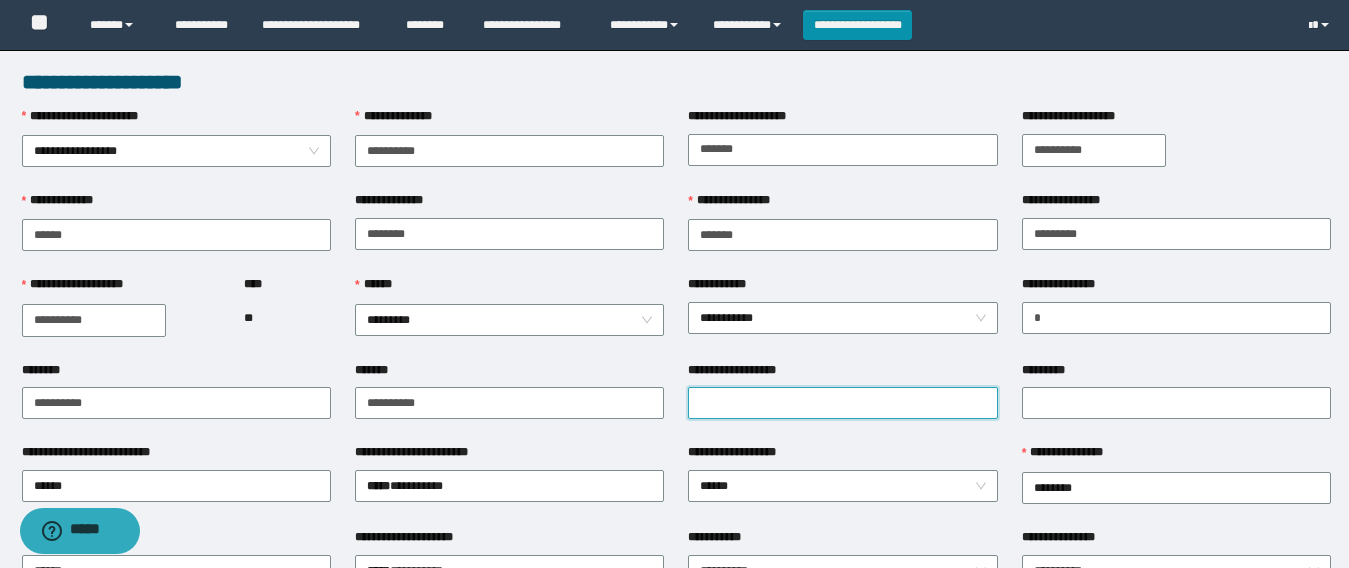 click on "**********" at bounding box center [842, 403] 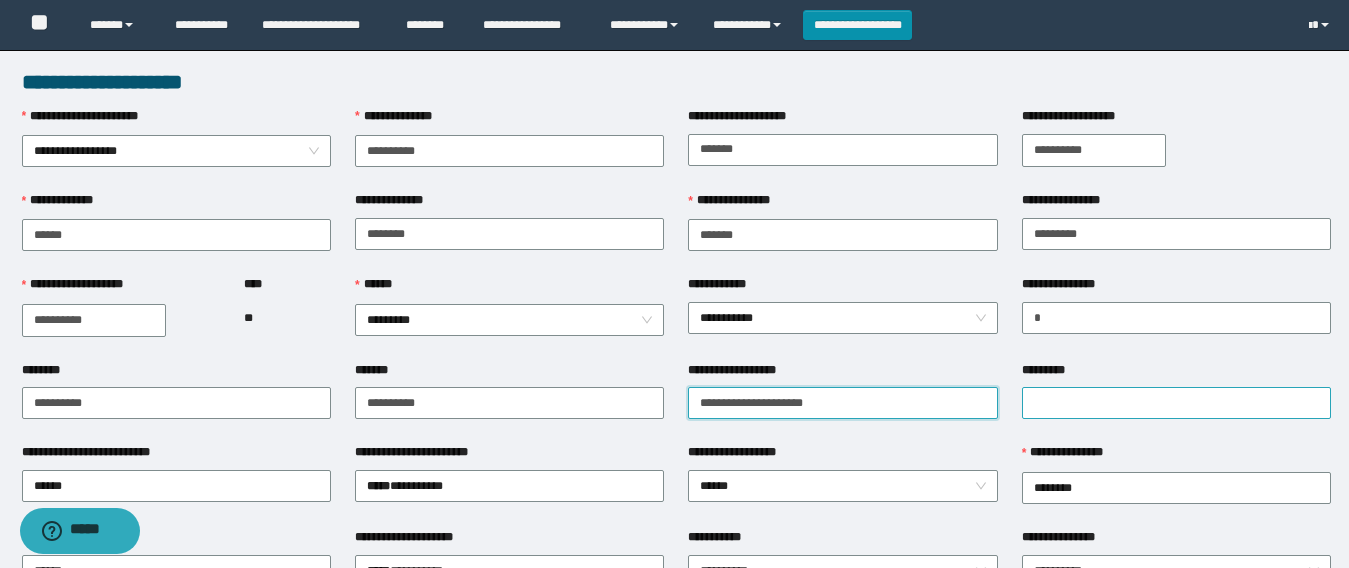 type on "**********" 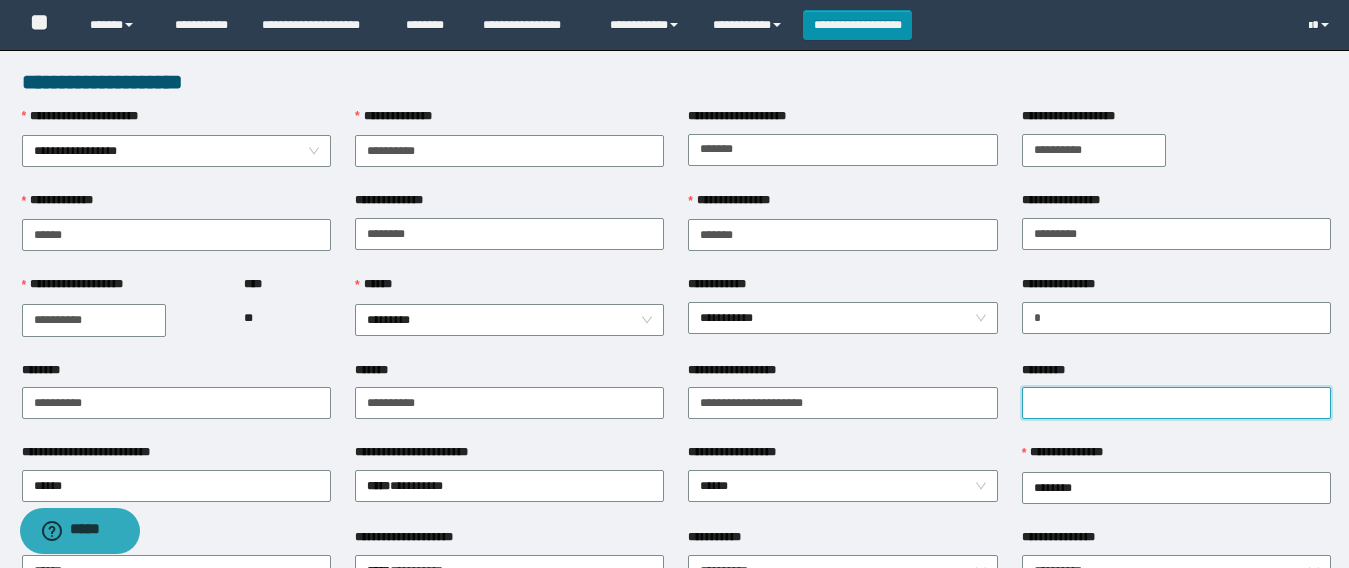 click on "*********" at bounding box center (1176, 403) 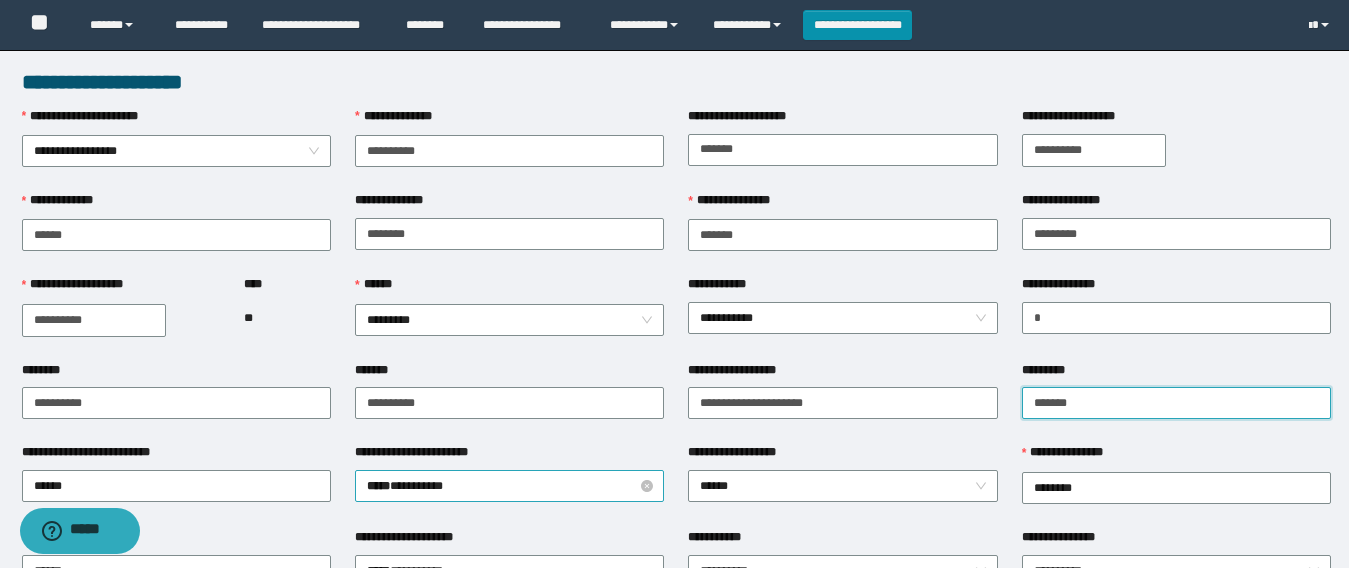 scroll, scrollTop: 100, scrollLeft: 0, axis: vertical 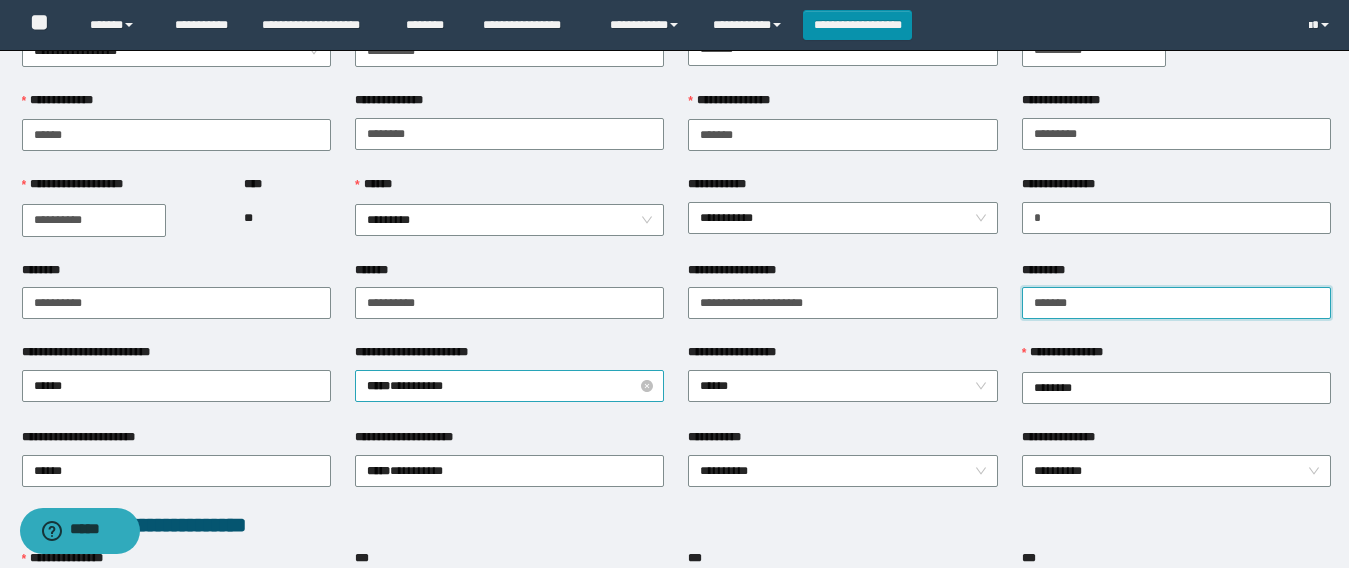 type on "*******" 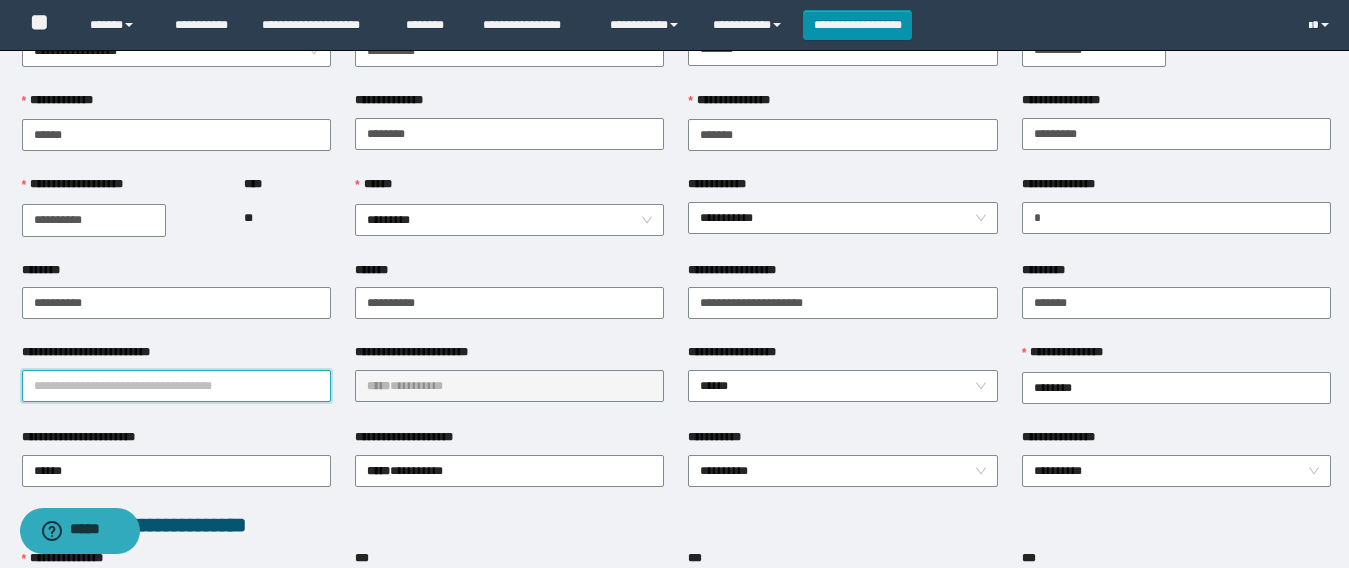 drag, startPoint x: 114, startPoint y: 377, endPoint x: 103, endPoint y: 380, distance: 11.401754 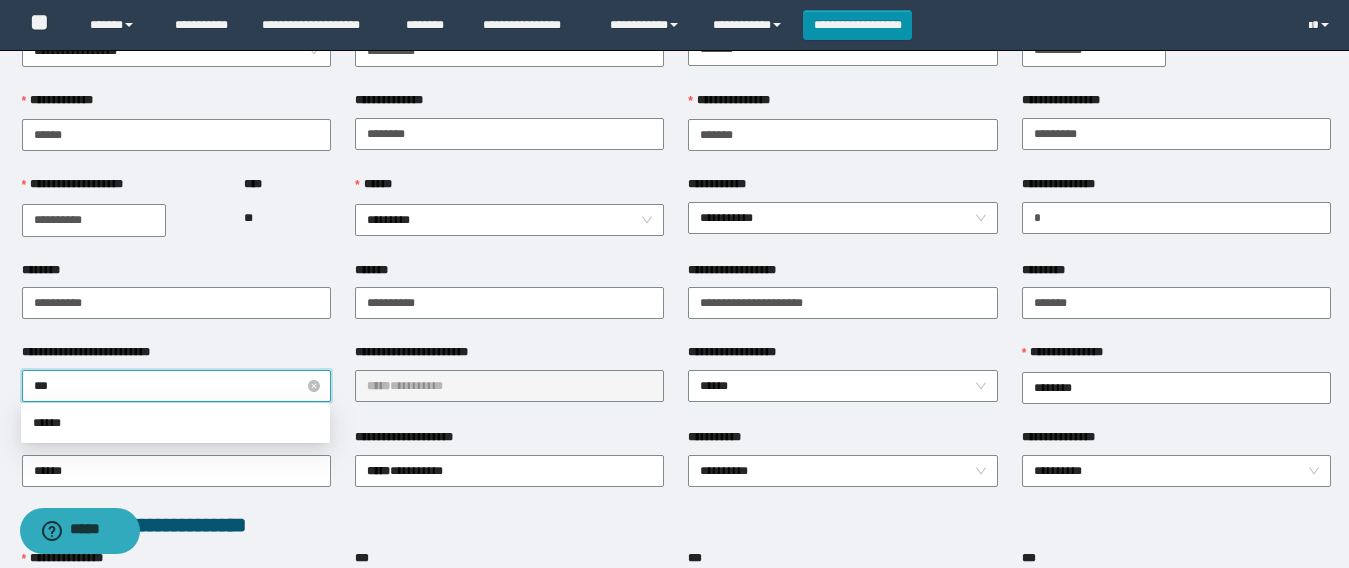 type on "****" 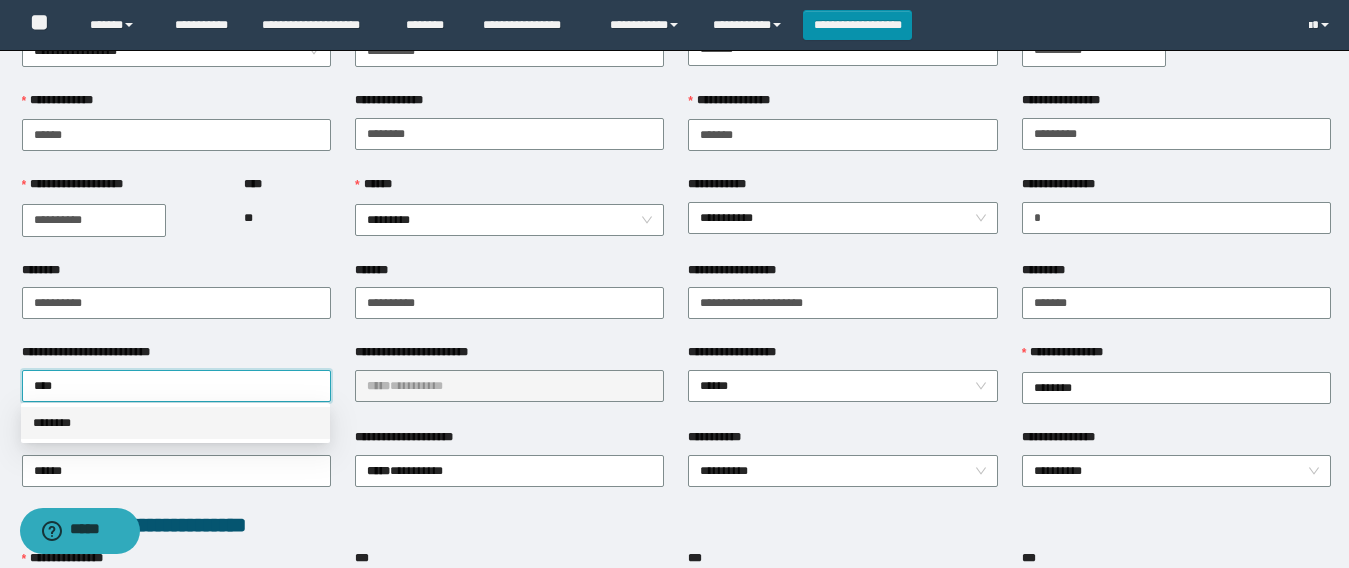click on "********" at bounding box center [175, 423] 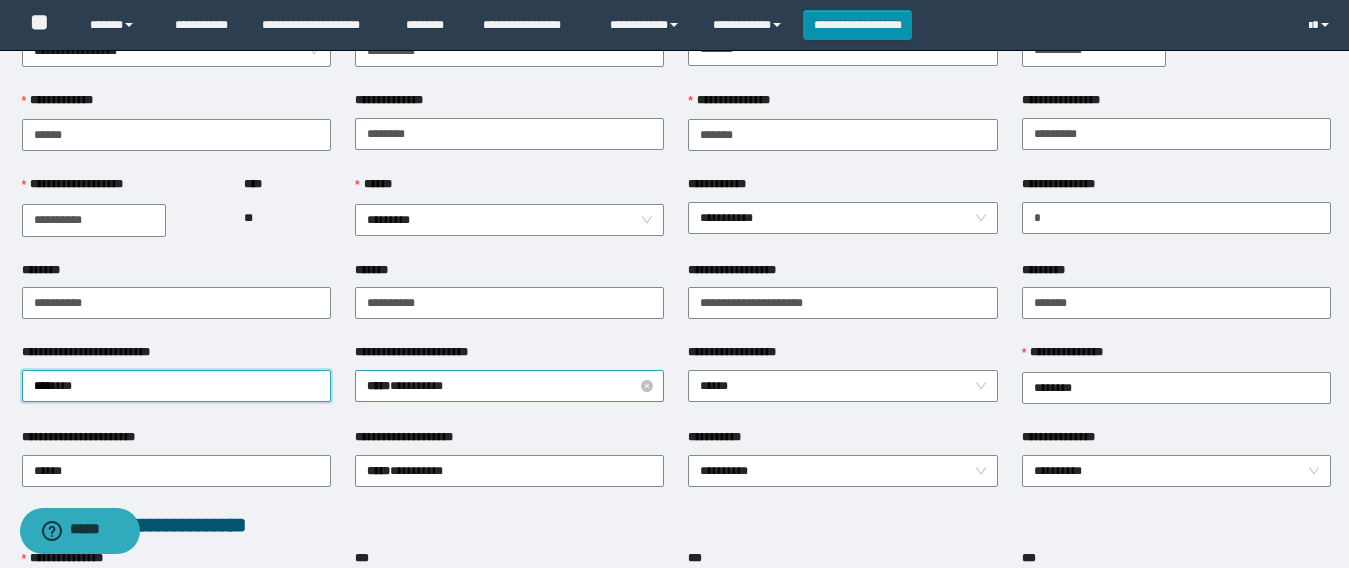 click on "***** * *******" at bounding box center (509, 386) 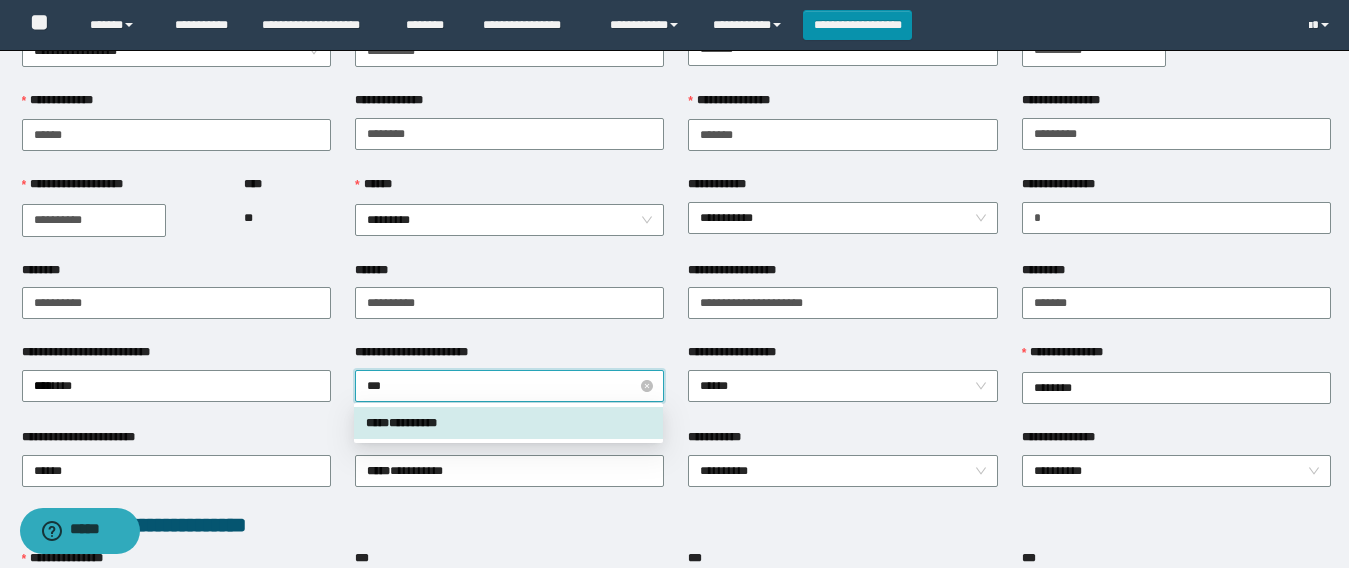 type on "****" 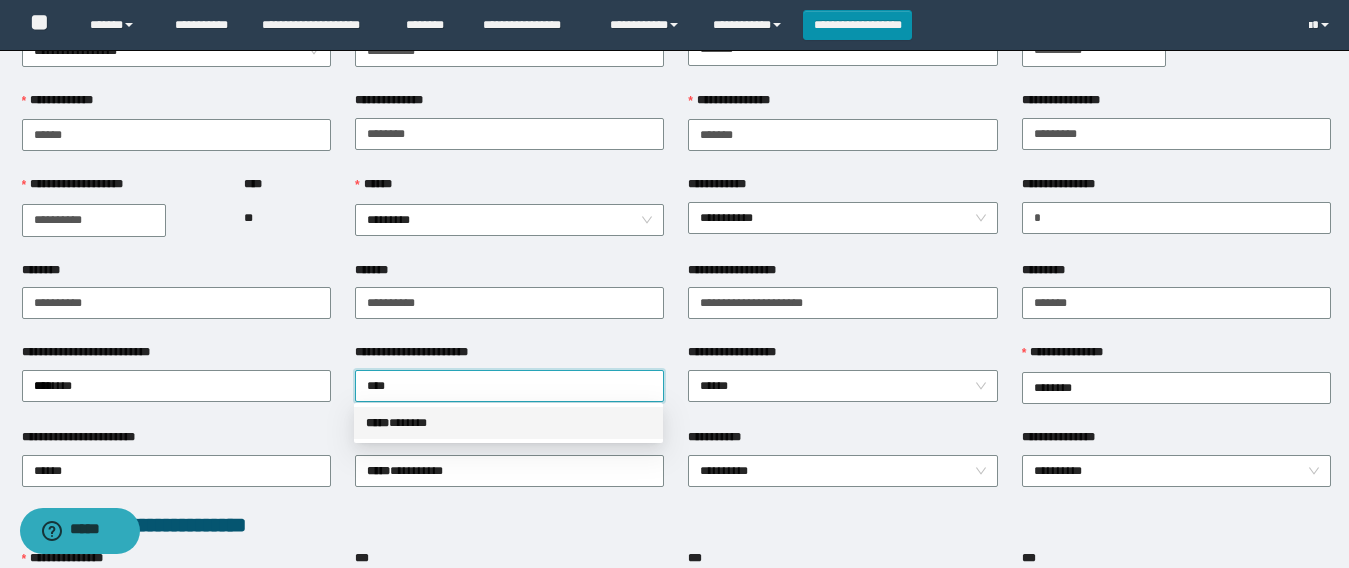 drag, startPoint x: 438, startPoint y: 429, endPoint x: 489, endPoint y: 422, distance: 51.47815 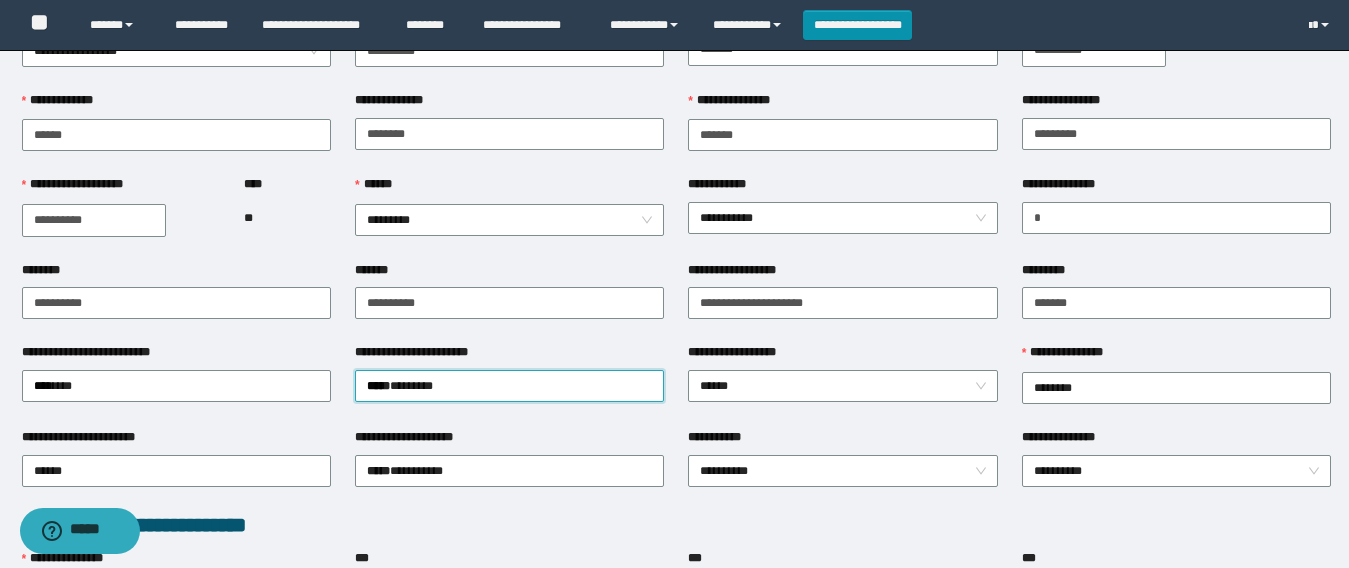 scroll, scrollTop: 200, scrollLeft: 0, axis: vertical 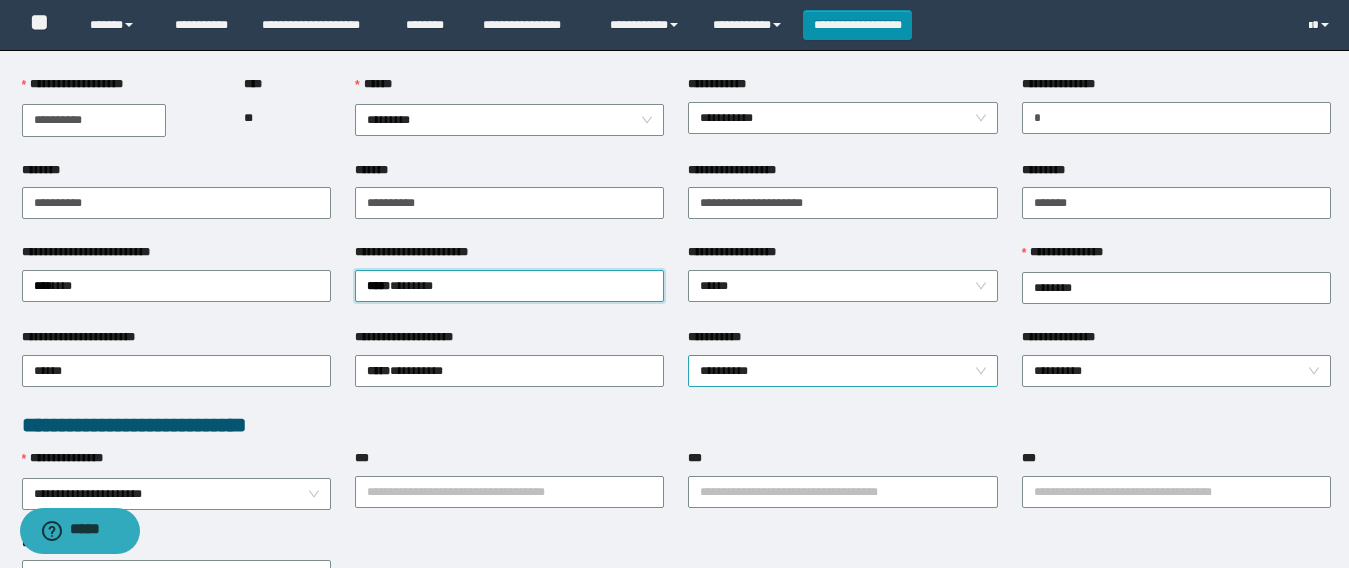 click on "**********" at bounding box center (842, 371) 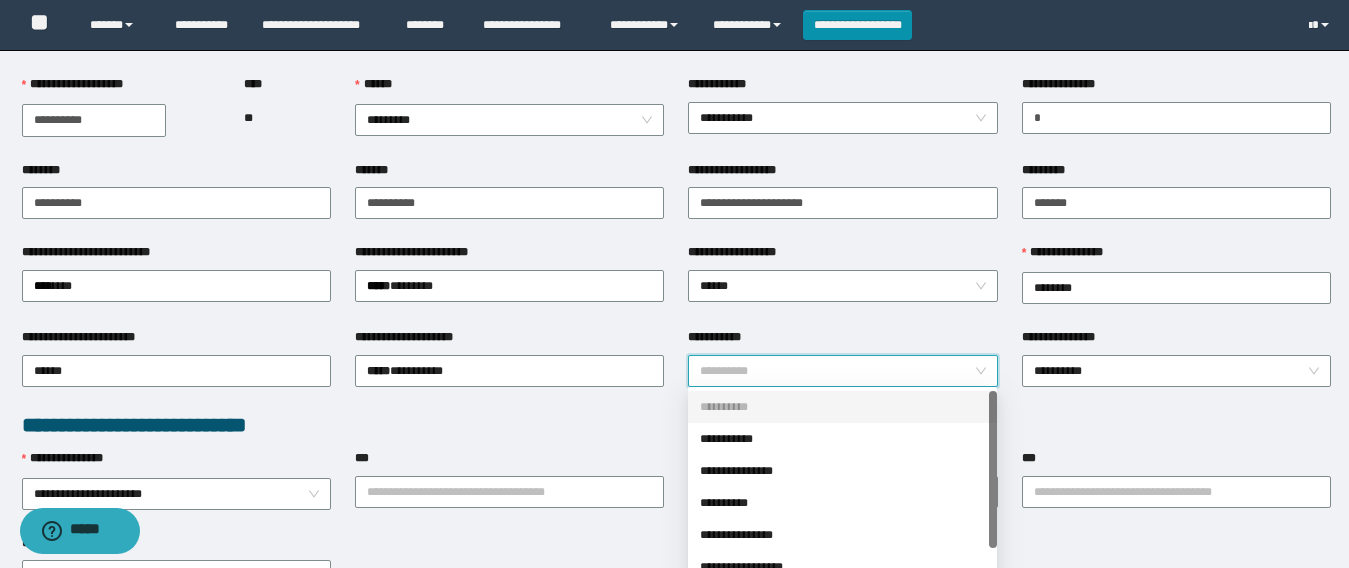 scroll, scrollTop: 300, scrollLeft: 0, axis: vertical 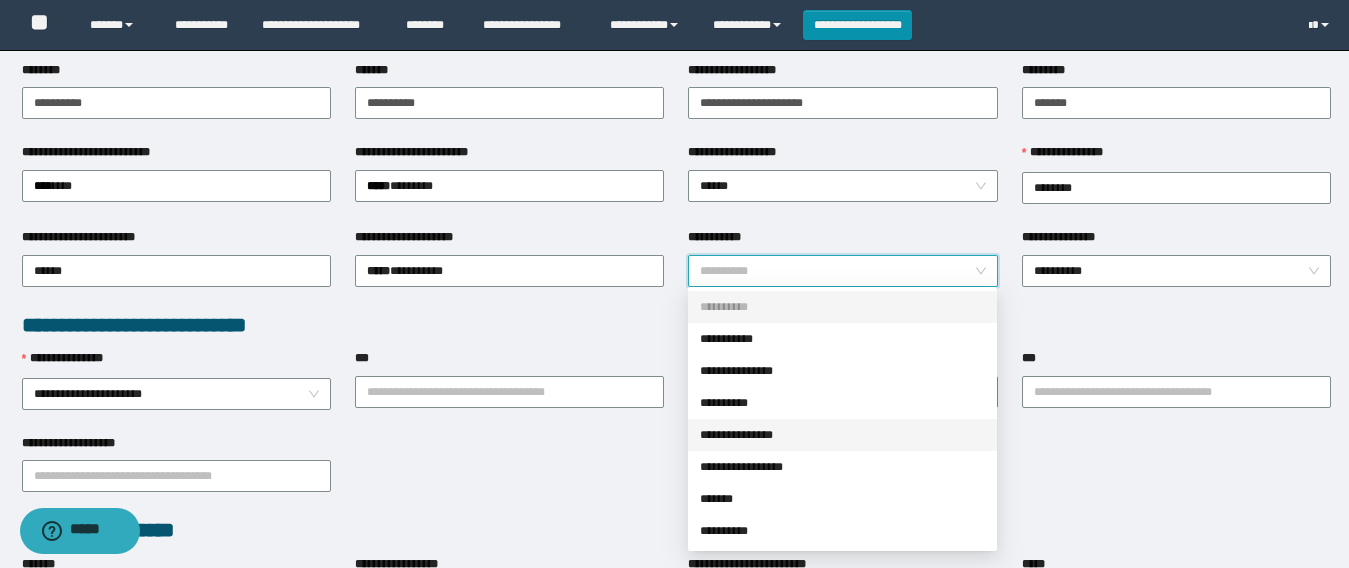 click on "**********" at bounding box center (842, 435) 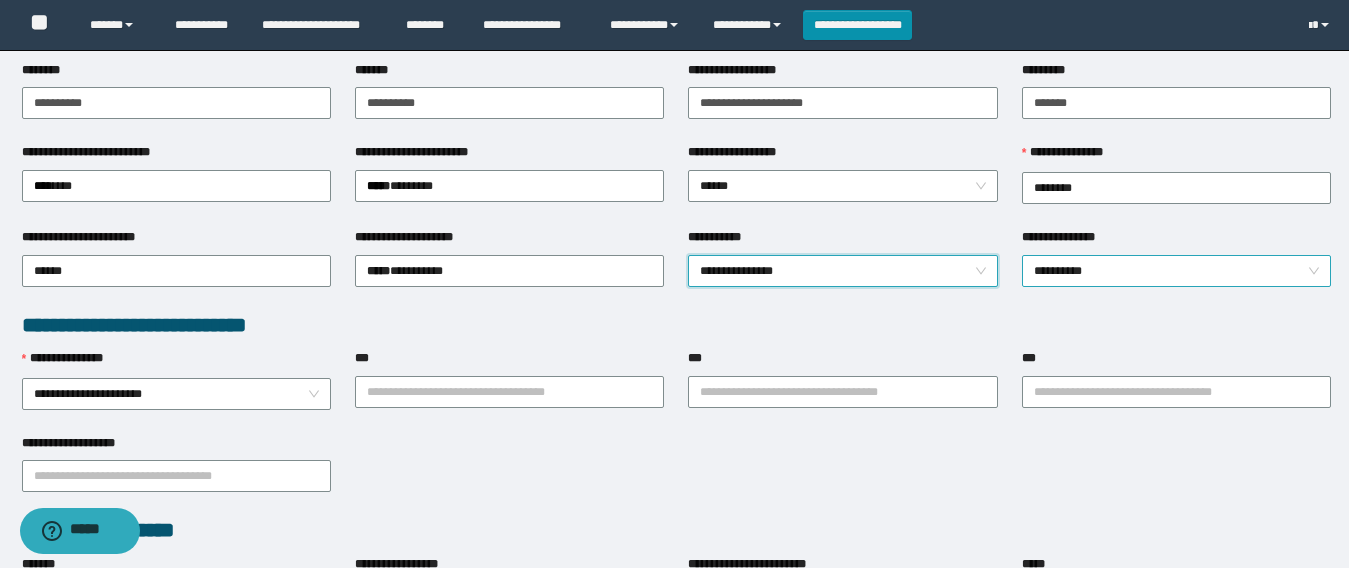 click on "**********" at bounding box center (1176, 271) 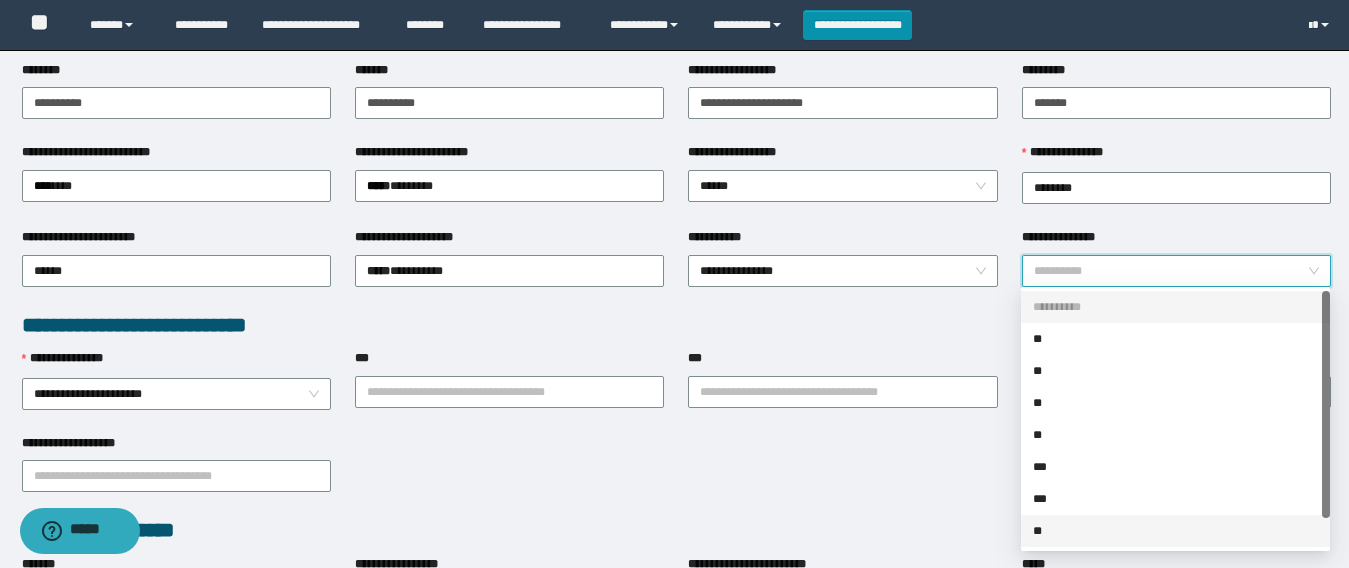 click on "**" at bounding box center [1175, 531] 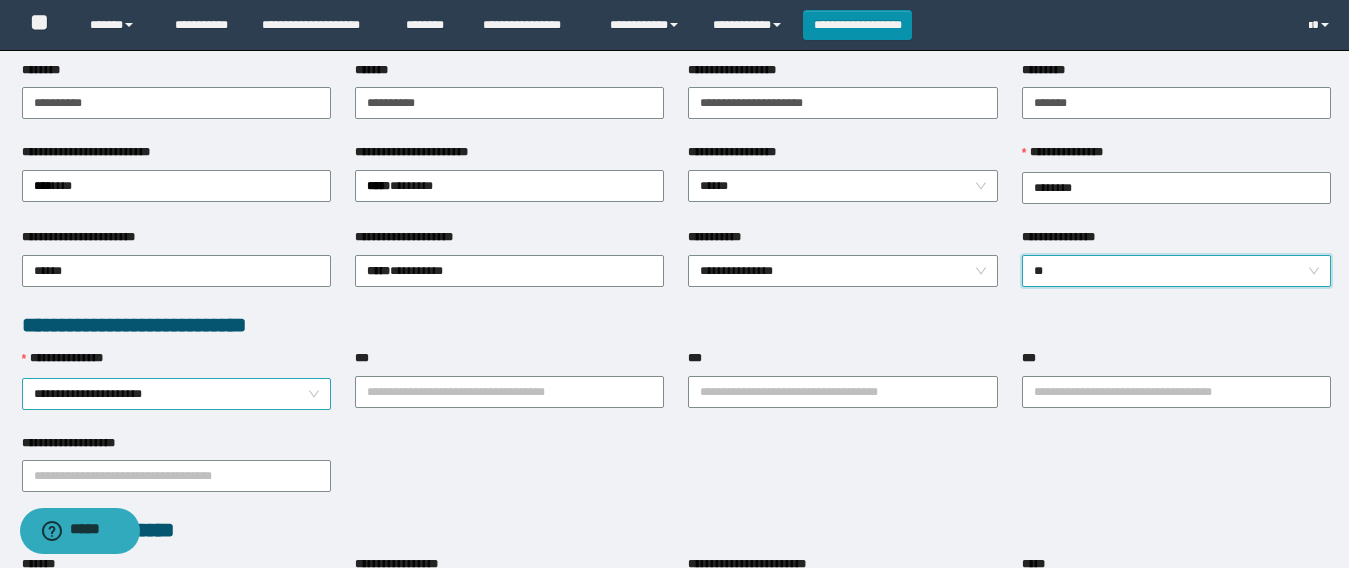click on "**********" at bounding box center (176, 394) 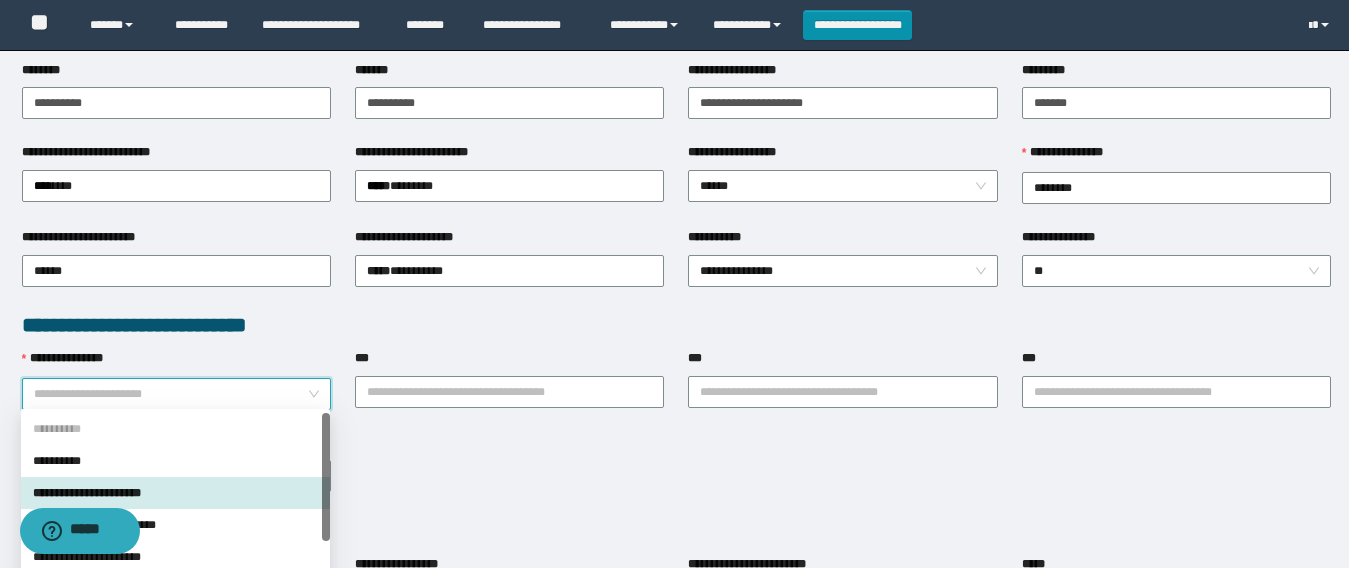 click on "**********" at bounding box center [509, 391] 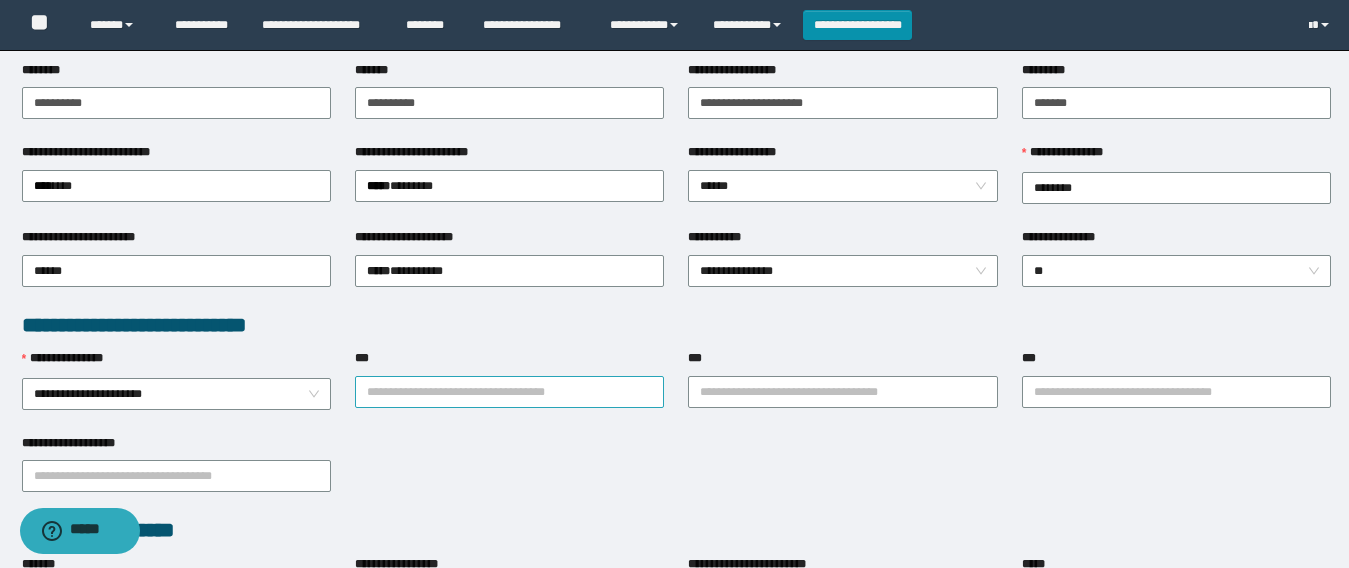 click on "***" at bounding box center (509, 392) 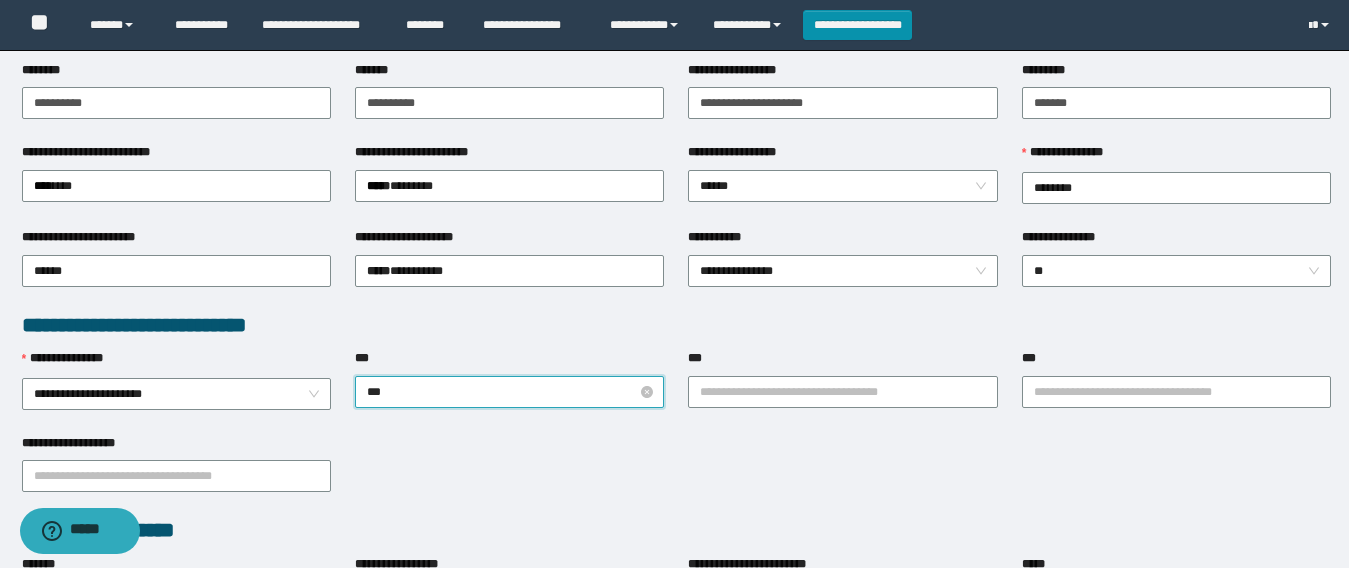 type on "****" 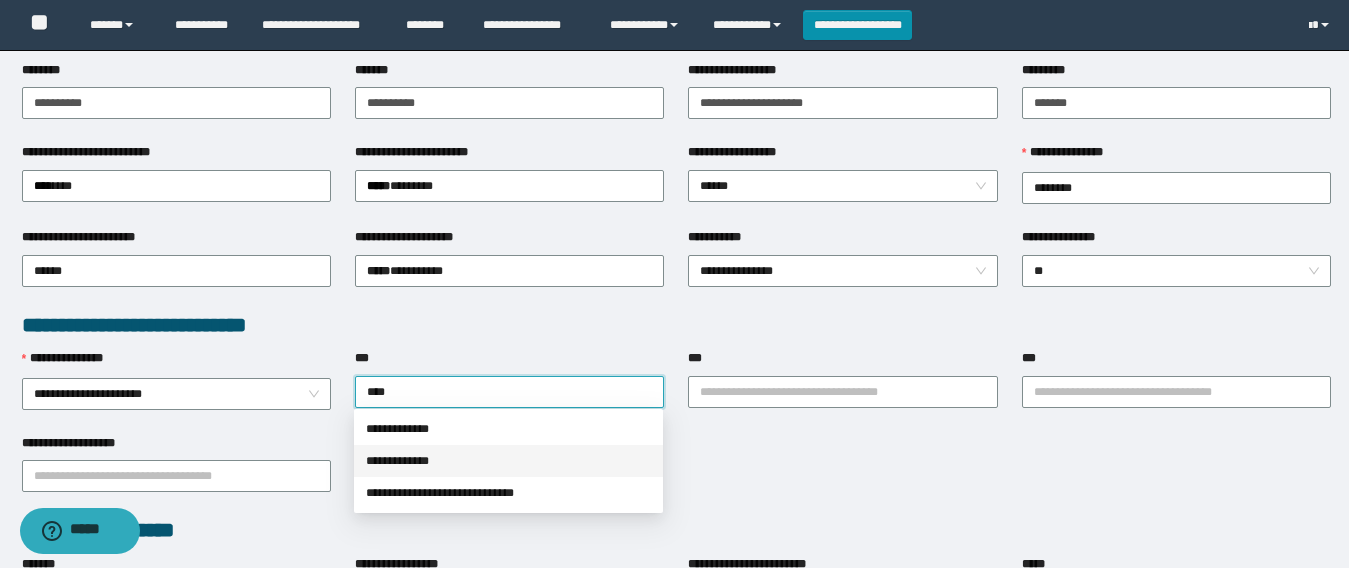 click on "**********" at bounding box center (508, 461) 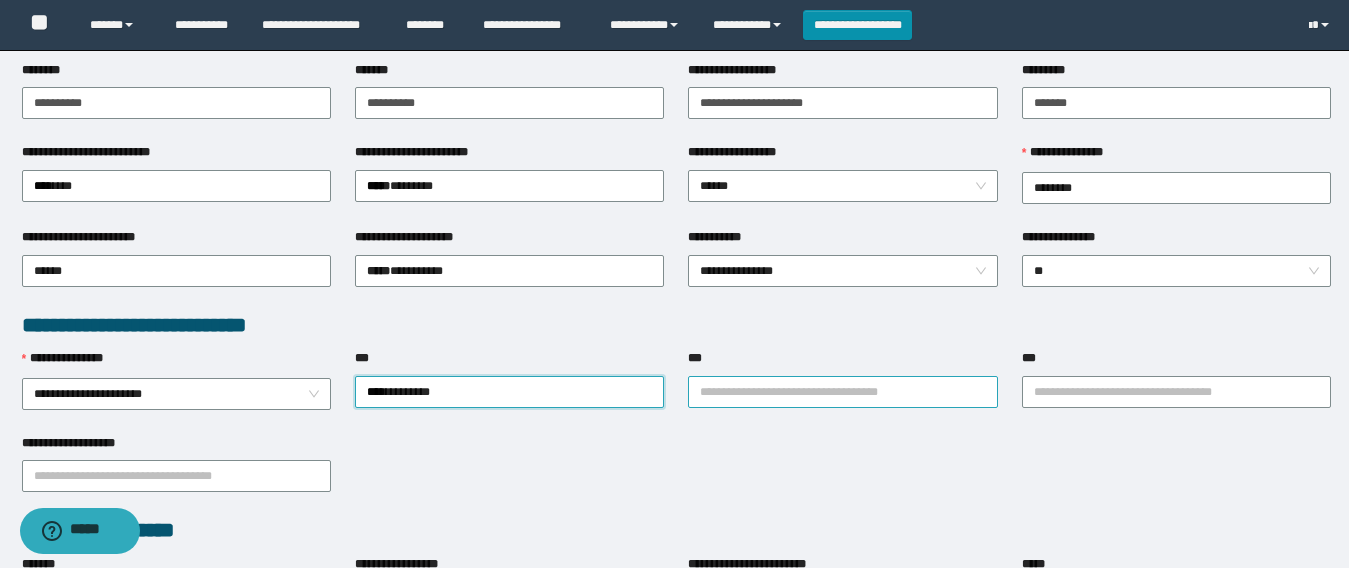 click on "***" at bounding box center (842, 392) 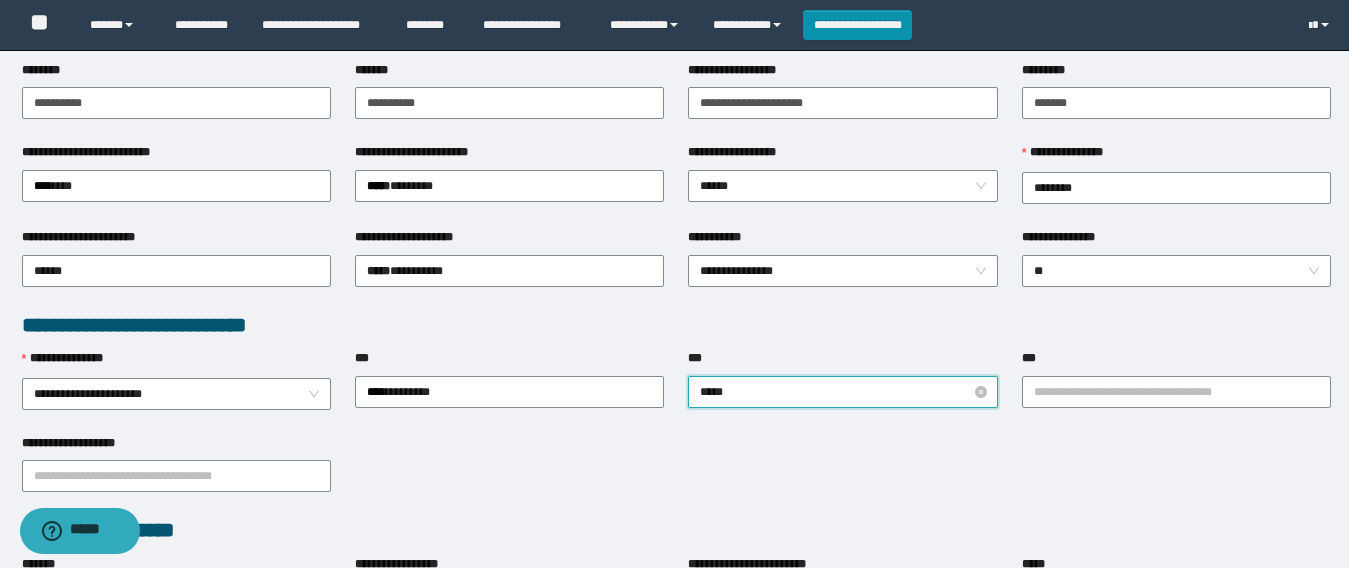 type on "******" 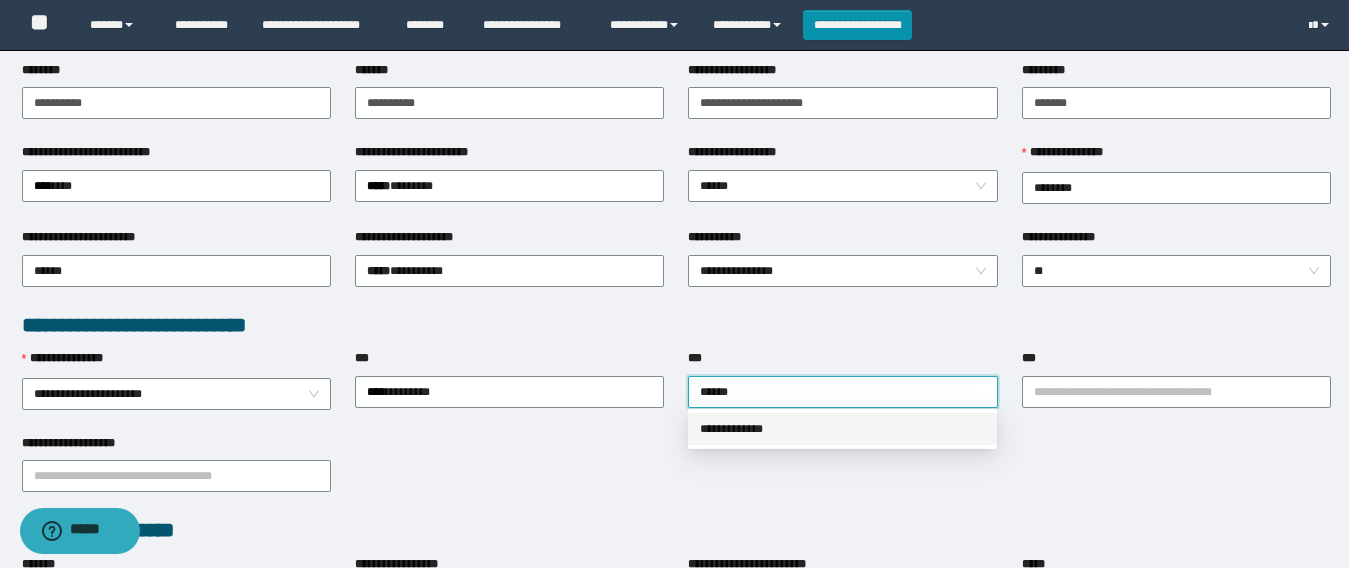 drag, startPoint x: 789, startPoint y: 441, endPoint x: 1109, endPoint y: 429, distance: 320.2249 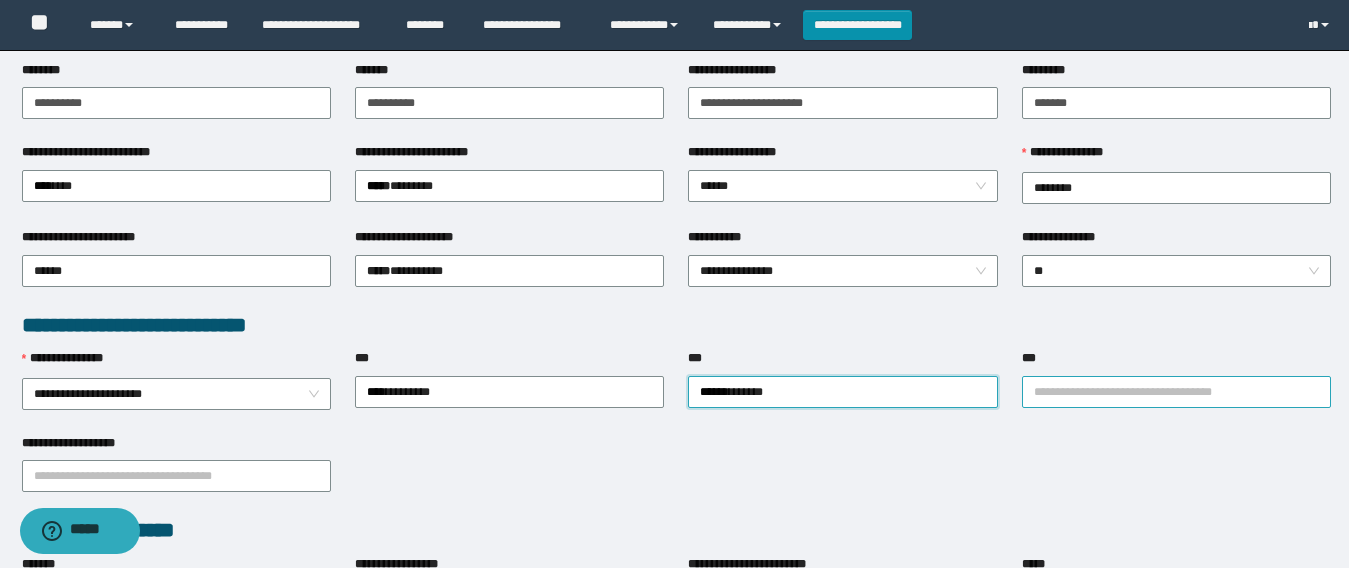 click on "***" at bounding box center (1176, 392) 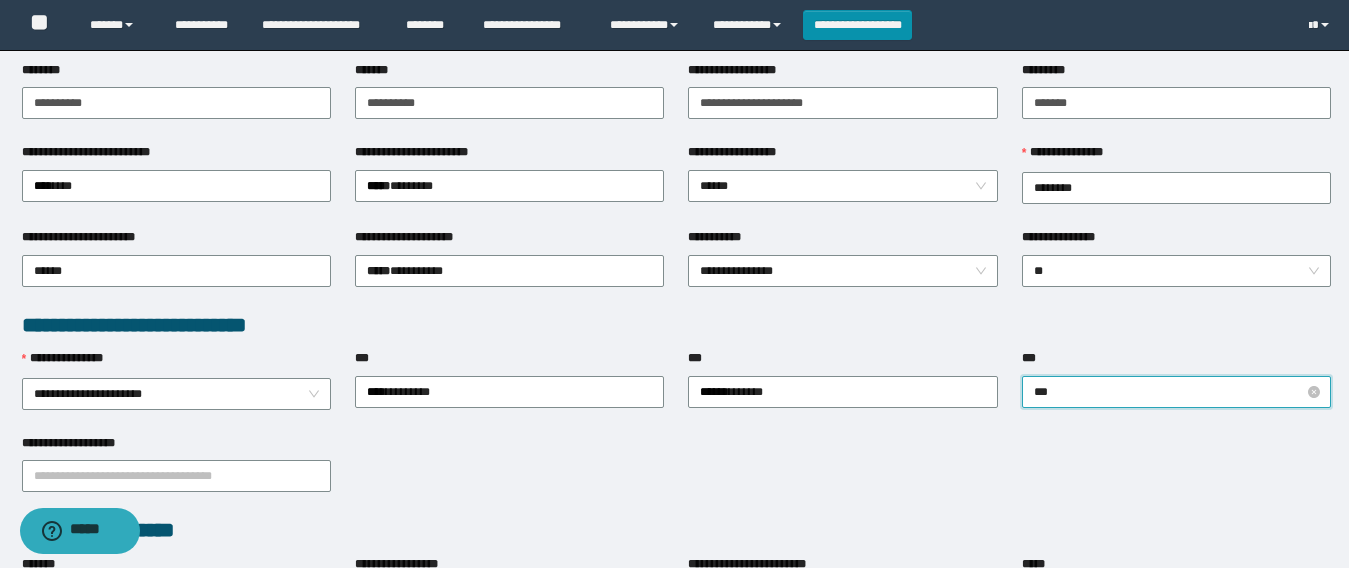 type on "****" 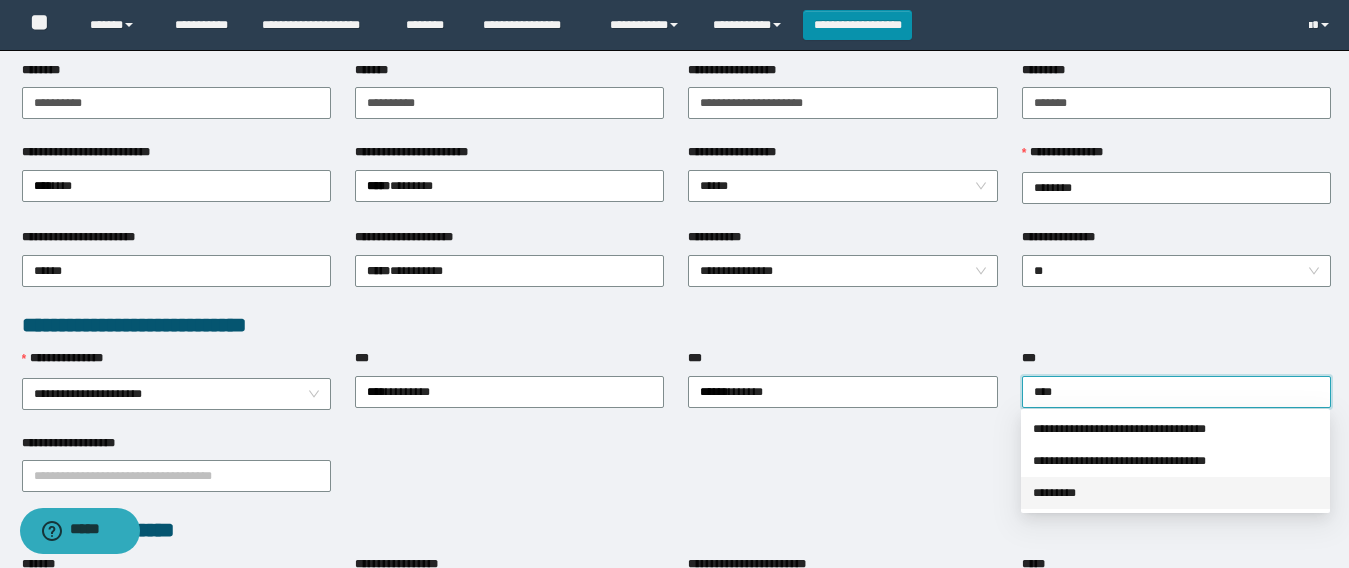 click on "*********" at bounding box center (1175, 493) 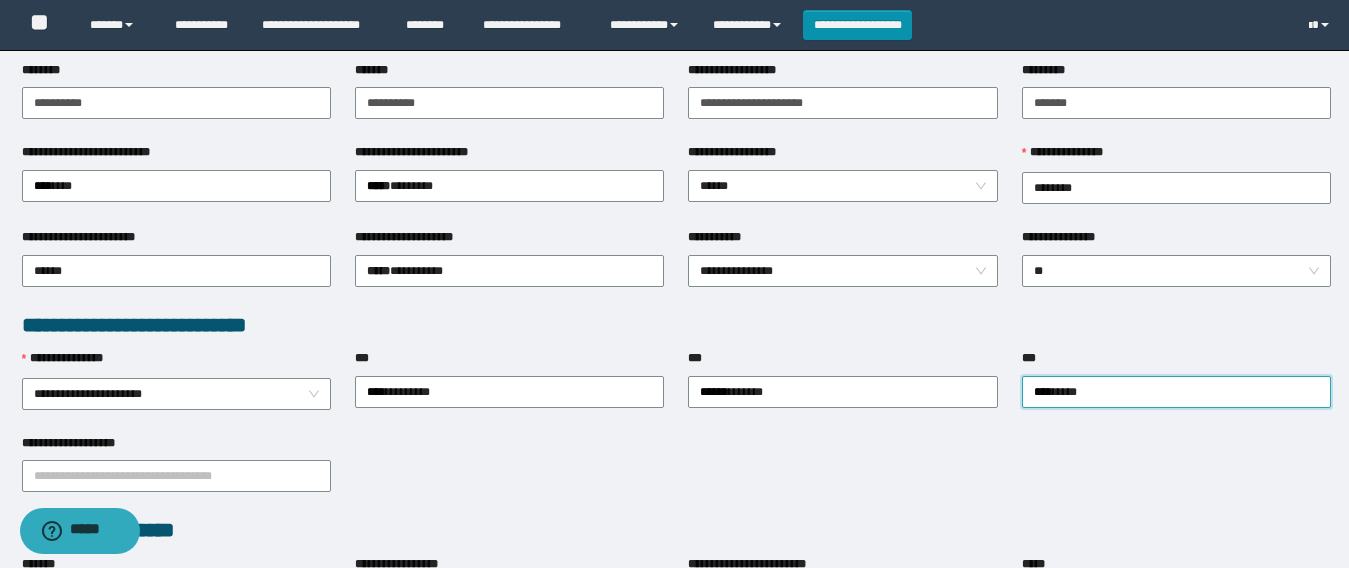 click on "**********" at bounding box center (676, 475) 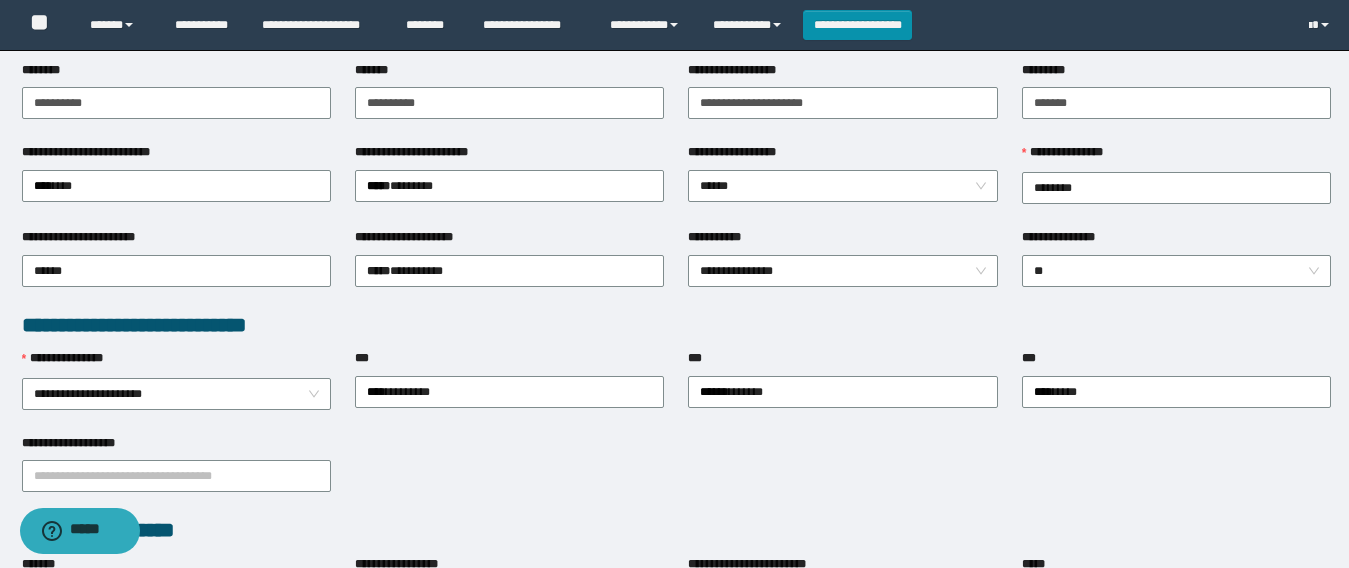 scroll, scrollTop: 800, scrollLeft: 0, axis: vertical 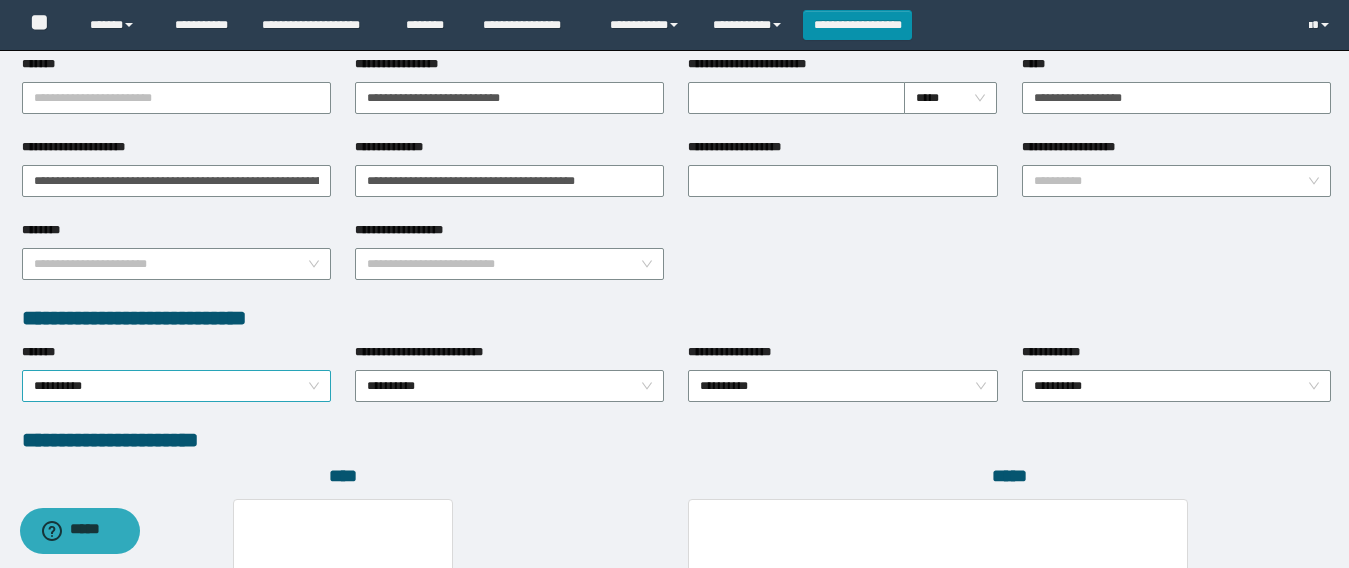 click on "**********" at bounding box center [176, 386] 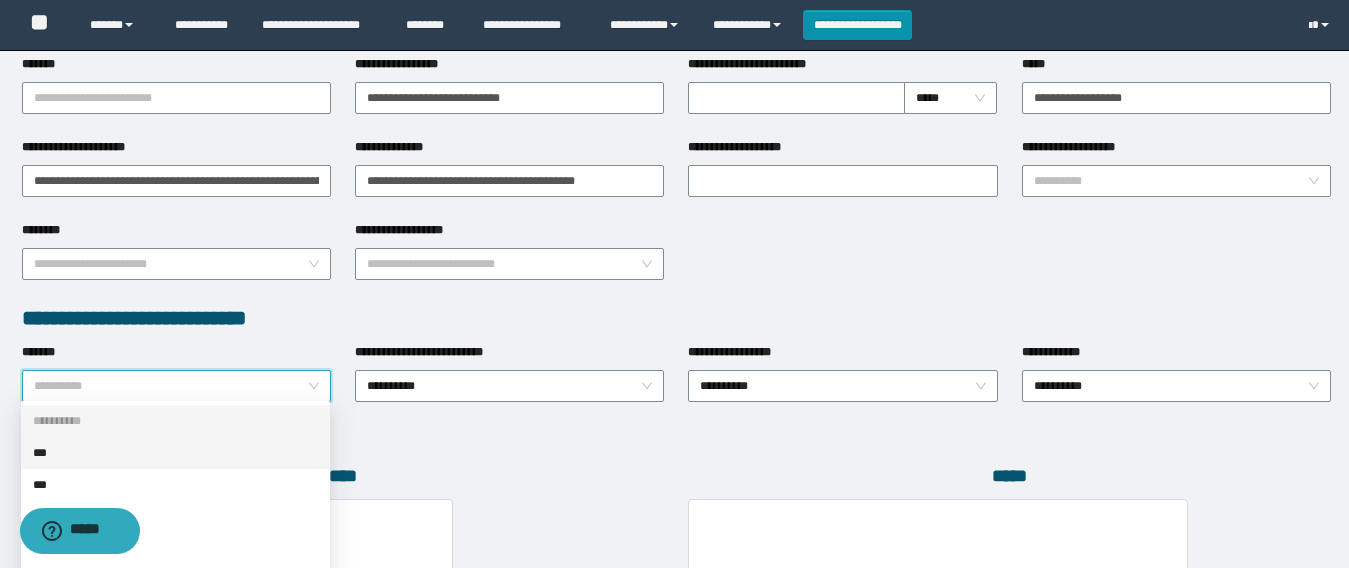 click on "***" at bounding box center [175, 453] 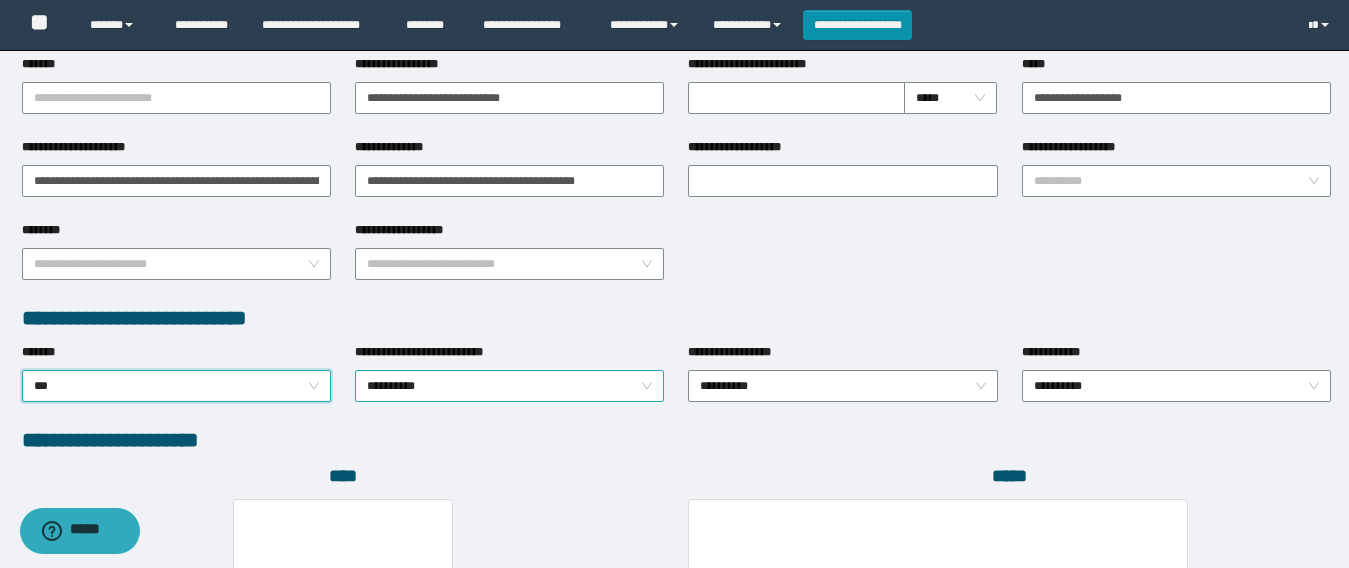 click on "**********" at bounding box center (509, 386) 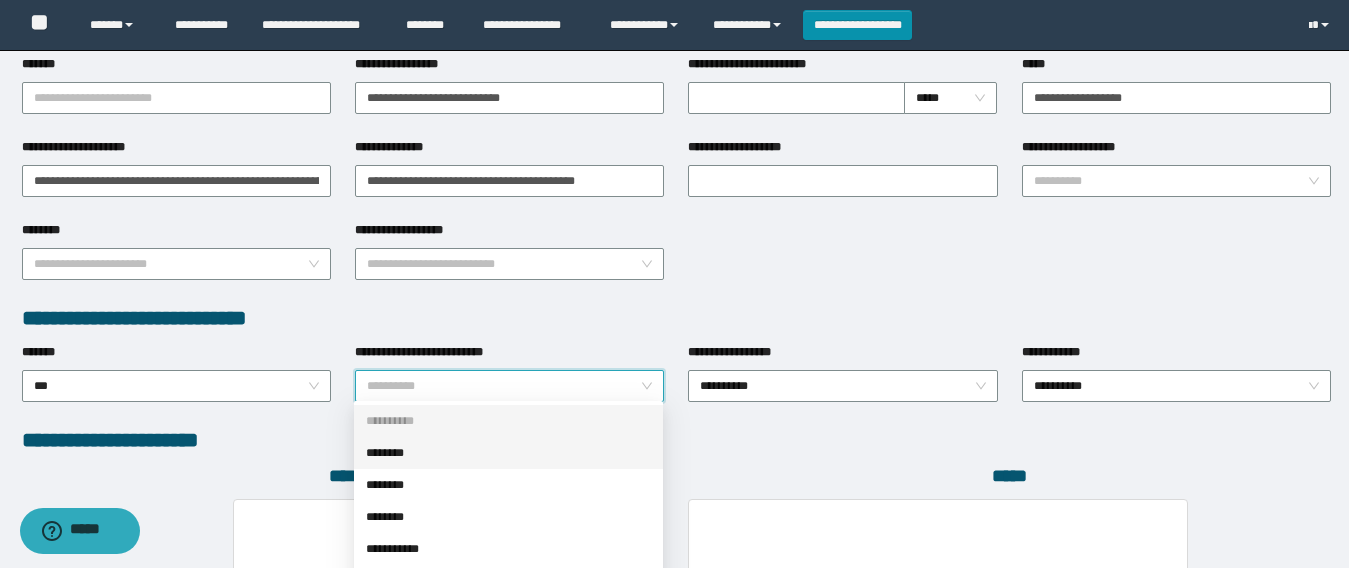 drag, startPoint x: 393, startPoint y: 451, endPoint x: 528, endPoint y: 426, distance: 137.2953 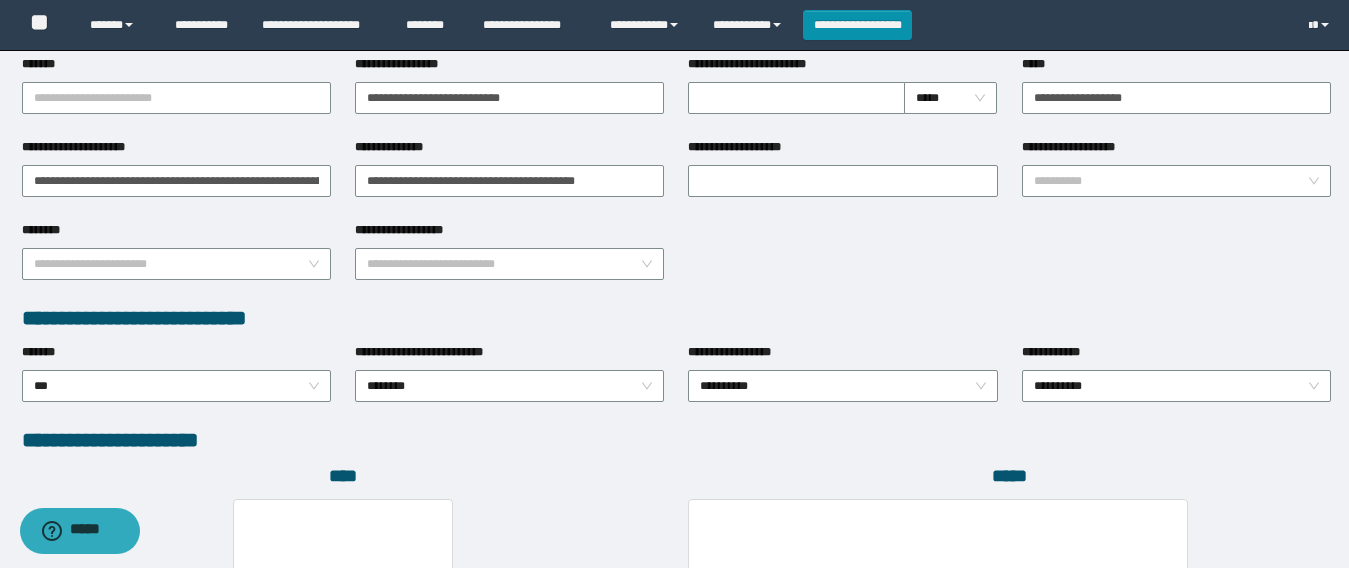 click on "**********" at bounding box center (842, 356) 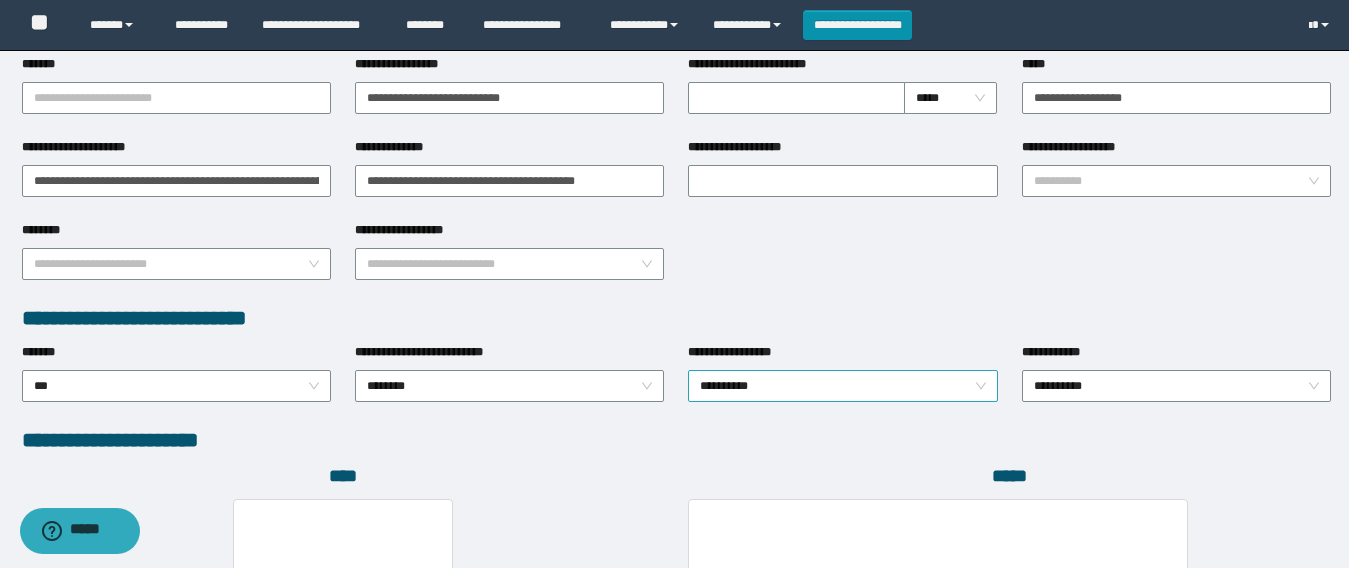 click on "**********" at bounding box center [842, 386] 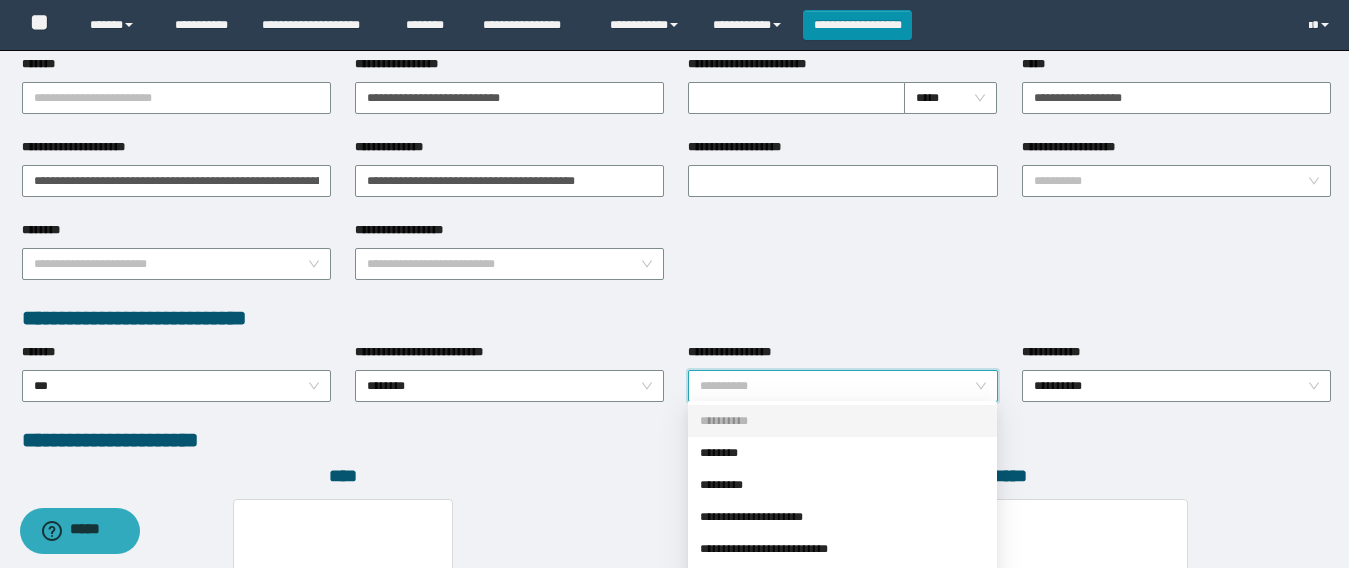 scroll, scrollTop: 1000, scrollLeft: 0, axis: vertical 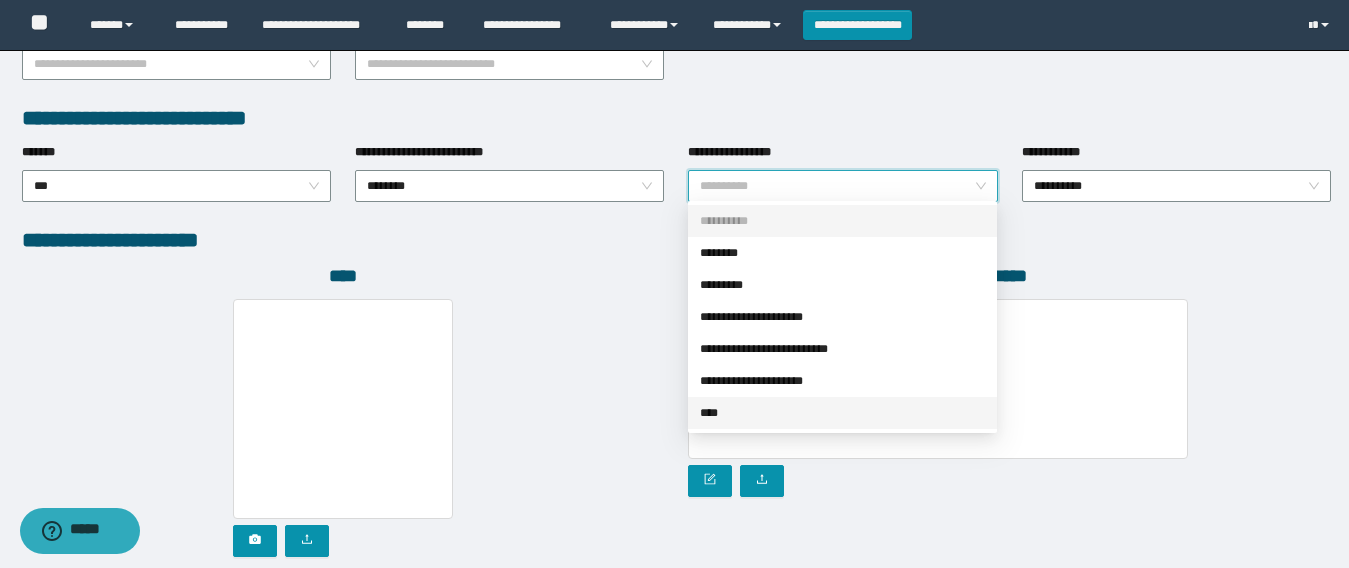 drag, startPoint x: 728, startPoint y: 415, endPoint x: 895, endPoint y: 332, distance: 186.4886 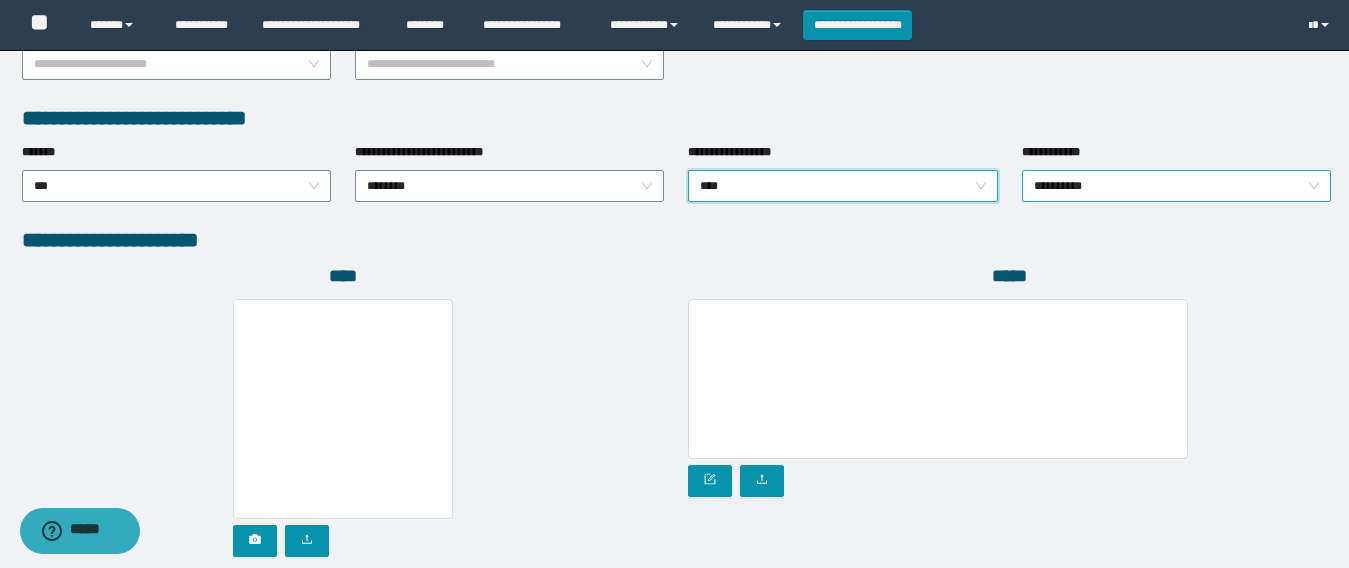 click on "**********" at bounding box center [1176, 186] 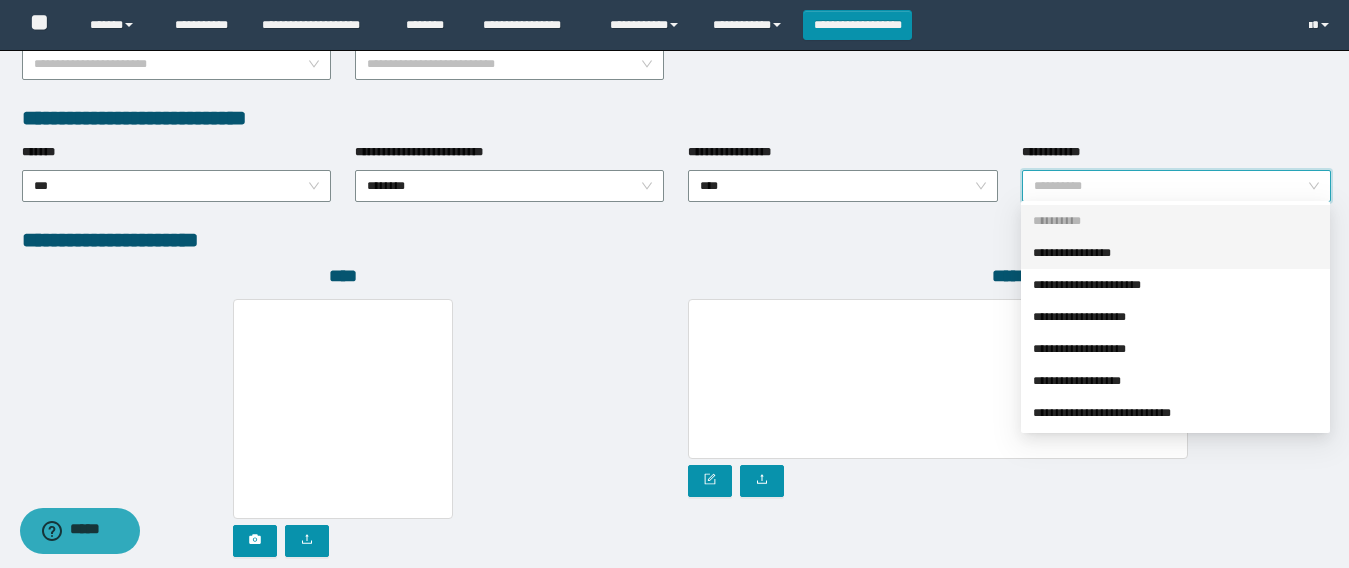 drag, startPoint x: 1055, startPoint y: 251, endPoint x: 877, endPoint y: 250, distance: 178.0028 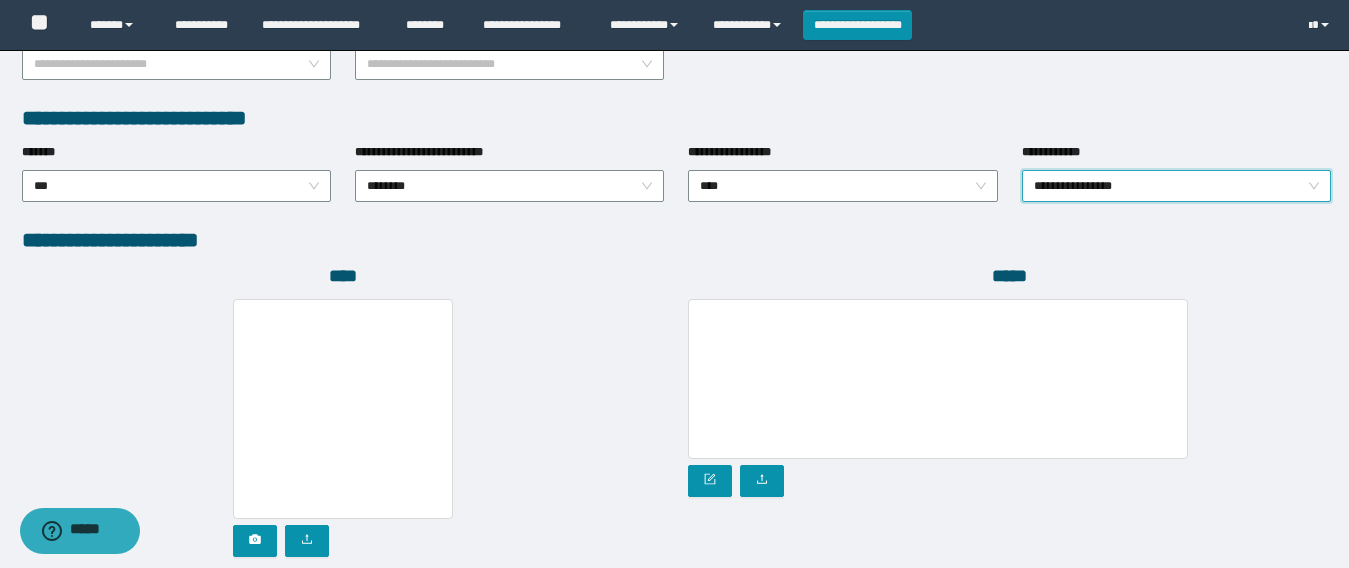 click at bounding box center [343, 428] 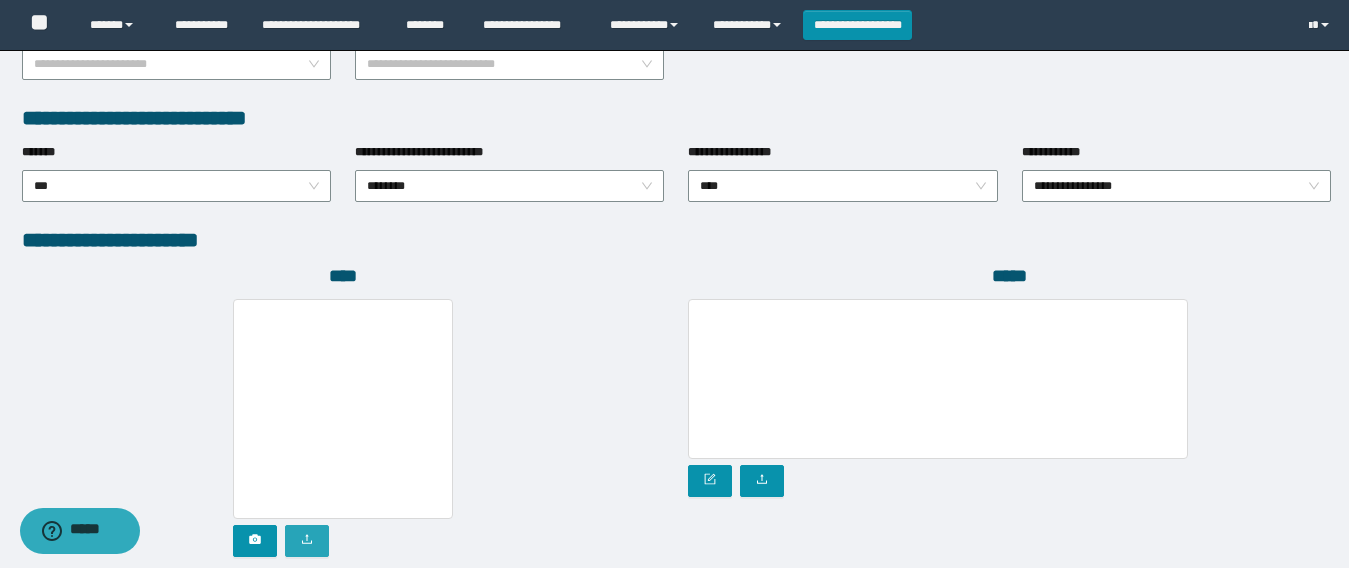 click at bounding box center (307, 541) 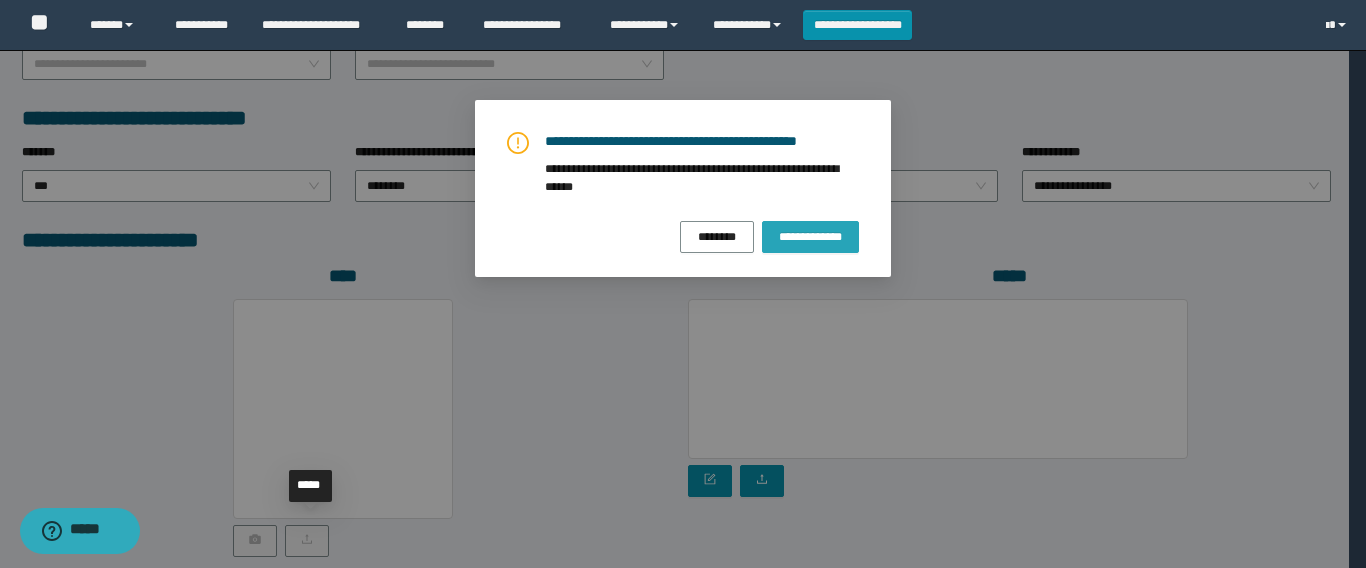 click on "**********" at bounding box center [810, 237] 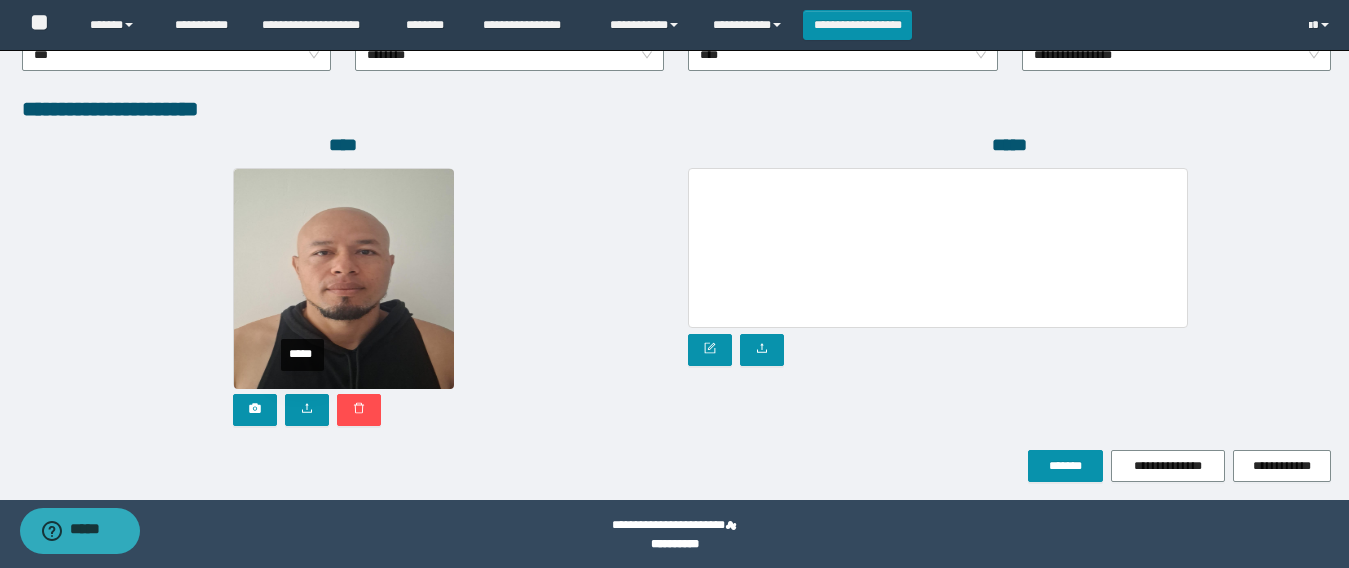 scroll, scrollTop: 1137, scrollLeft: 0, axis: vertical 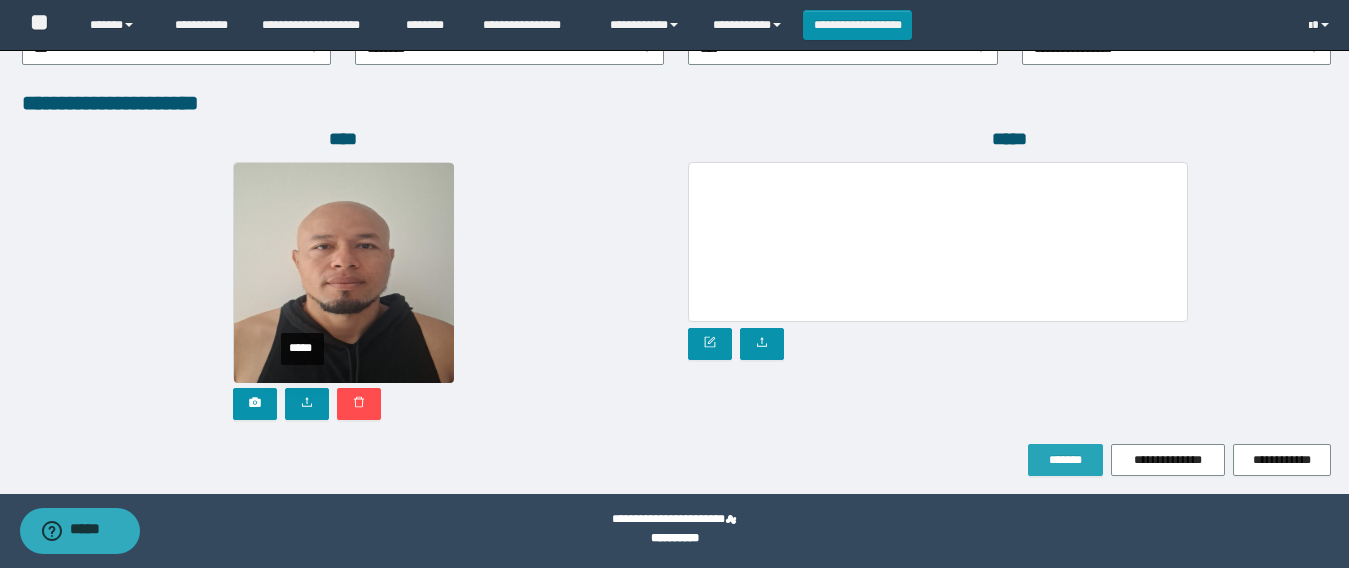 click on "*******" at bounding box center [1065, 460] 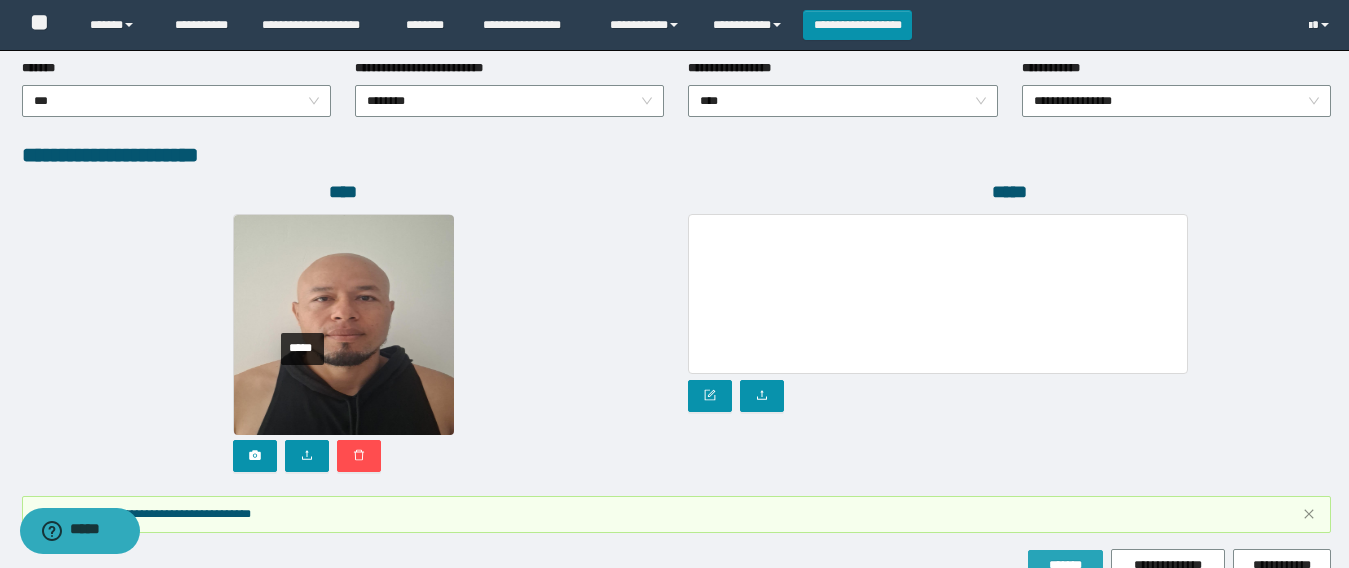scroll, scrollTop: 1190, scrollLeft: 0, axis: vertical 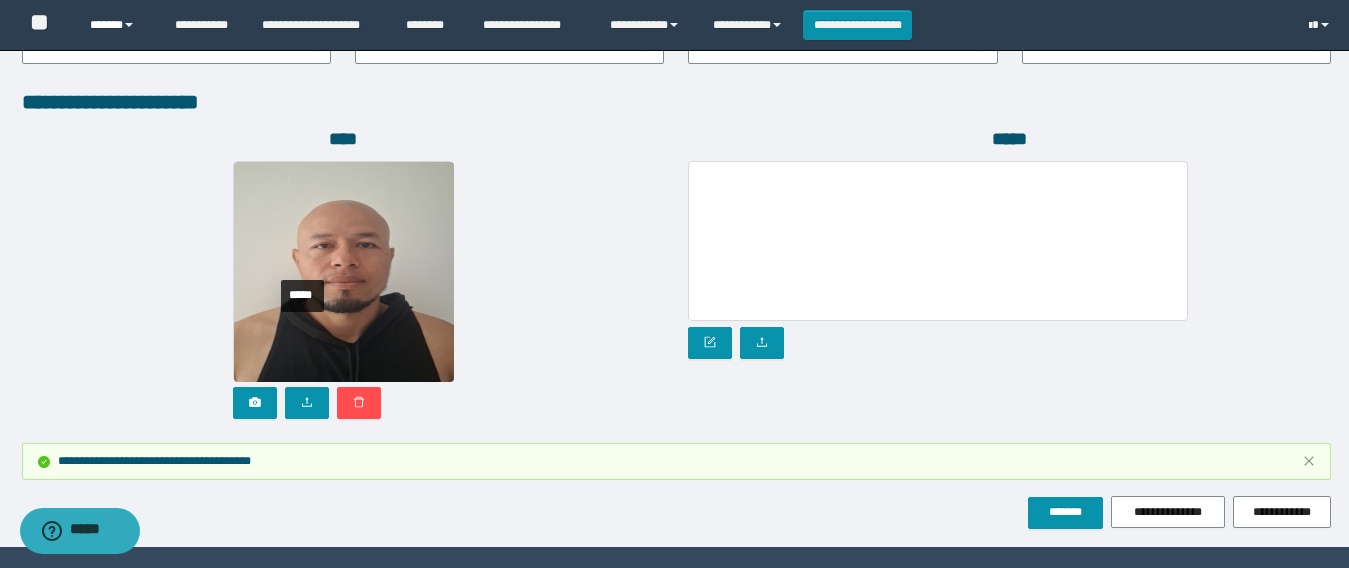 click on "******" at bounding box center [117, 25] 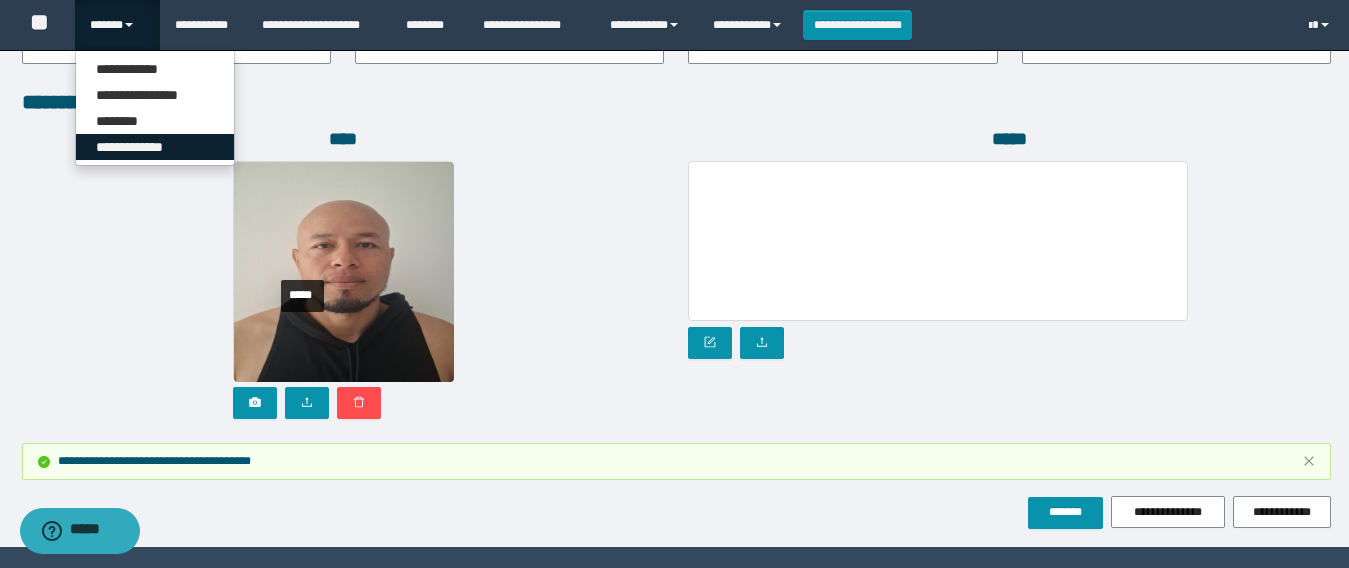 click on "**********" at bounding box center [155, 147] 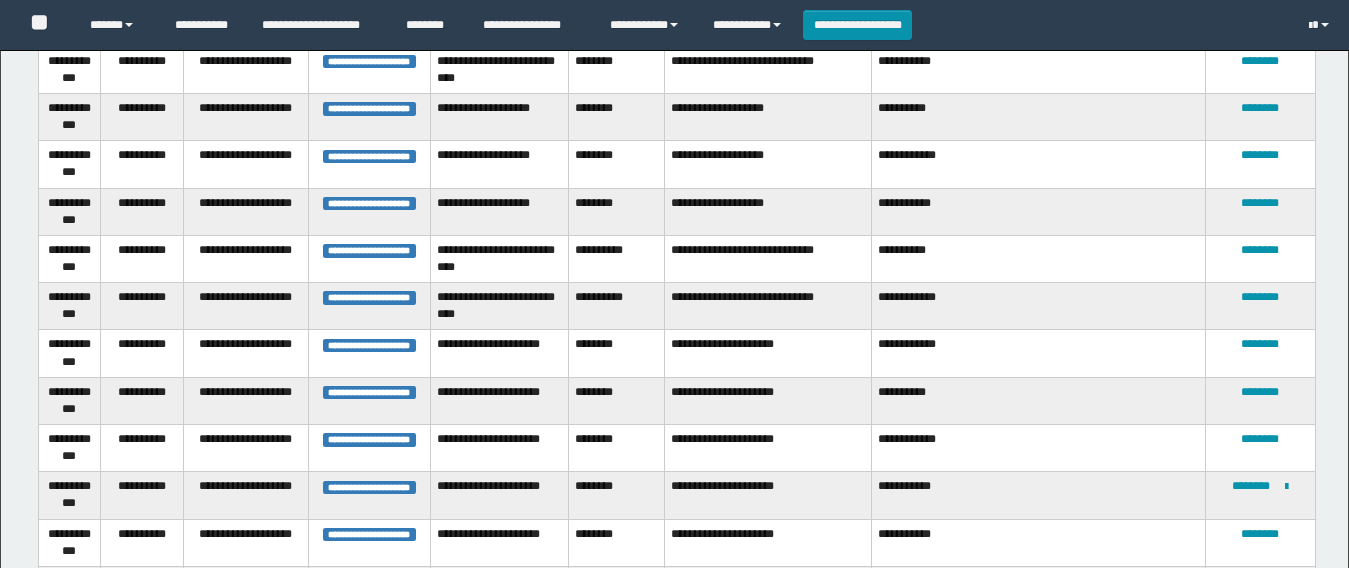 scroll, scrollTop: 900, scrollLeft: 0, axis: vertical 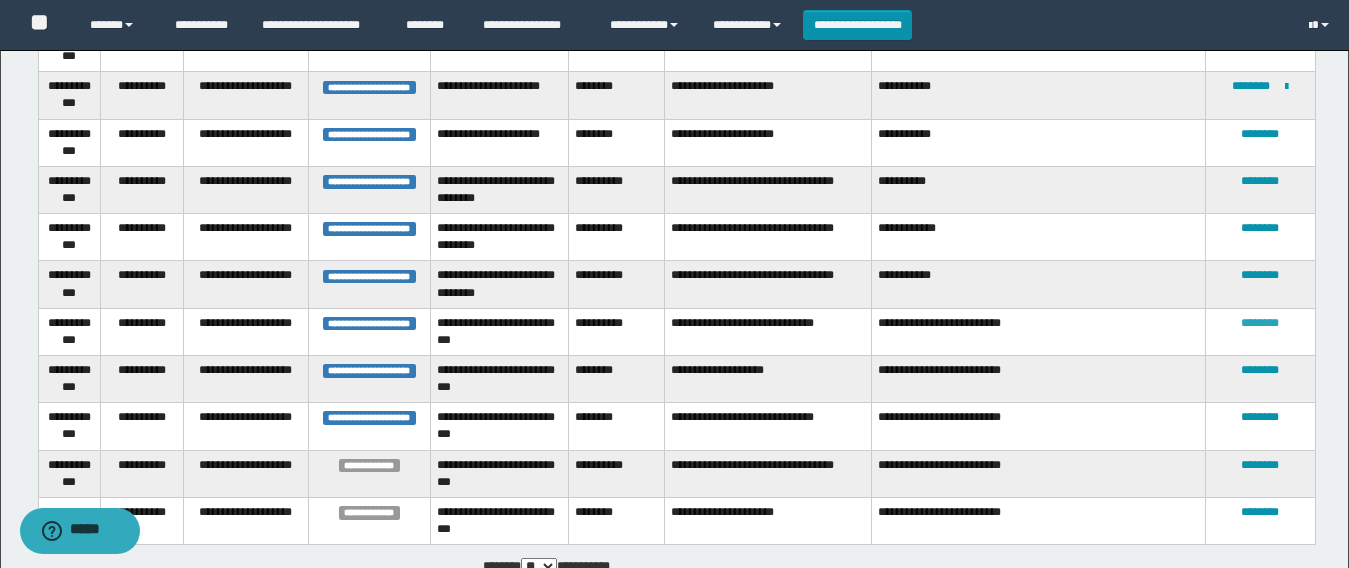 click on "********" at bounding box center [1260, 323] 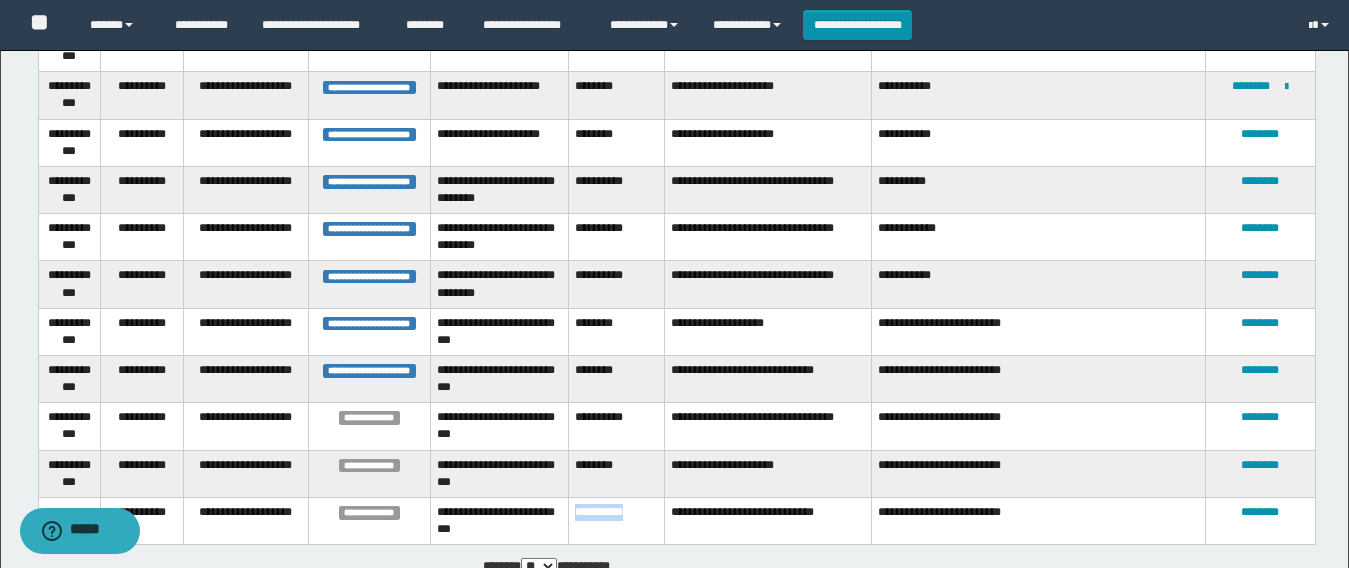 drag, startPoint x: 630, startPoint y: 512, endPoint x: 578, endPoint y: 513, distance: 52.009613 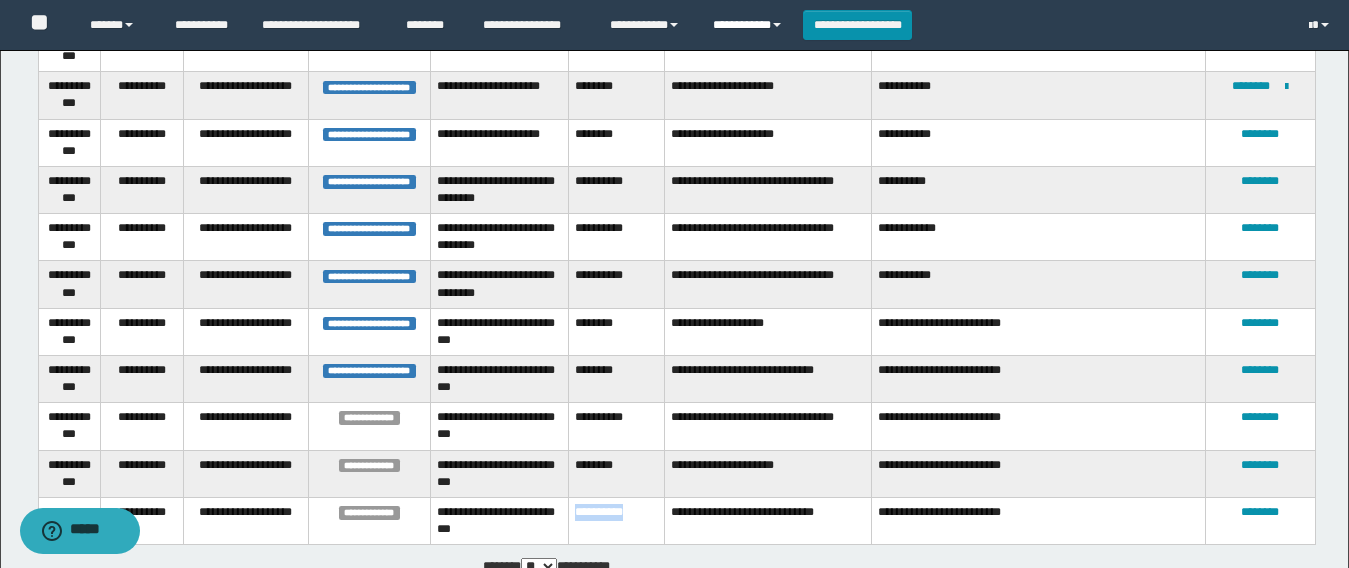 click on "**********" at bounding box center (750, 25) 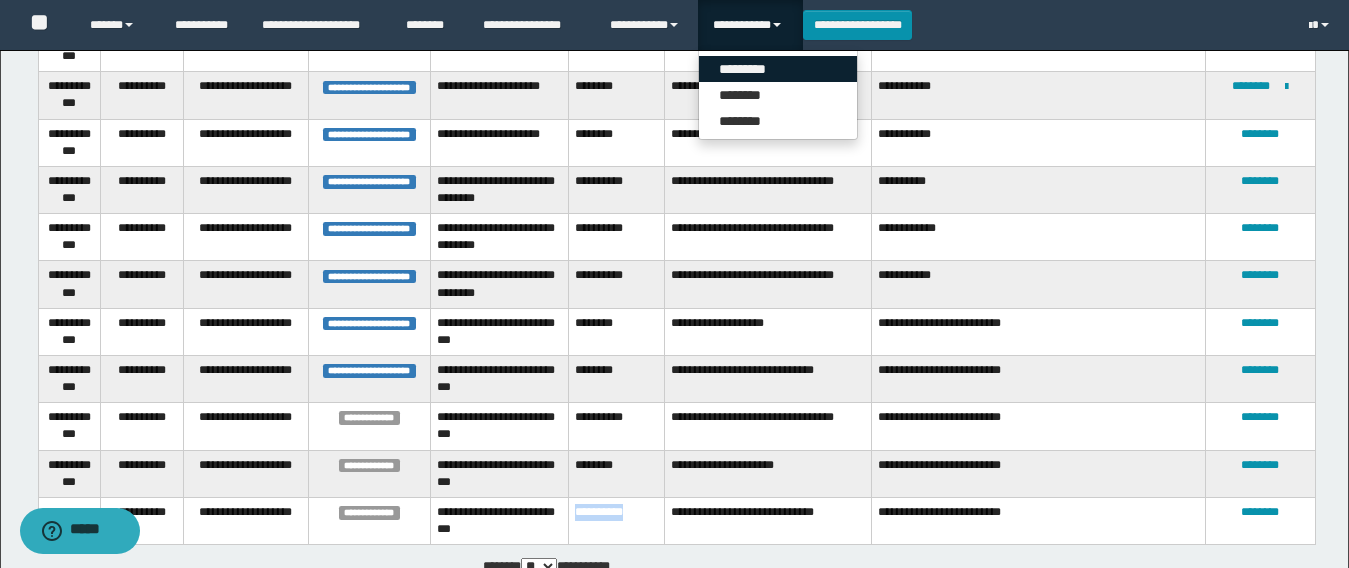 click on "*********" at bounding box center [778, 69] 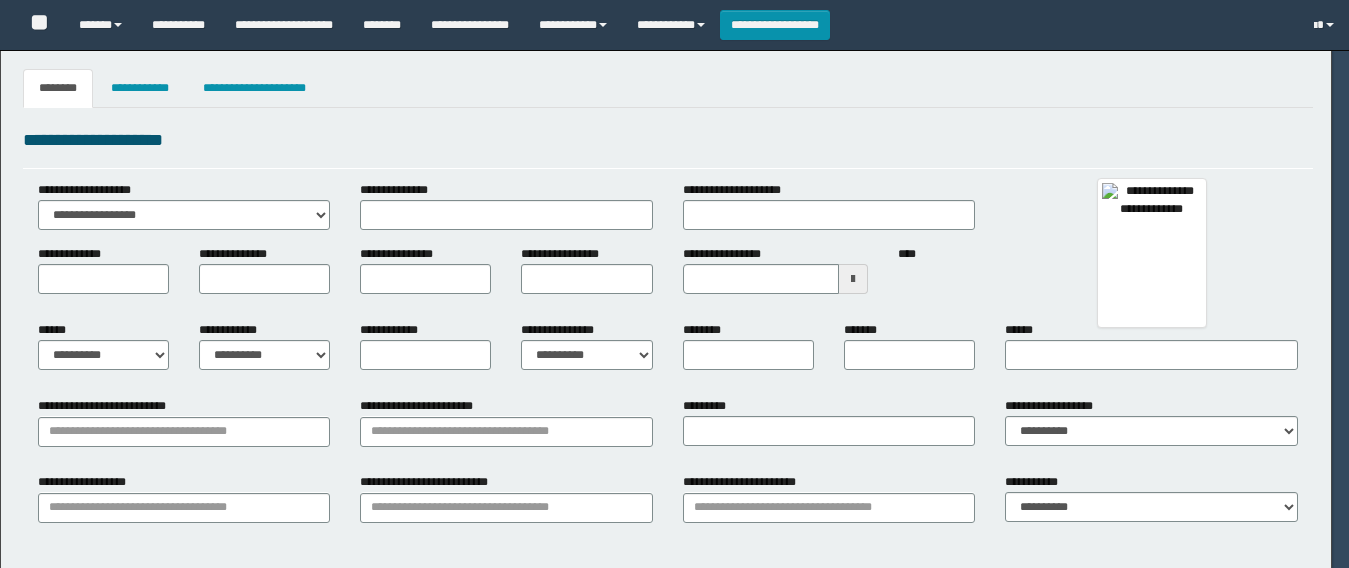 type on "******" 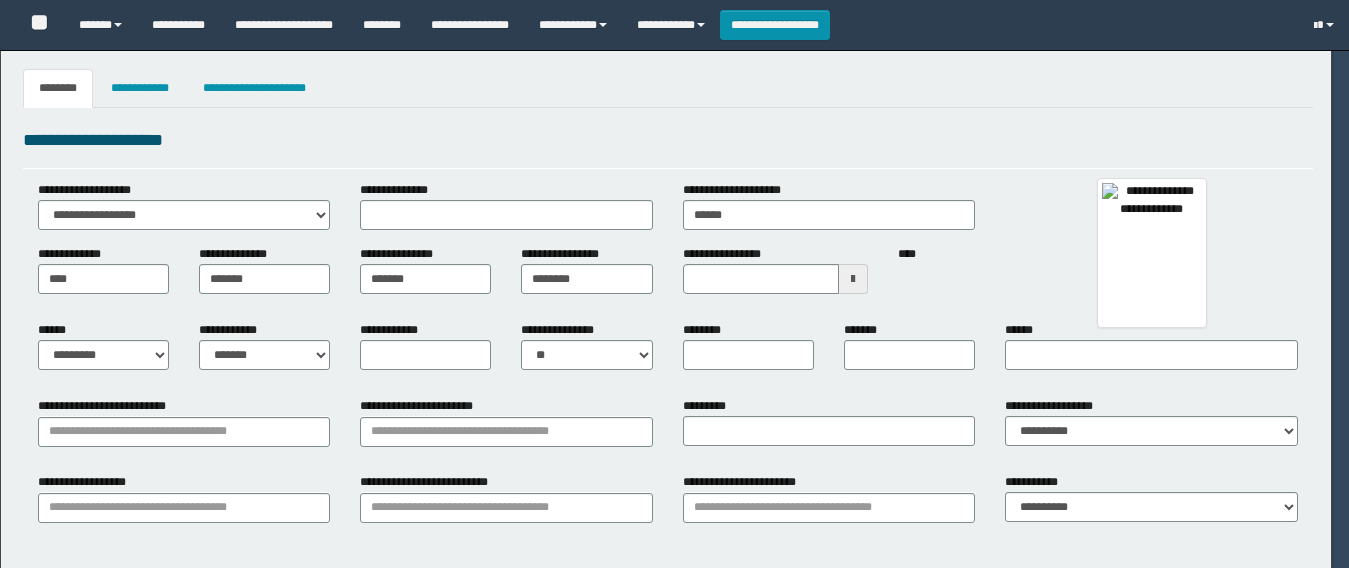 type on "**********" 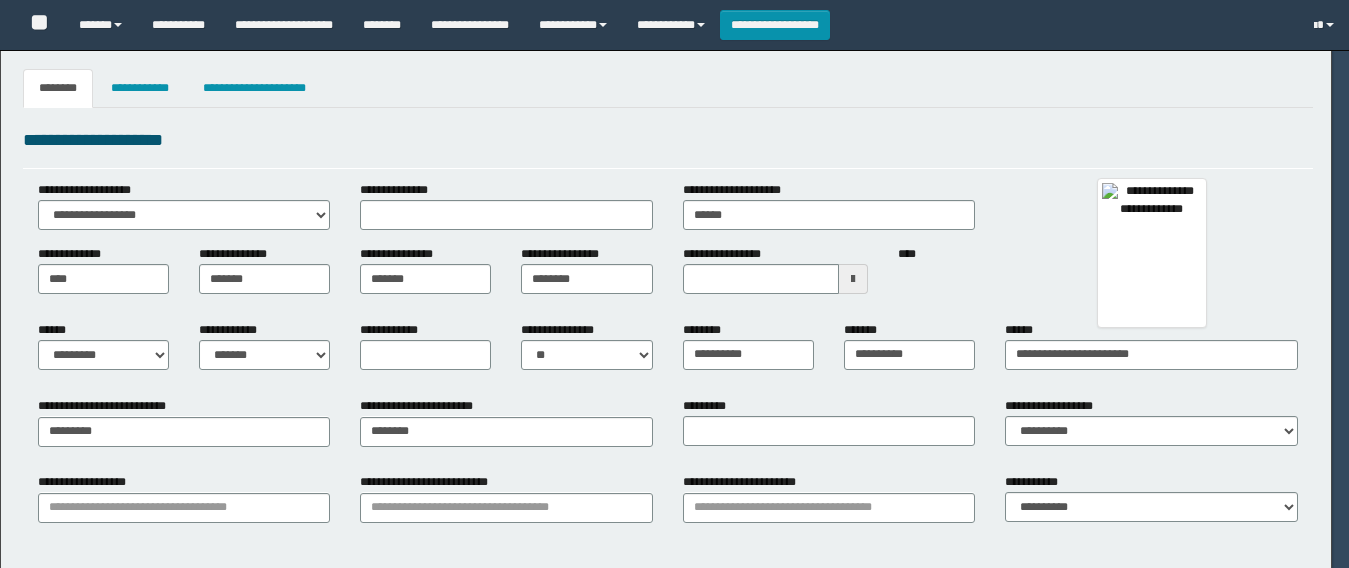 type on "**********" 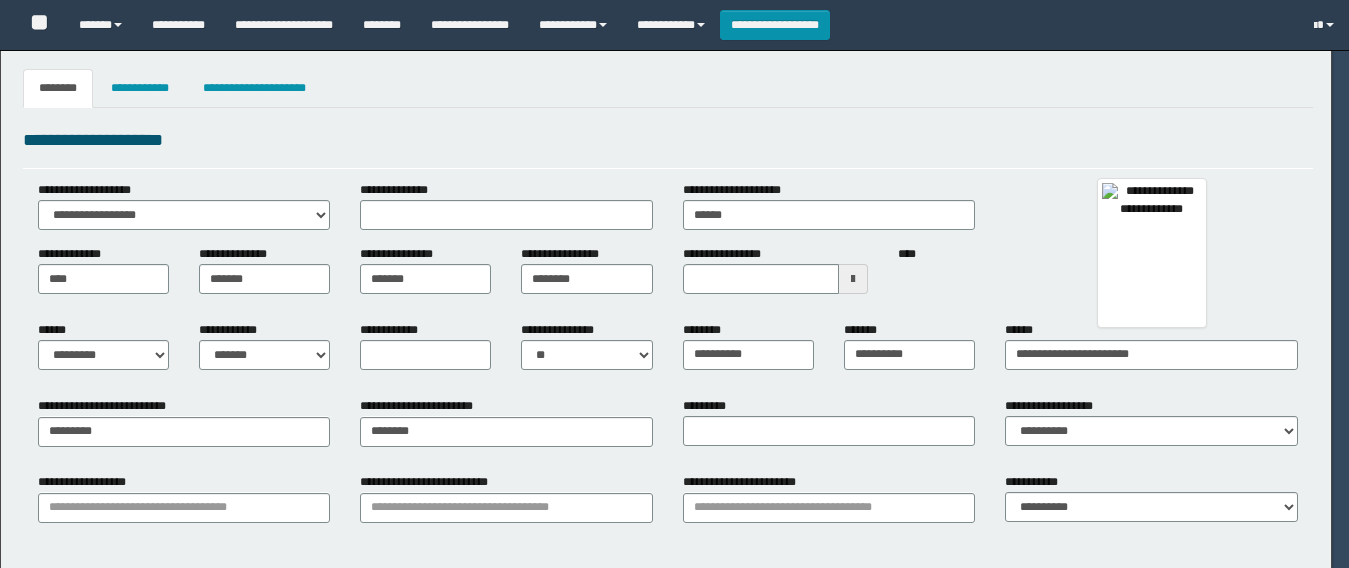 select on "*" 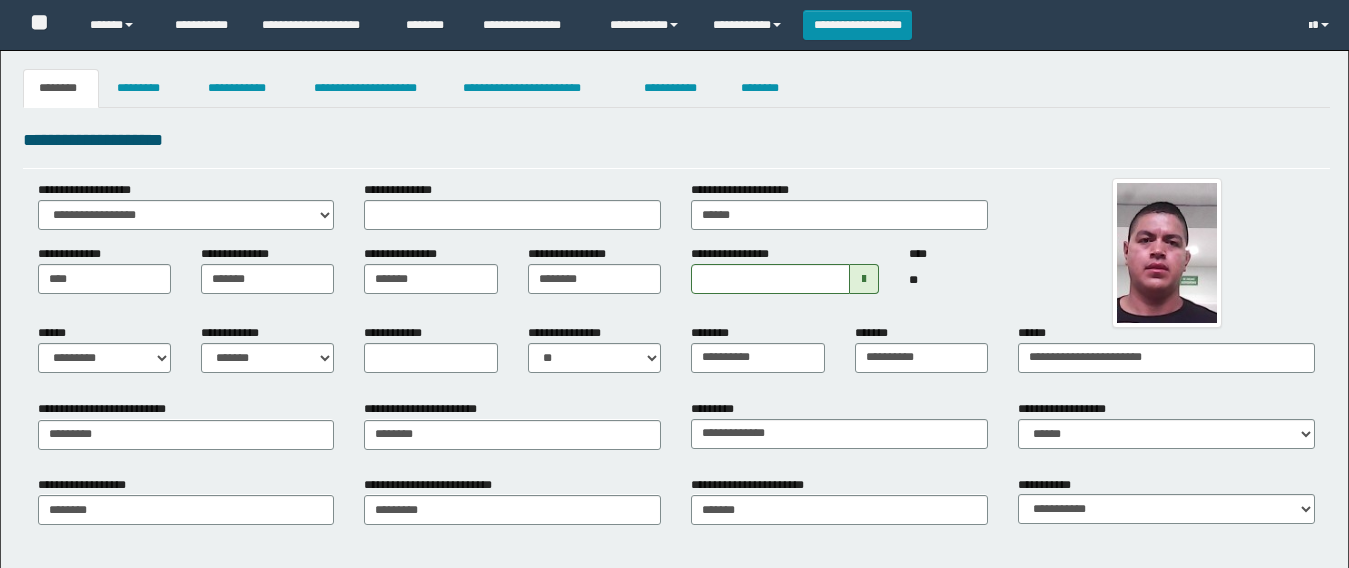 scroll, scrollTop: 0, scrollLeft: 0, axis: both 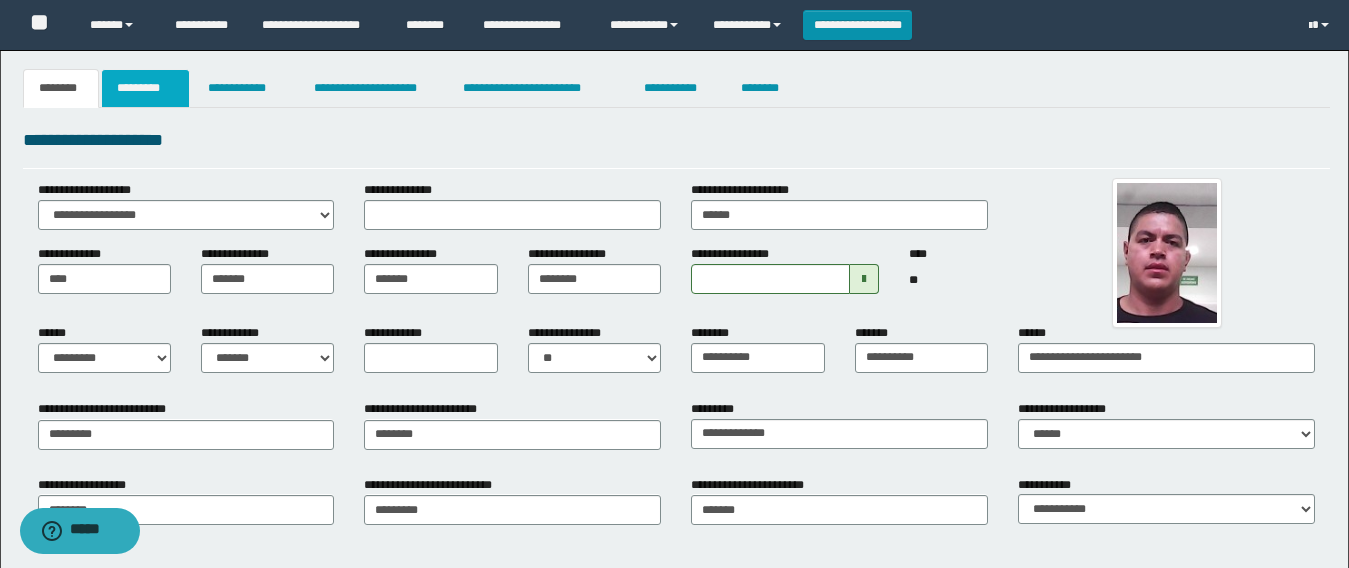 click on "*********" at bounding box center (145, 88) 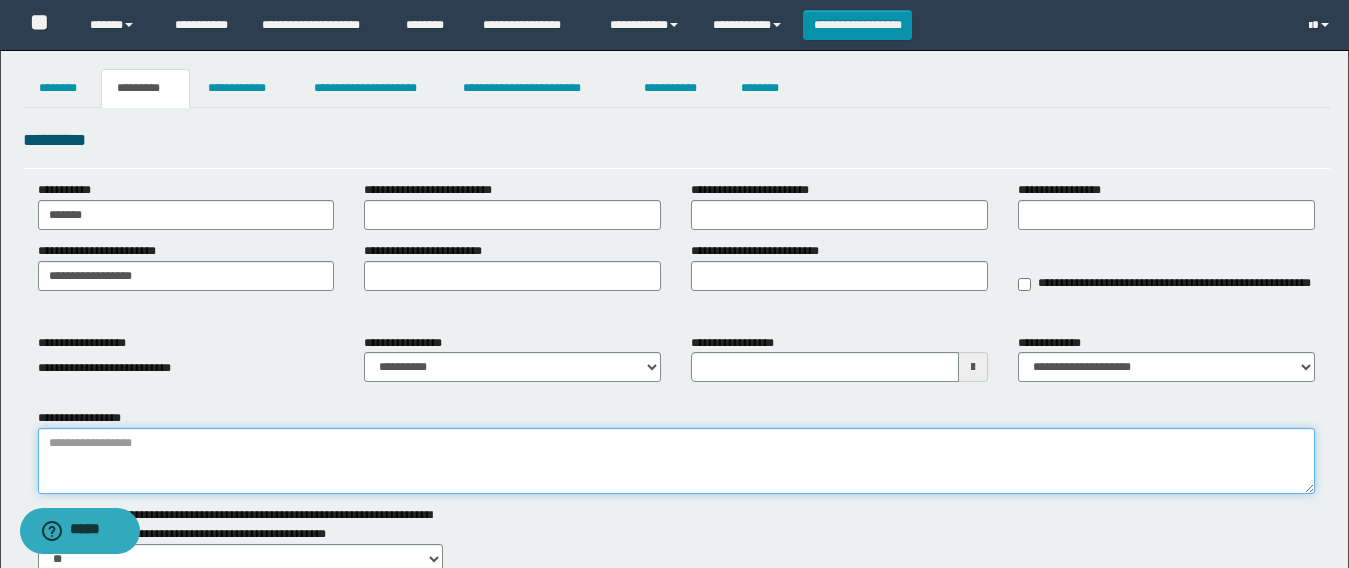 click on "**********" at bounding box center [676, 461] 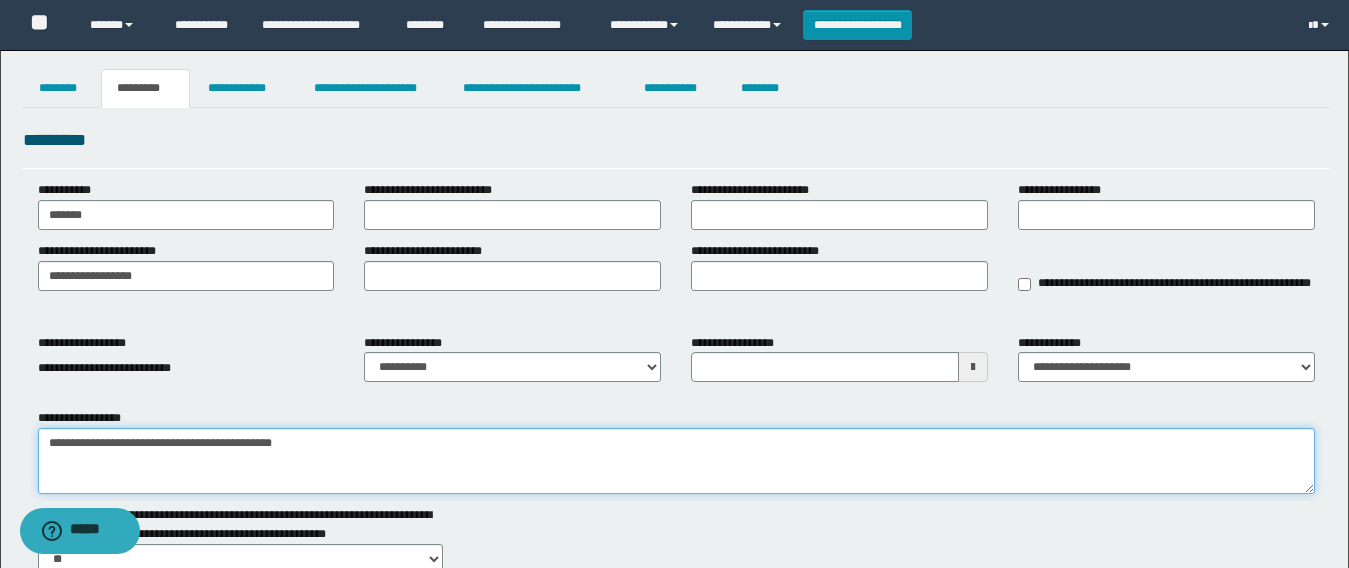 paste on "**********" 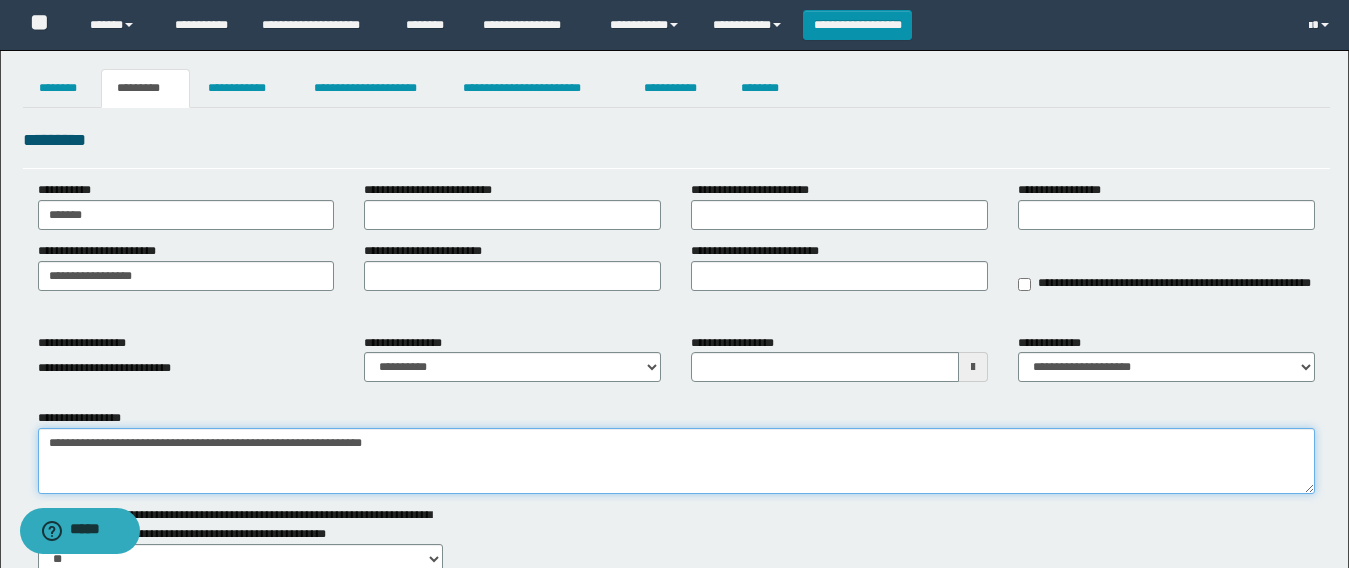 type on "**********" 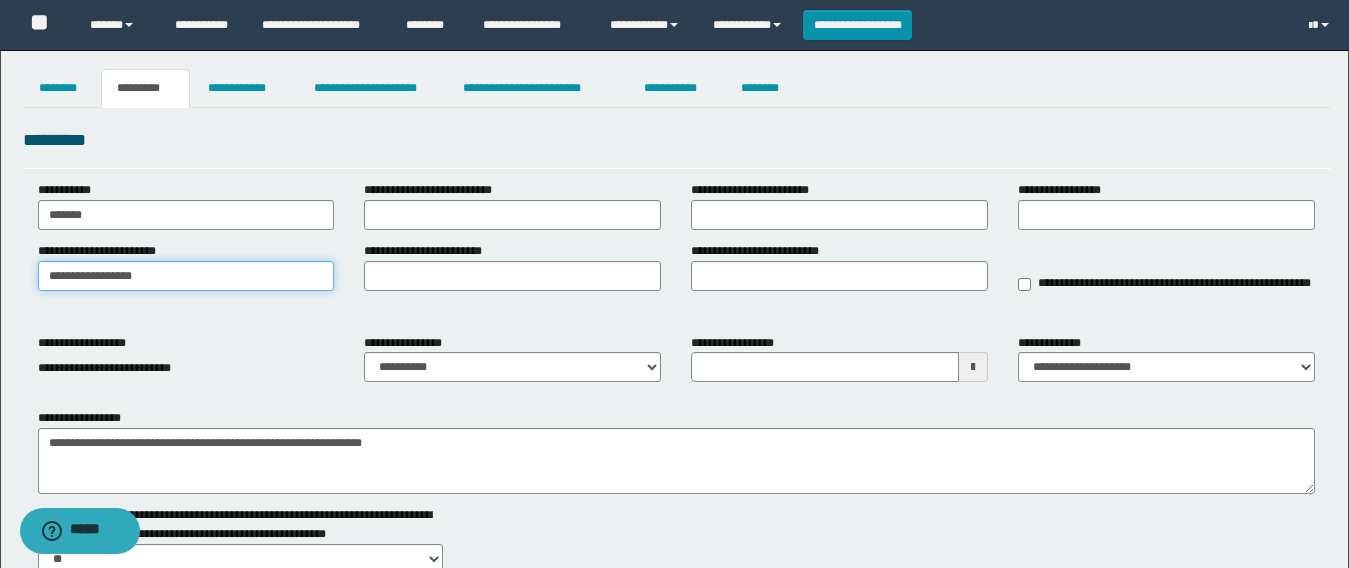 drag, startPoint x: 195, startPoint y: 282, endPoint x: 0, endPoint y: 295, distance: 195.43285 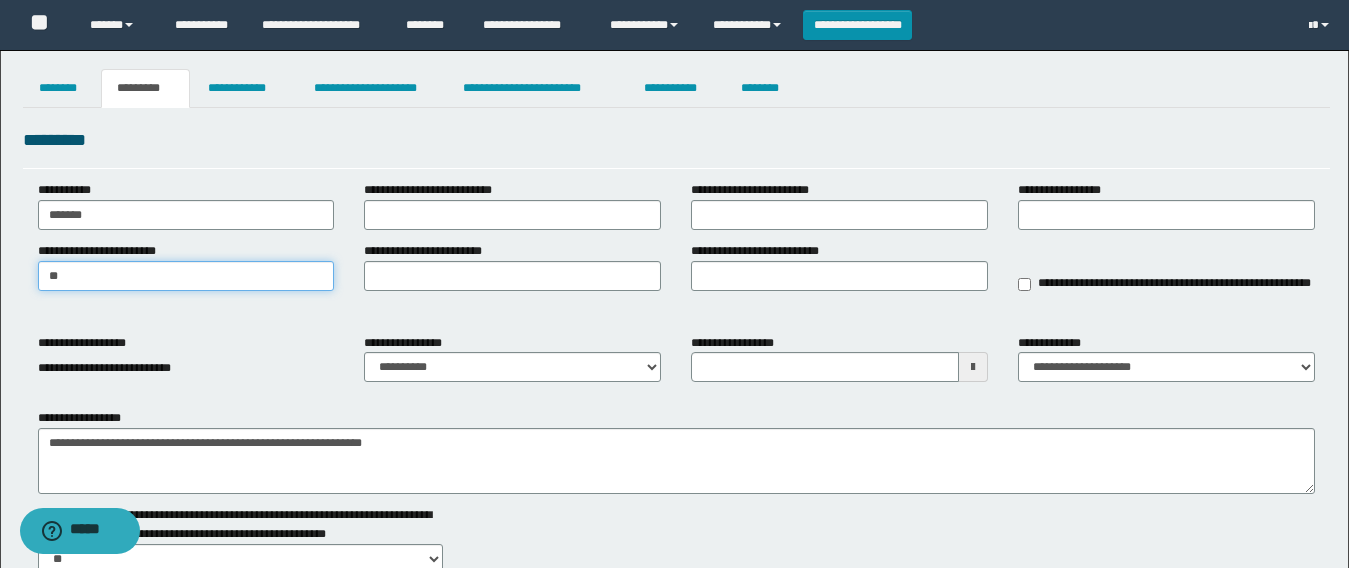 type on "*" 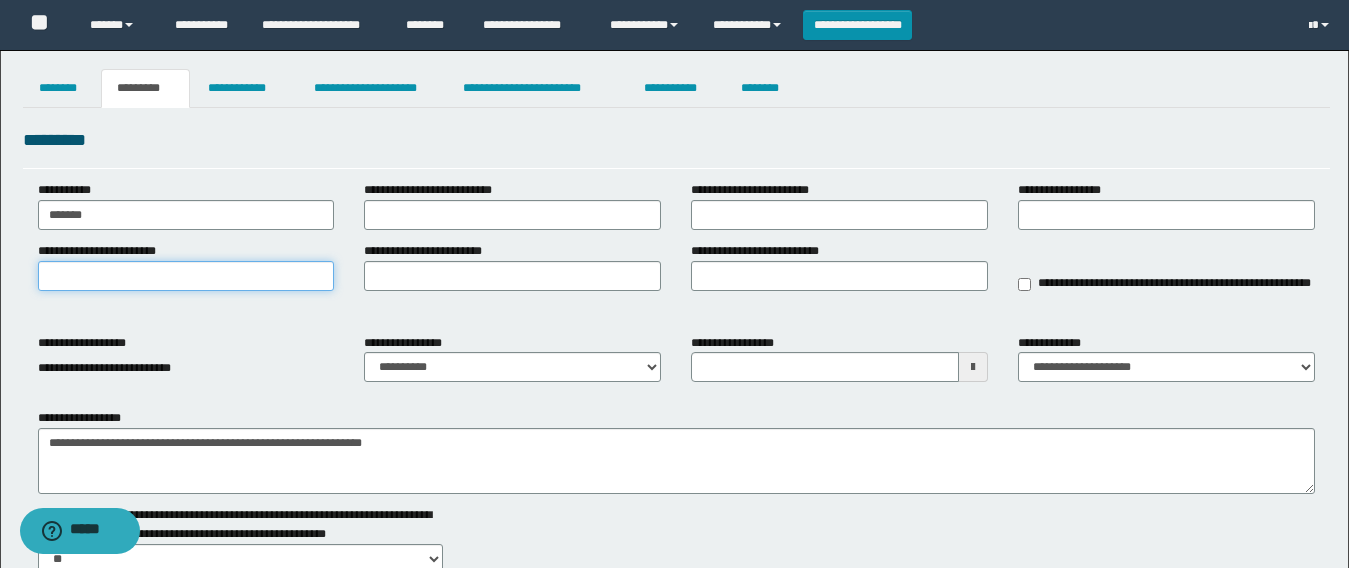type on "*" 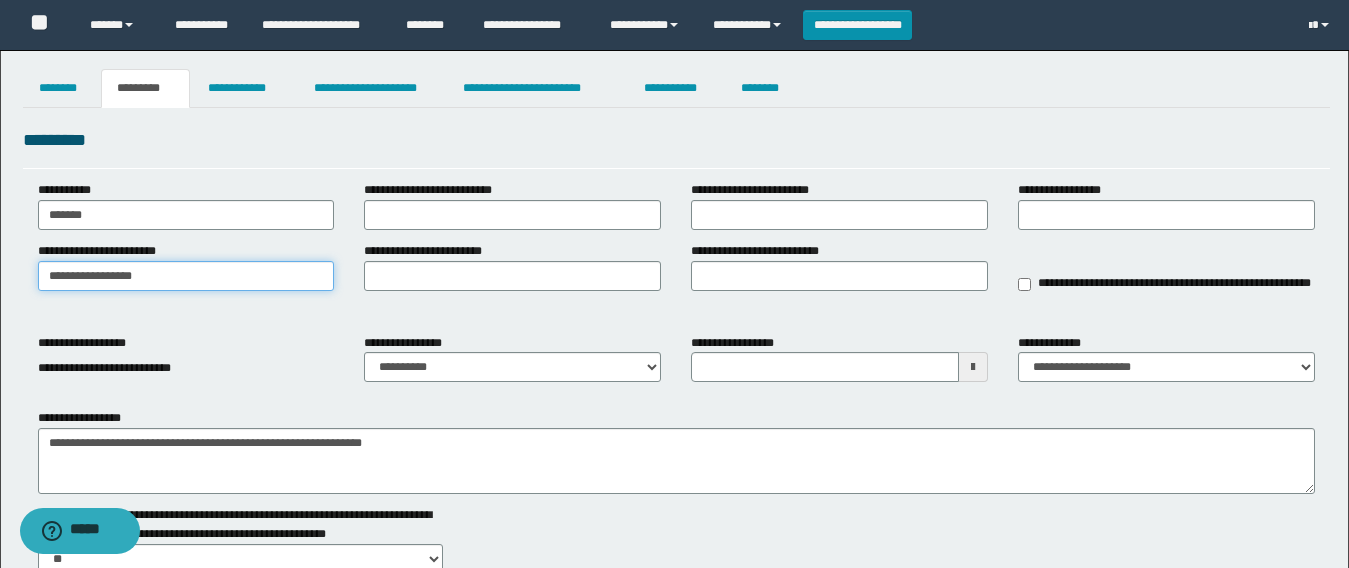 type on "**********" 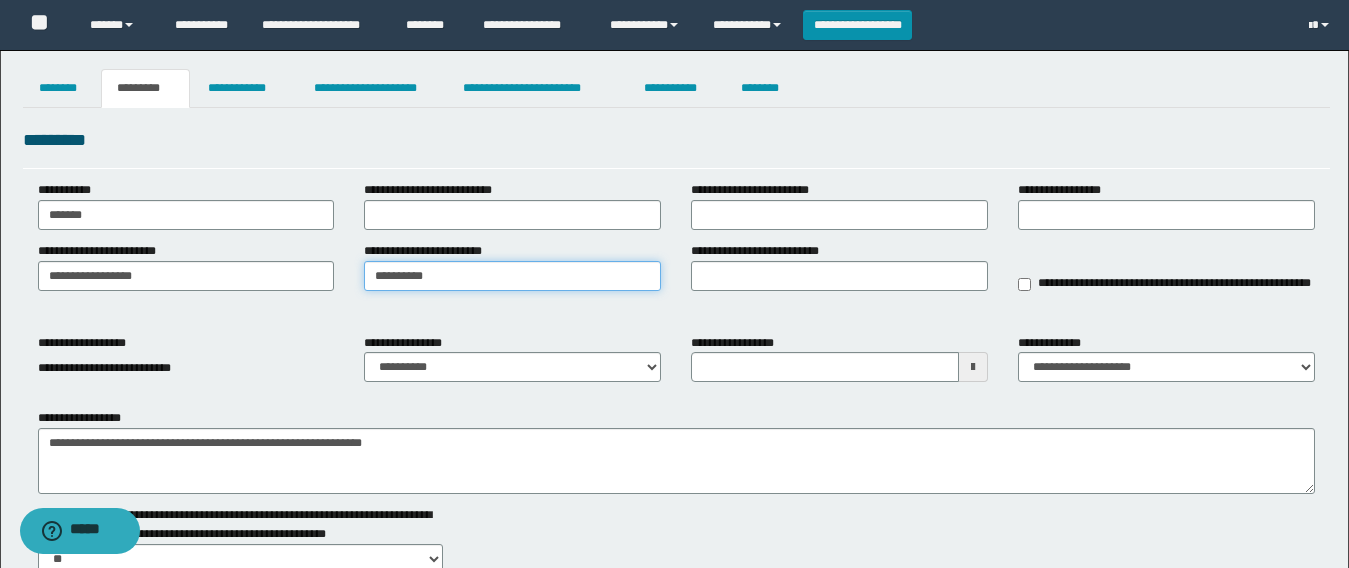 type on "**********" 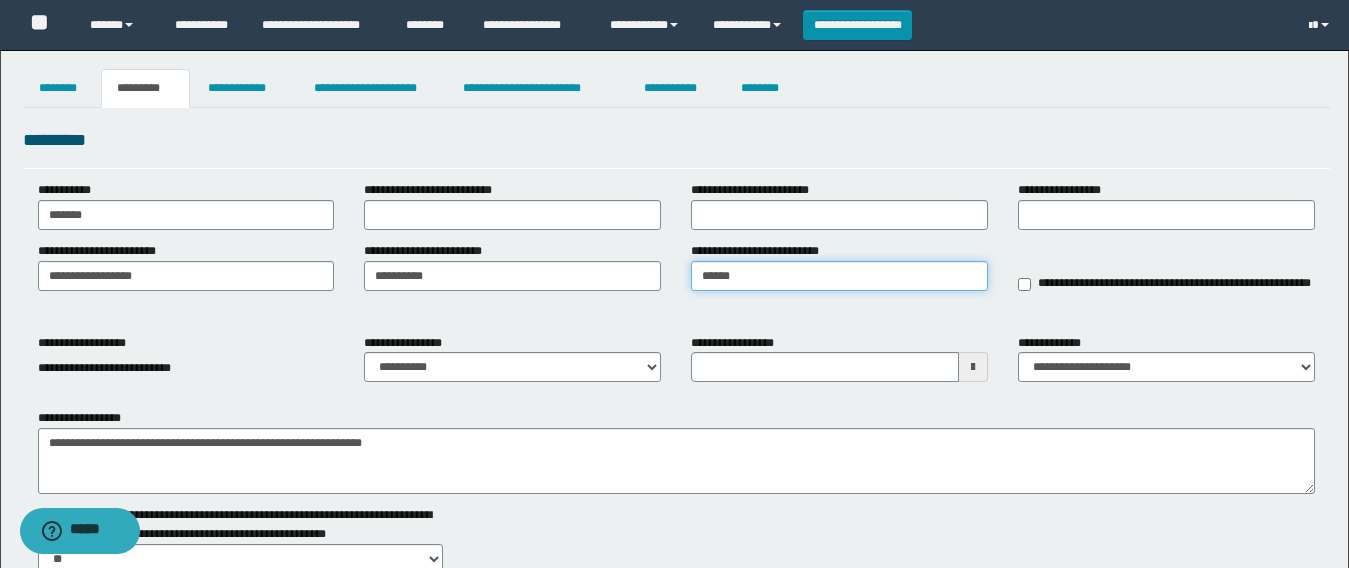 type on "******" 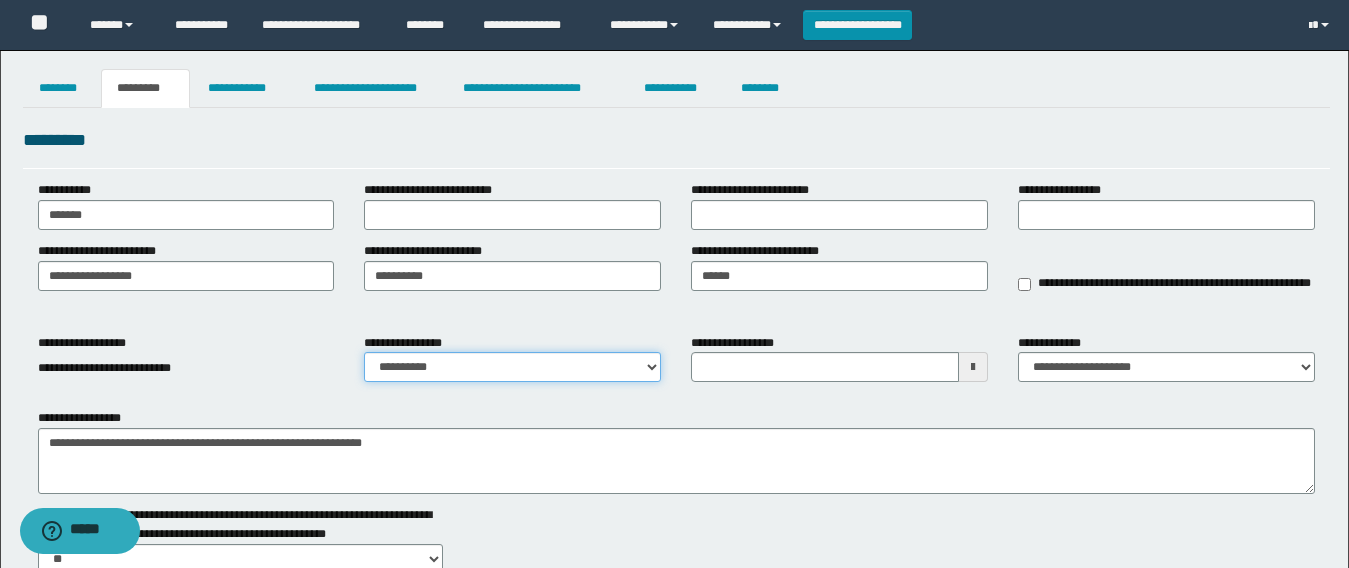 click on "**********" at bounding box center [512, 367] 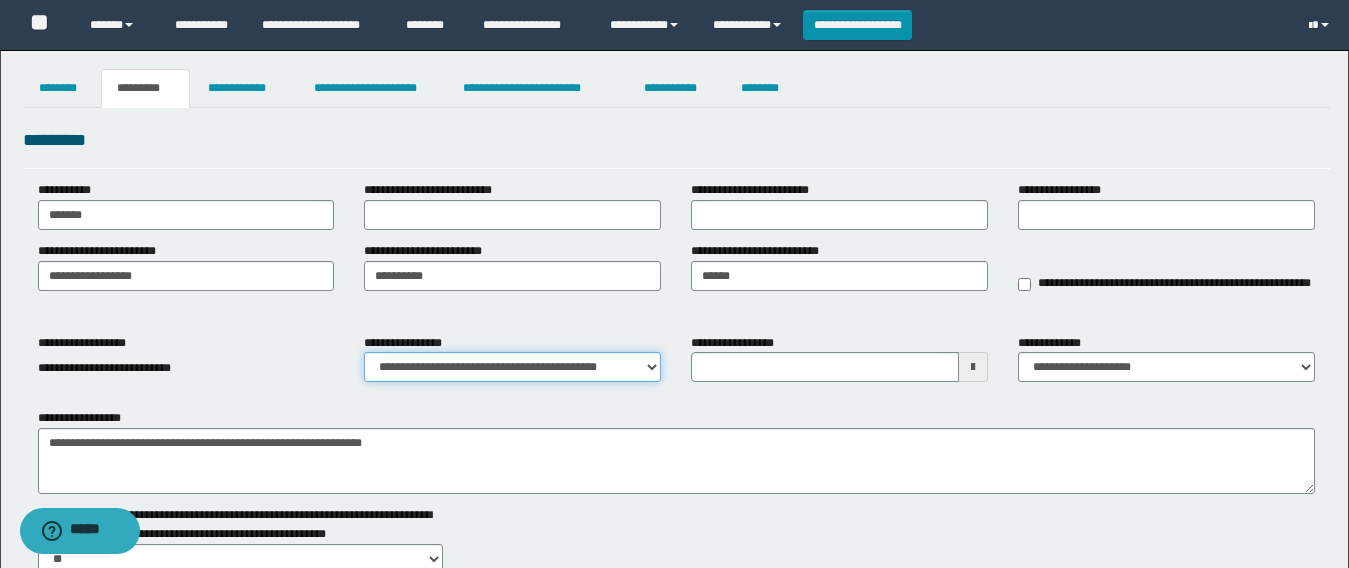click on "**********" at bounding box center (512, 367) 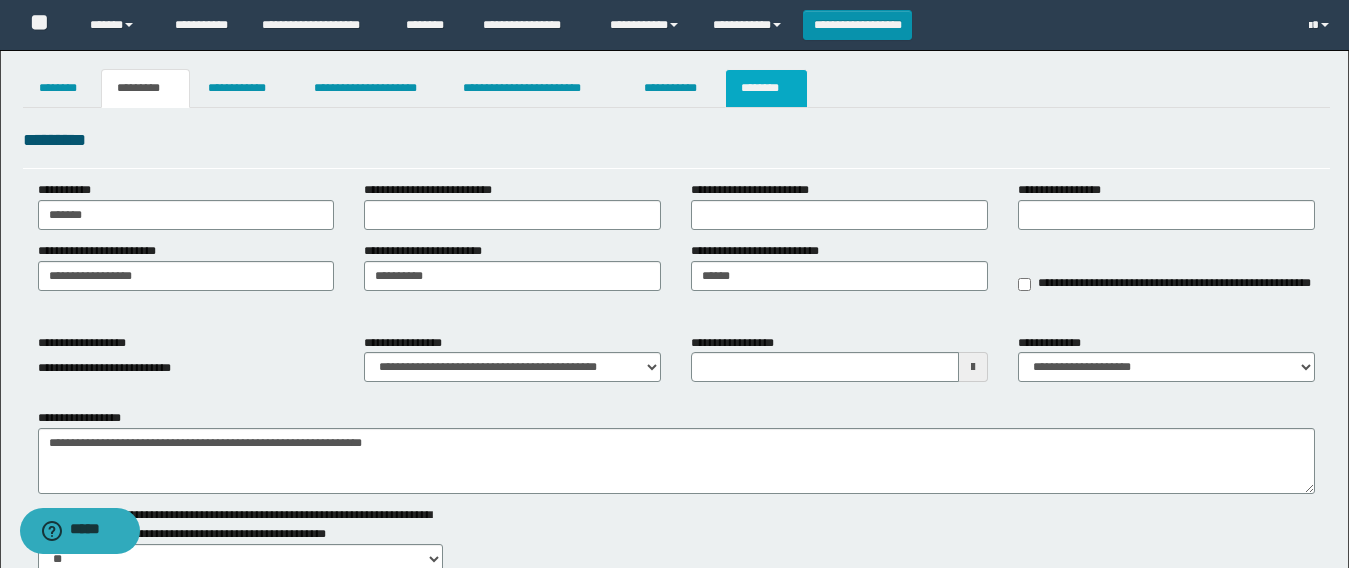 click on "********" at bounding box center (766, 88) 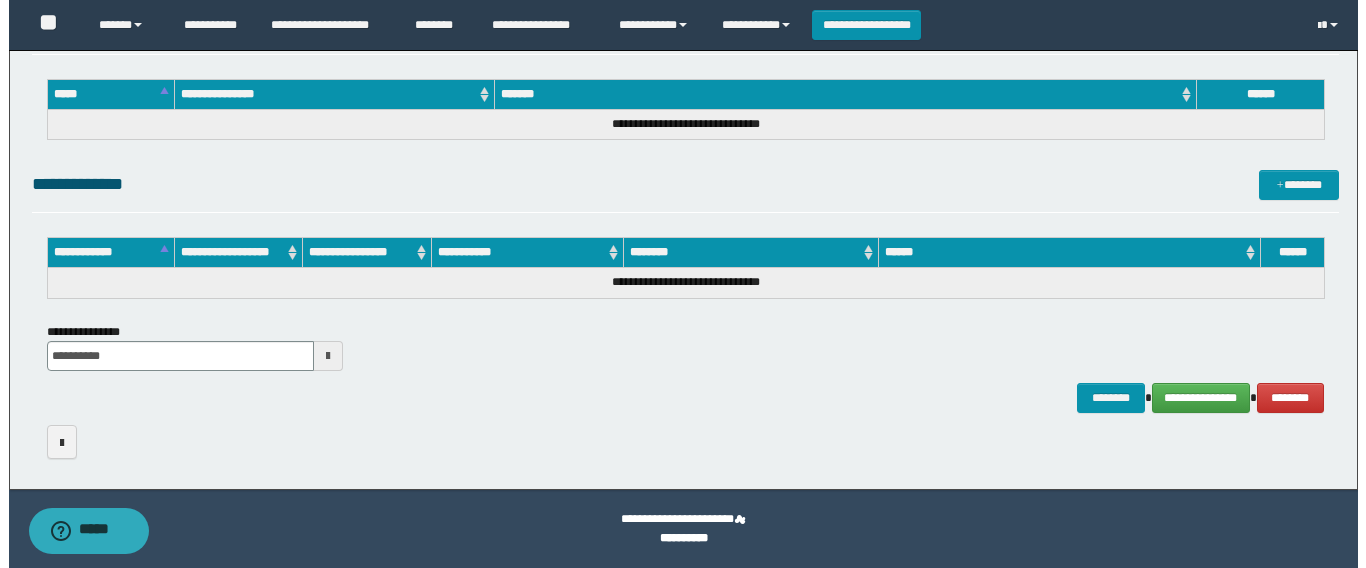 scroll, scrollTop: 0, scrollLeft: 0, axis: both 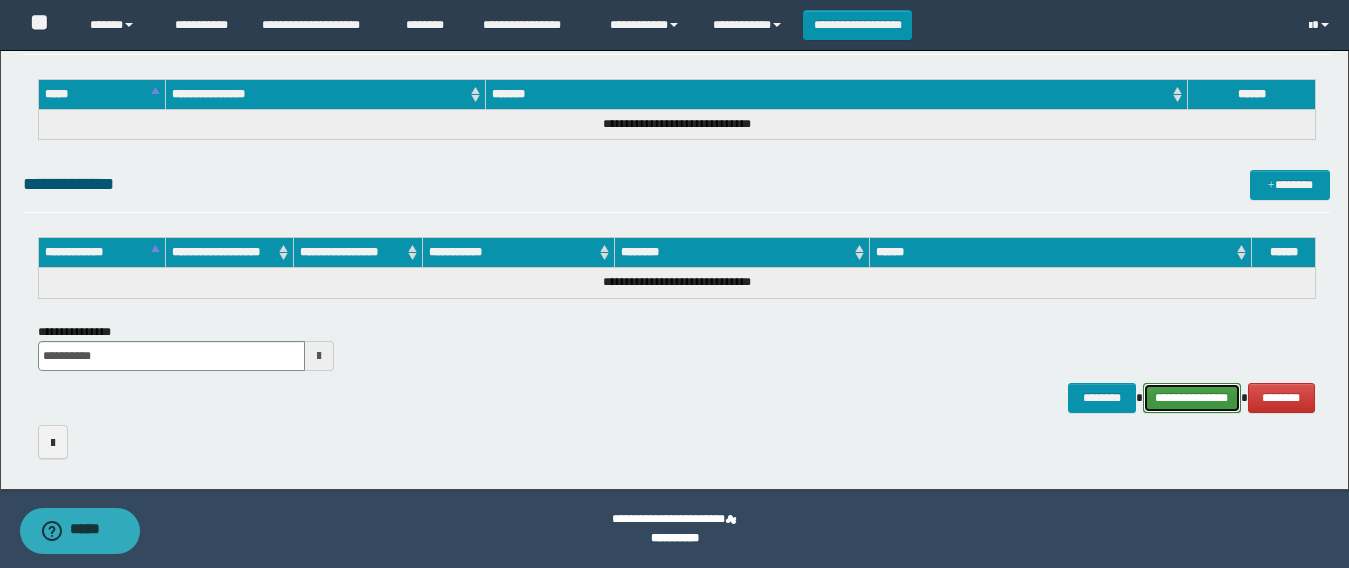 click on "**********" at bounding box center (1192, 398) 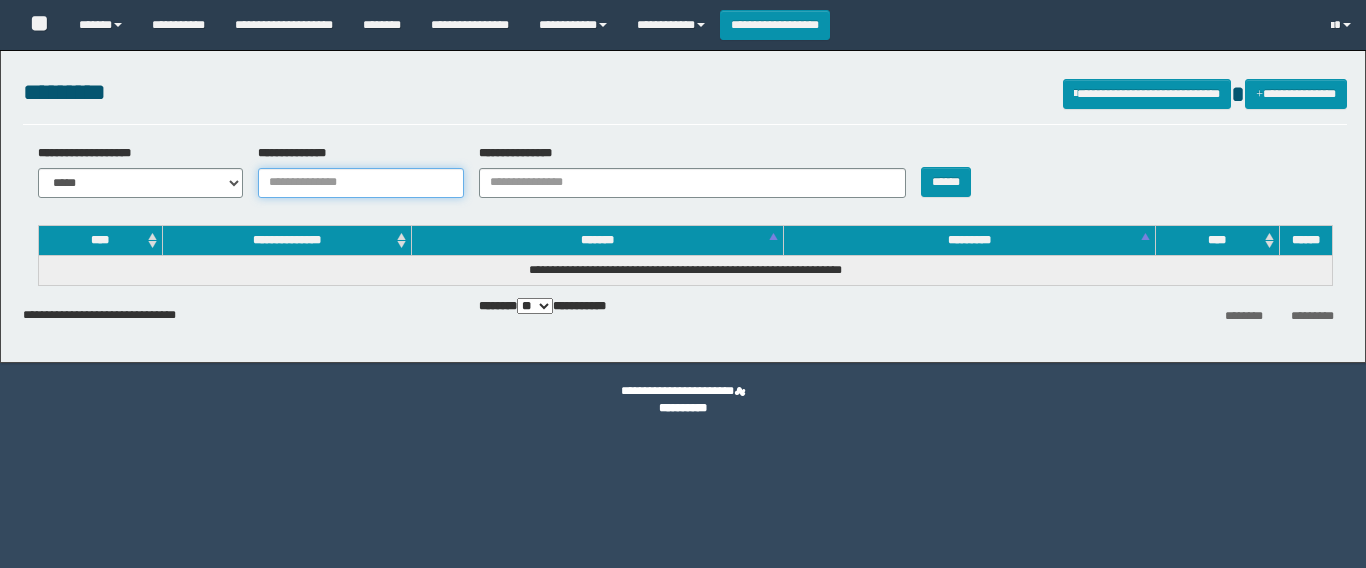 drag, startPoint x: 0, startPoint y: 0, endPoint x: 358, endPoint y: 176, distance: 398.92355 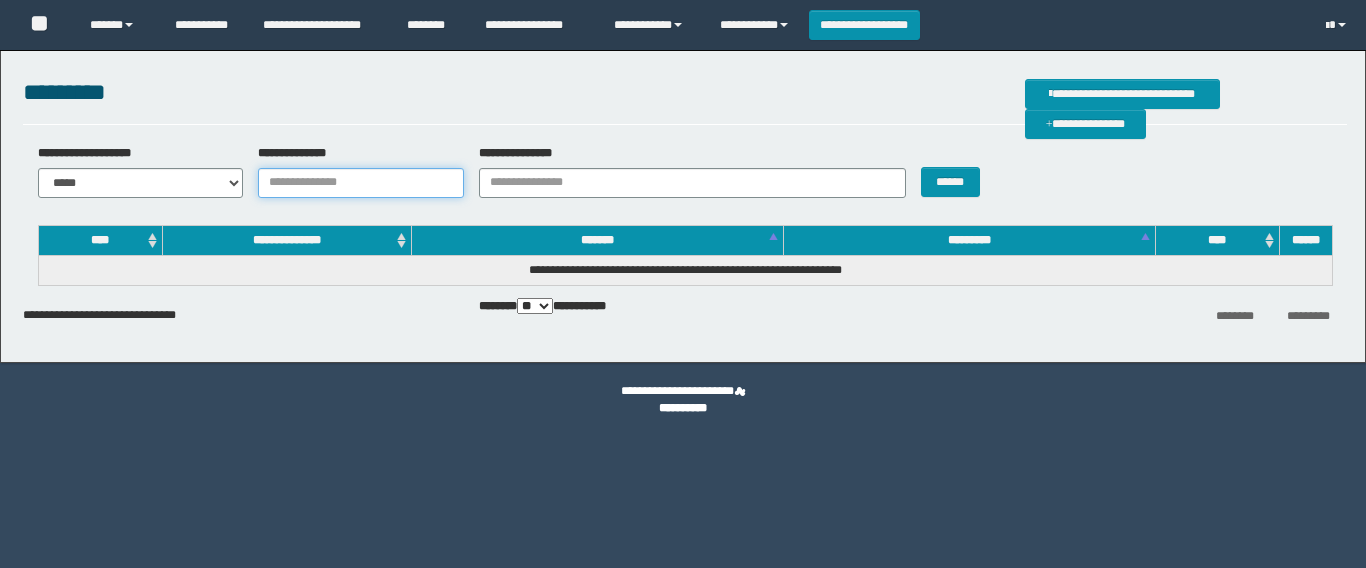 scroll, scrollTop: 0, scrollLeft: 0, axis: both 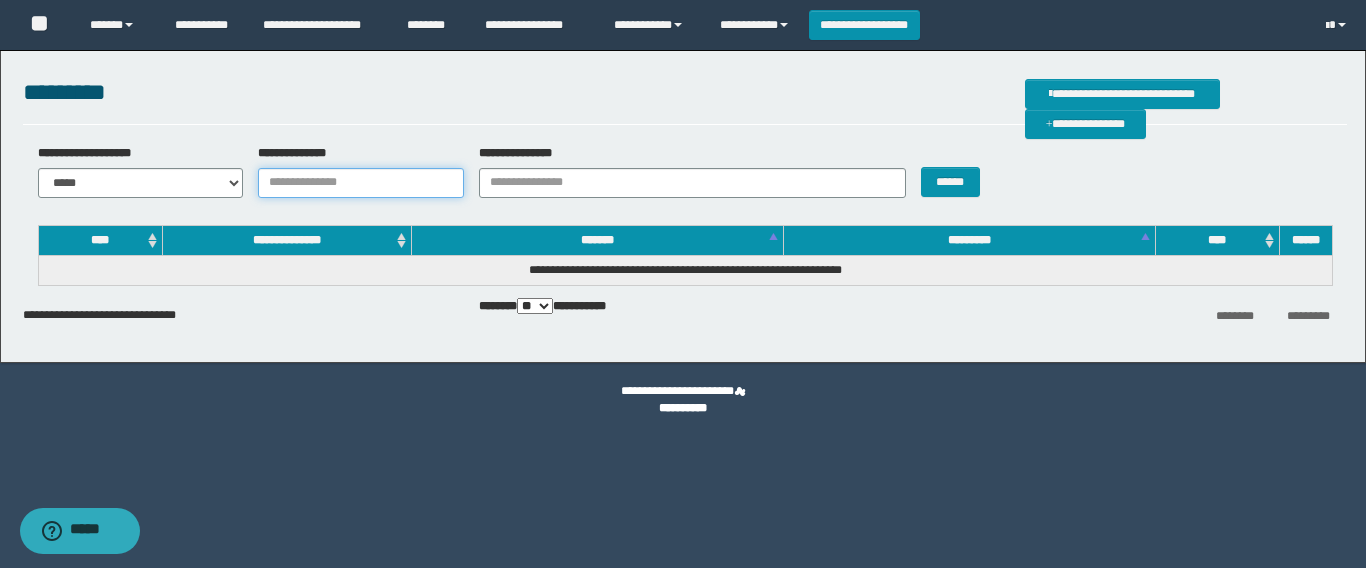 paste on "**********" 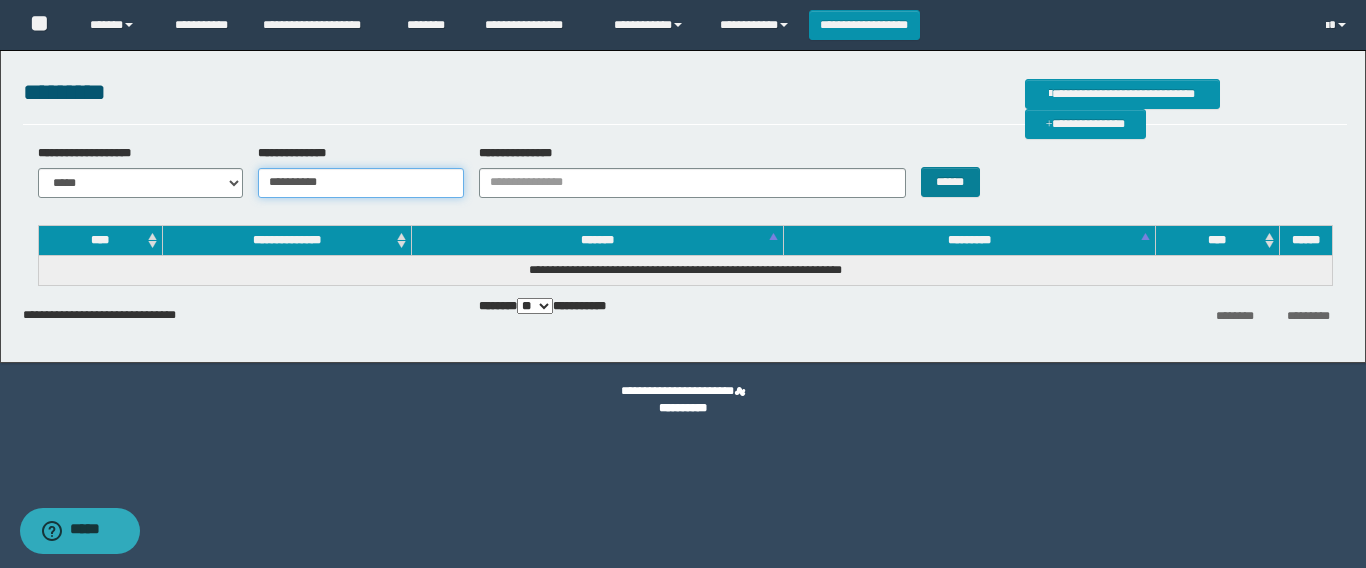 type on "**********" 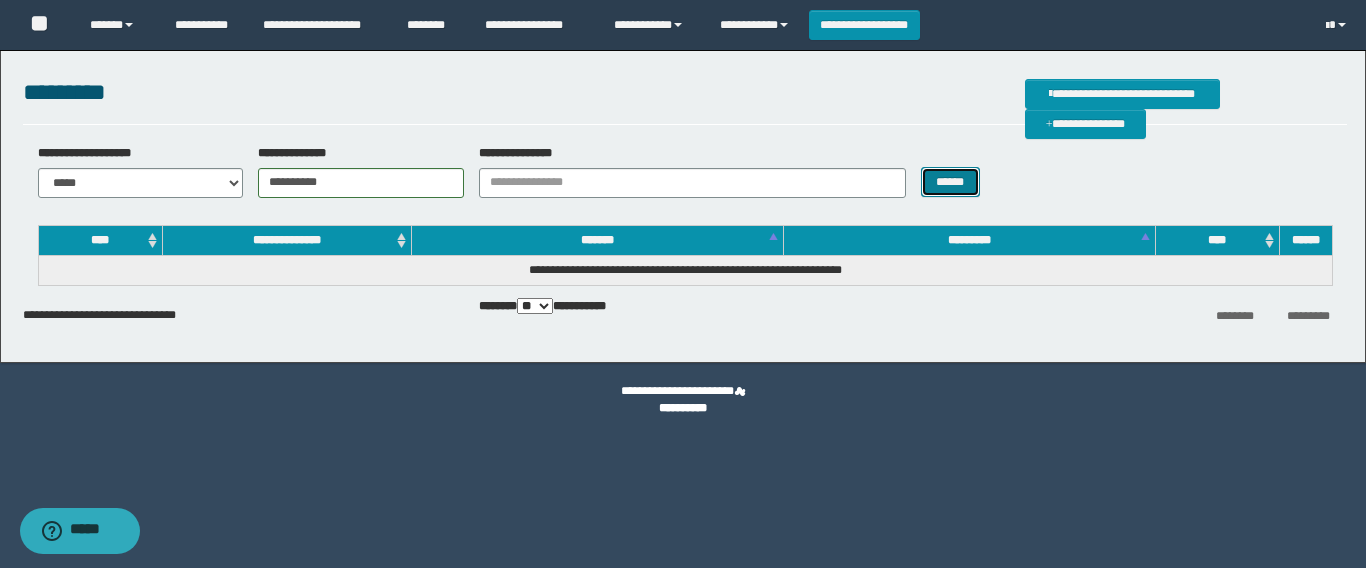 click on "******" at bounding box center [950, 182] 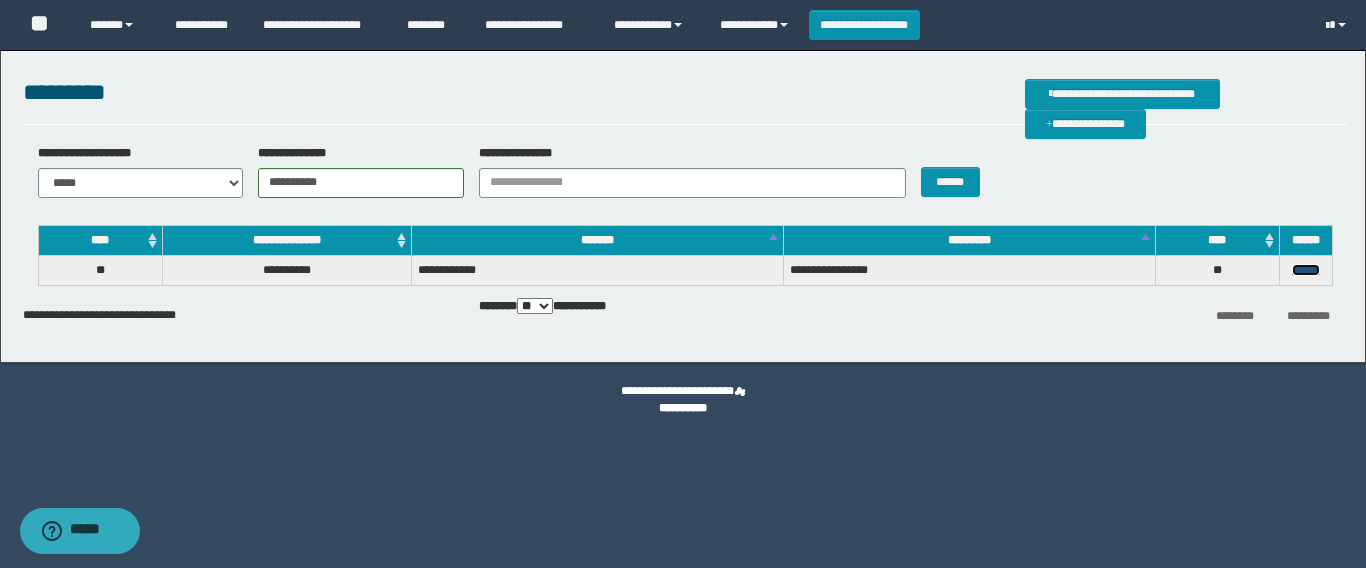 click on "******" at bounding box center (1306, 270) 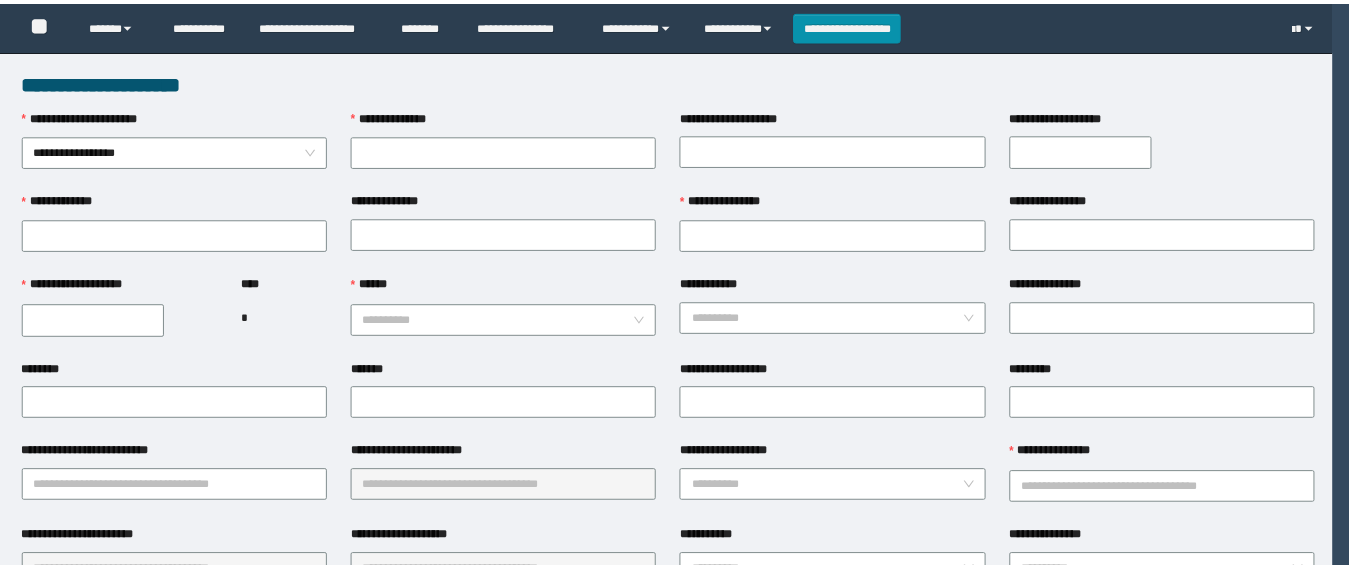 scroll, scrollTop: 0, scrollLeft: 0, axis: both 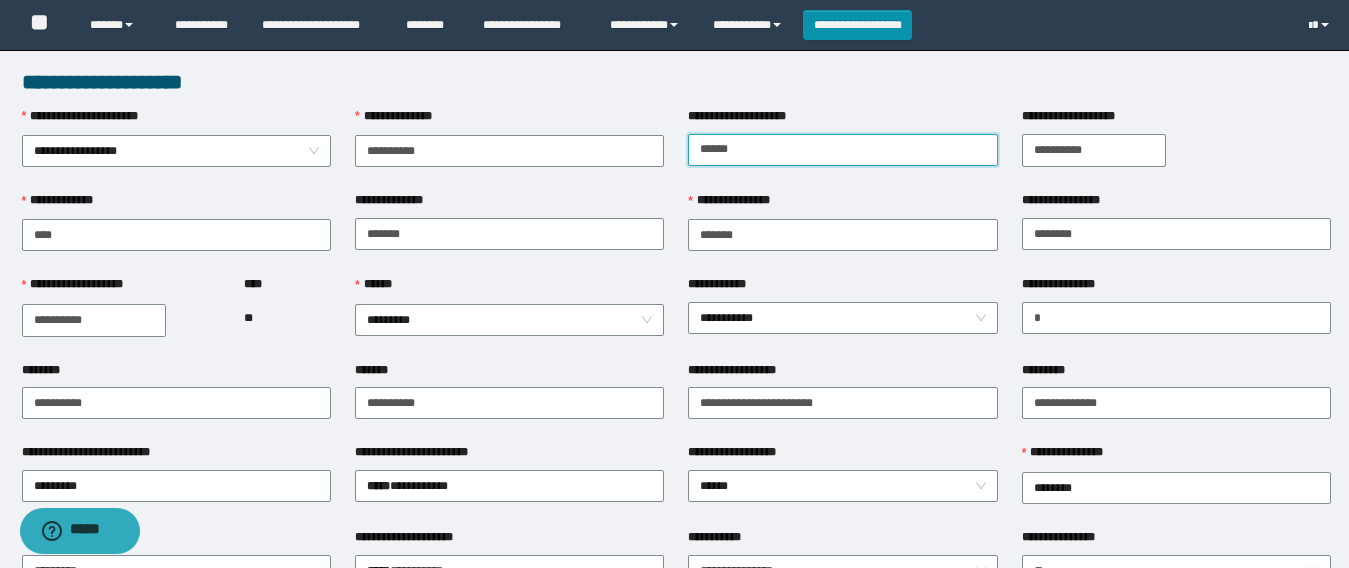 click on "**********" at bounding box center (842, 150) 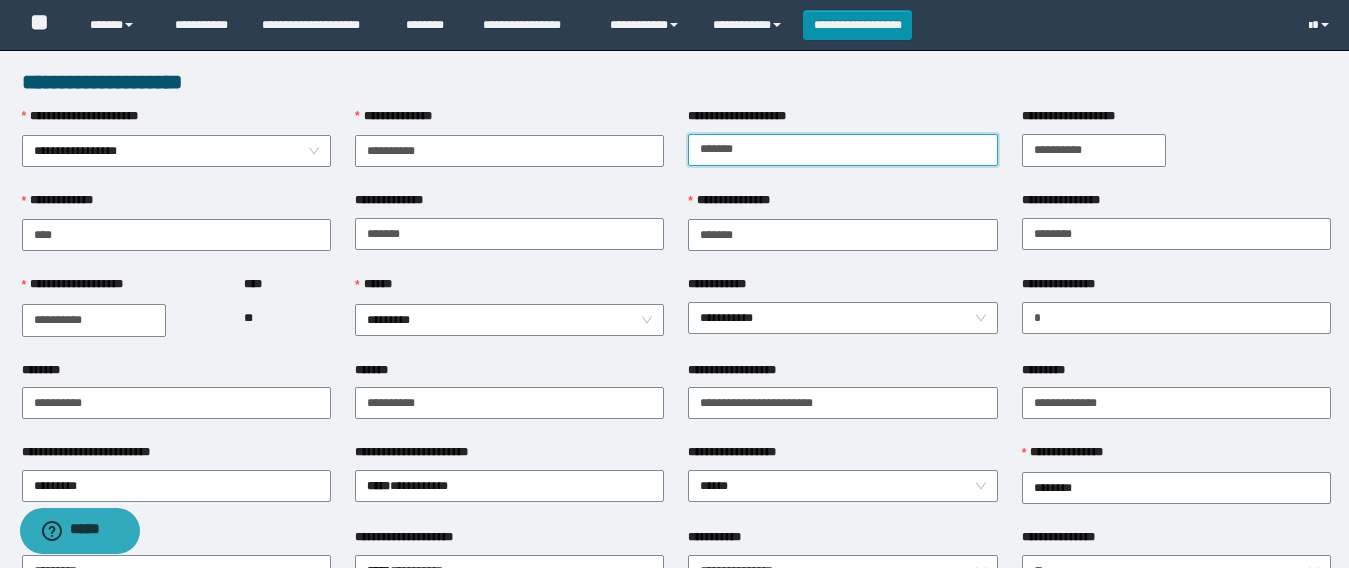 type on "*******" 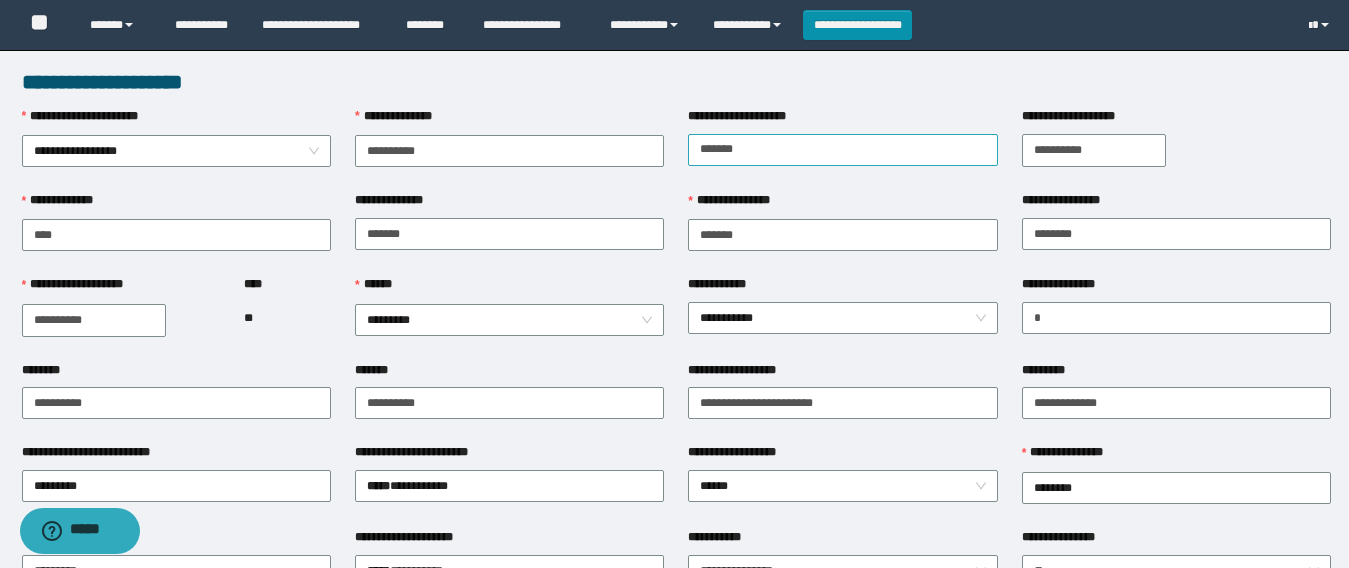 click on "**********" at bounding box center (676, 149) 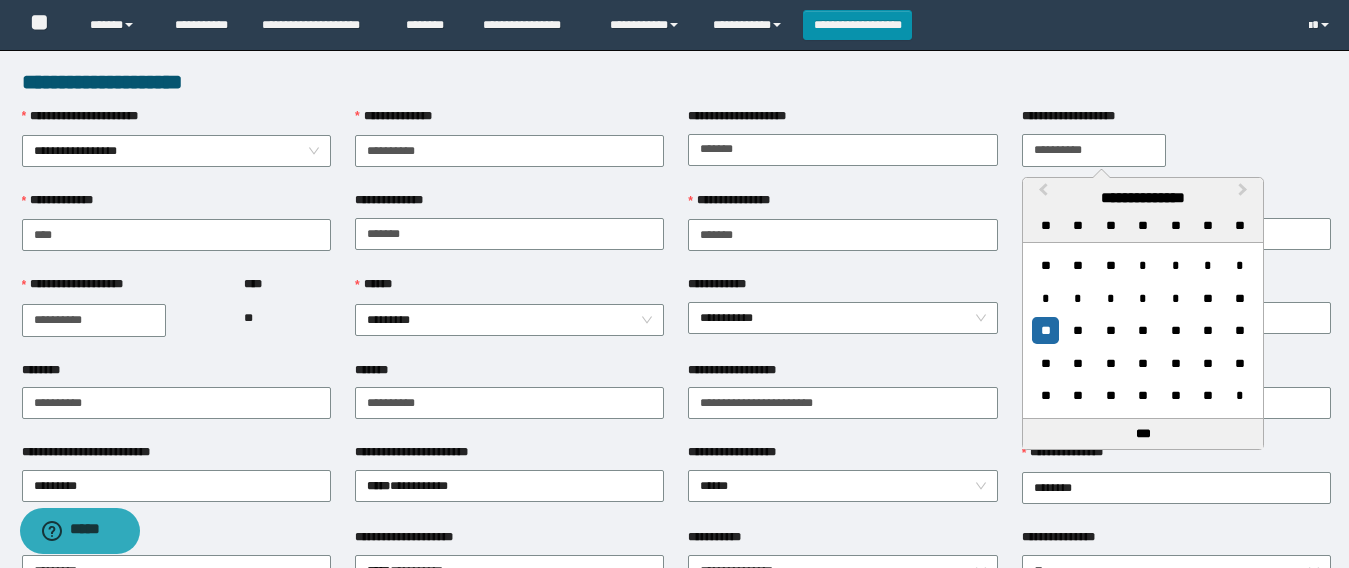 click on "**********" at bounding box center [1094, 150] 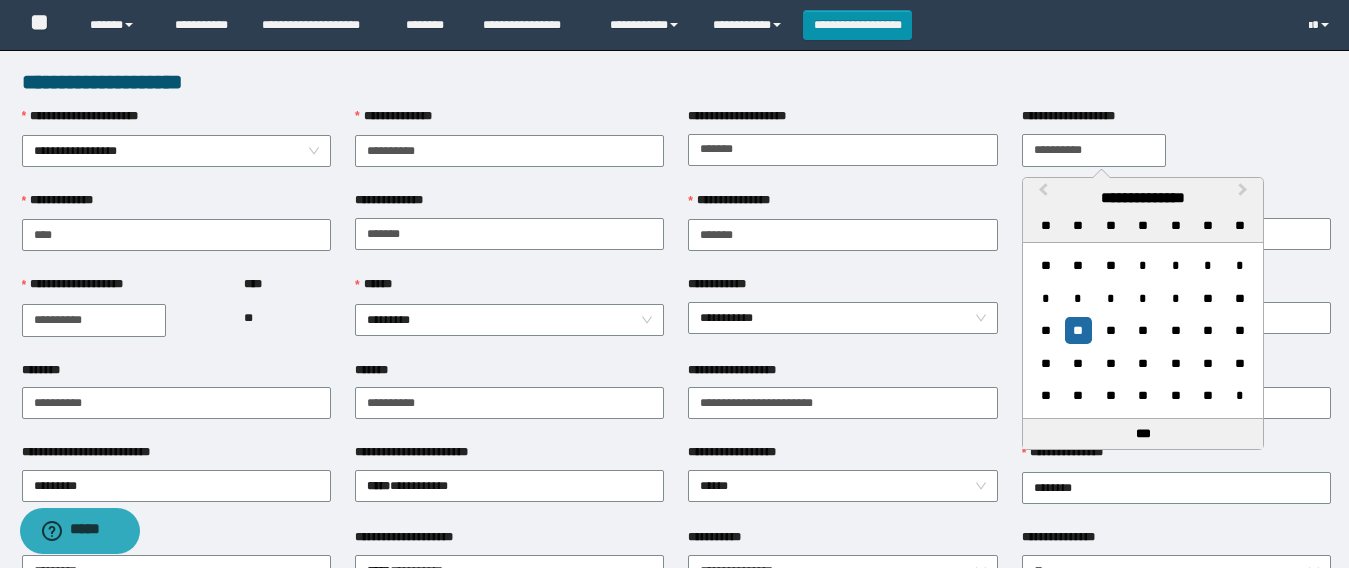 type on "**********" 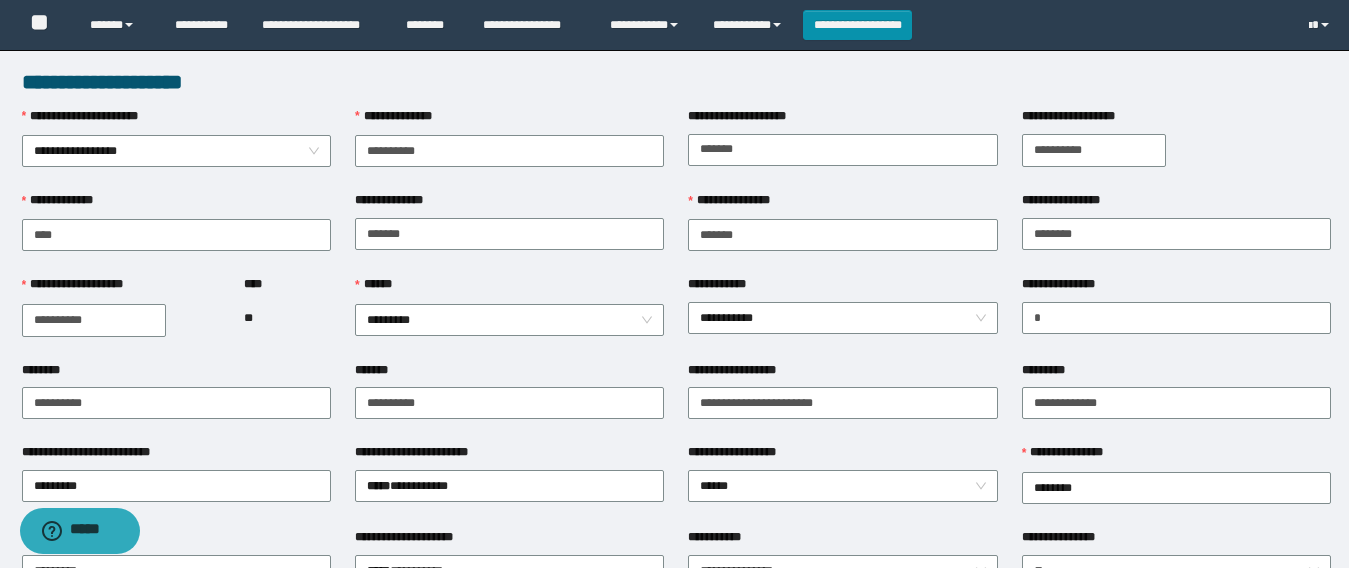 click on "*******" at bounding box center (509, 374) 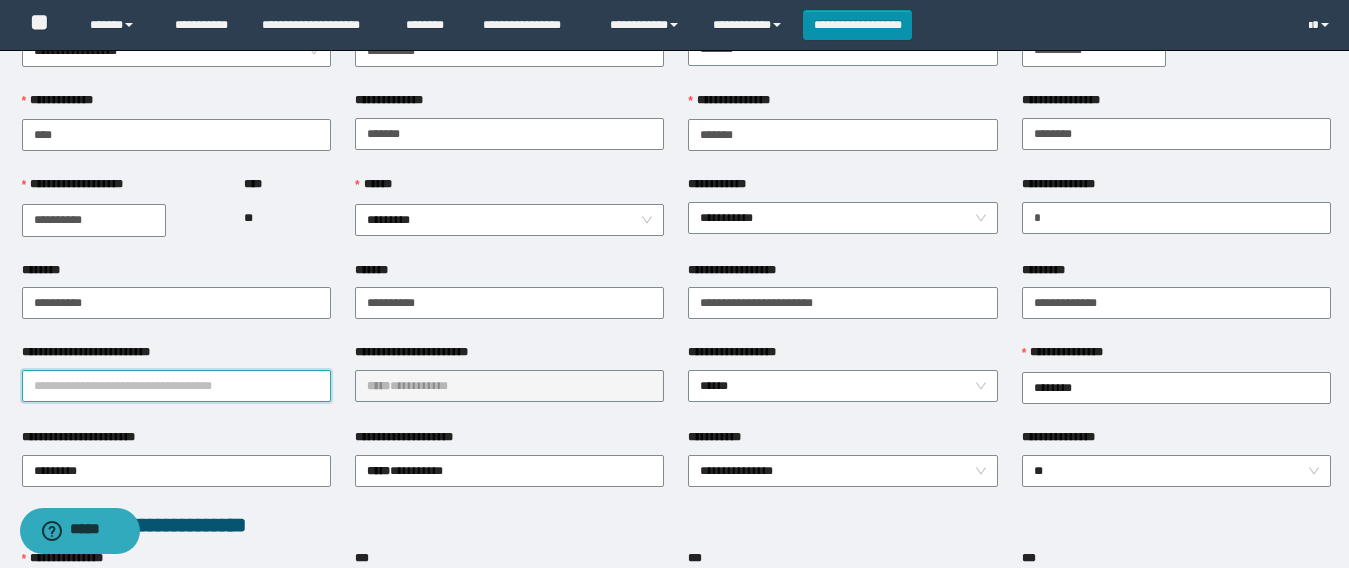 click on "**********" at bounding box center (176, 386) 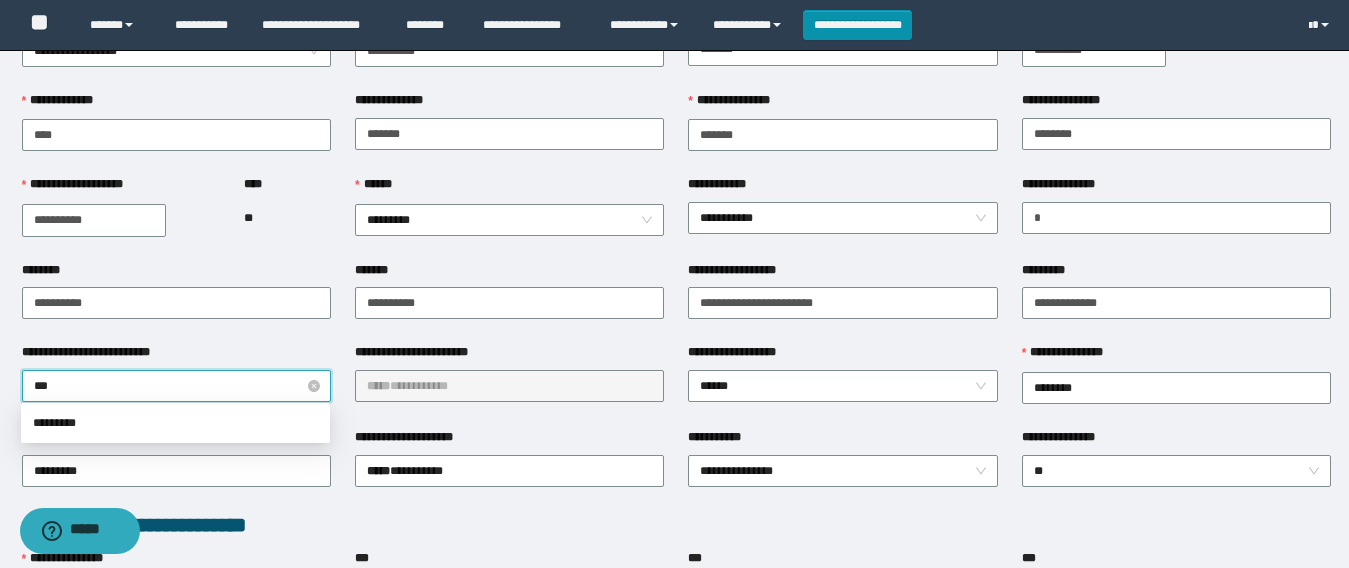 type on "****" 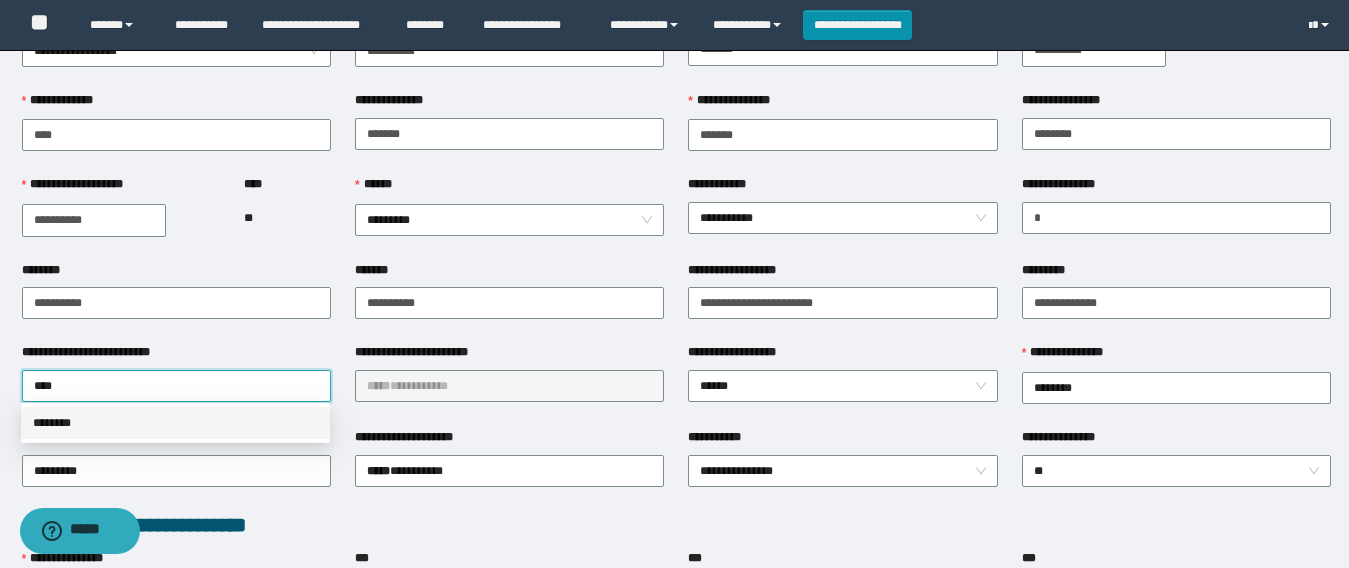 drag, startPoint x: 111, startPoint y: 436, endPoint x: 397, endPoint y: 375, distance: 292.4329 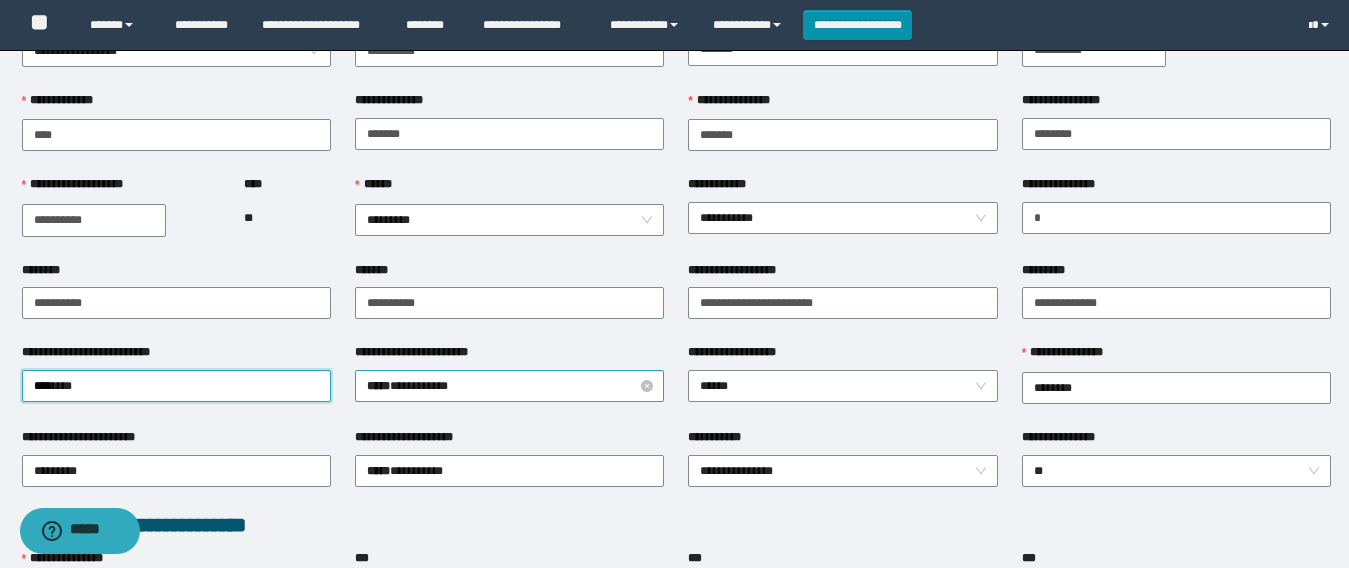 click on "***** * ********" at bounding box center [509, 386] 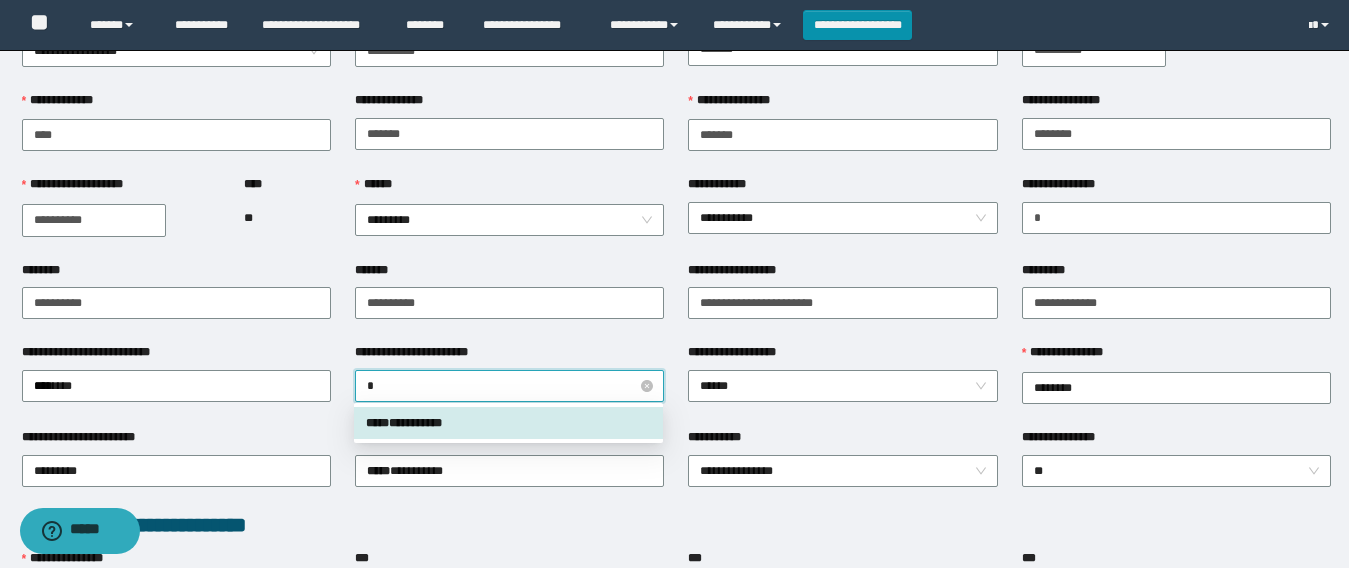 type on "**" 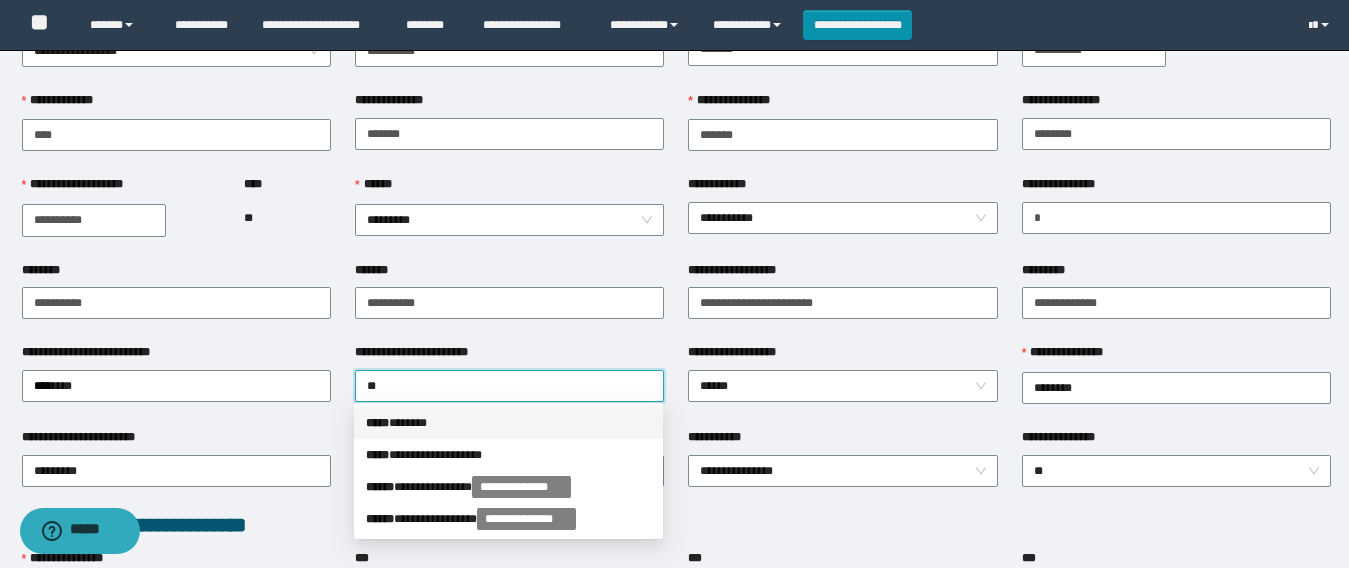 drag, startPoint x: 423, startPoint y: 422, endPoint x: 789, endPoint y: 363, distance: 370.72498 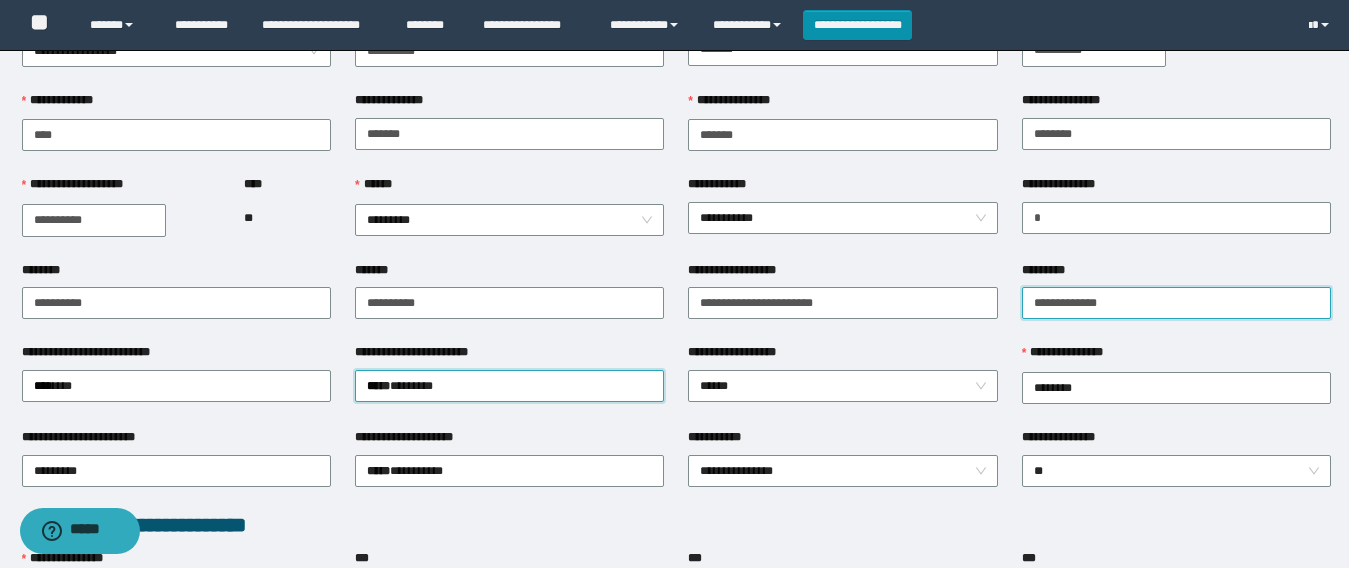 click on "**********" at bounding box center [676, 302] 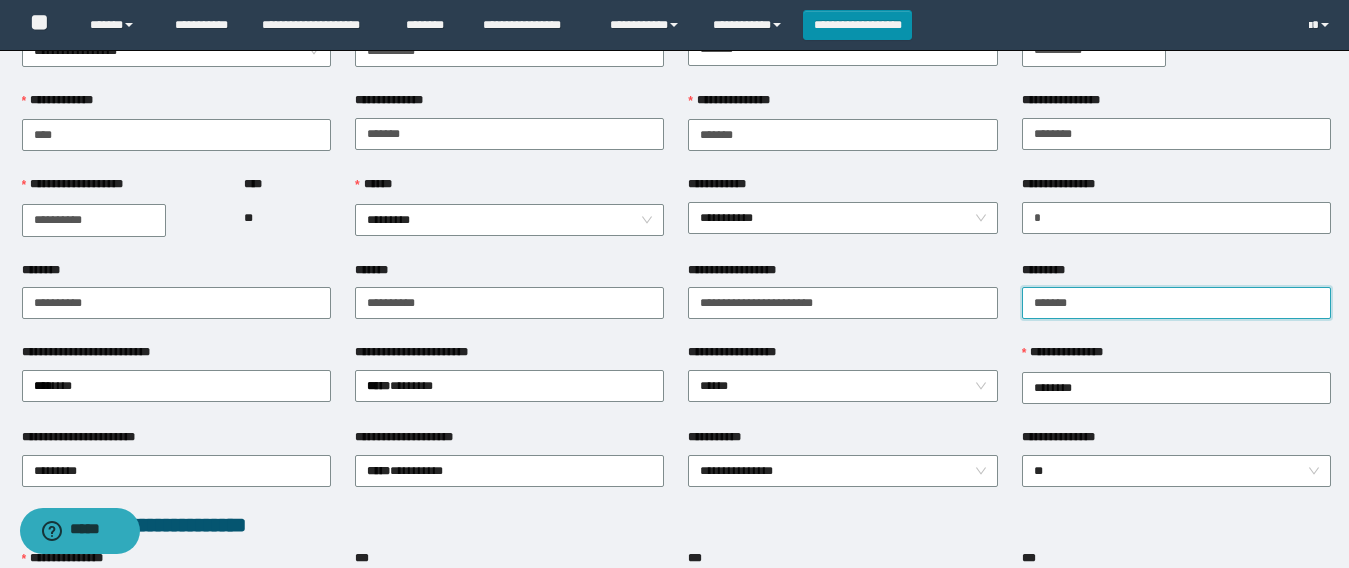 type on "*******" 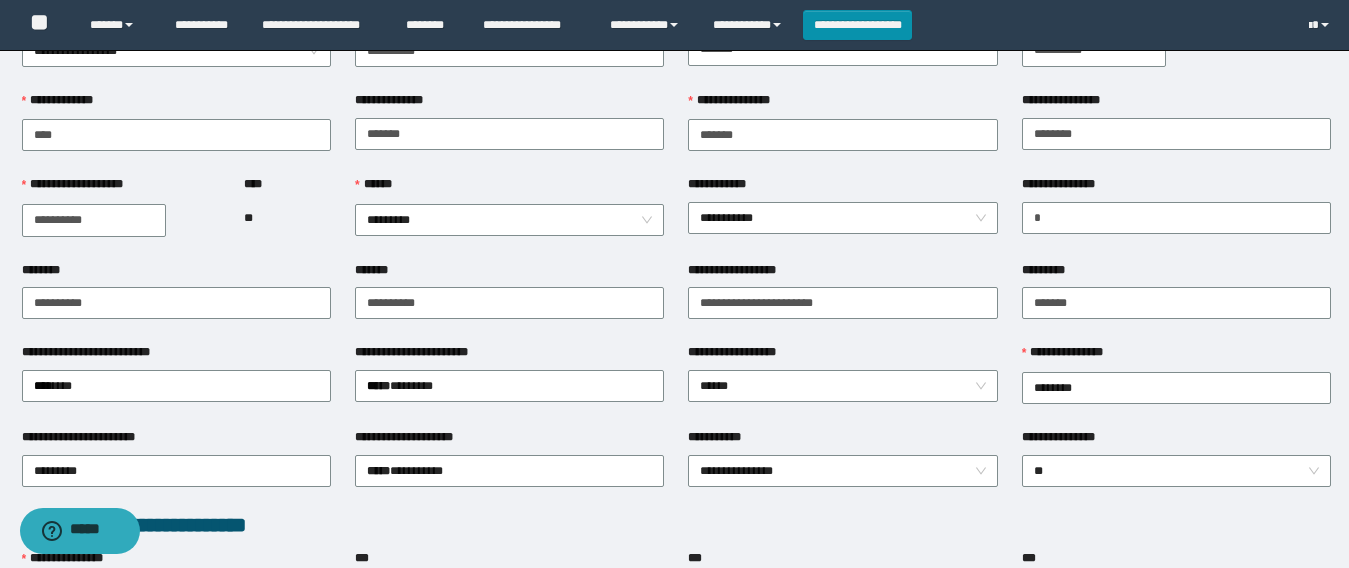 click on "**********" at bounding box center [509, 441] 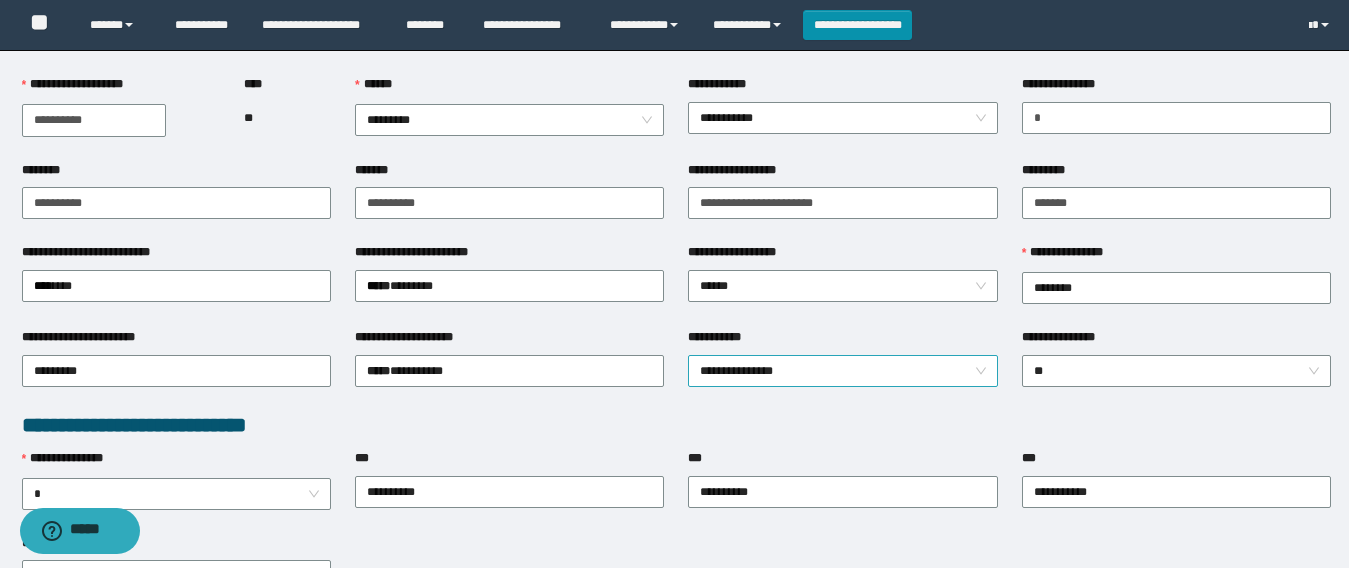 click on "**********" at bounding box center [842, 371] 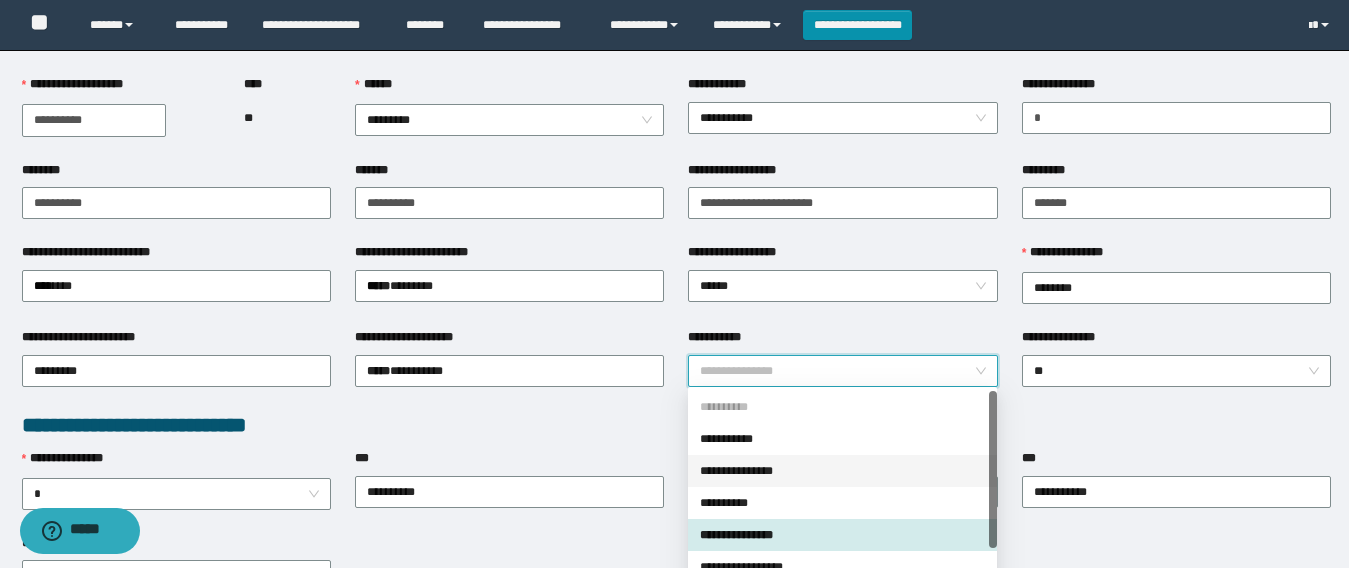 scroll, scrollTop: 100, scrollLeft: 0, axis: vertical 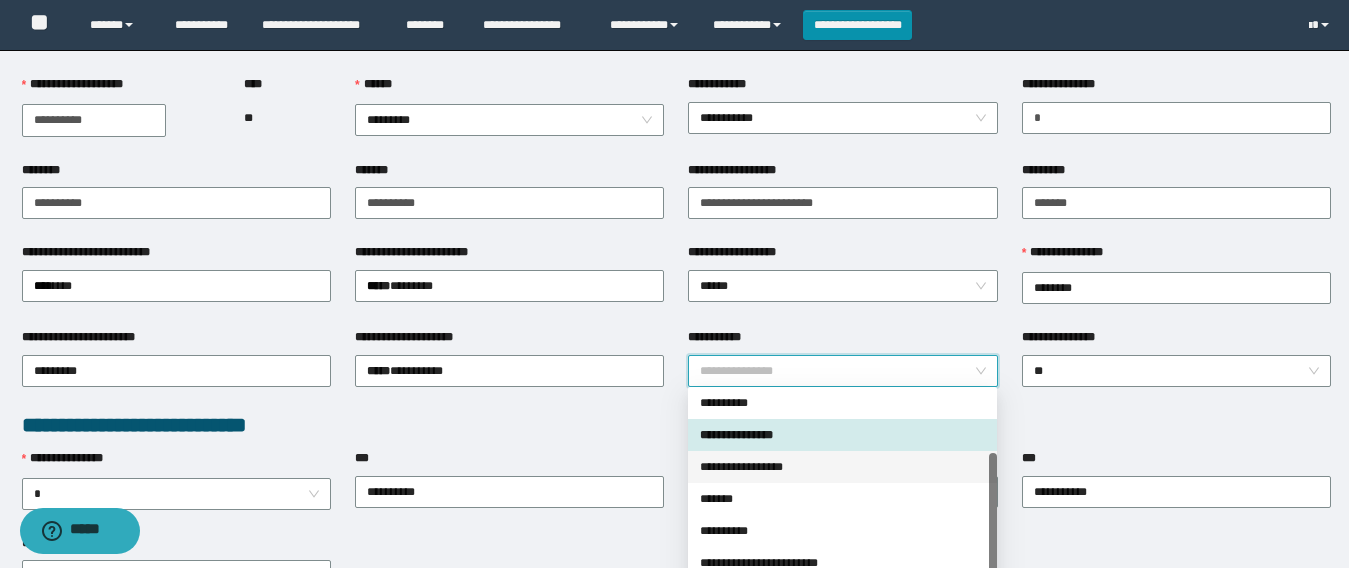 click on "**********" at bounding box center [842, 467] 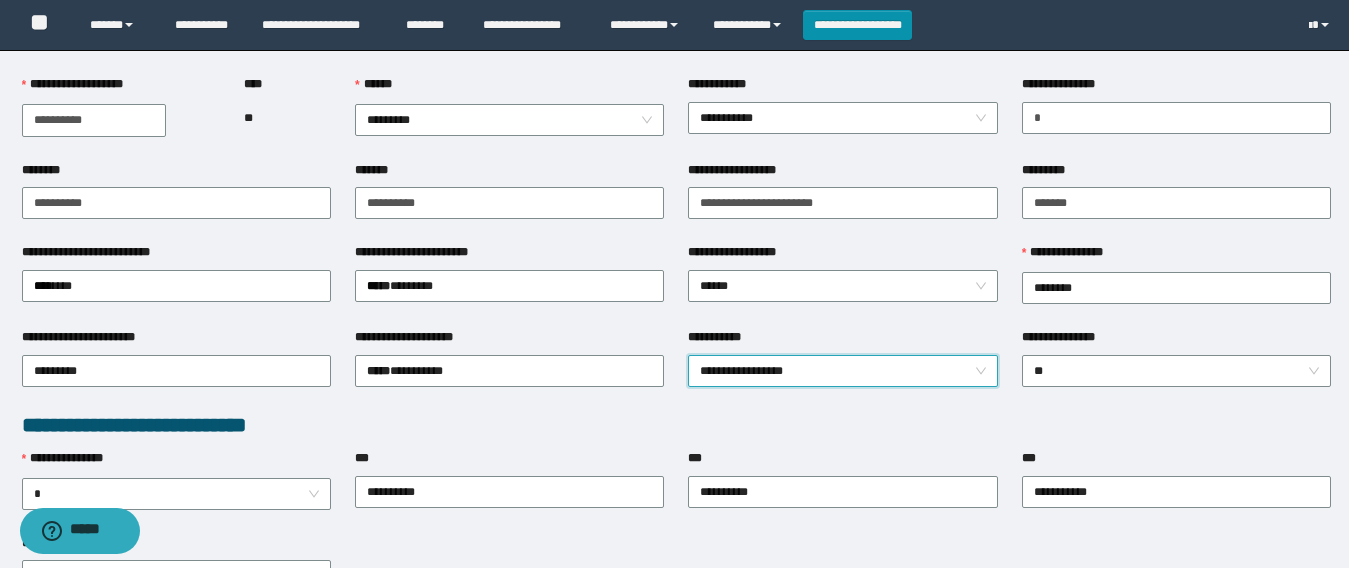 click on "**********" at bounding box center [509, 369] 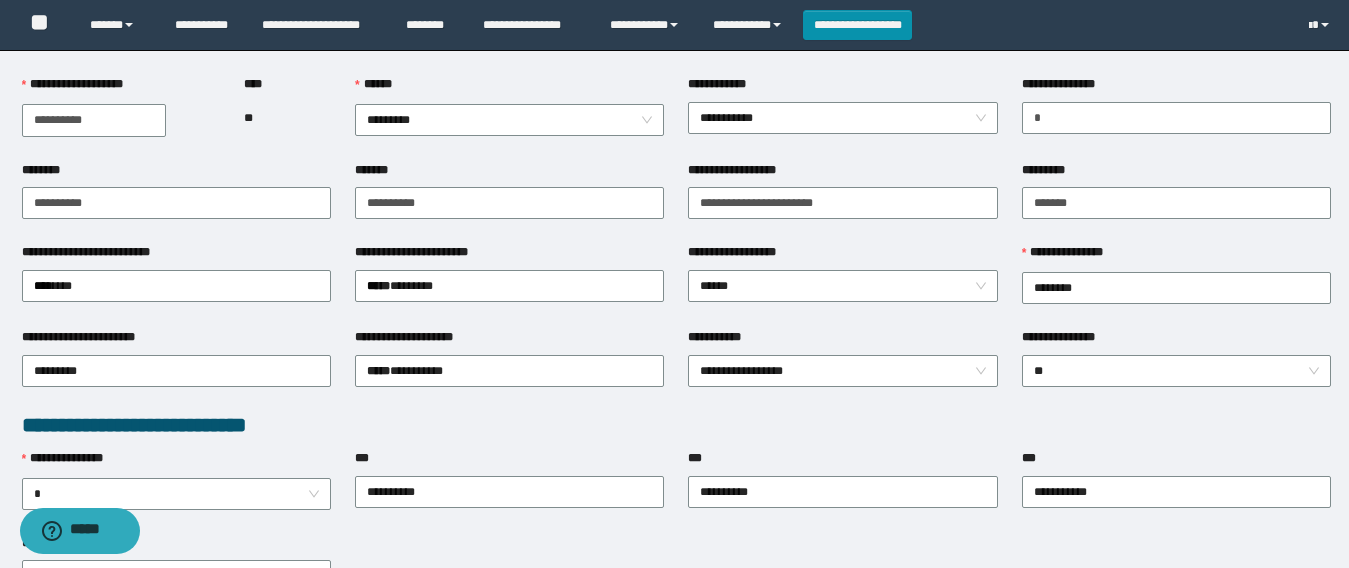 scroll, scrollTop: 300, scrollLeft: 0, axis: vertical 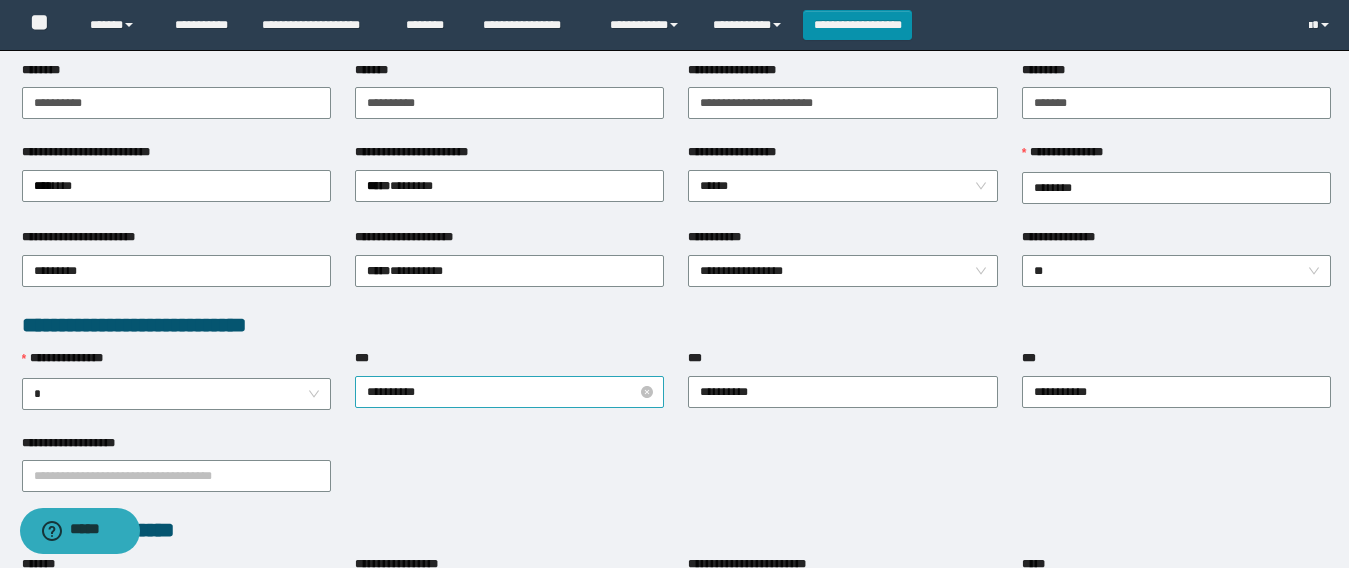 click on "**********" at bounding box center [509, 392] 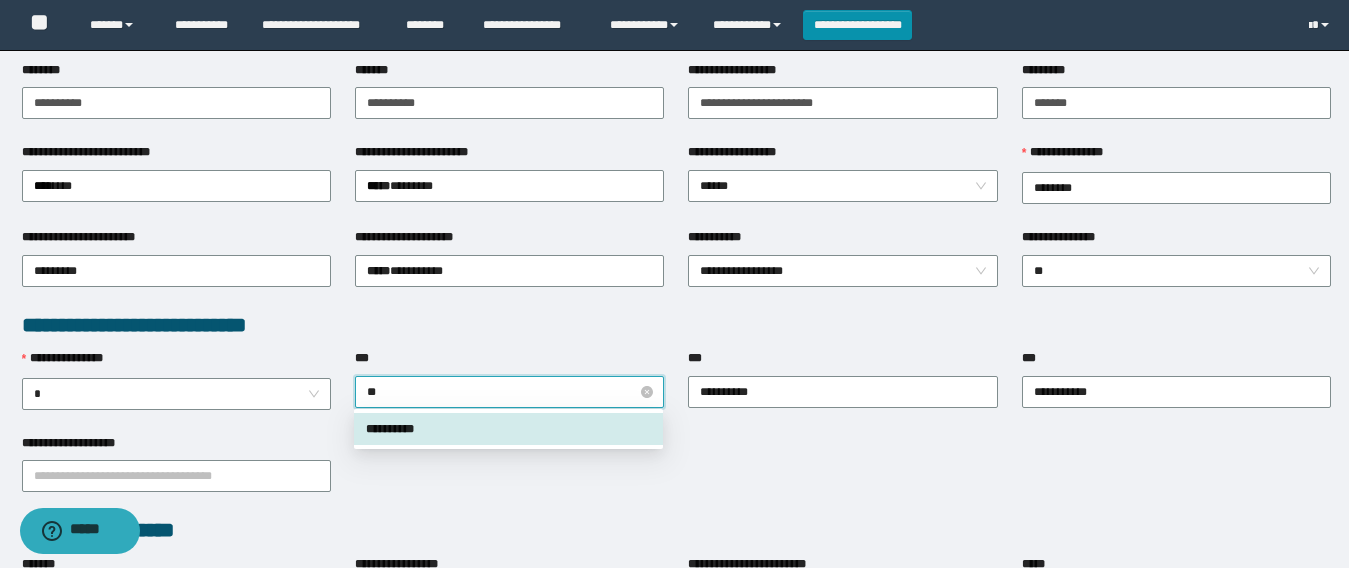 type on "***" 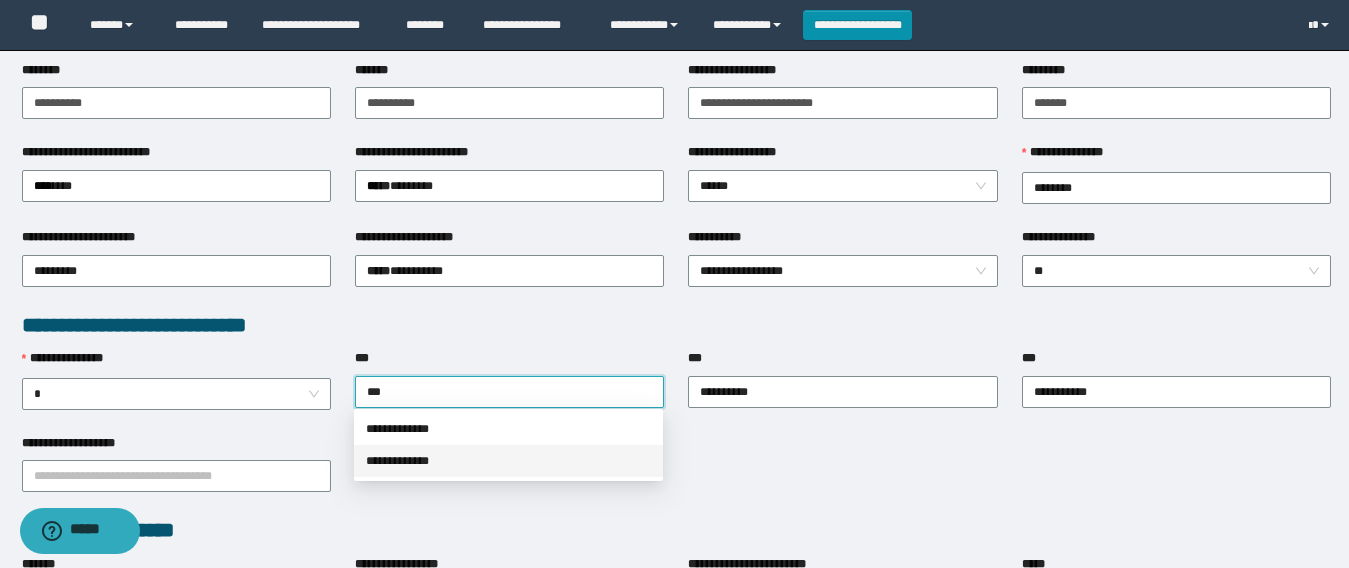 drag, startPoint x: 423, startPoint y: 464, endPoint x: 483, endPoint y: 451, distance: 61.39218 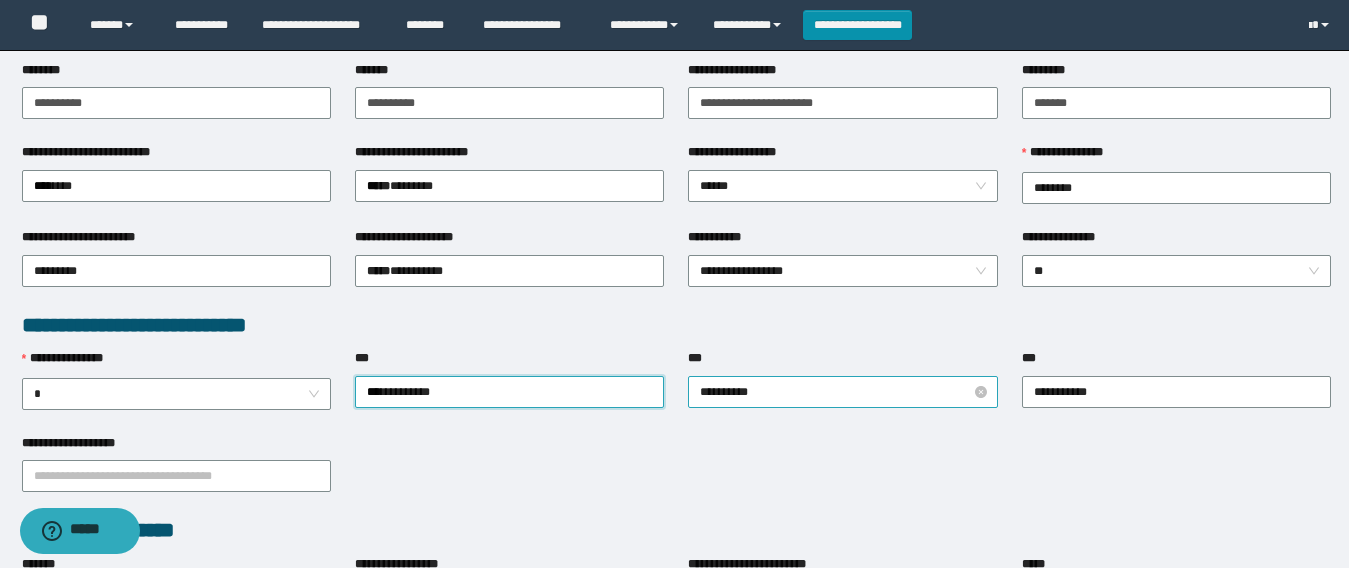 click on "**********" at bounding box center (842, 392) 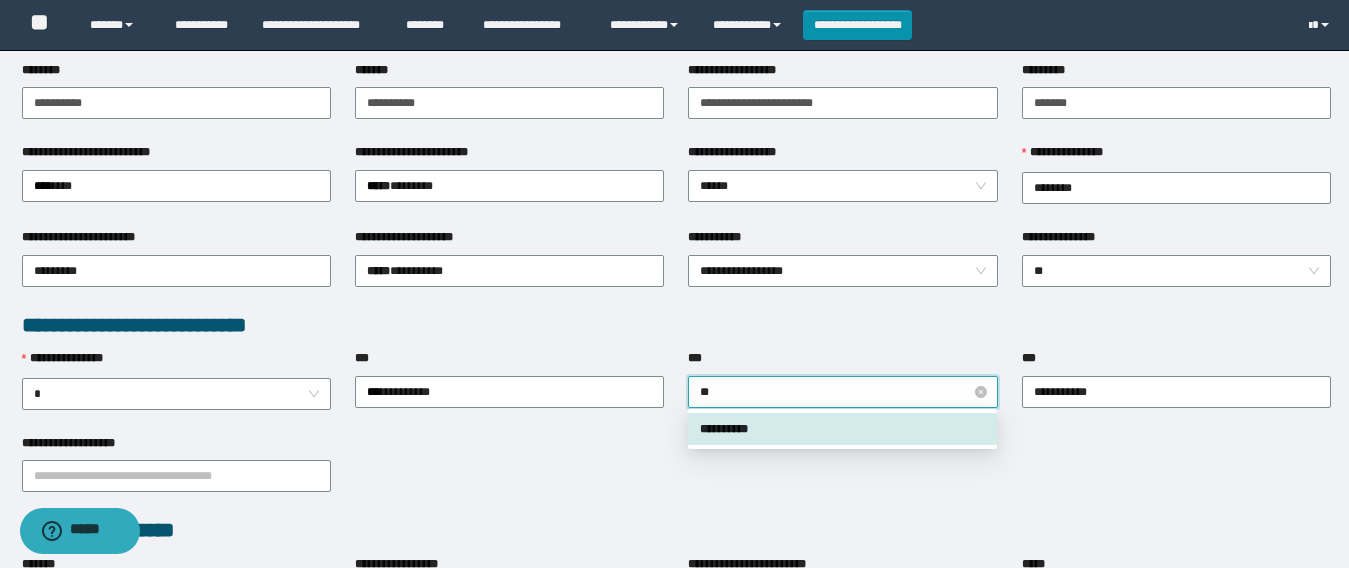 type on "***" 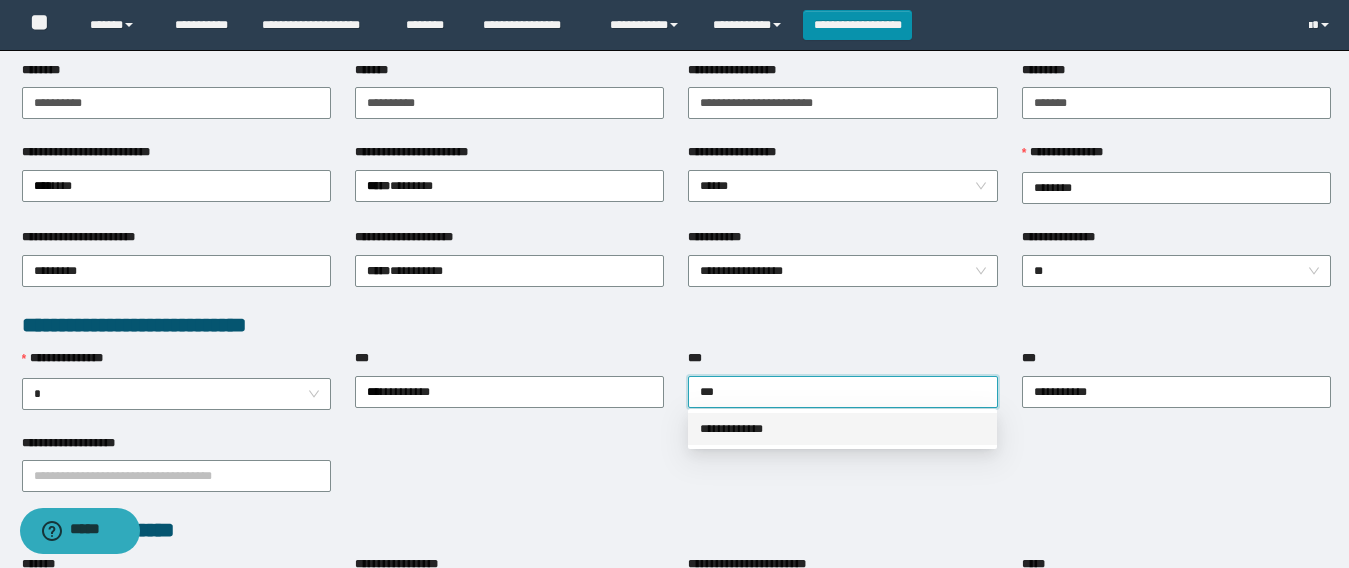 drag, startPoint x: 736, startPoint y: 434, endPoint x: 964, endPoint y: 433, distance: 228.0022 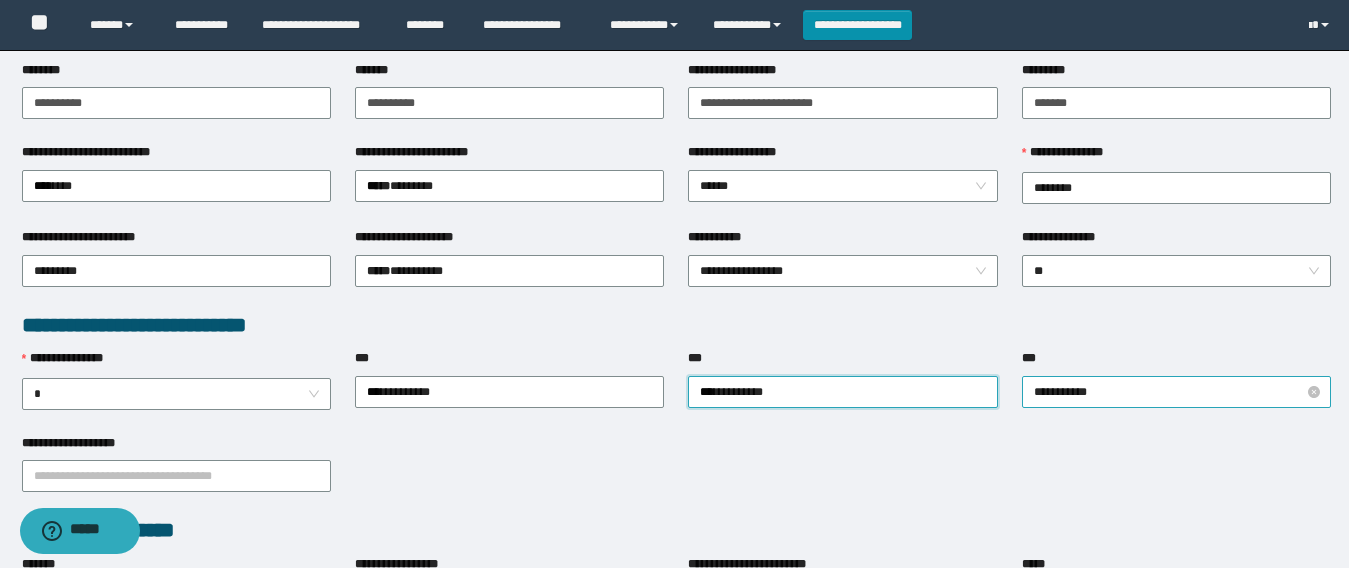 click on "**********" at bounding box center (1176, 392) 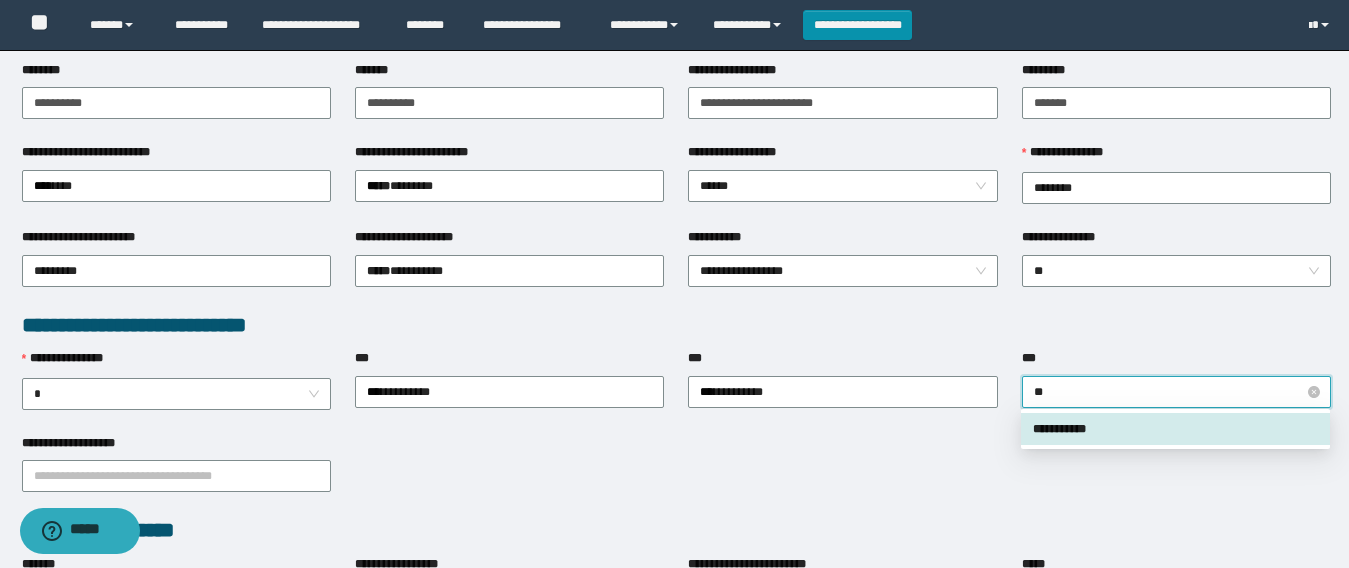 type on "***" 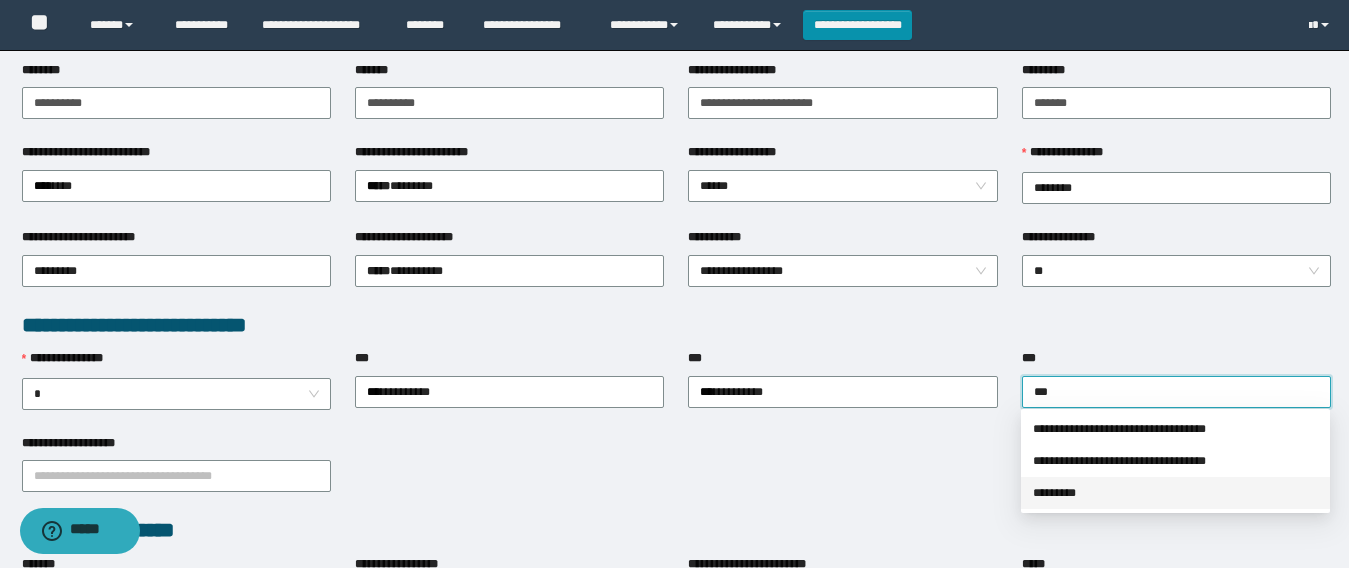 click on "*********" at bounding box center [1175, 493] 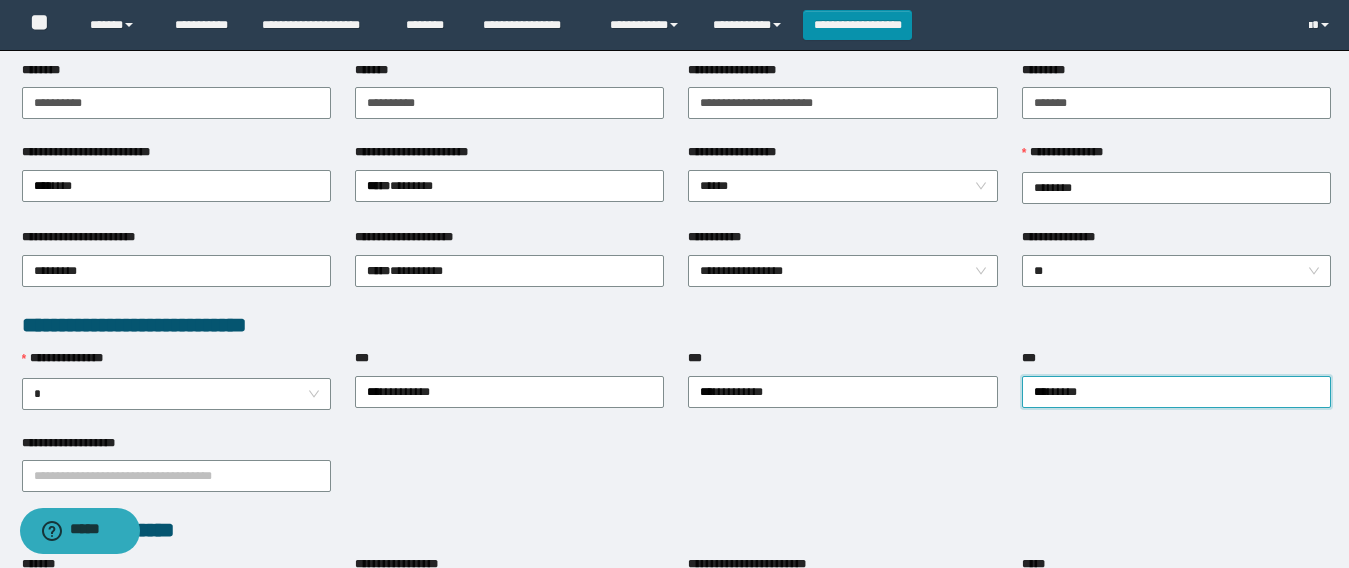 click on "**********" at bounding box center (676, 475) 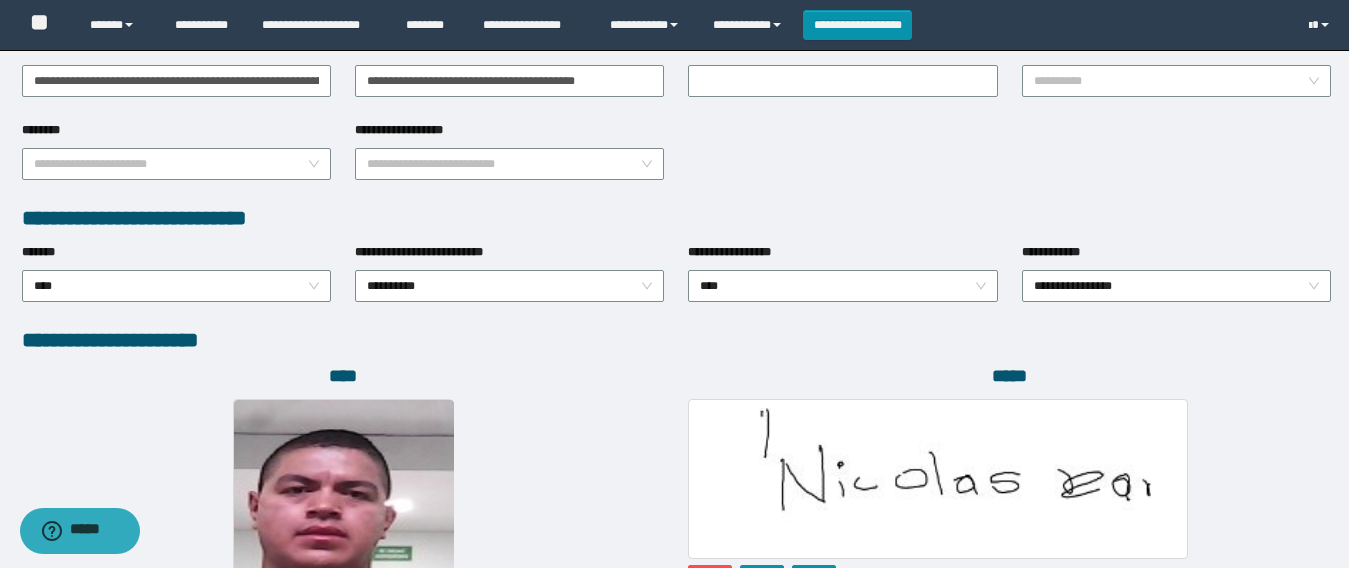 scroll, scrollTop: 1000, scrollLeft: 0, axis: vertical 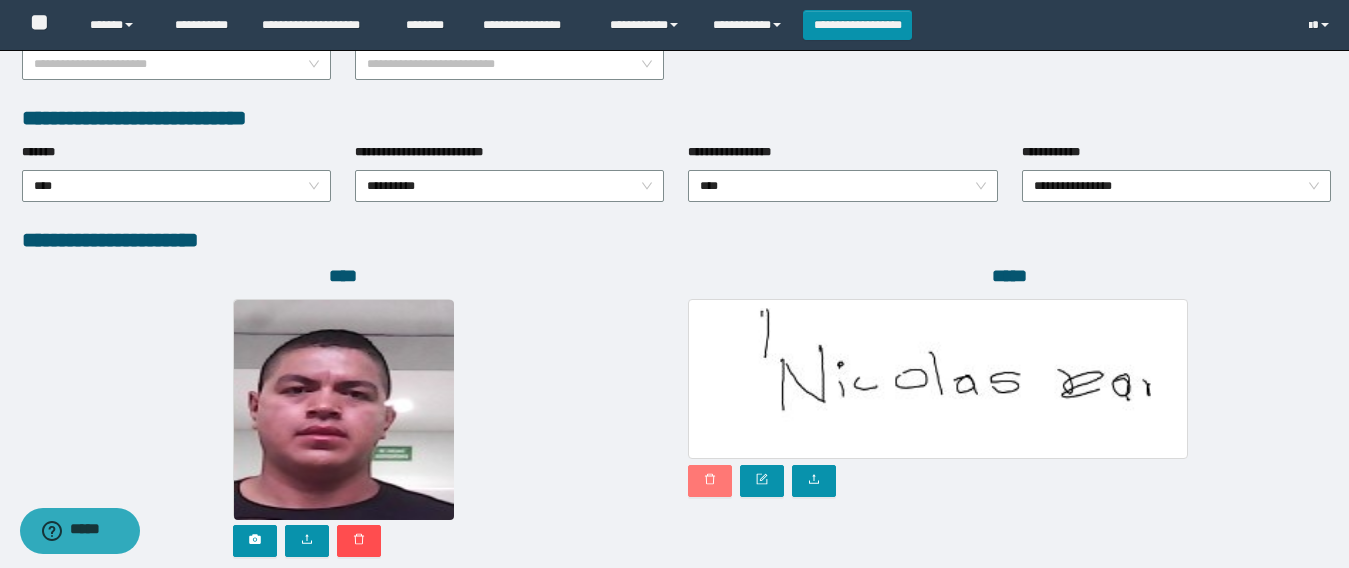 click 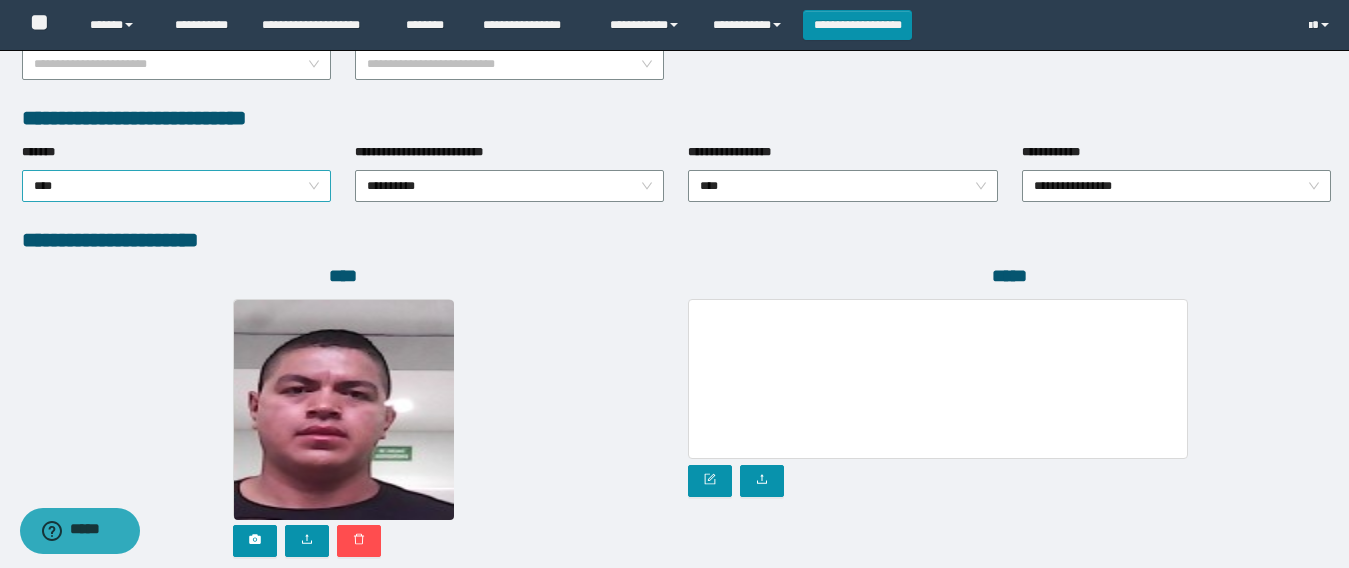 click on "****" at bounding box center [176, 186] 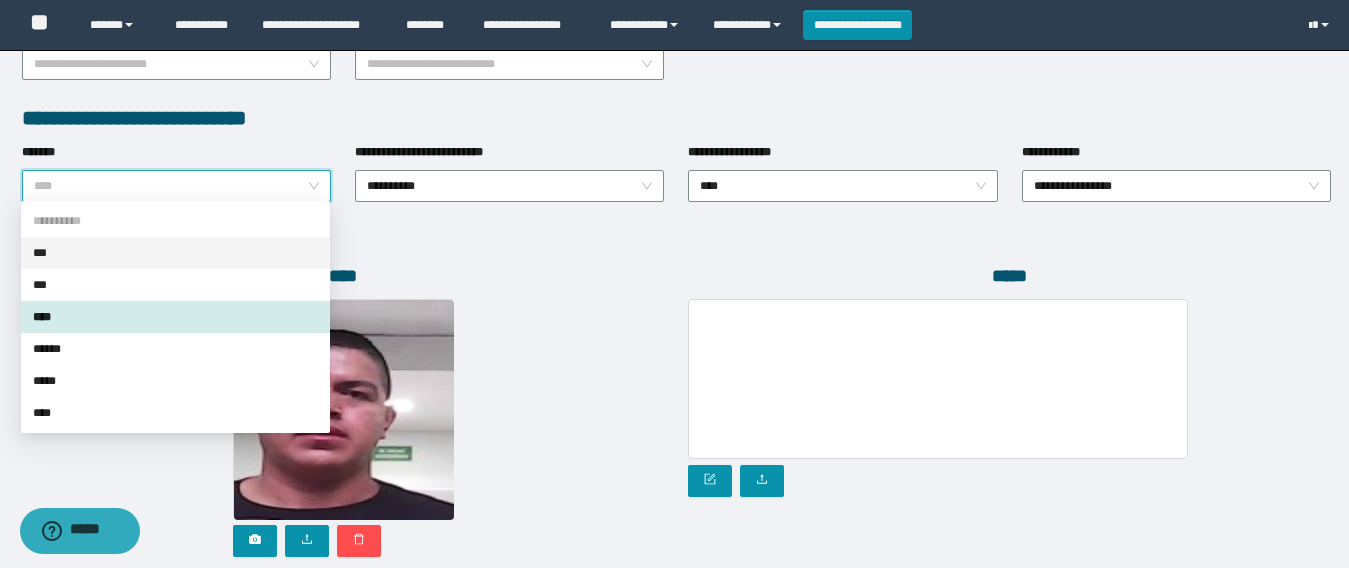 click on "***" at bounding box center [175, 253] 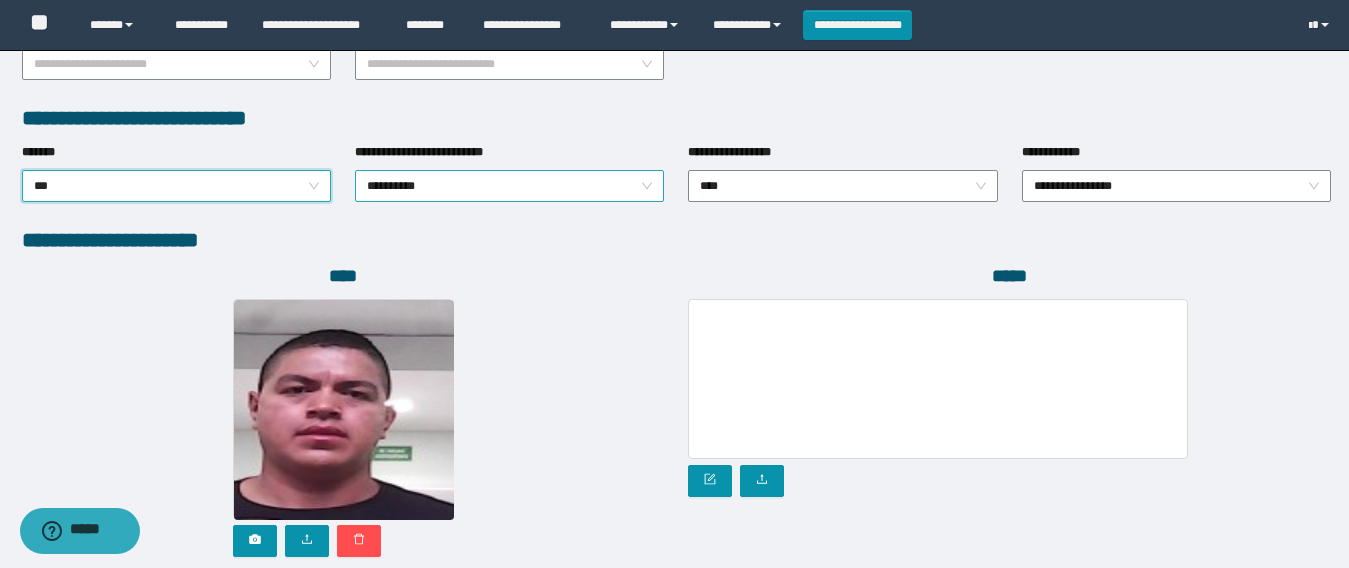 click on "**********" at bounding box center [509, 186] 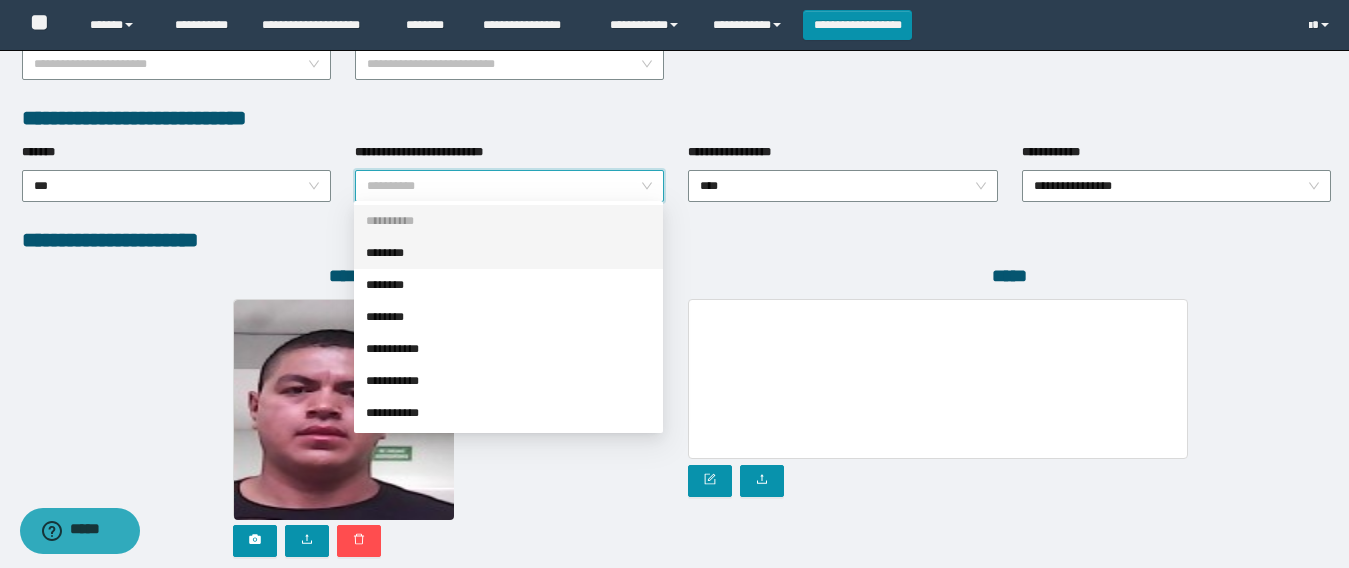 click on "********" at bounding box center (508, 253) 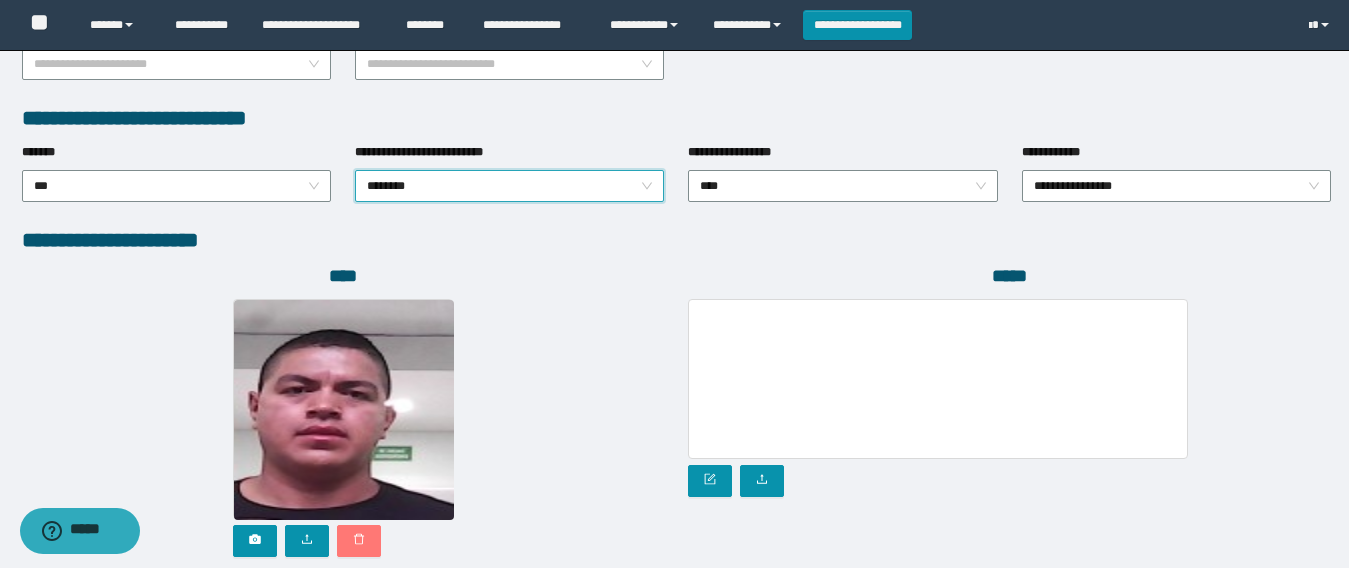 click at bounding box center [359, 541] 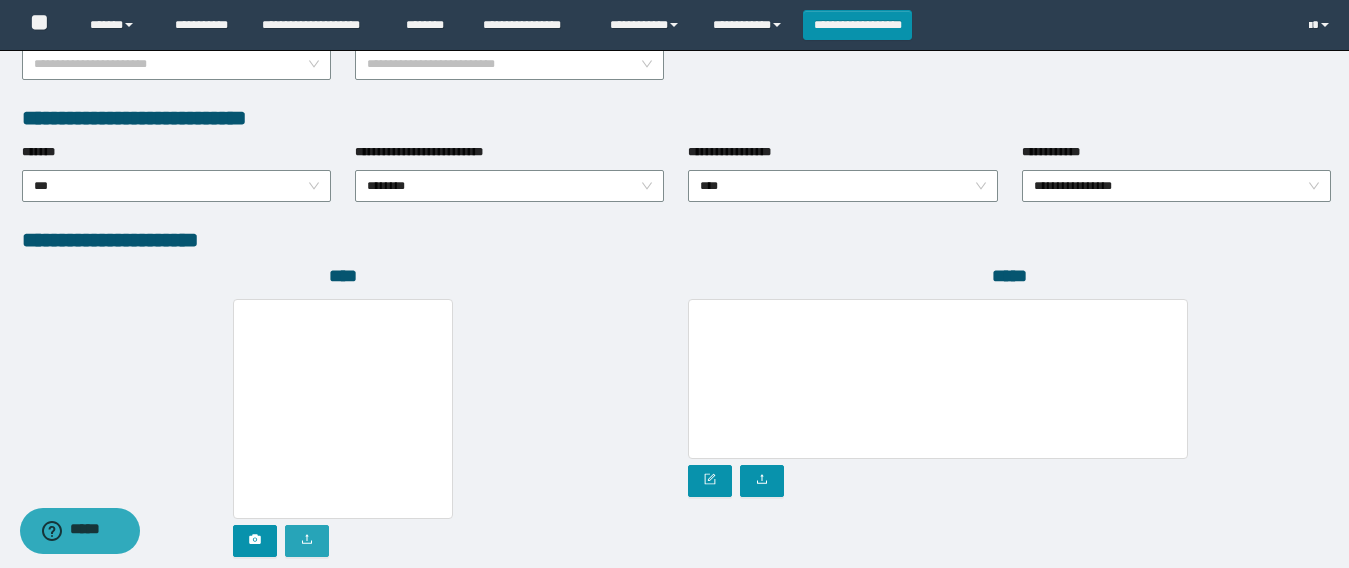 click at bounding box center (307, 540) 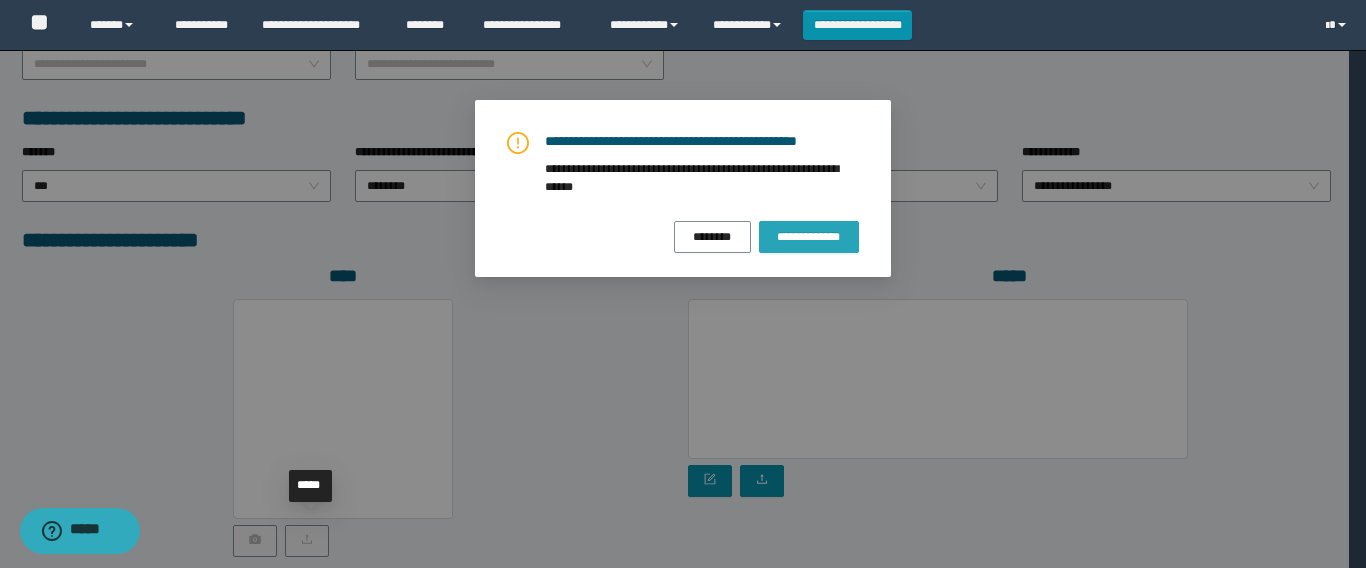 click on "**********" at bounding box center (809, 237) 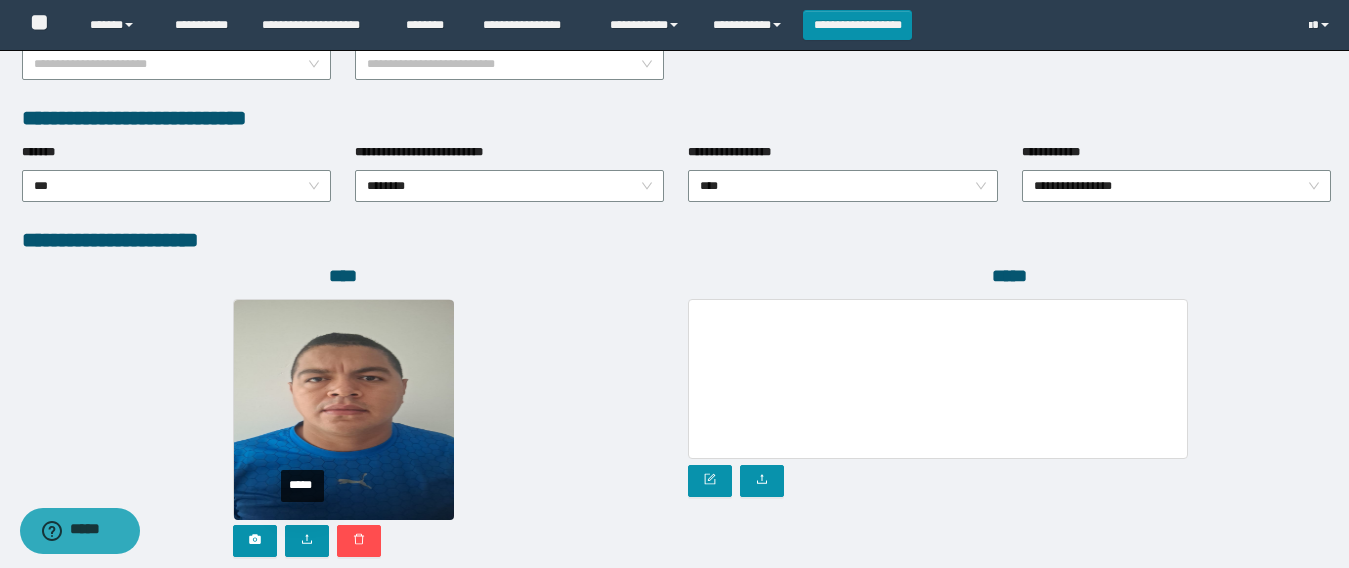scroll, scrollTop: 1137, scrollLeft: 0, axis: vertical 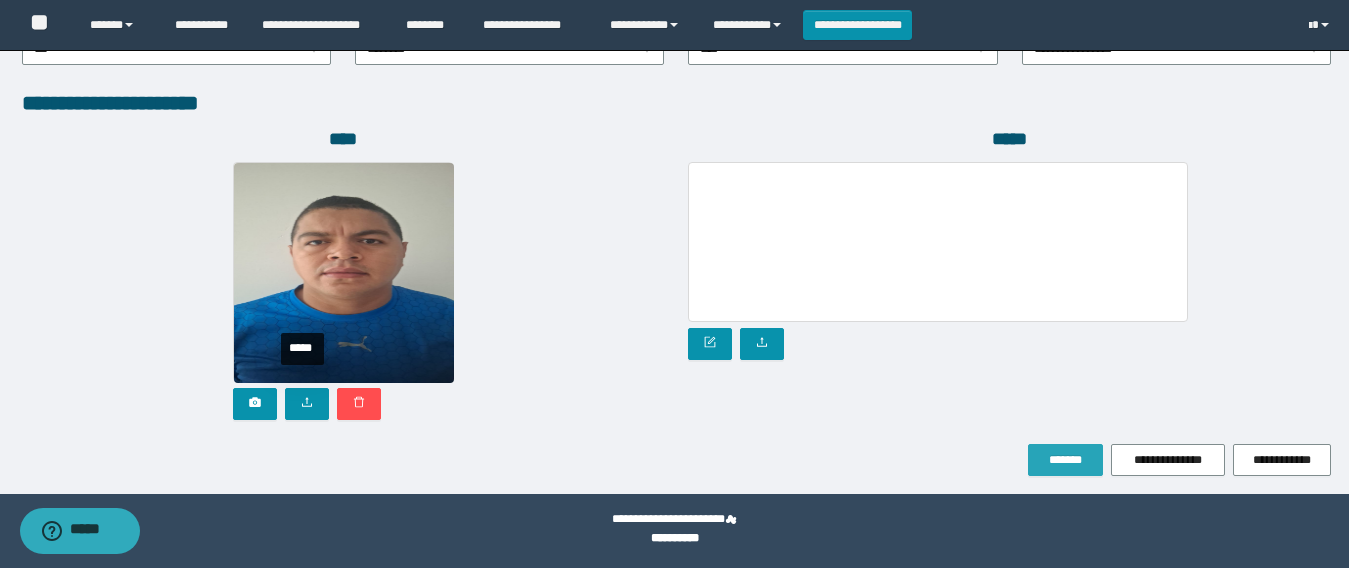 click on "*******" at bounding box center (1065, 460) 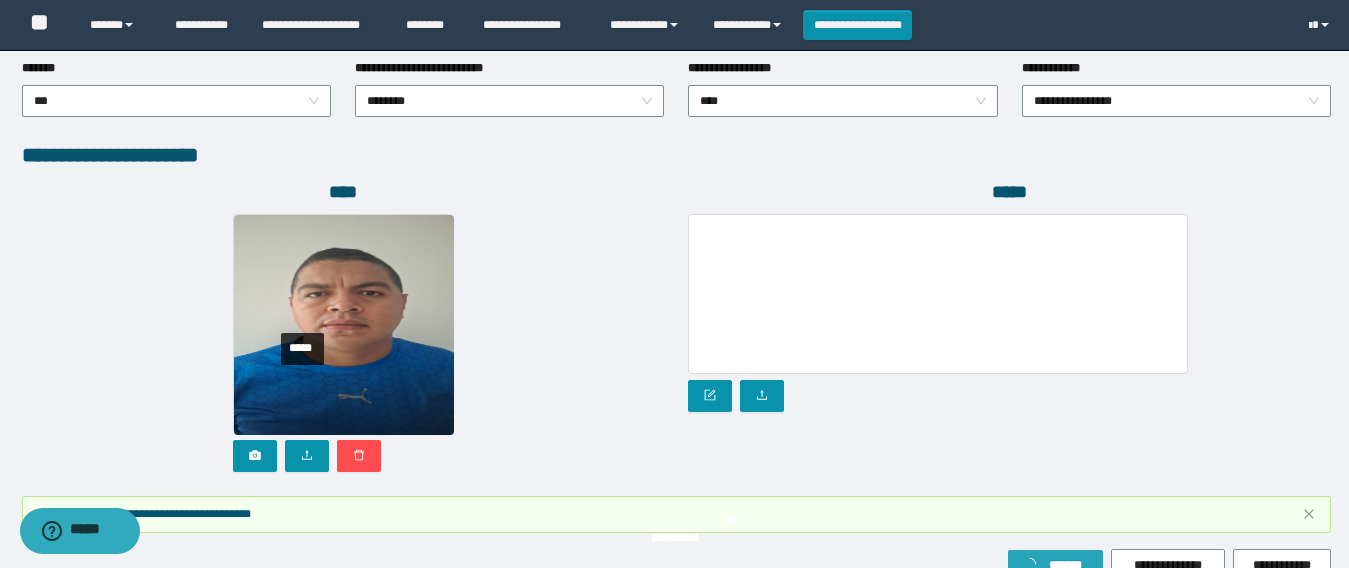 scroll, scrollTop: 1190, scrollLeft: 0, axis: vertical 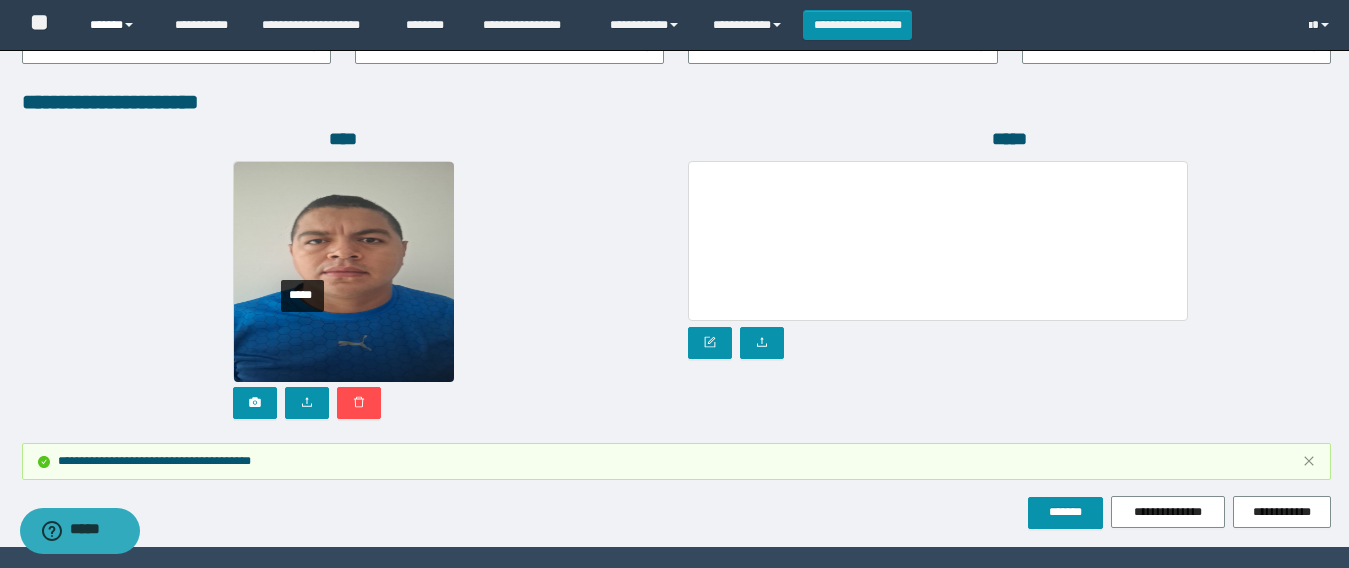 click on "******" at bounding box center [117, 25] 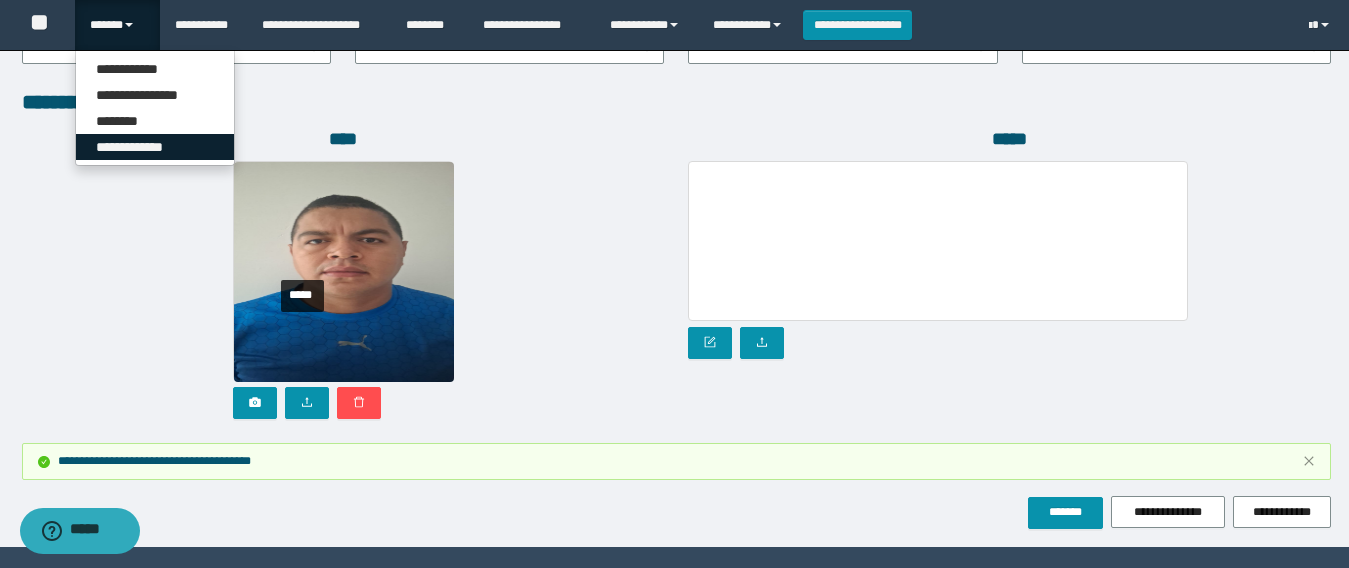 click on "**********" at bounding box center (155, 147) 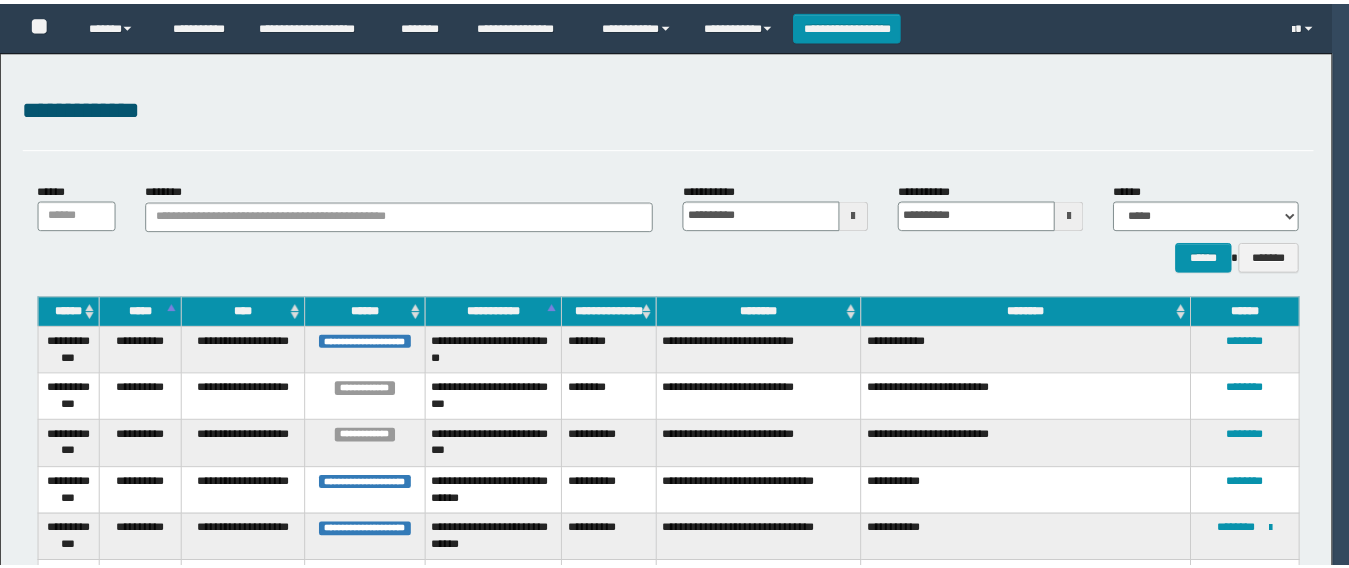 scroll, scrollTop: 0, scrollLeft: 0, axis: both 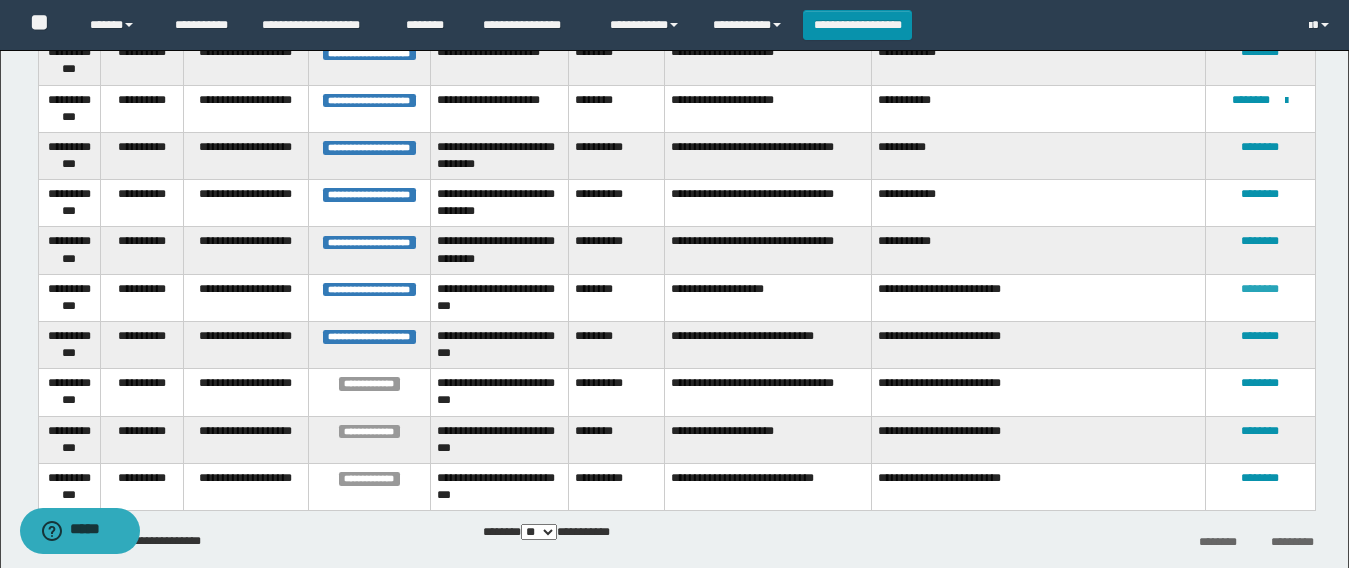 click on "********" at bounding box center [1260, 289] 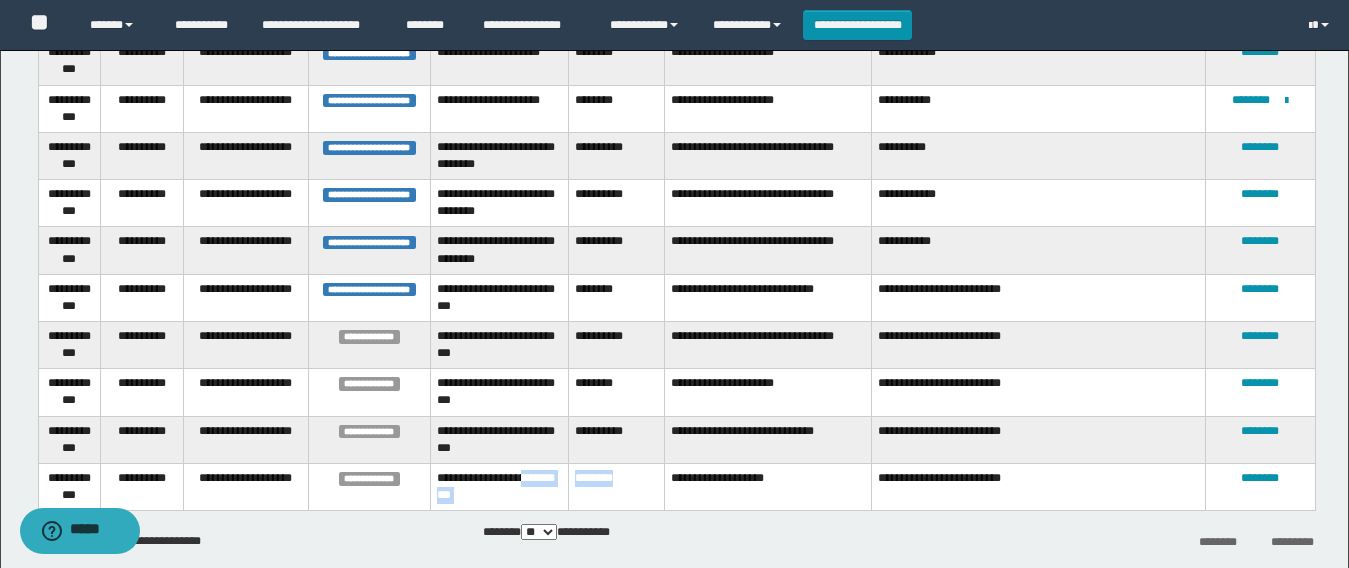 drag, startPoint x: 640, startPoint y: 480, endPoint x: 587, endPoint y: 479, distance: 53.009434 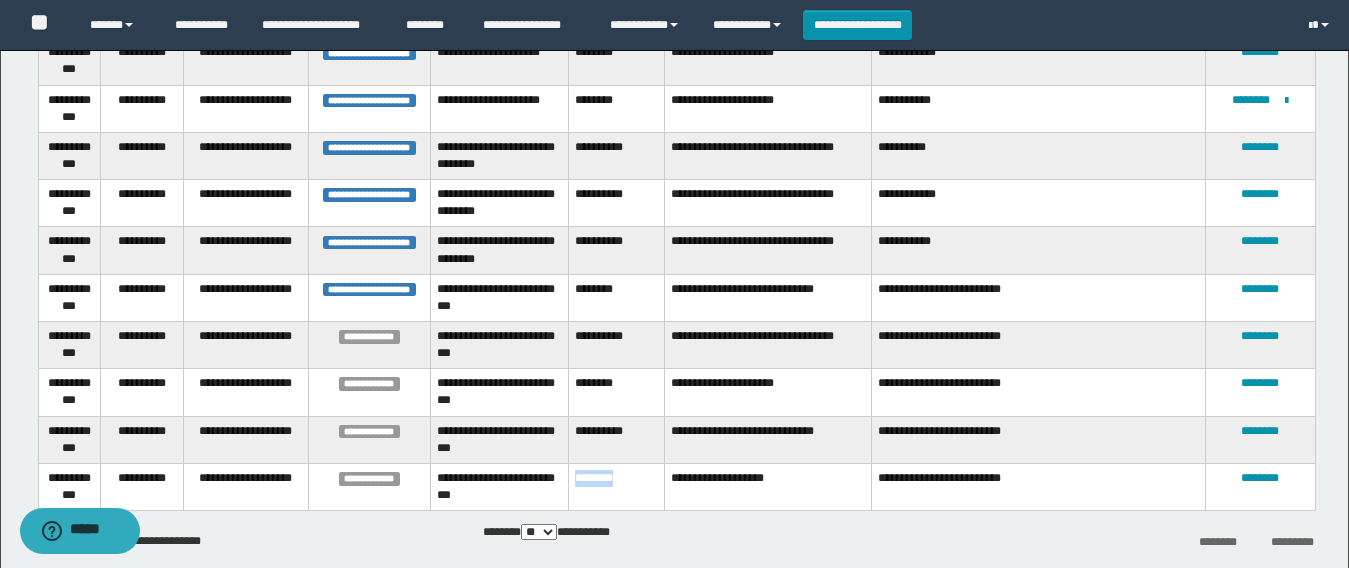 copy on "********" 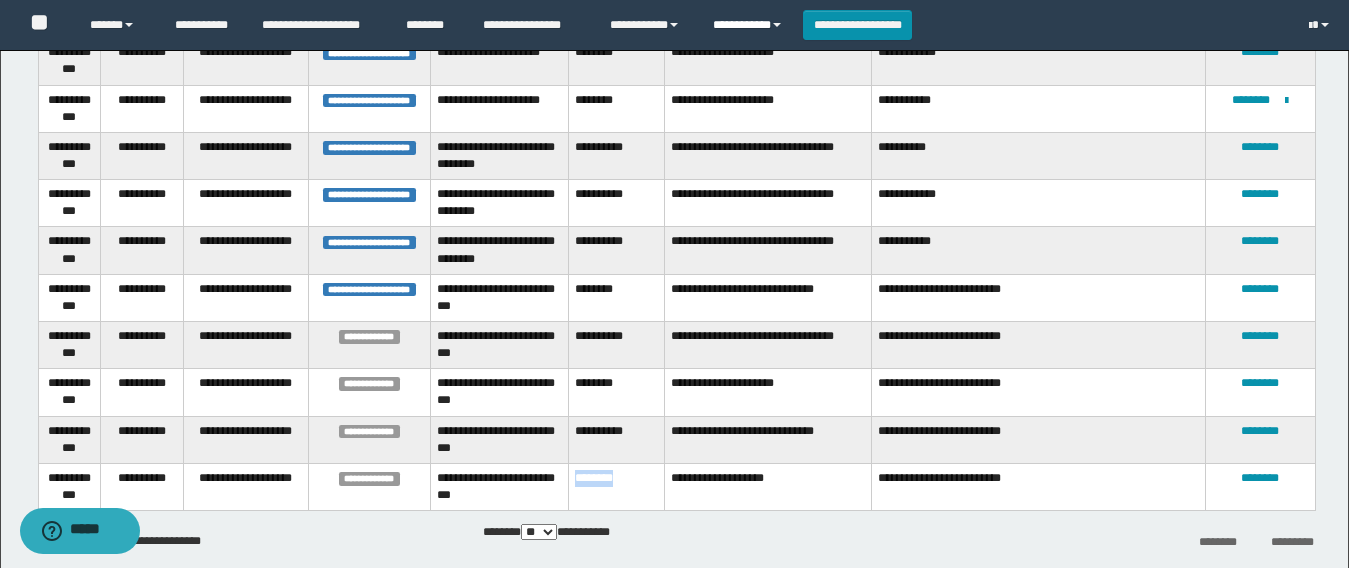 drag, startPoint x: 764, startPoint y: 33, endPoint x: 750, endPoint y: 57, distance: 27.784887 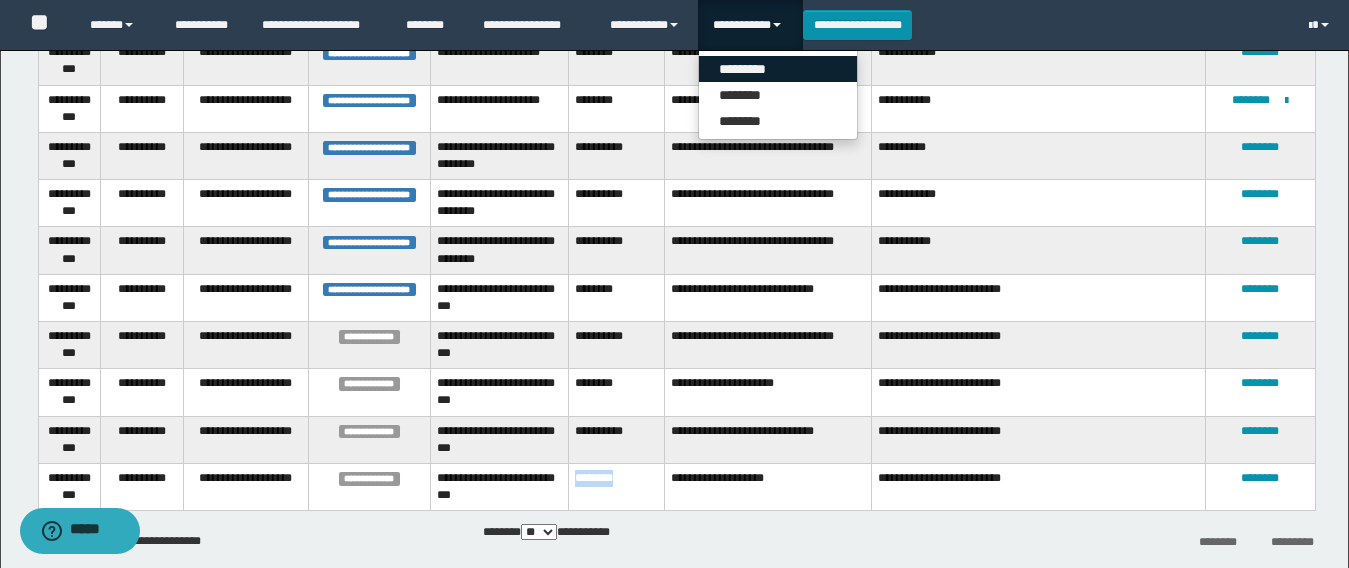 click on "*********" at bounding box center (778, 69) 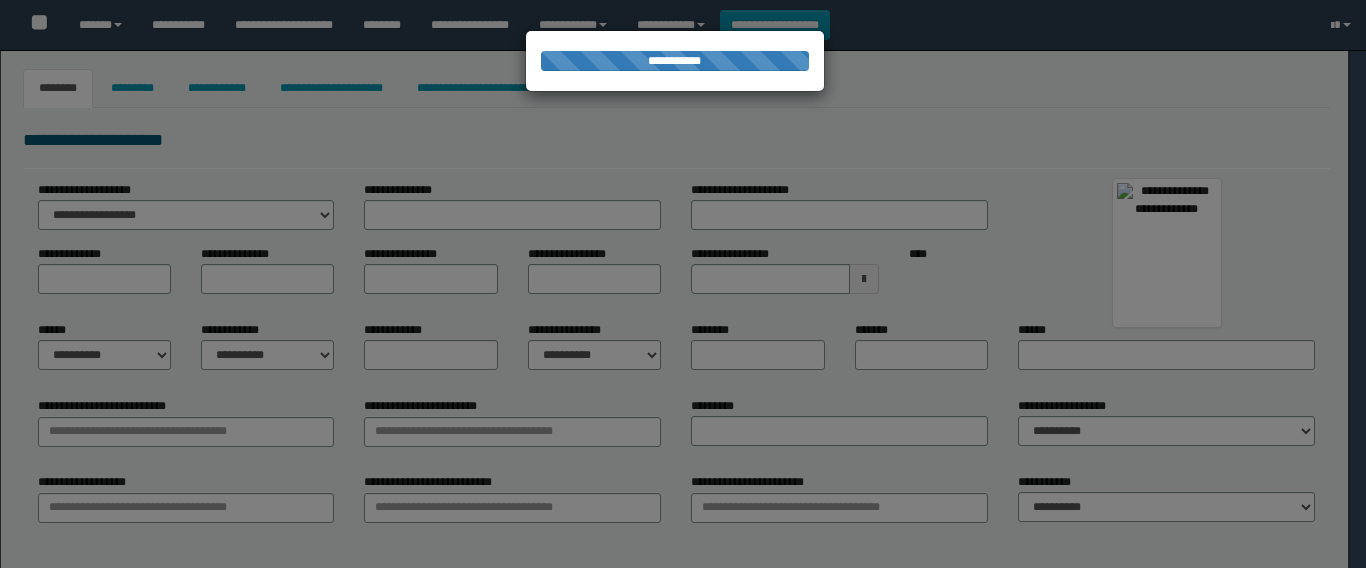 select on "**" 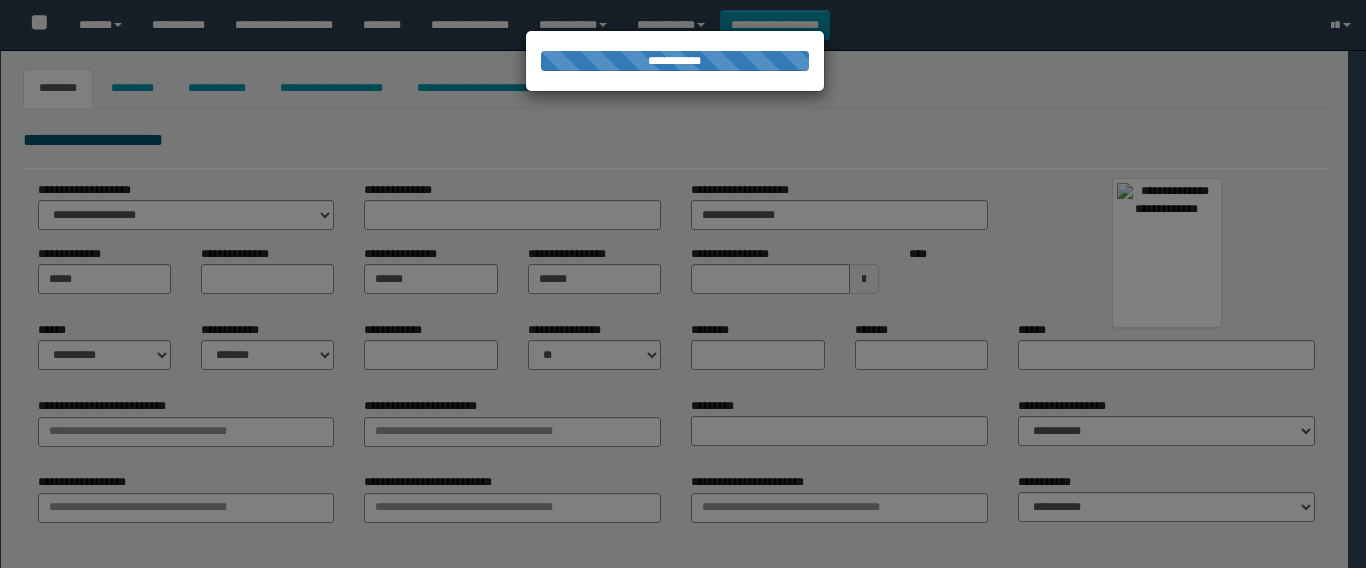 type on "**********" 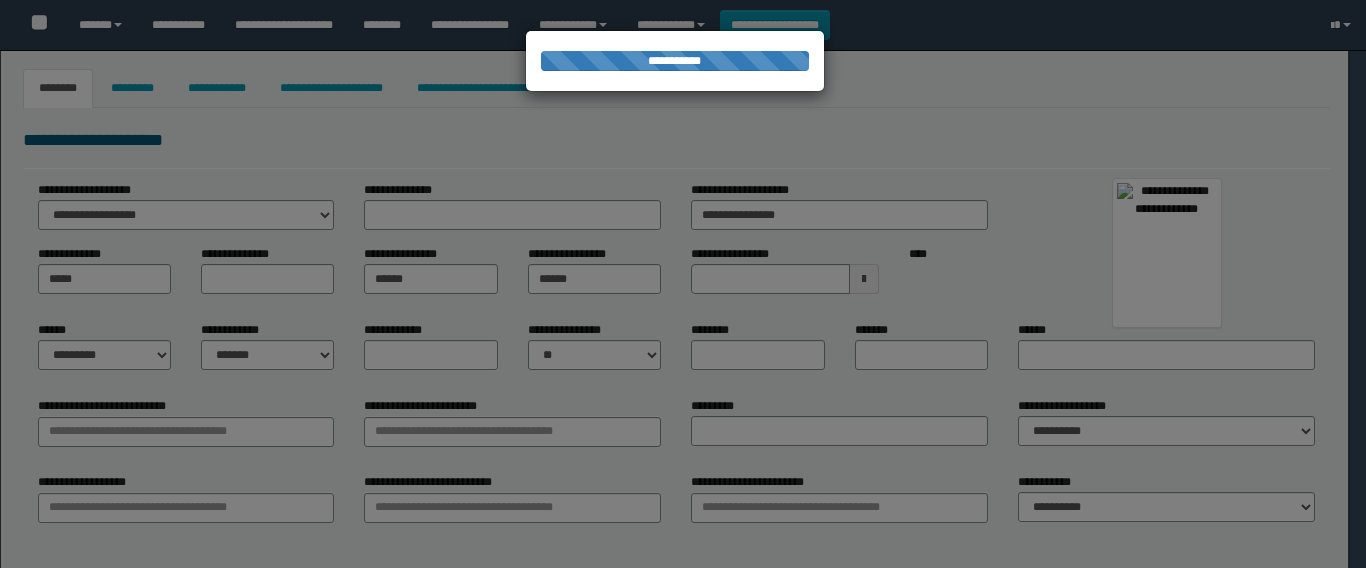type on "**********" 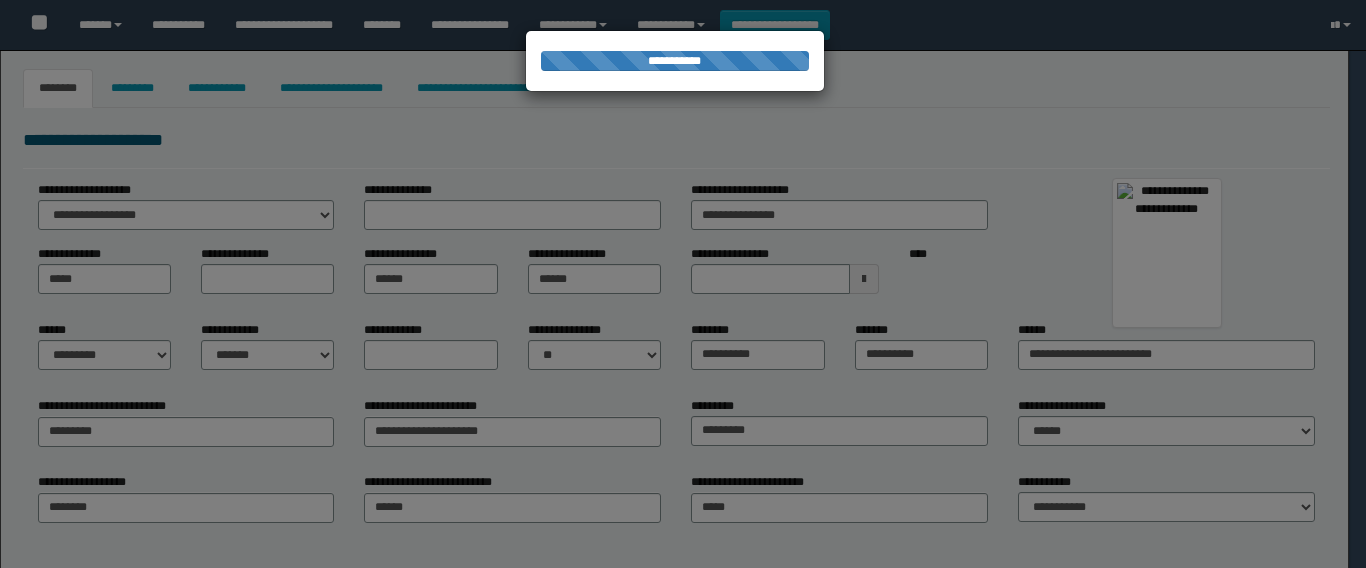 select 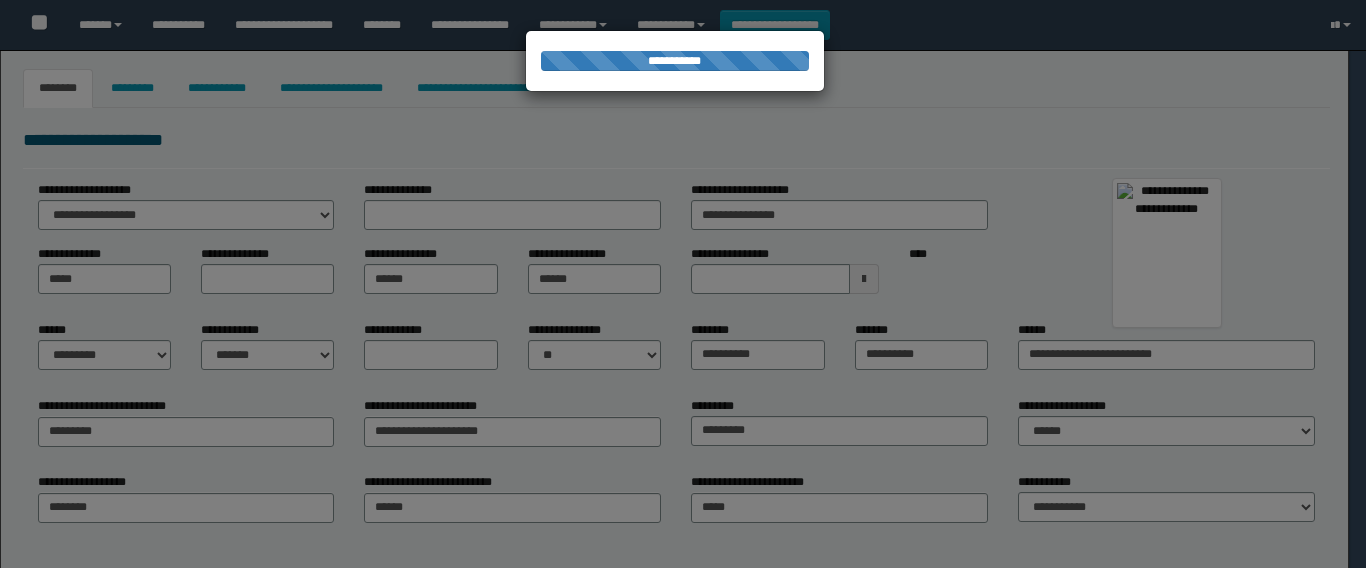 type on "**********" 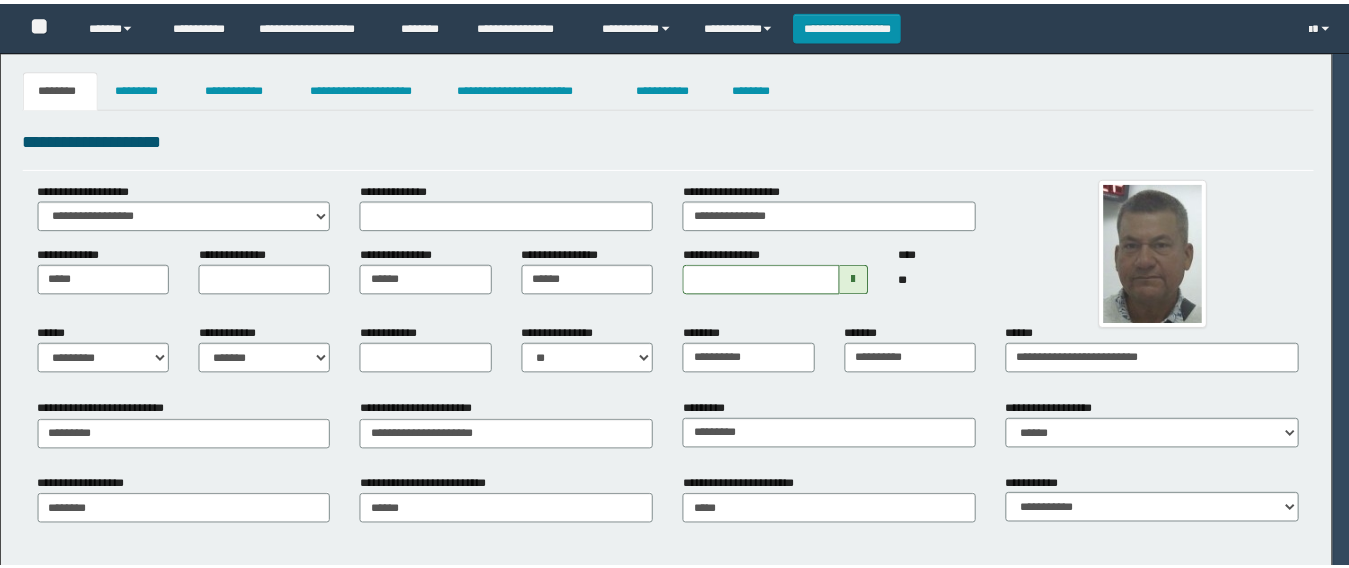 scroll, scrollTop: 0, scrollLeft: 0, axis: both 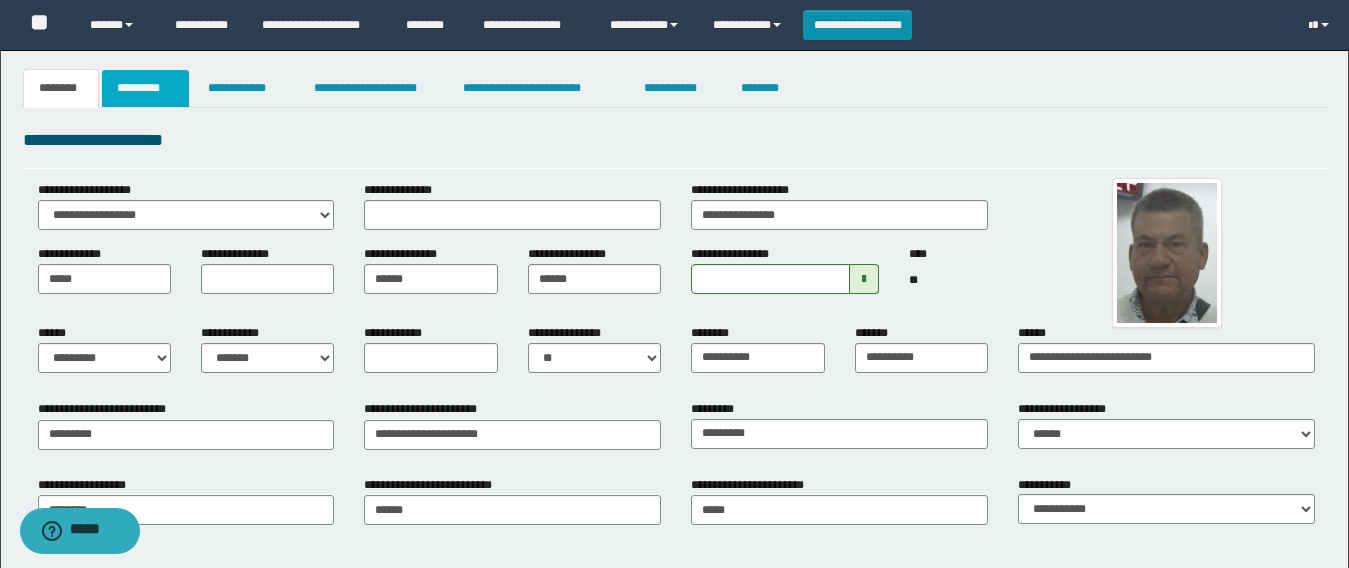 click on "*********" at bounding box center (145, 88) 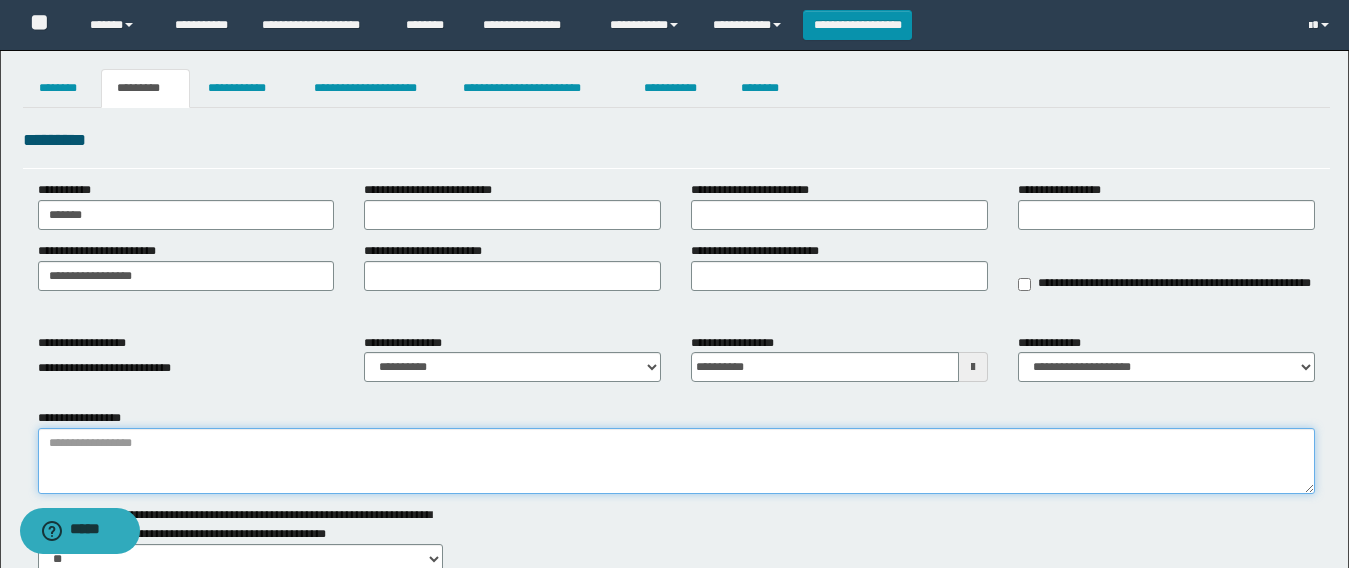 click on "**********" at bounding box center (676, 461) 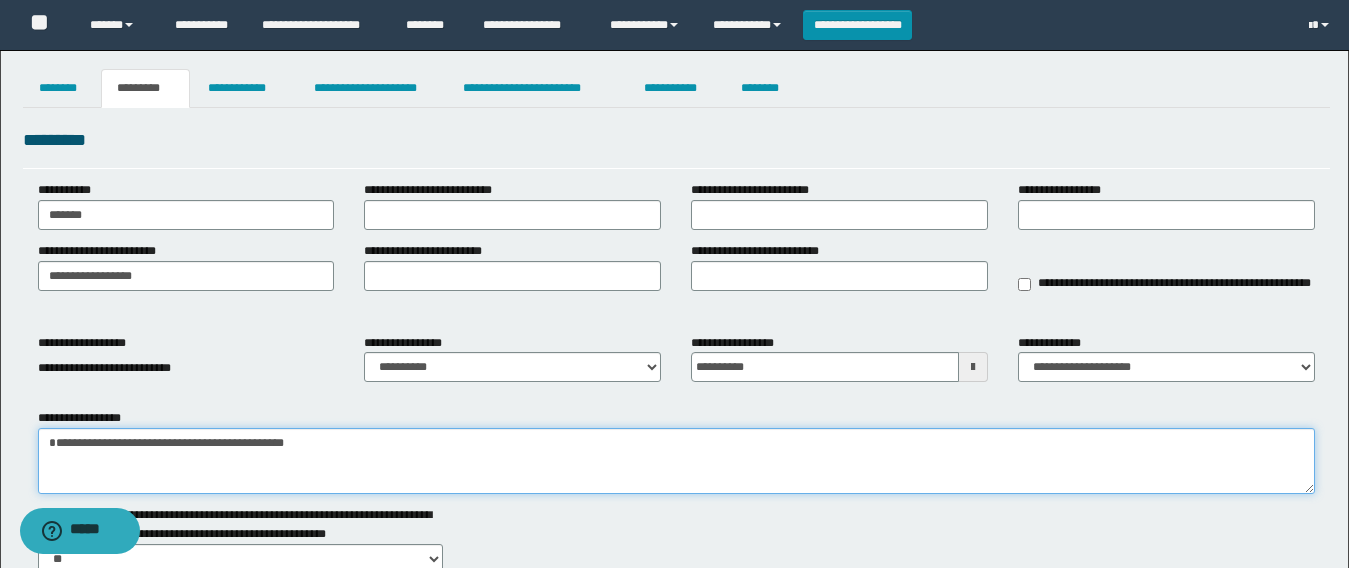 paste on "**********" 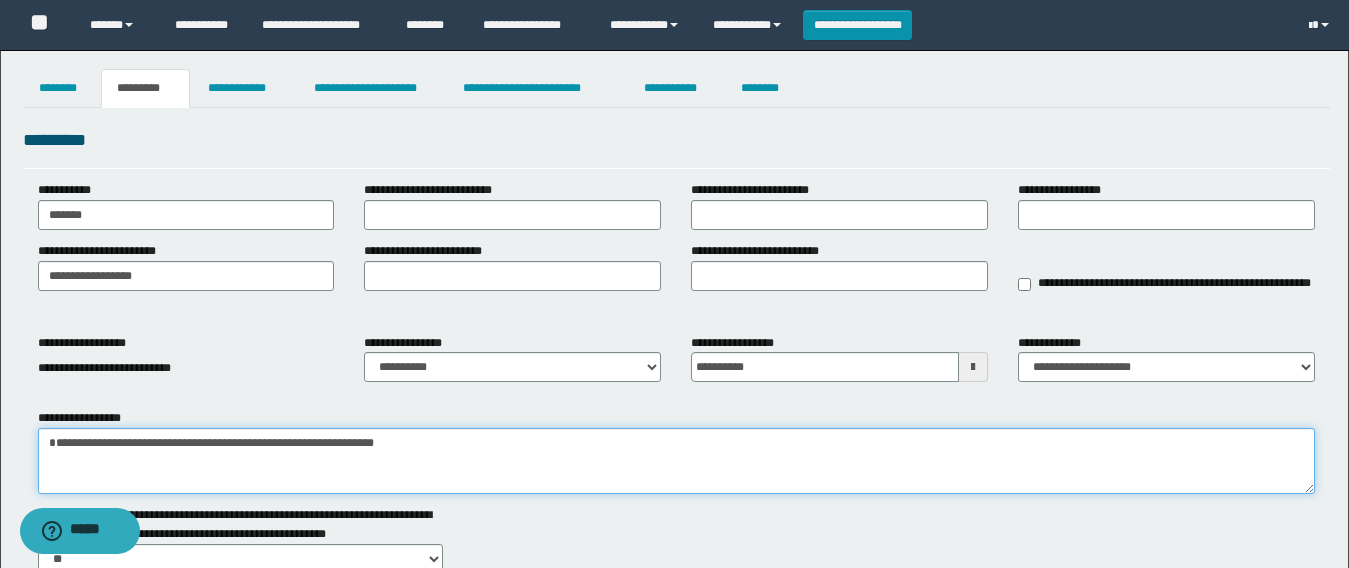 type on "**********" 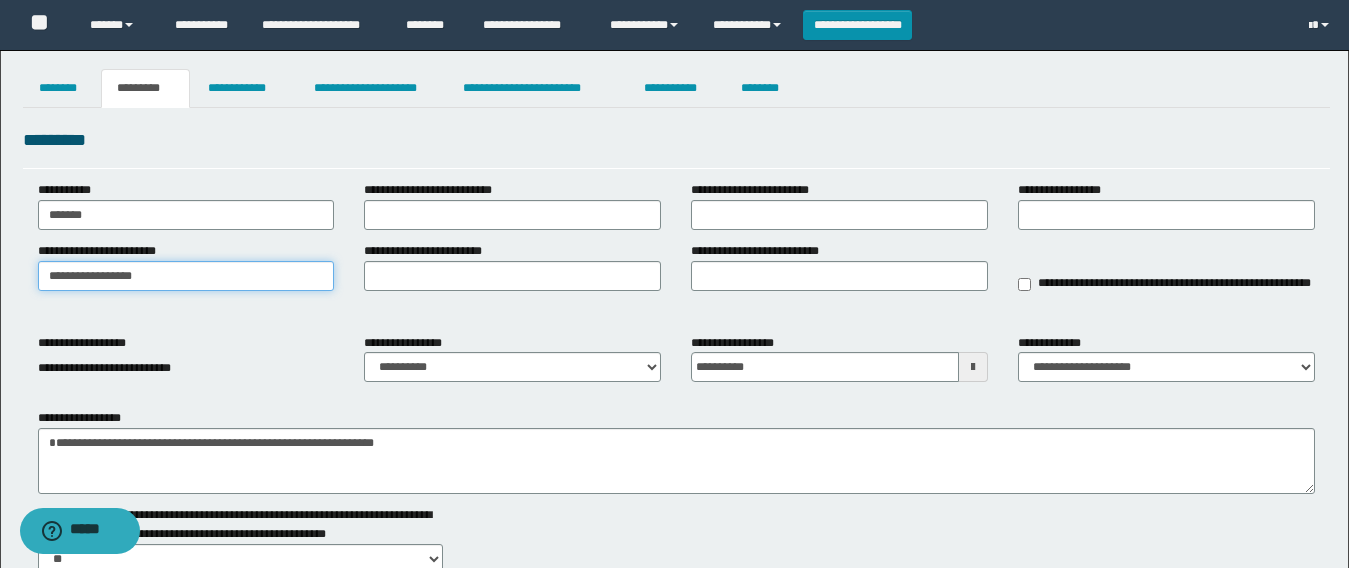 drag, startPoint x: 148, startPoint y: 275, endPoint x: 0, endPoint y: 275, distance: 148 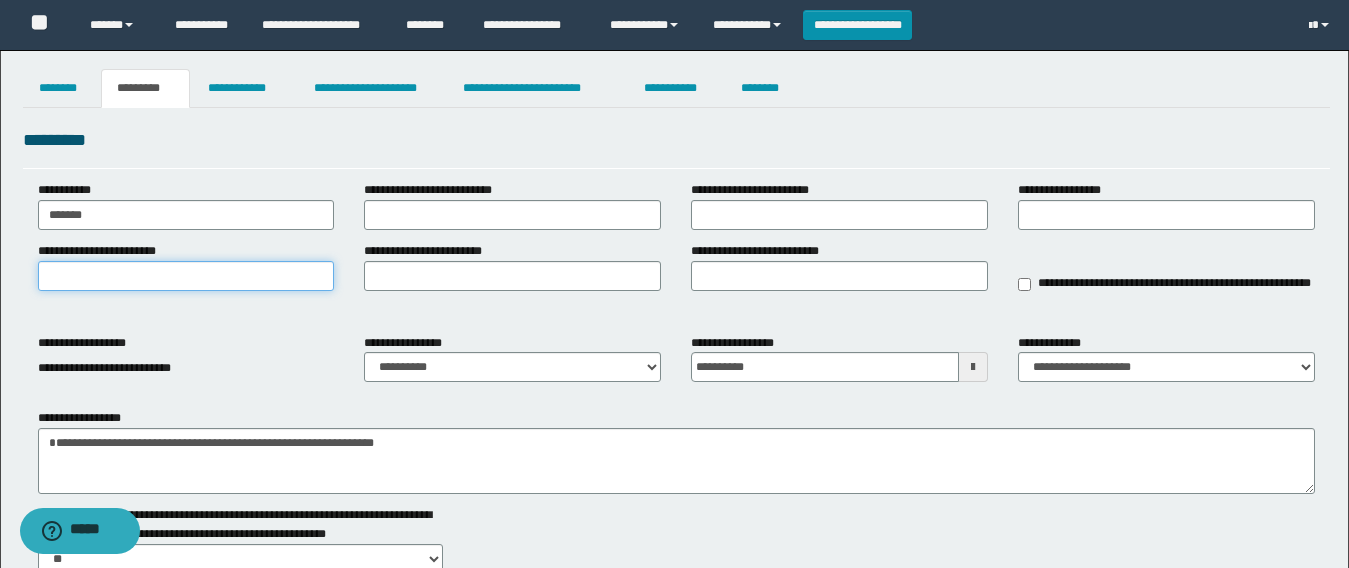 type on "*" 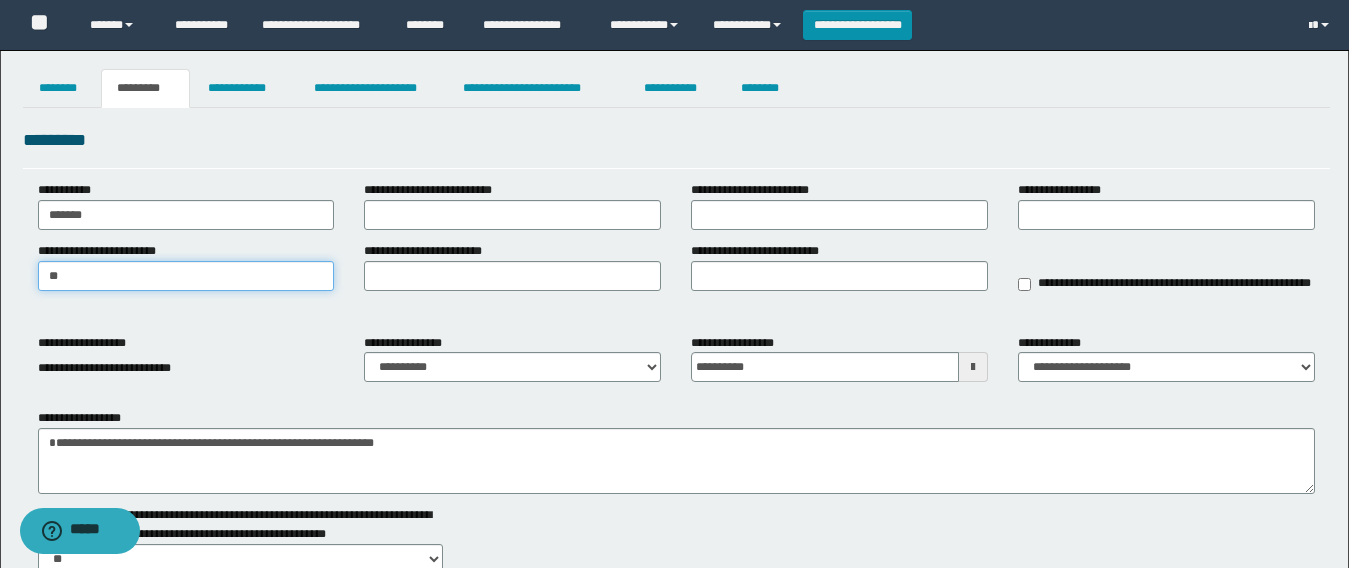 type on "*" 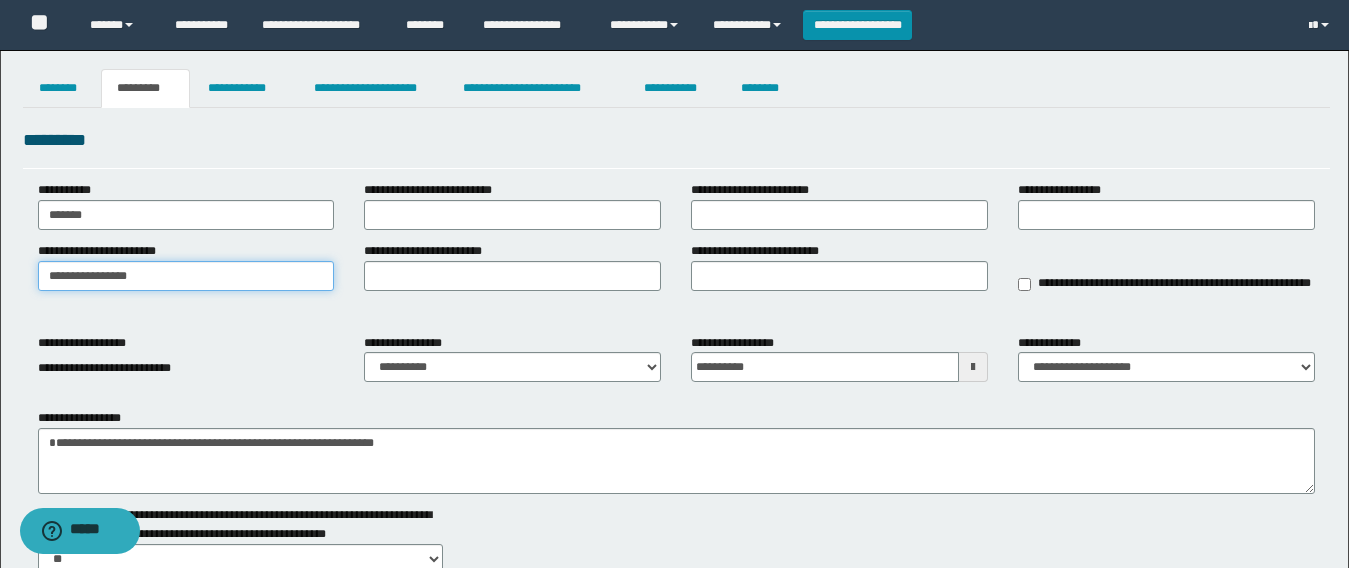 type on "**********" 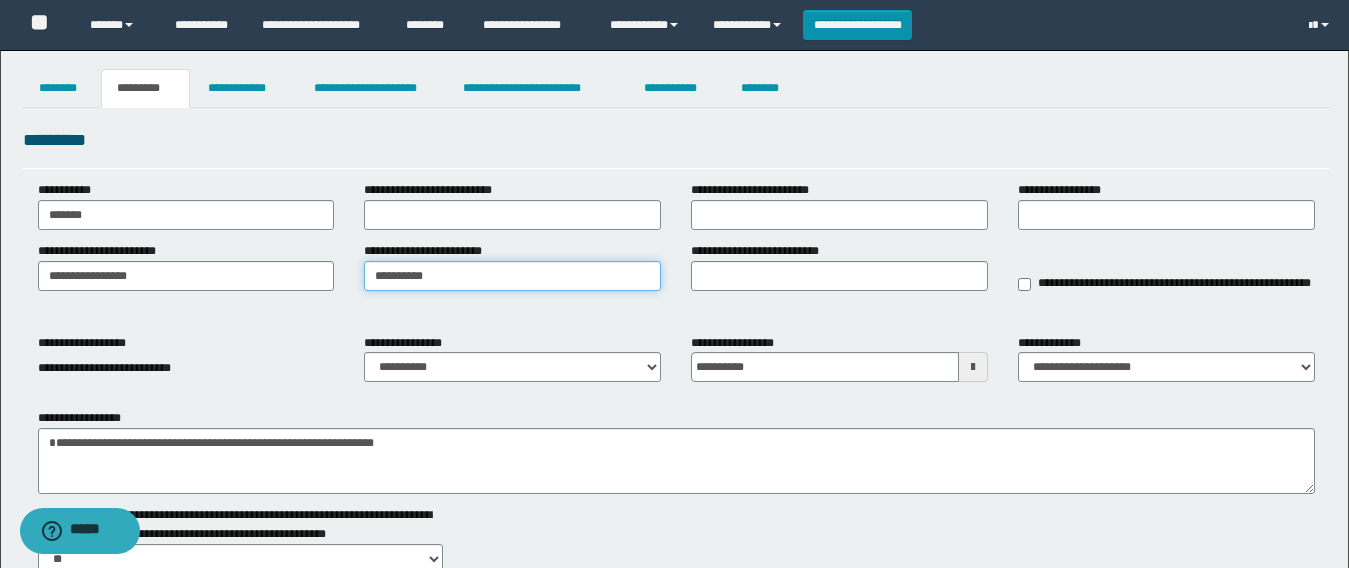 type on "**********" 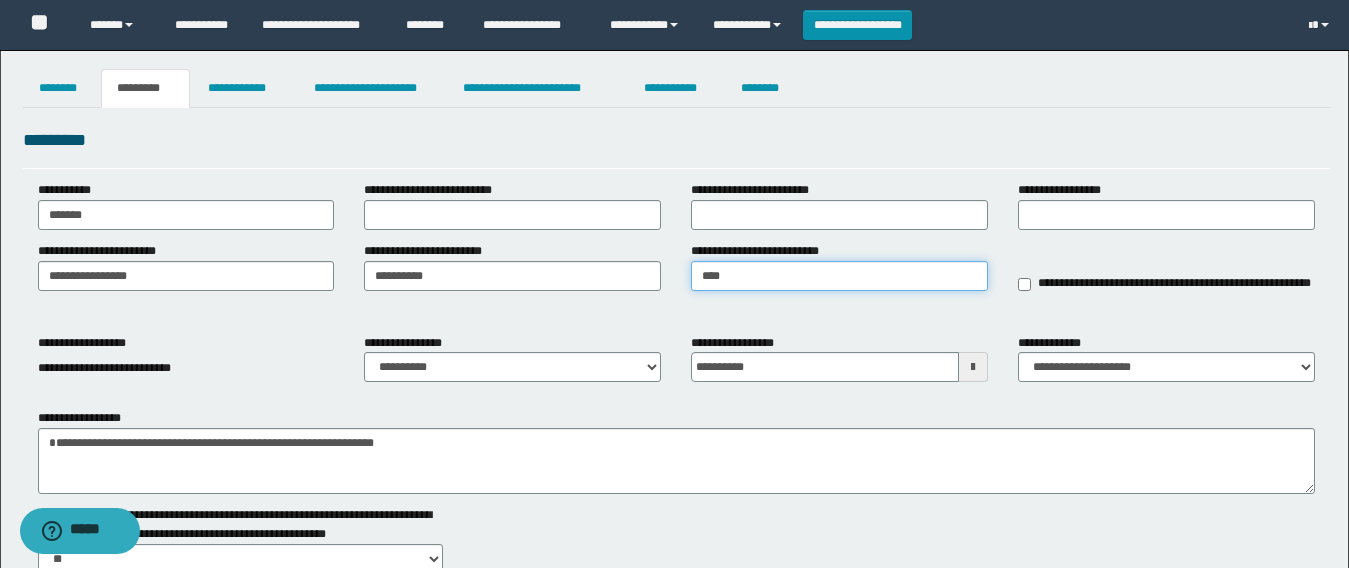 type on "****" 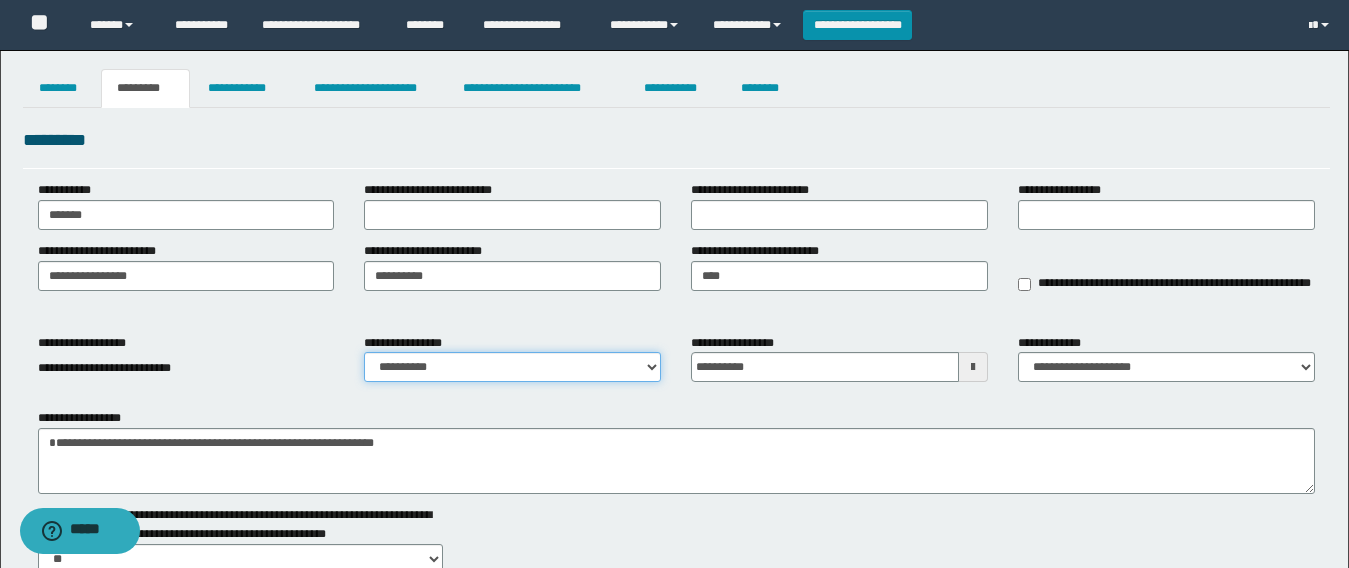click on "**********" at bounding box center [512, 367] 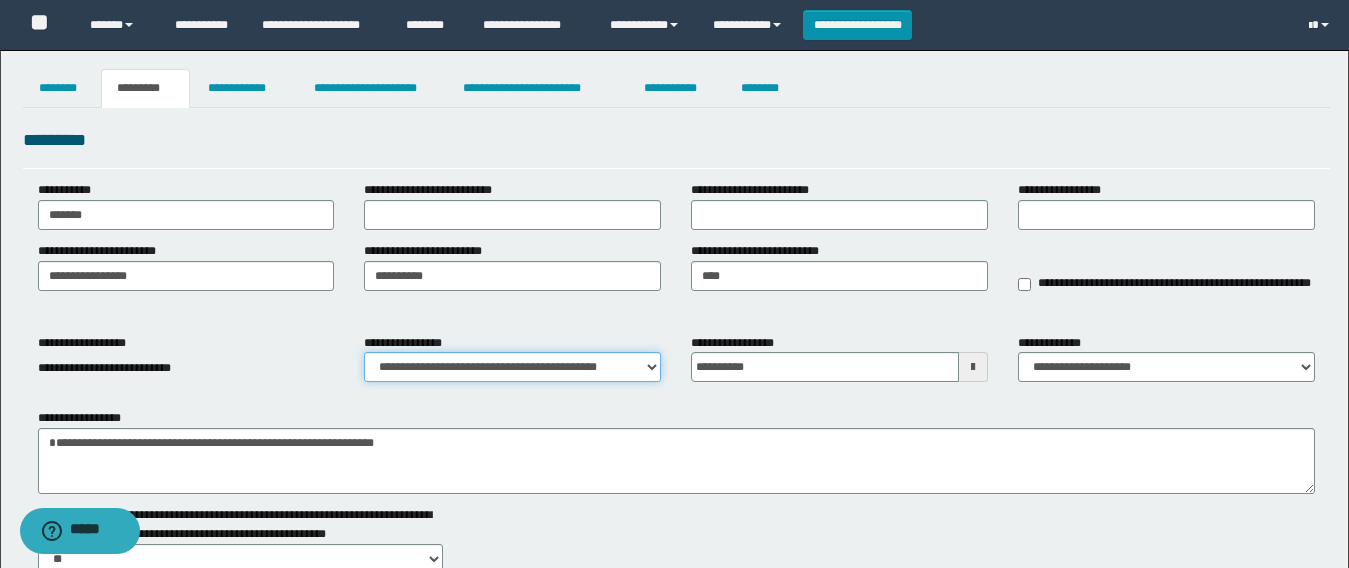 click on "**********" at bounding box center (512, 367) 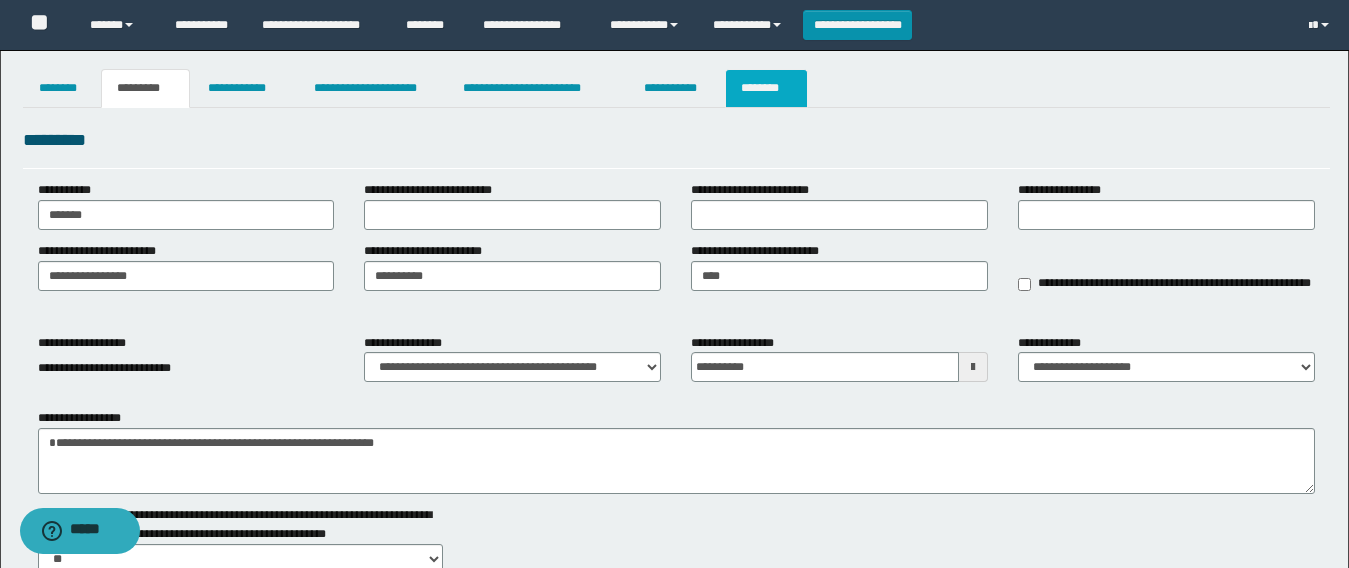 click on "********" at bounding box center [766, 88] 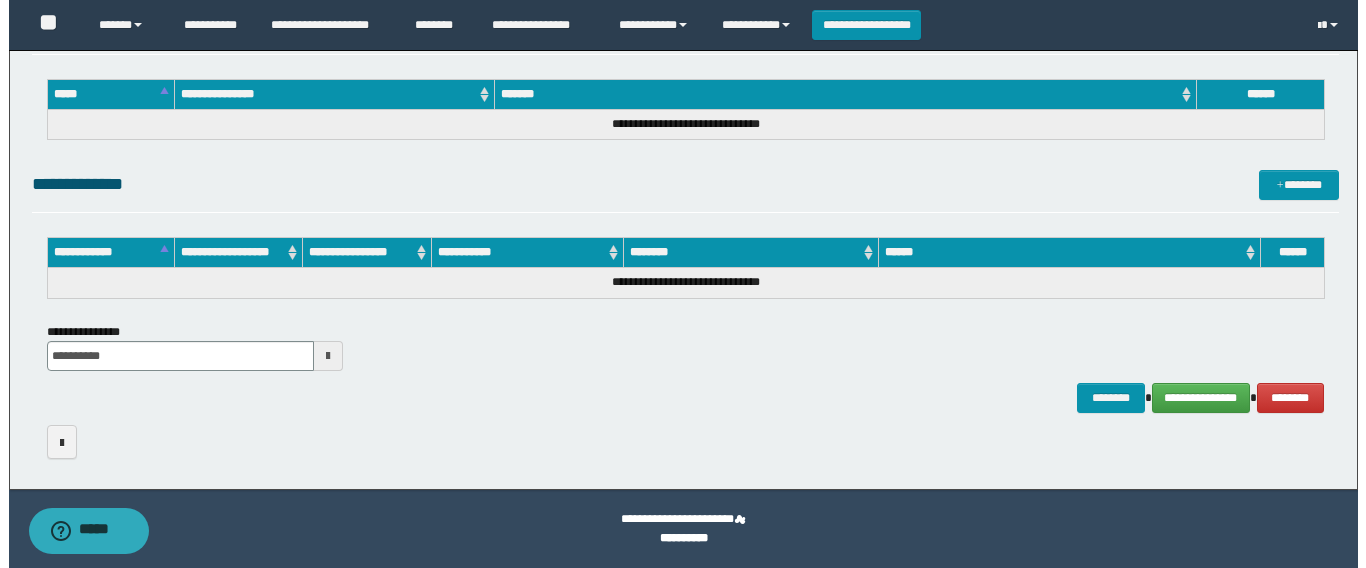 scroll, scrollTop: 0, scrollLeft: 0, axis: both 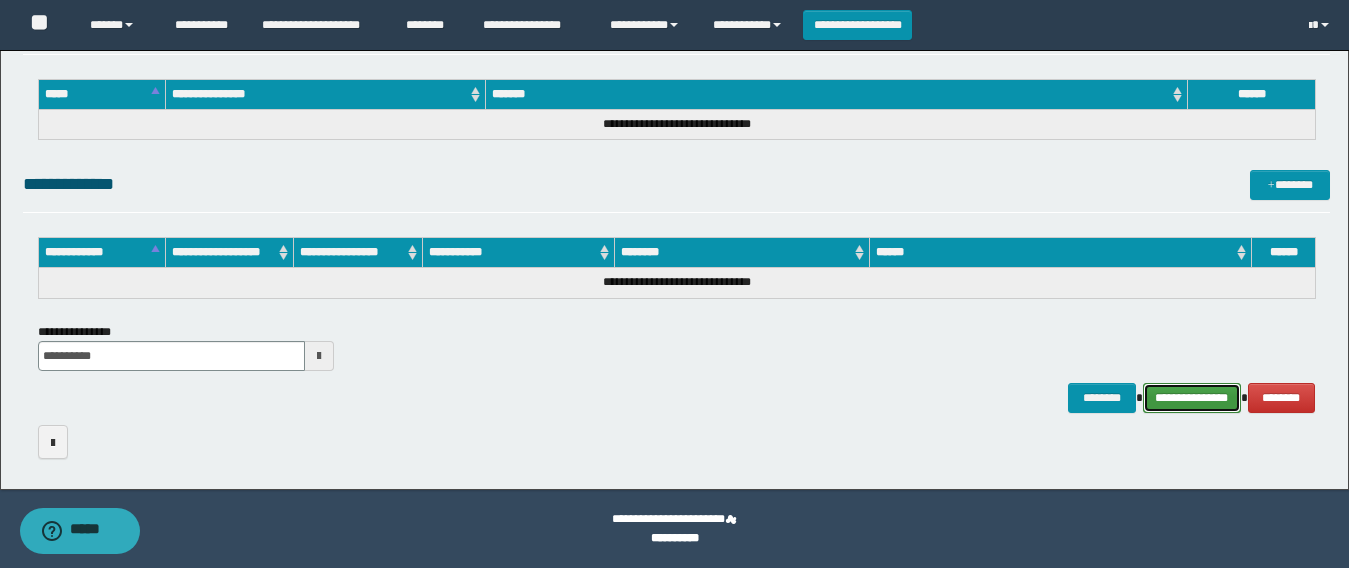 click on "**********" at bounding box center [1192, 398] 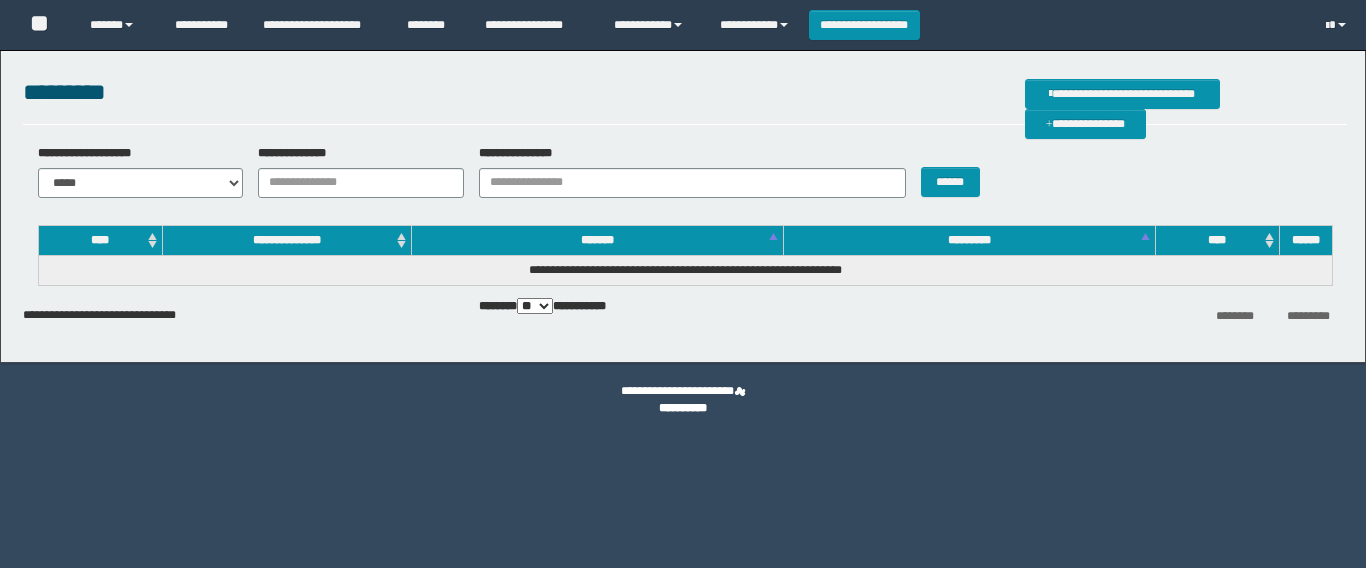 scroll, scrollTop: 0, scrollLeft: 0, axis: both 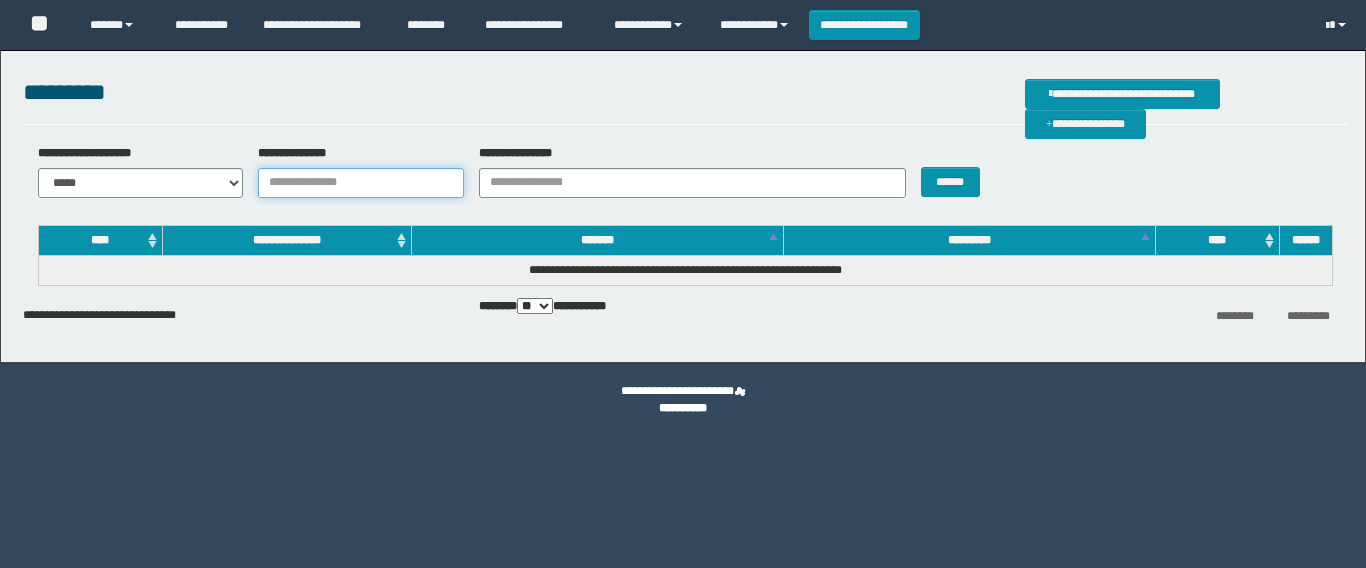 click on "**********" at bounding box center (361, 183) 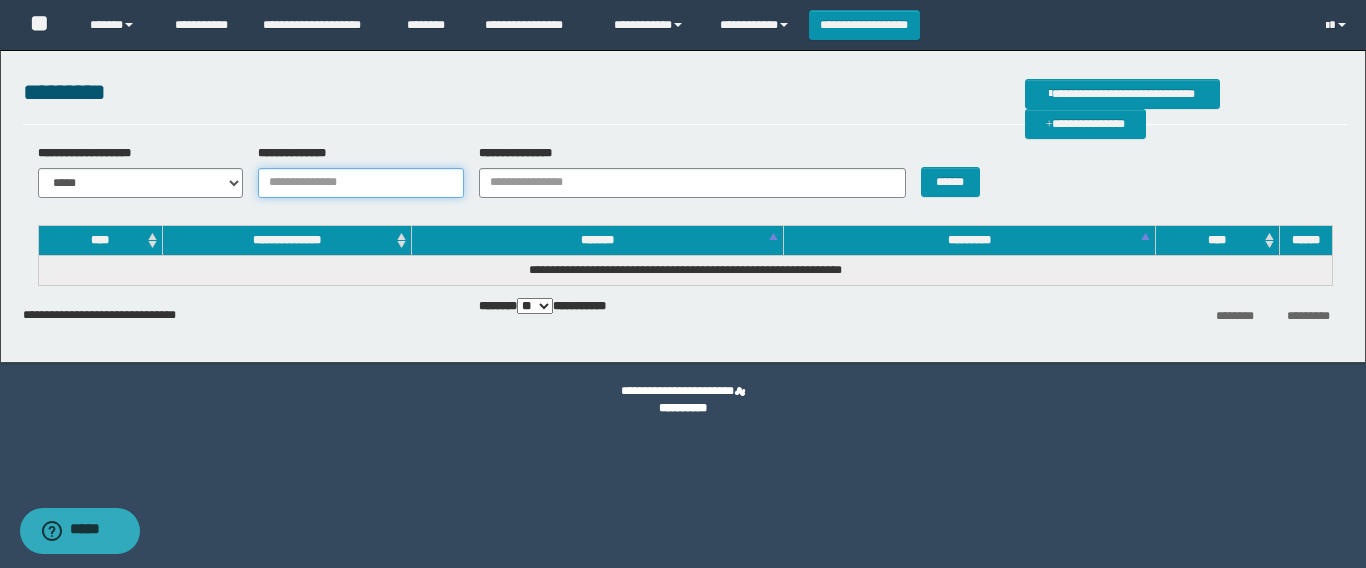 scroll, scrollTop: 0, scrollLeft: 0, axis: both 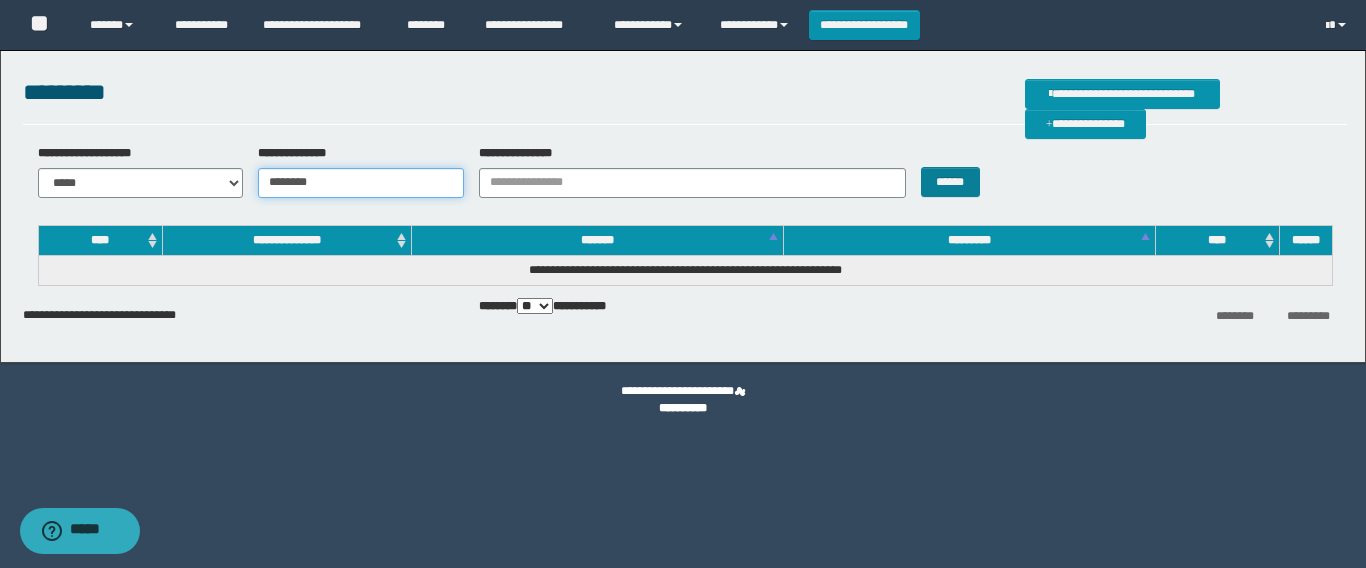 type on "********" 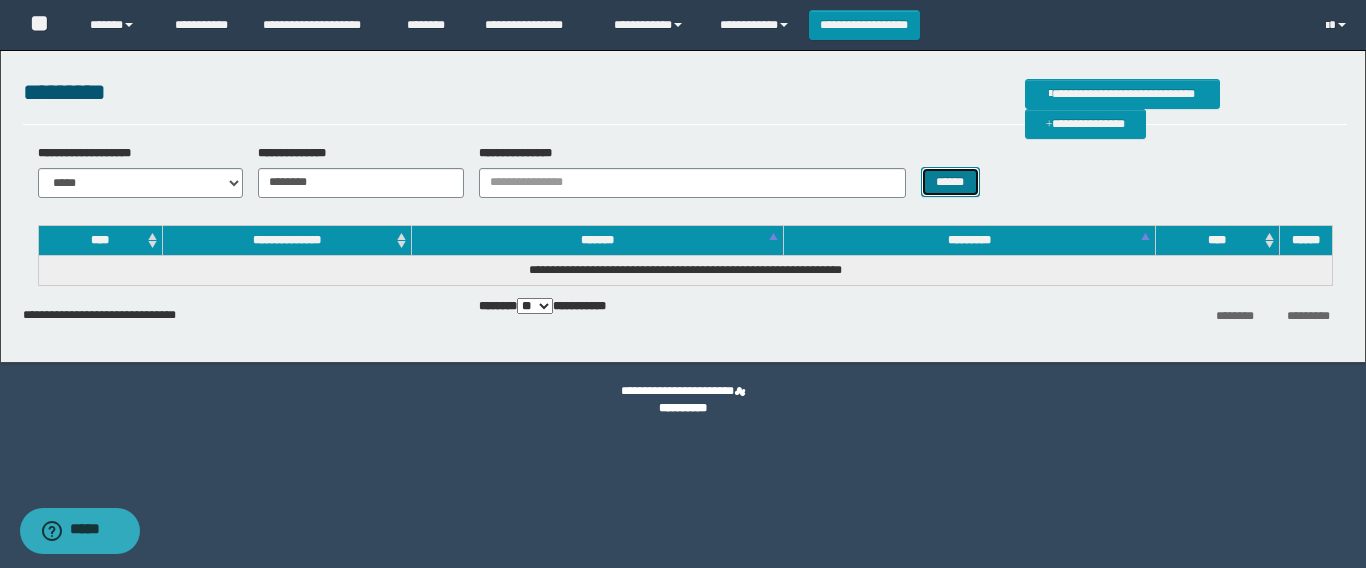 click on "******" at bounding box center (950, 182) 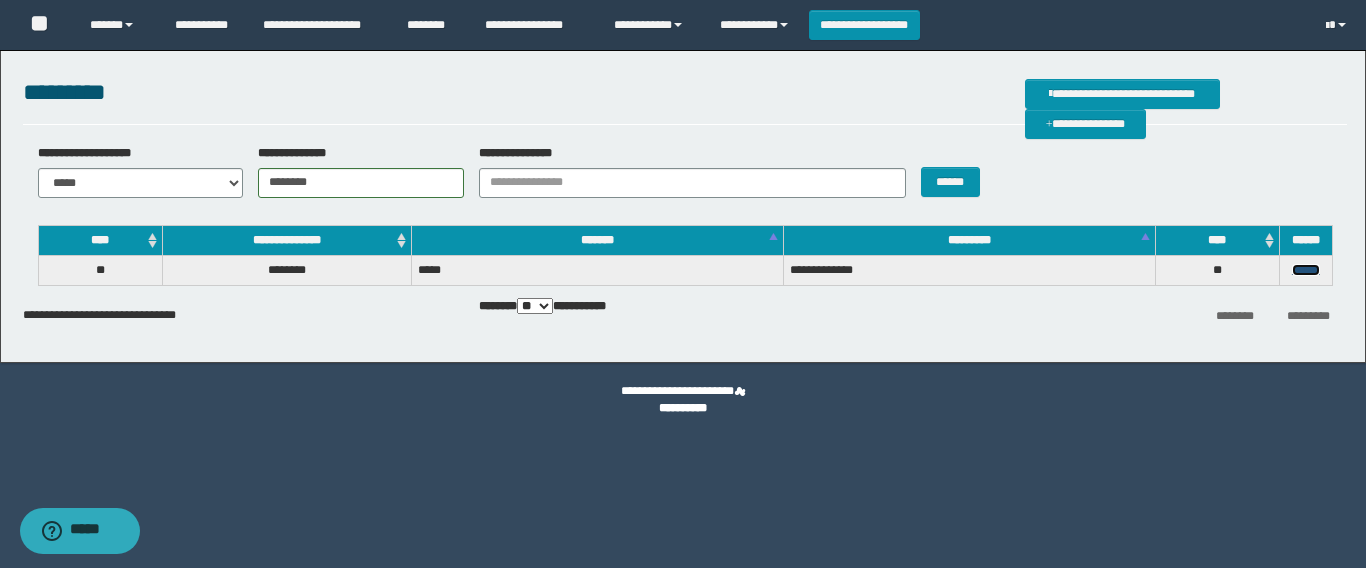 click on "******" at bounding box center [1306, 270] 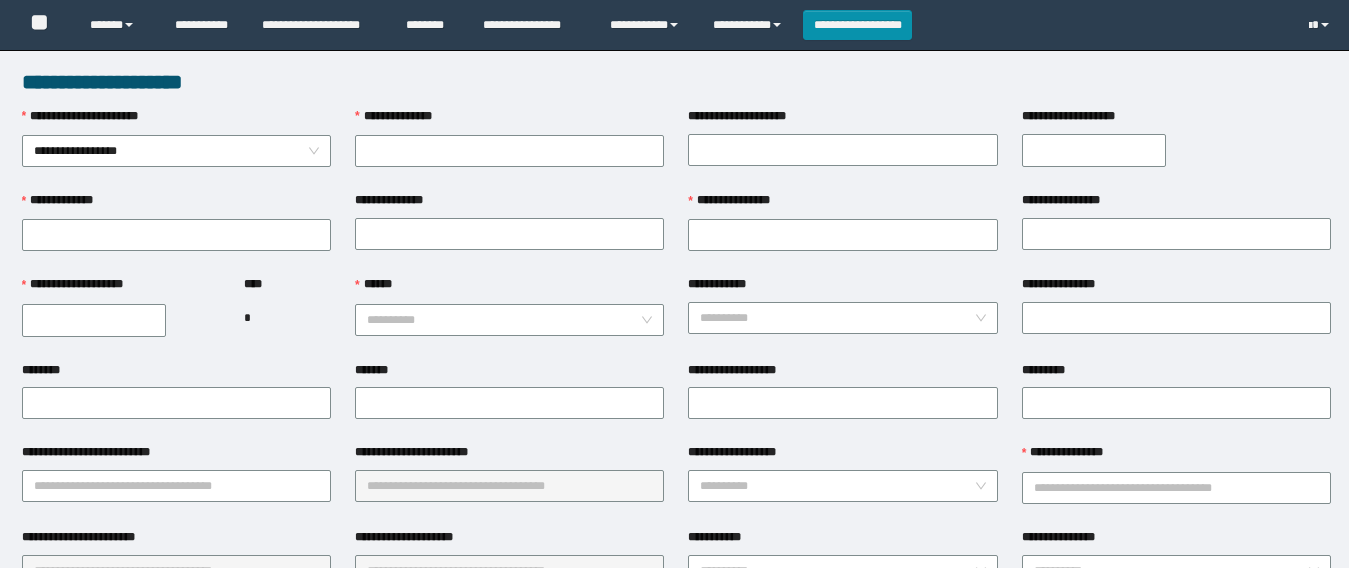 scroll, scrollTop: 0, scrollLeft: 0, axis: both 